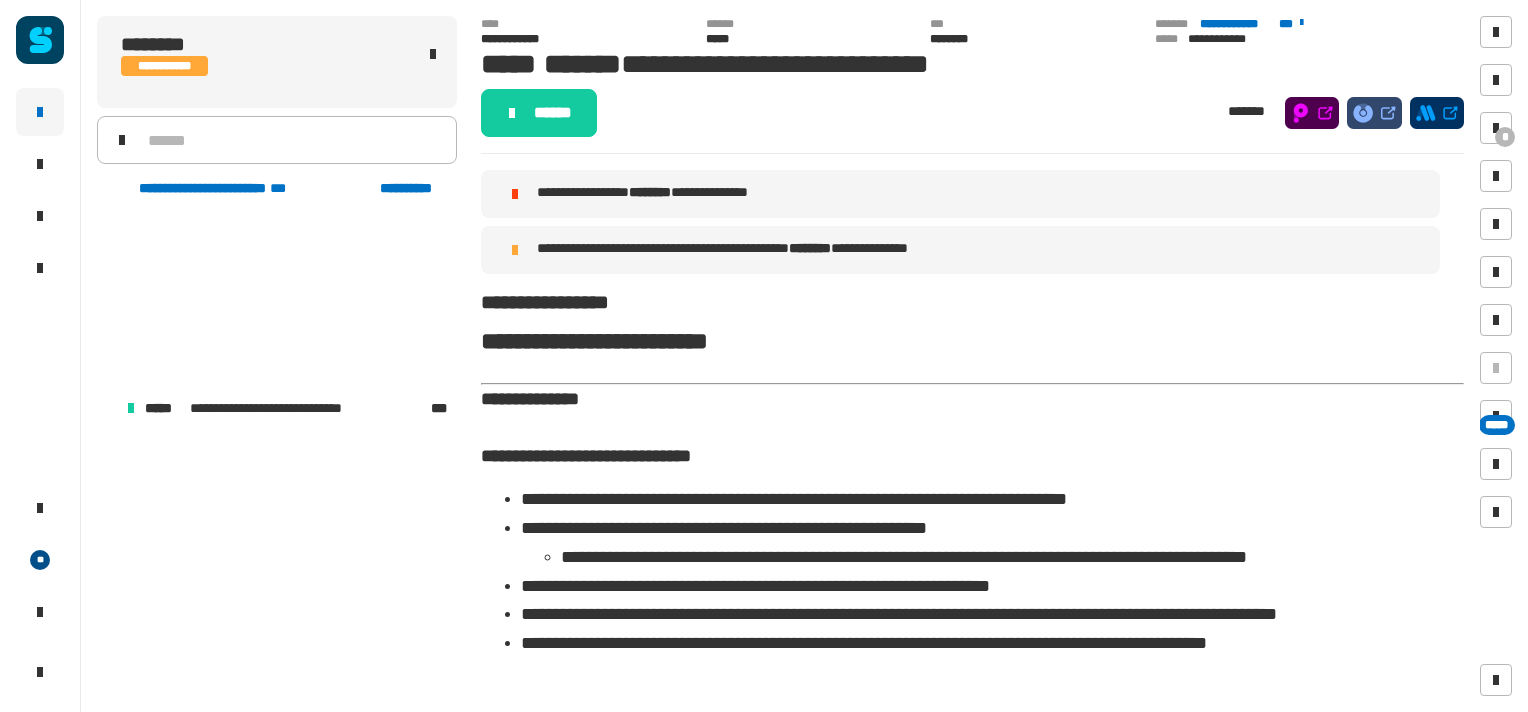 scroll, scrollTop: 0, scrollLeft: 0, axis: both 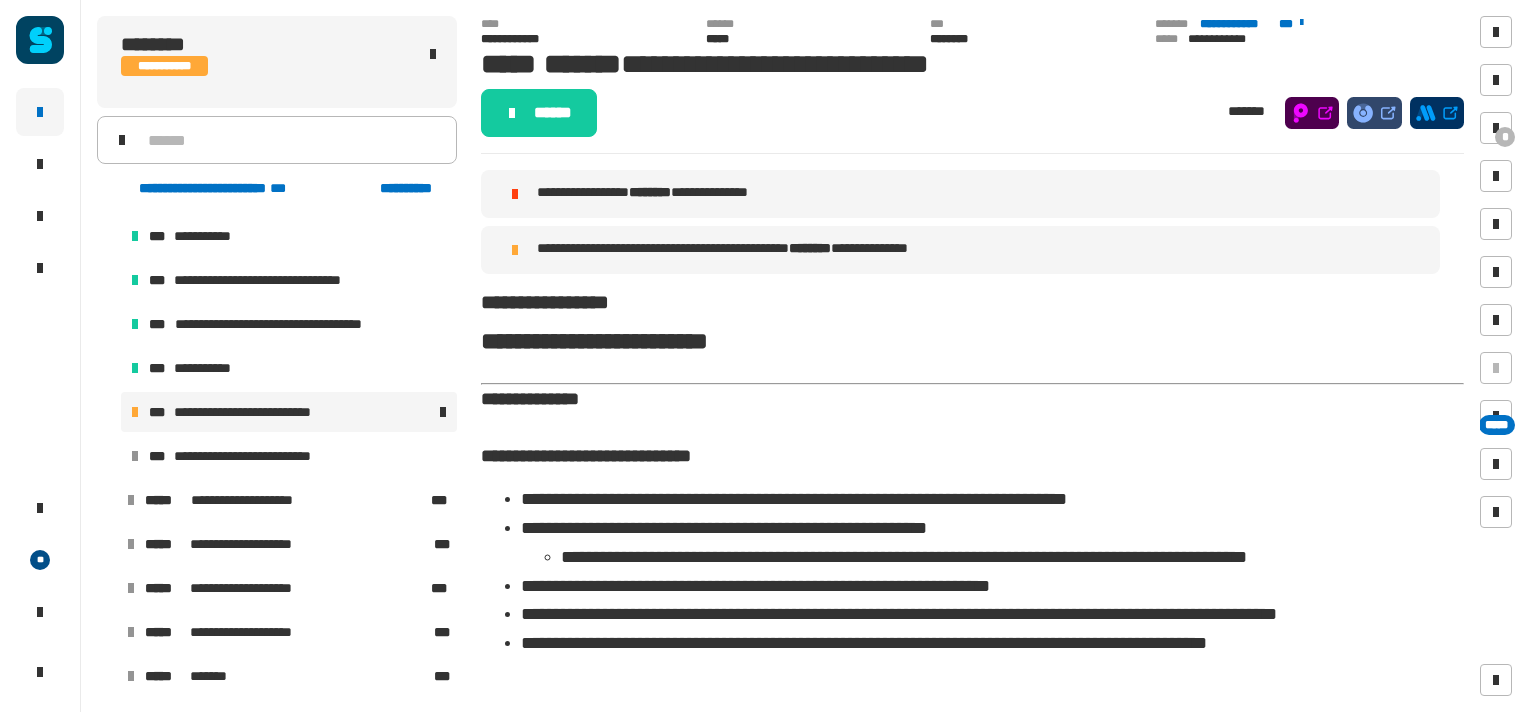 click at bounding box center (107, 500) 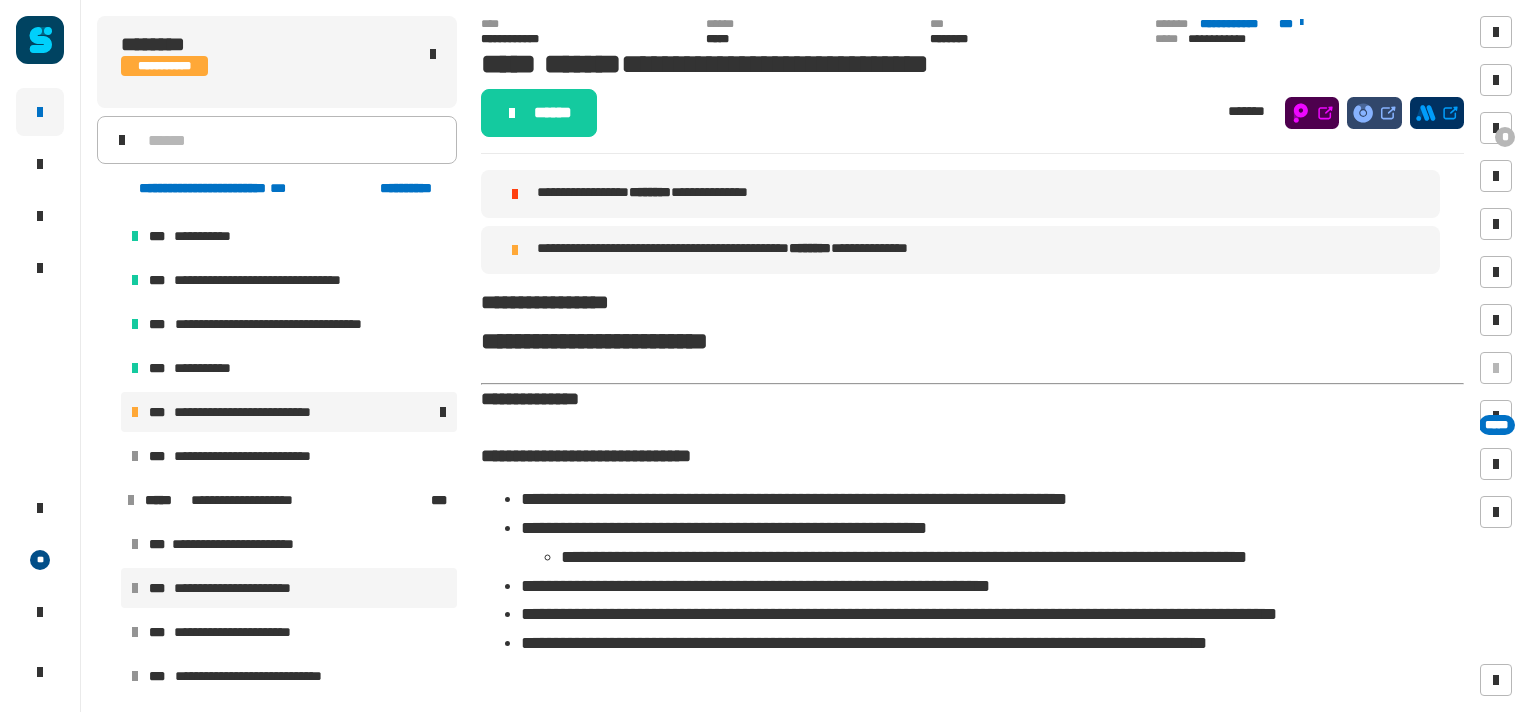 click on "**********" at bounding box center [241, 588] 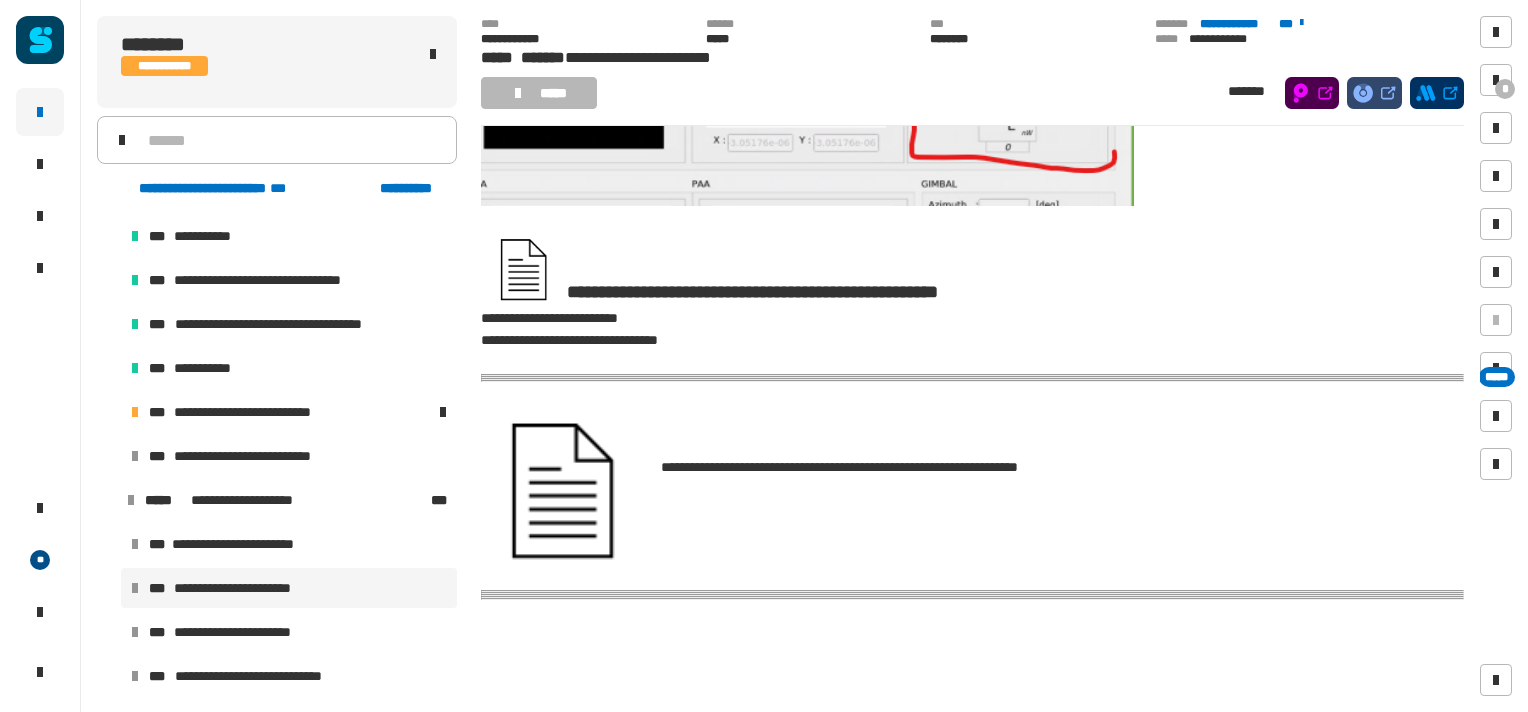 scroll, scrollTop: 7604, scrollLeft: 0, axis: vertical 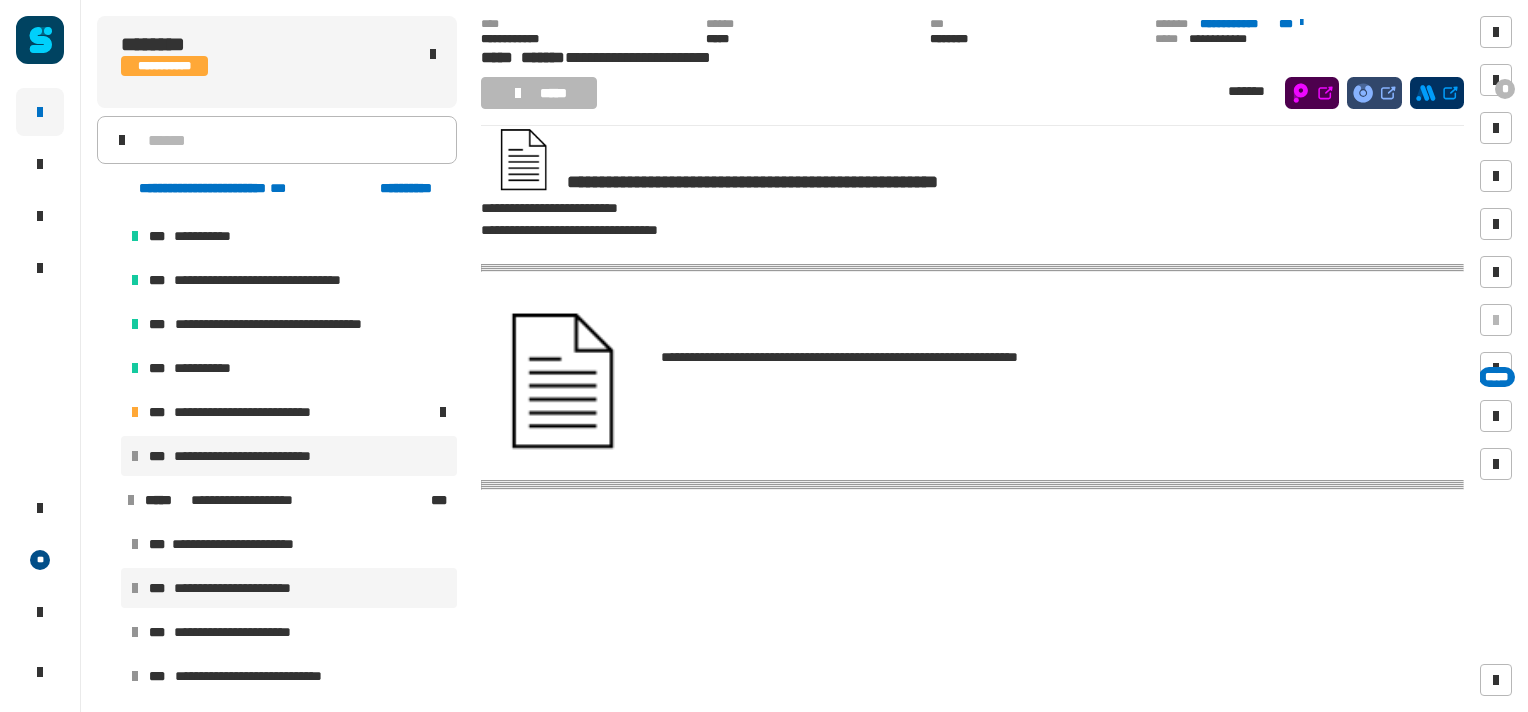 click on "**********" at bounding box center [259, 456] 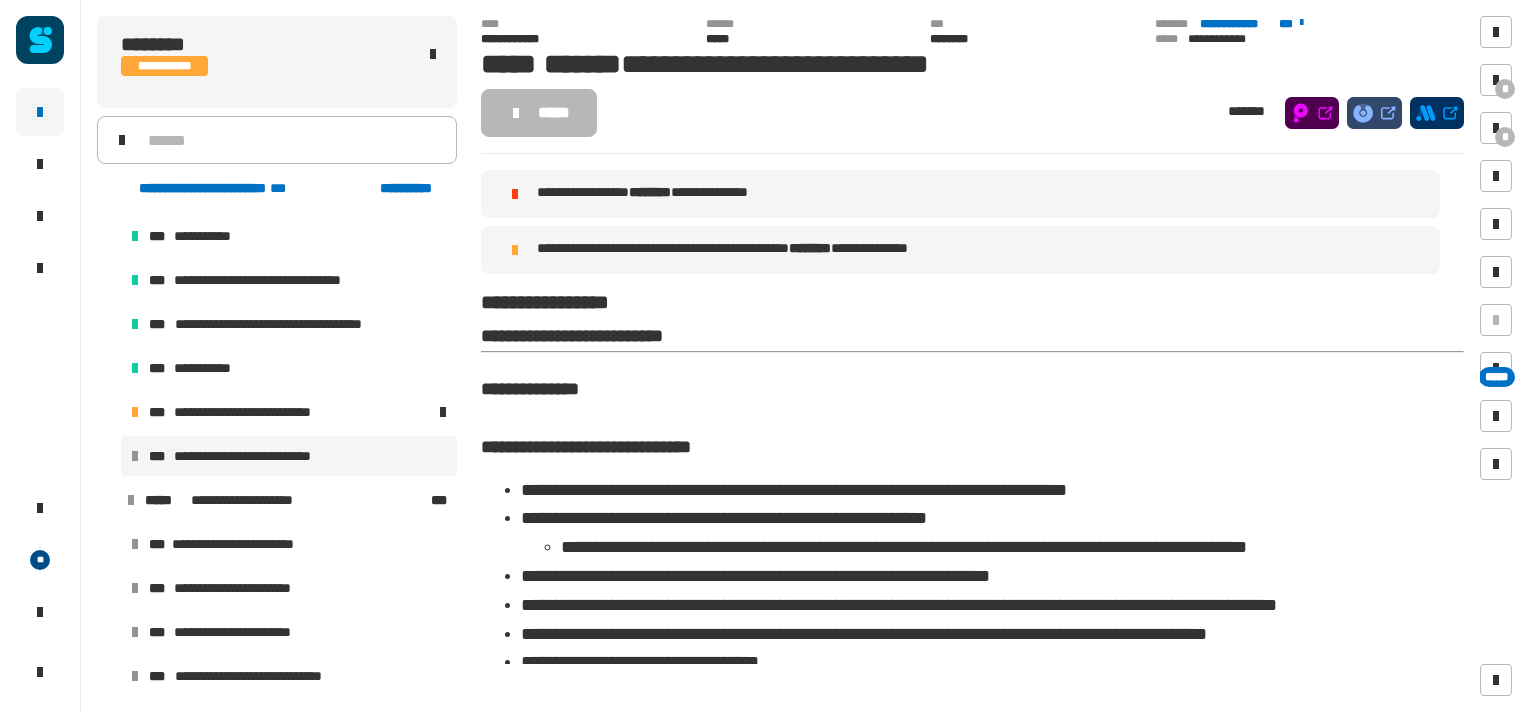 scroll, scrollTop: 832, scrollLeft: 0, axis: vertical 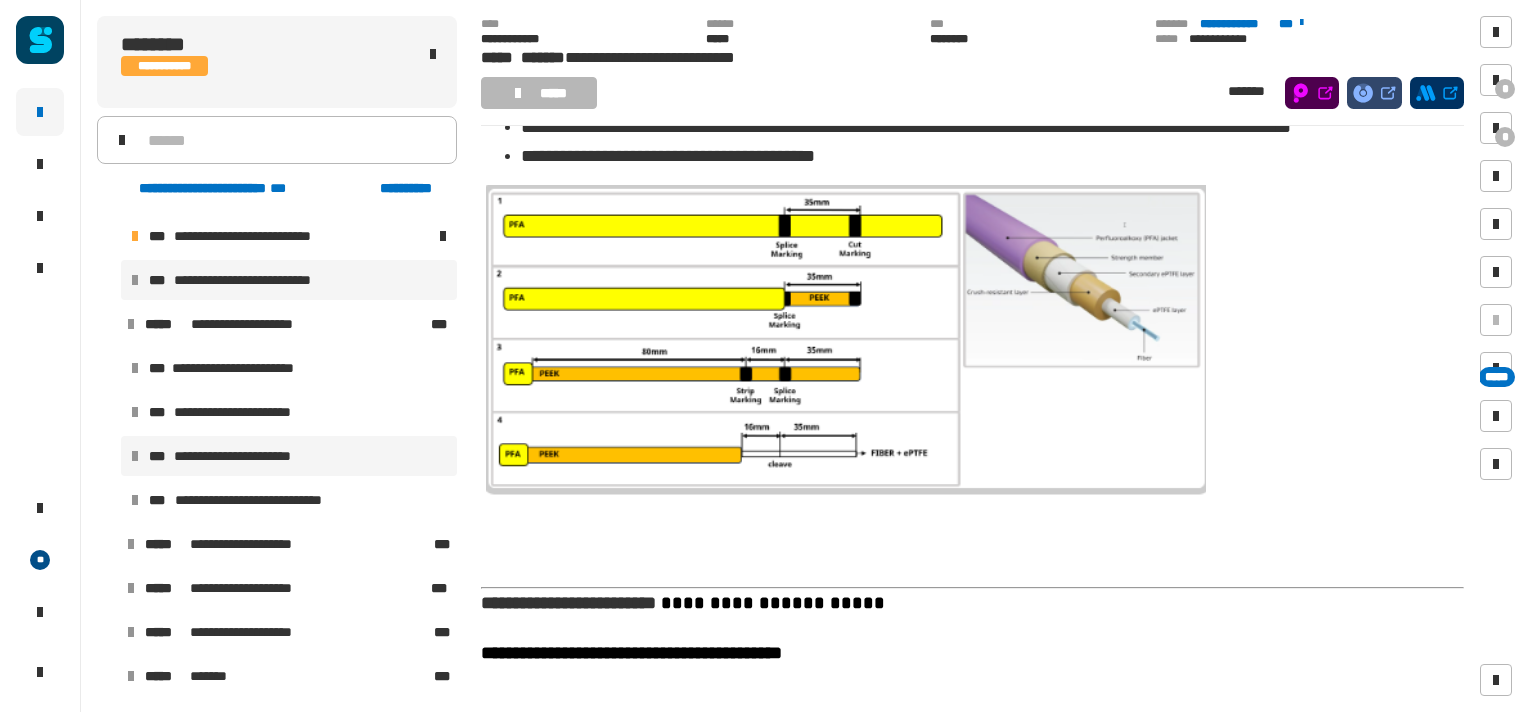 click on "**********" at bounding box center (241, 456) 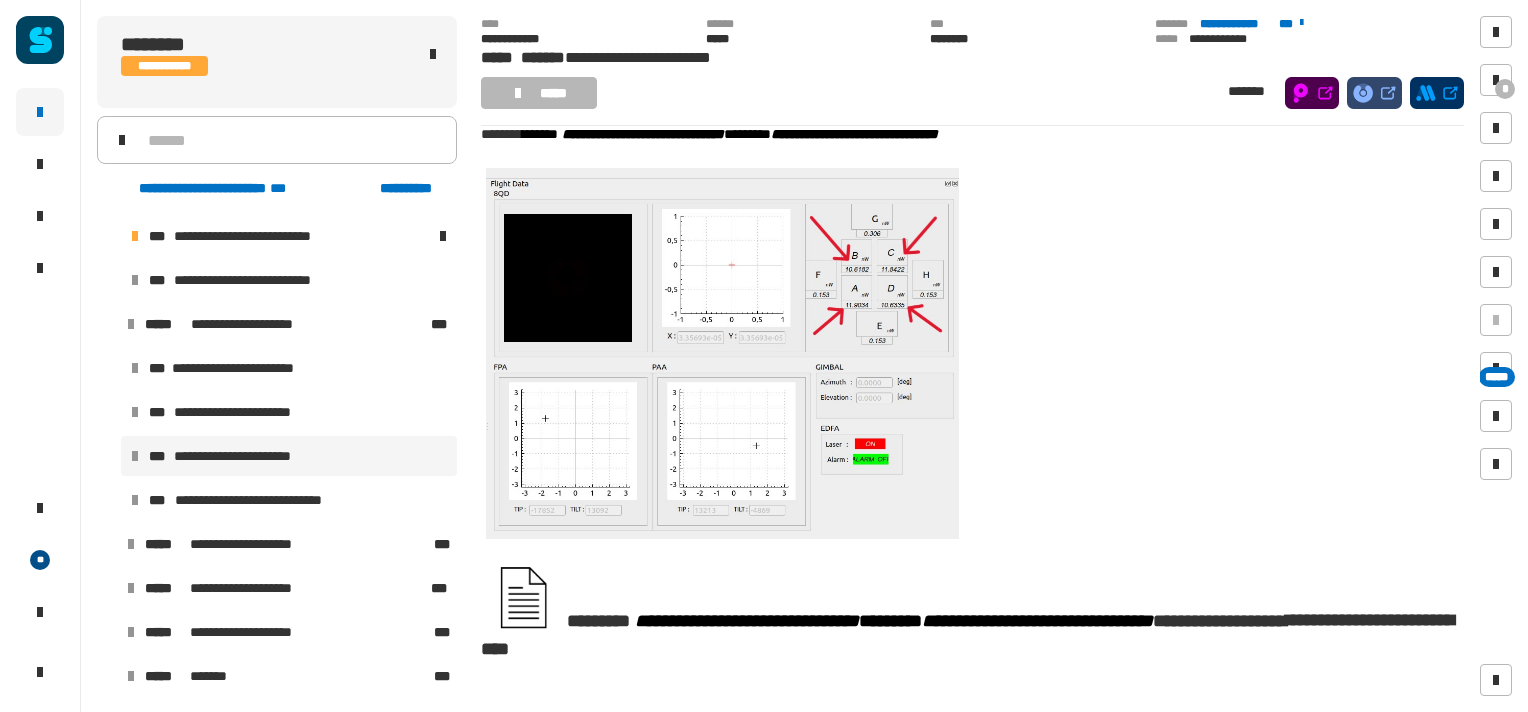 scroll, scrollTop: 7537, scrollLeft: 0, axis: vertical 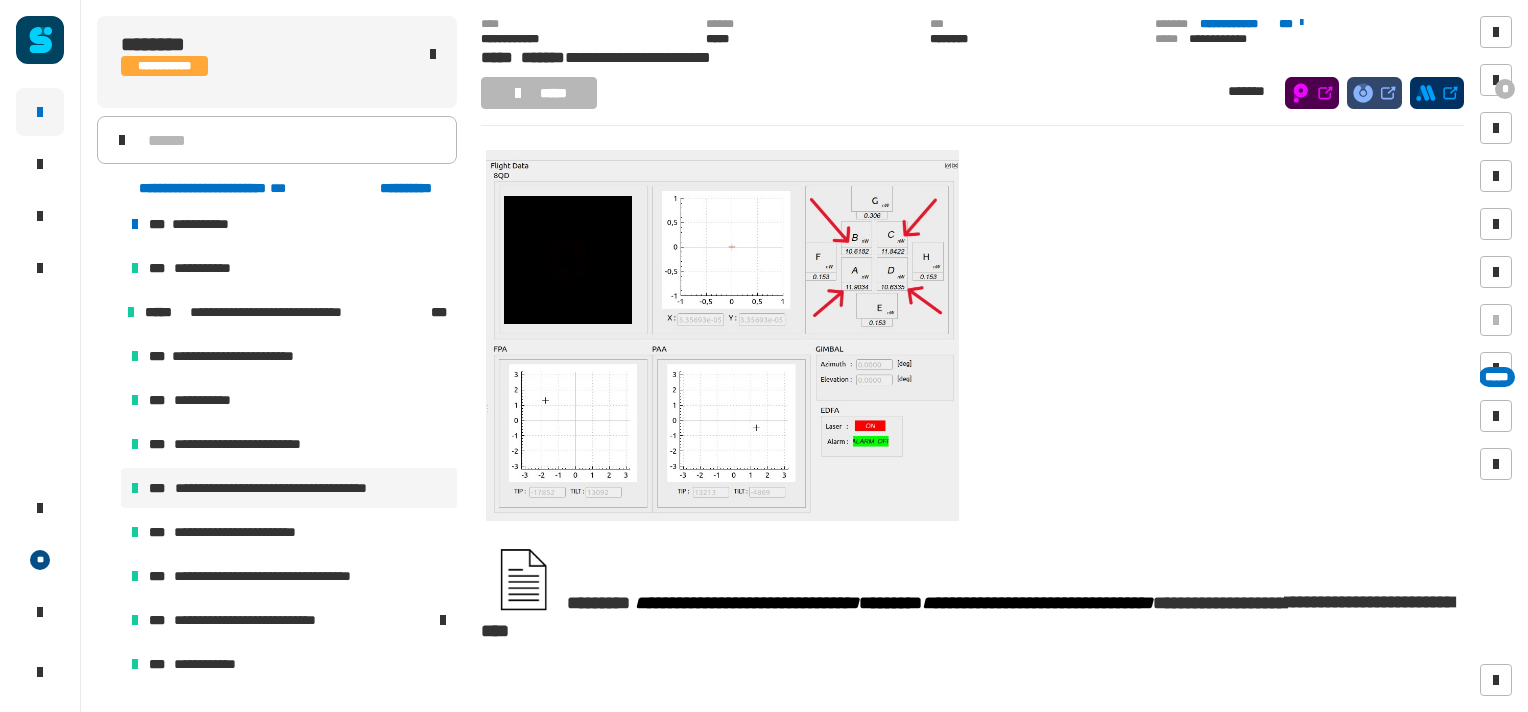 click on "**********" at bounding box center [295, 488] 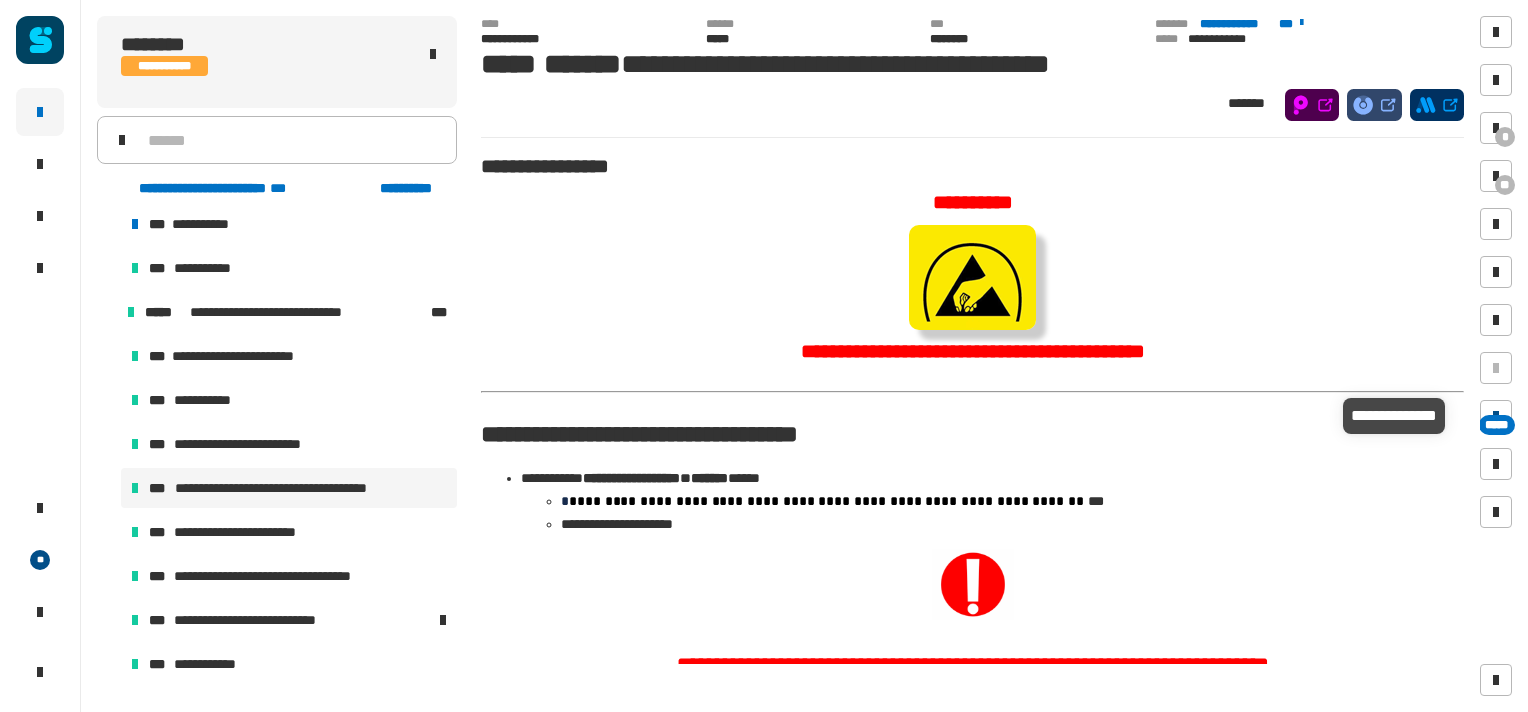 click on "*****" at bounding box center (1497, 425) 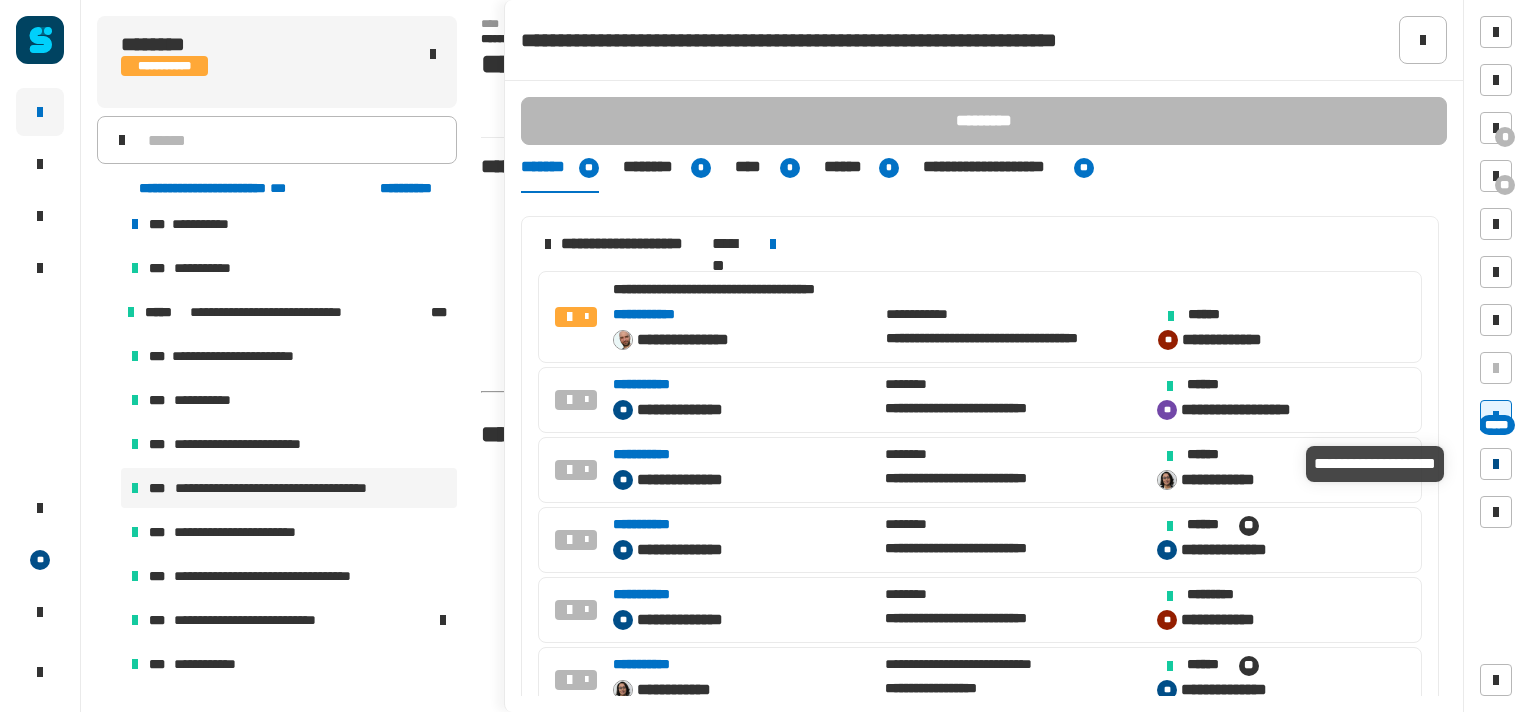 click at bounding box center (1496, 464) 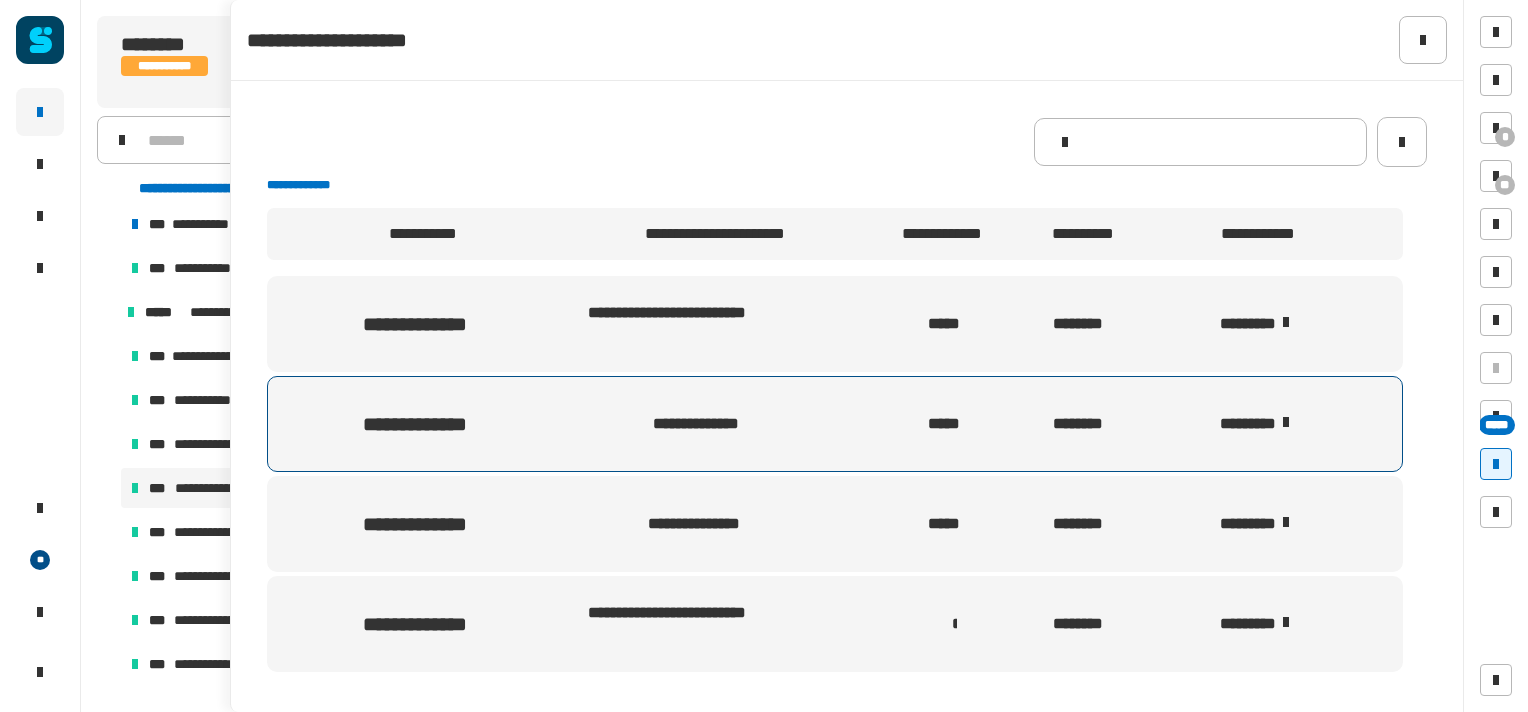 click at bounding box center [1286, 422] 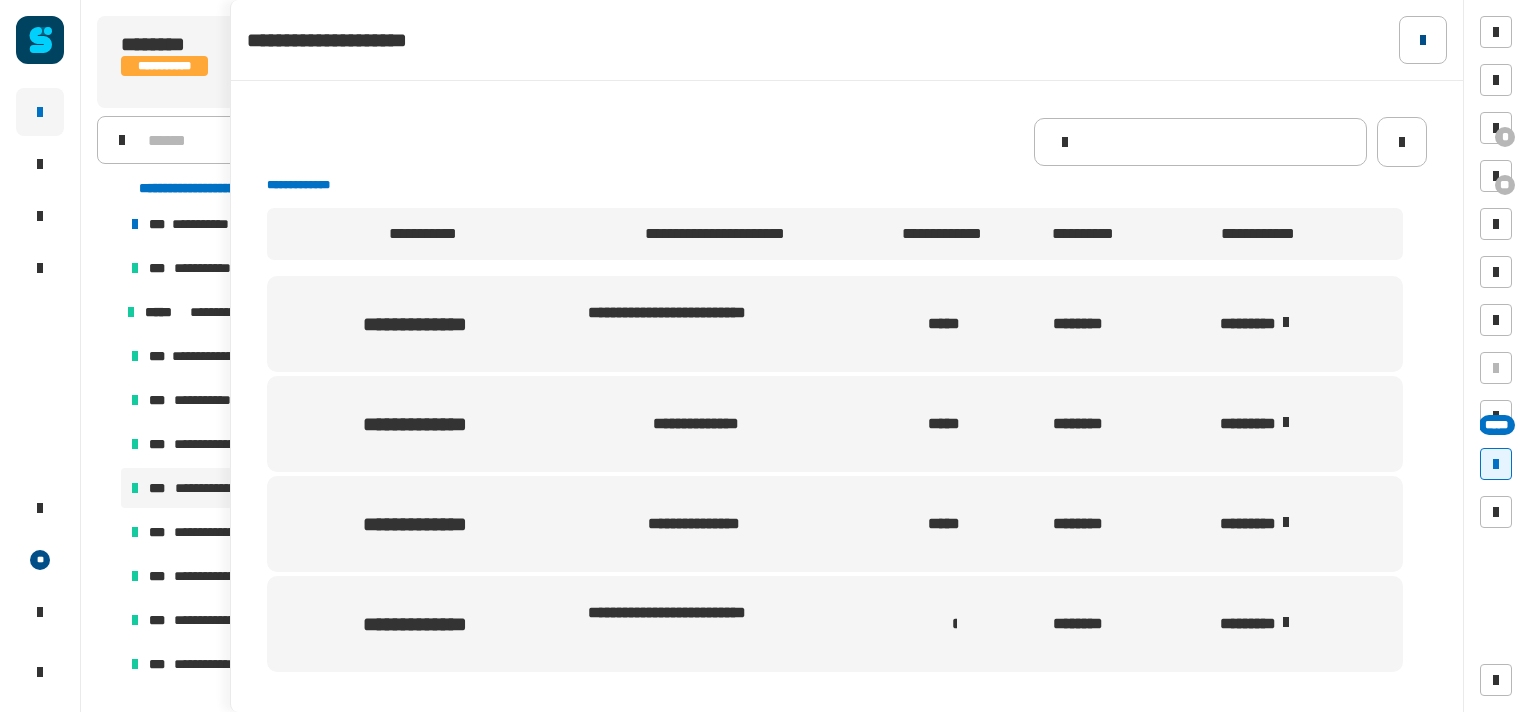 click 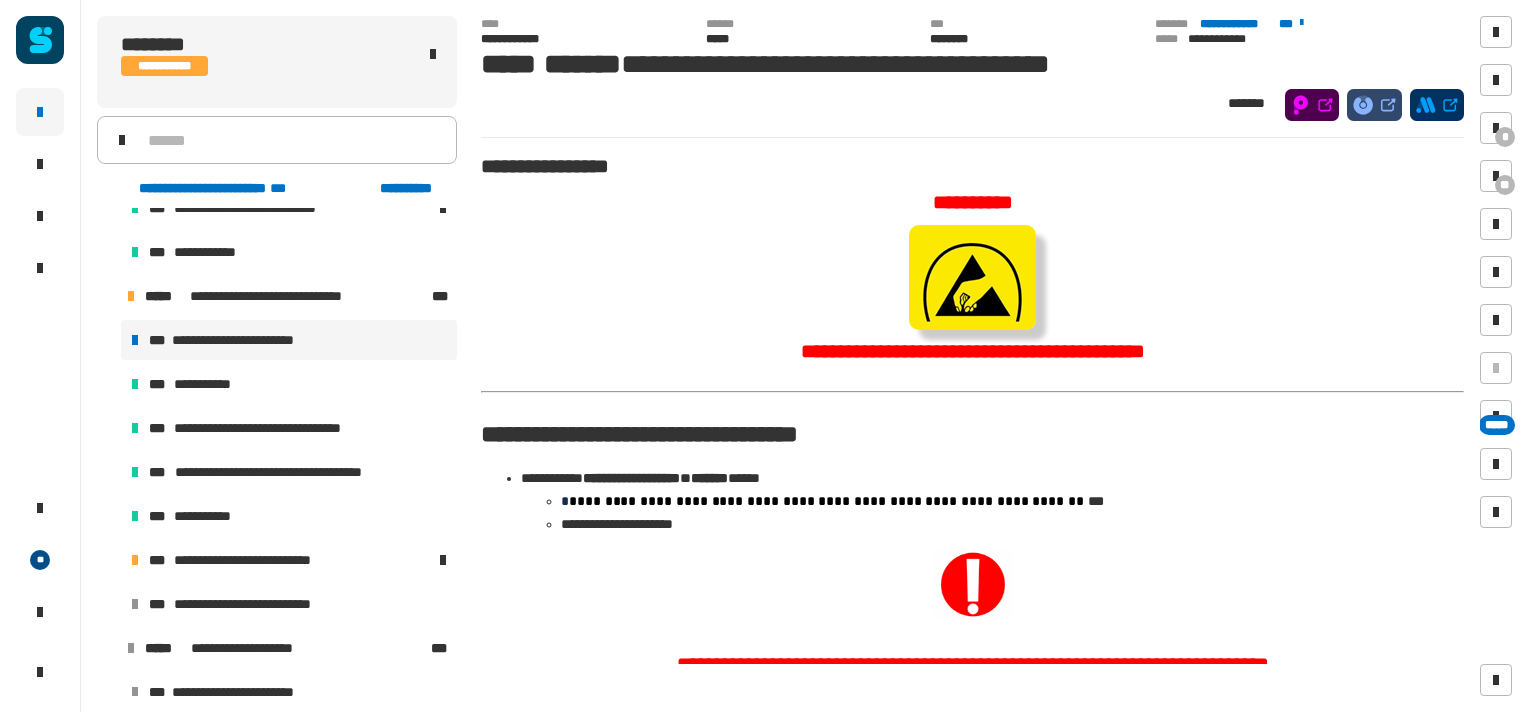 scroll, scrollTop: 520, scrollLeft: 0, axis: vertical 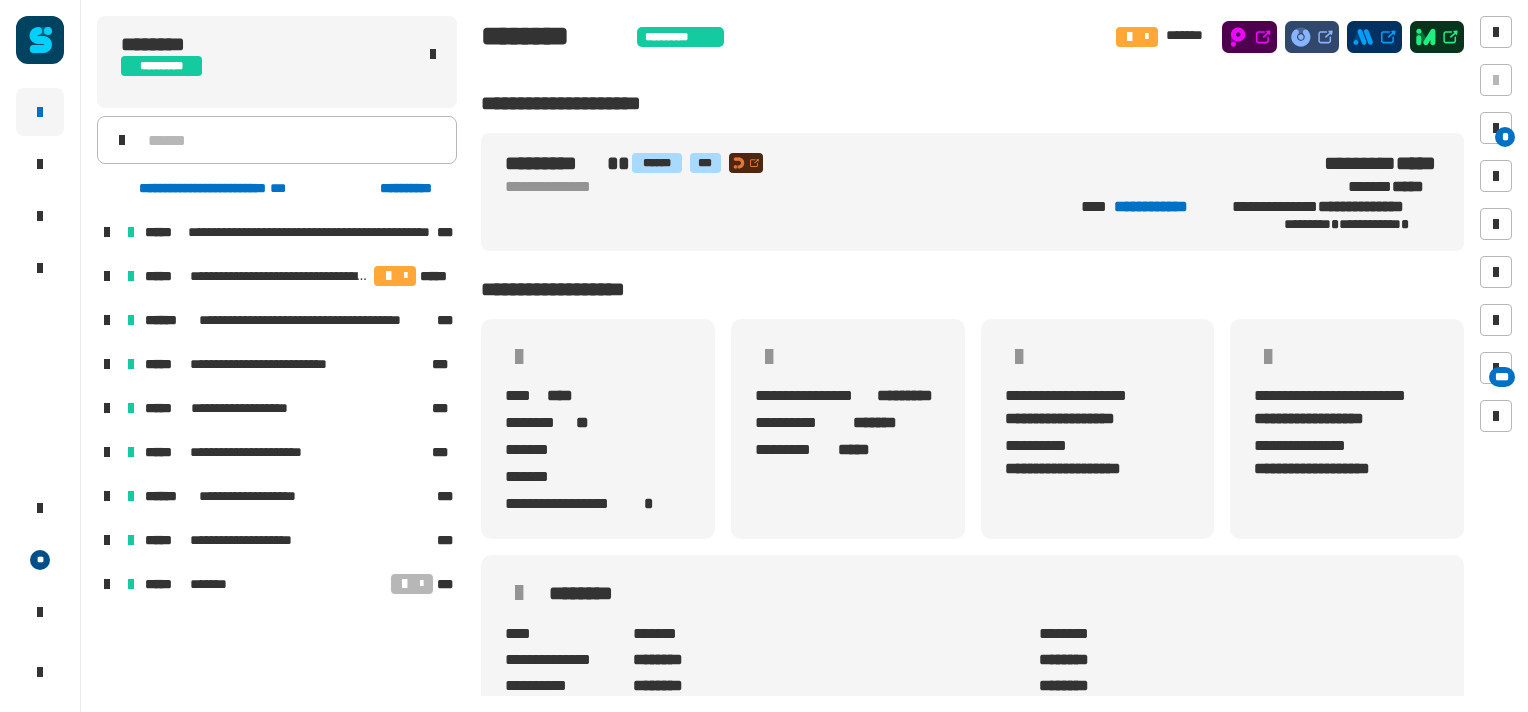 click at bounding box center (107, 276) 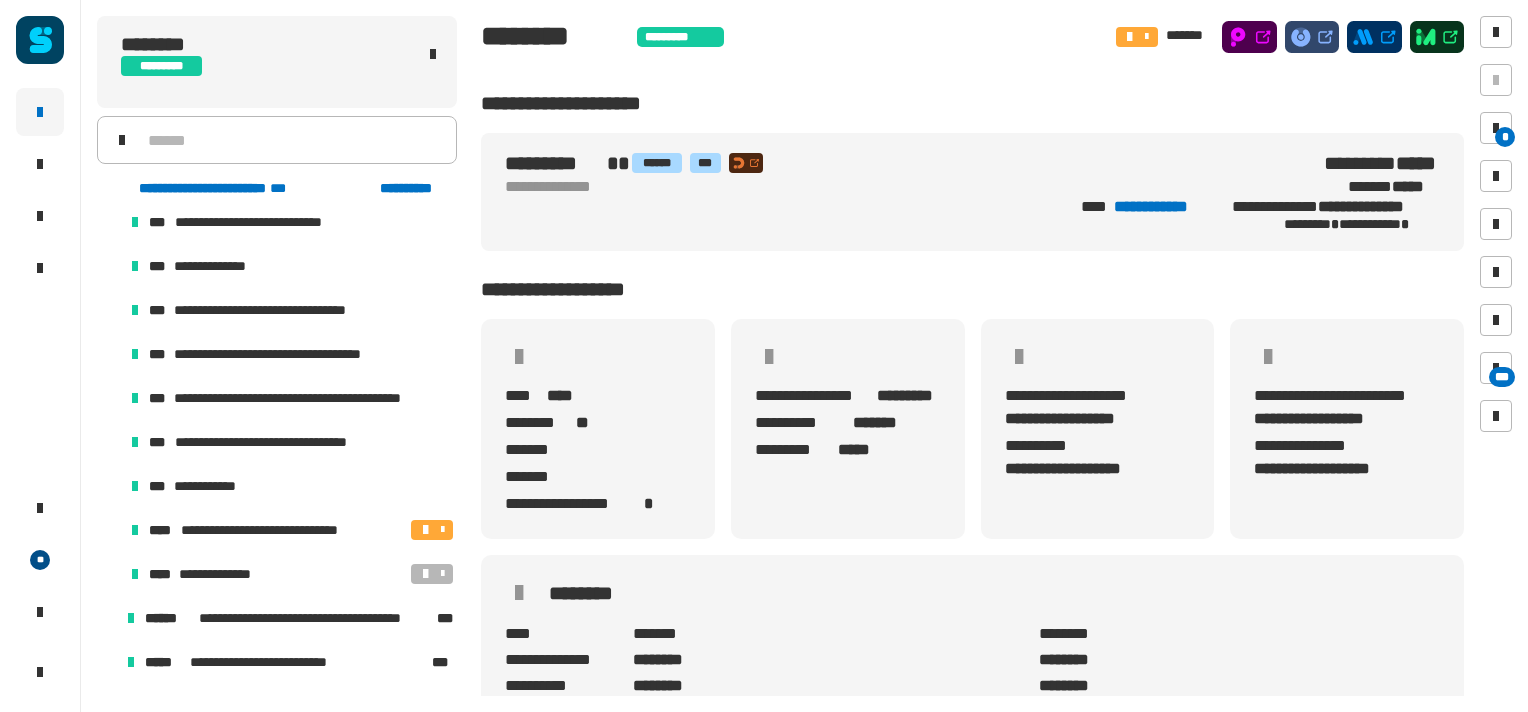 scroll, scrollTop: 323, scrollLeft: 0, axis: vertical 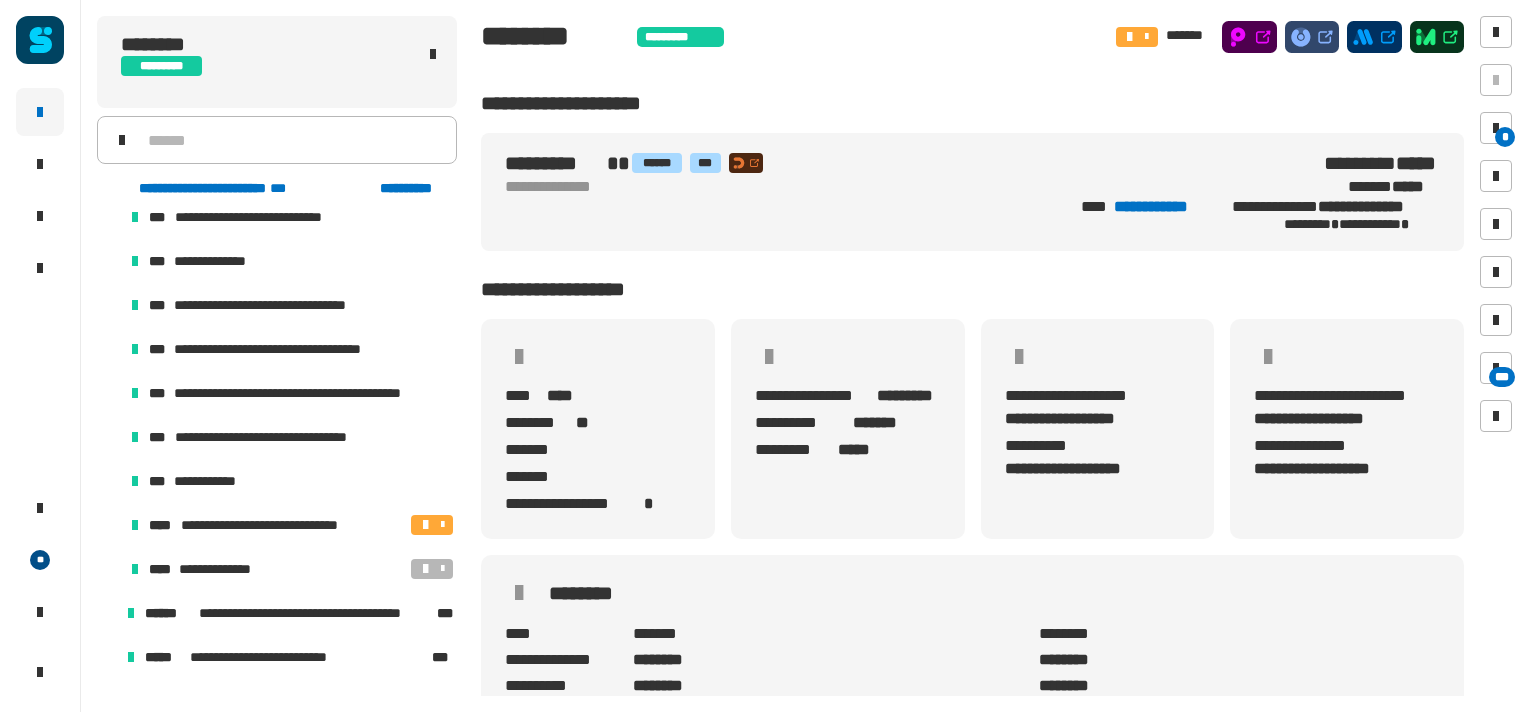 click at bounding box center (107, 613) 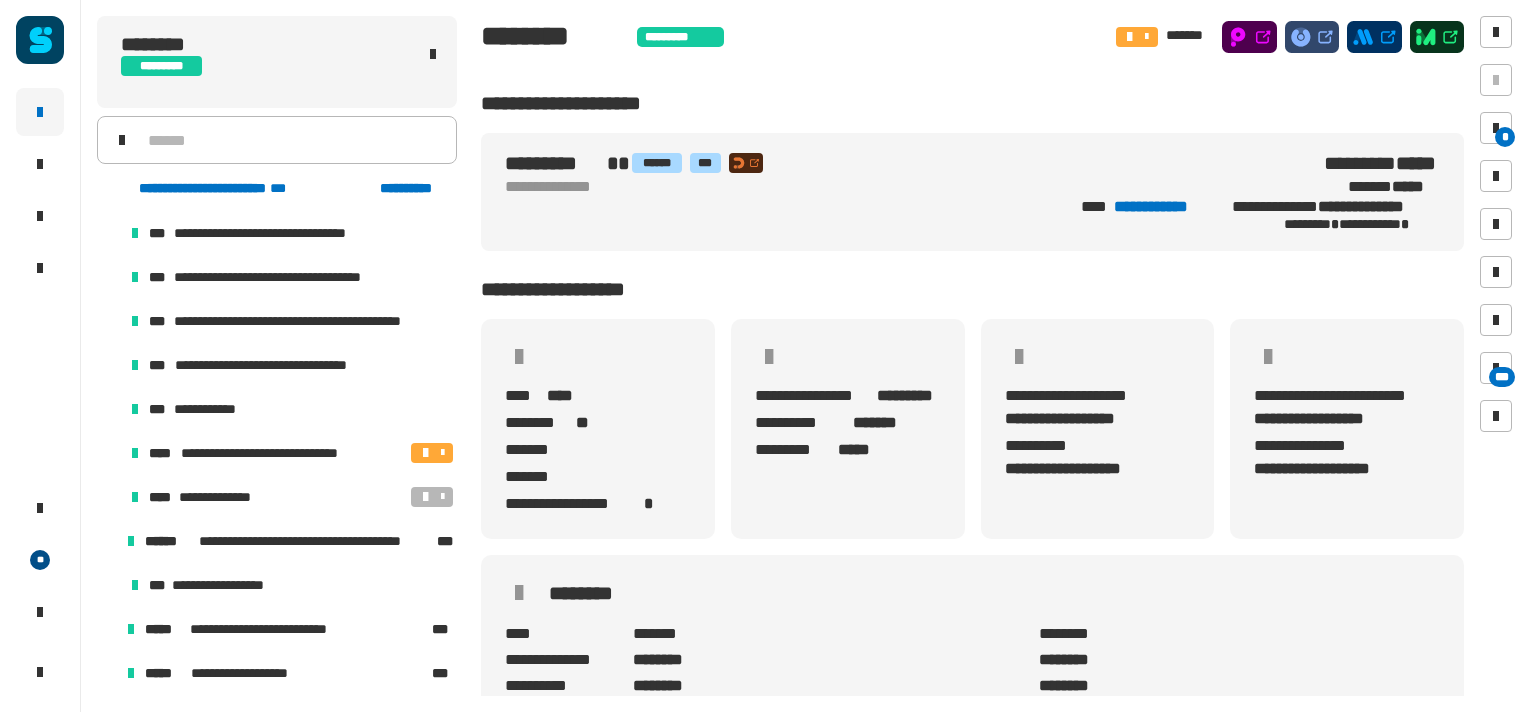 scroll, scrollTop: 394, scrollLeft: 0, axis: vertical 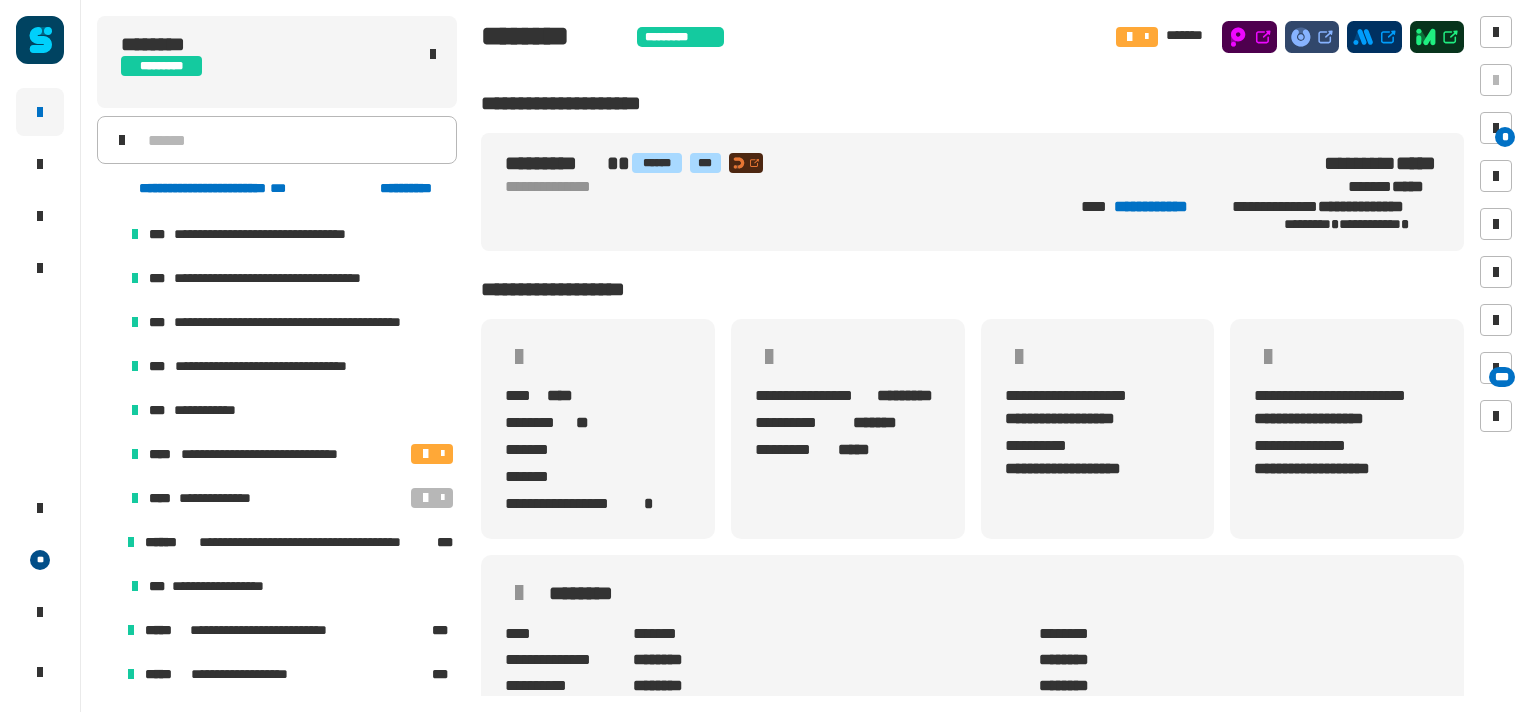 click at bounding box center [107, 542] 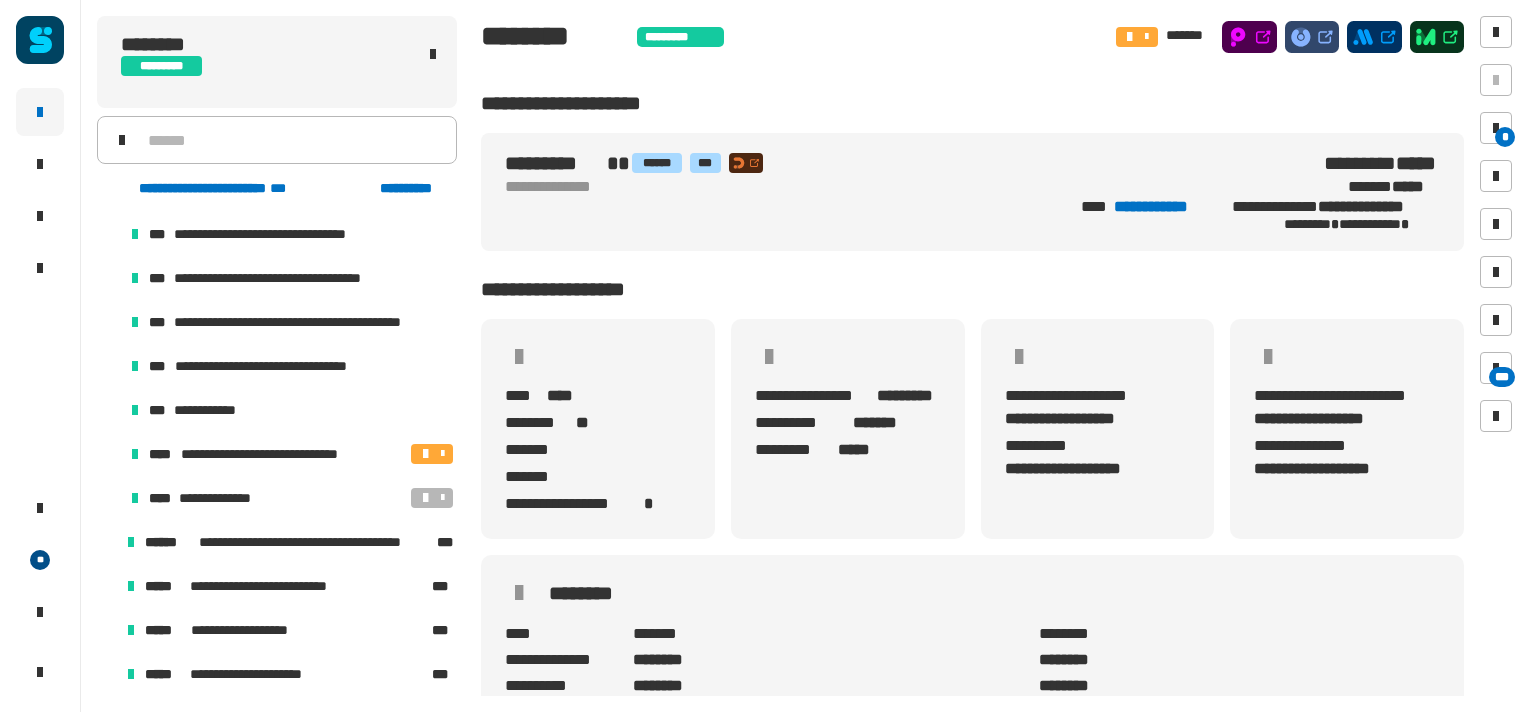 click at bounding box center [107, 542] 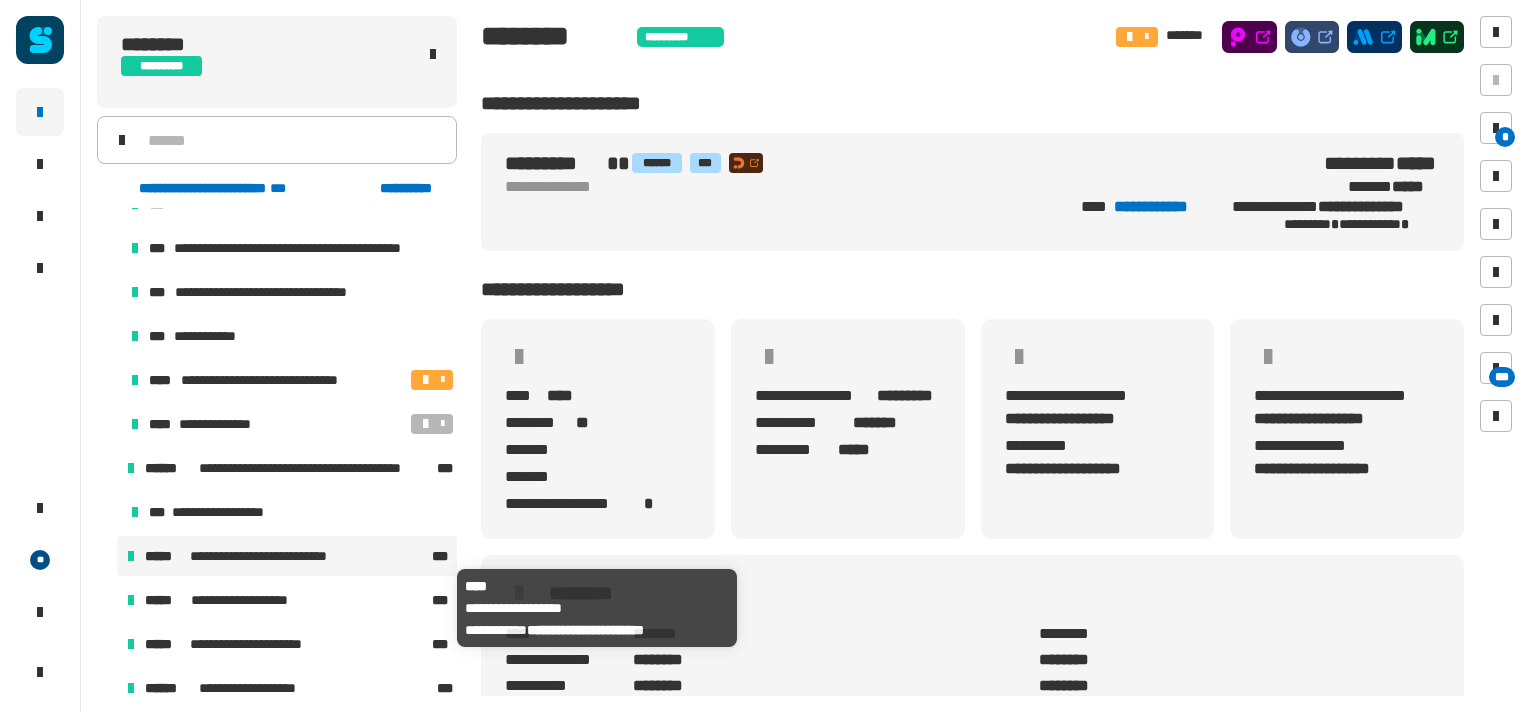 scroll, scrollTop: 468, scrollLeft: 0, axis: vertical 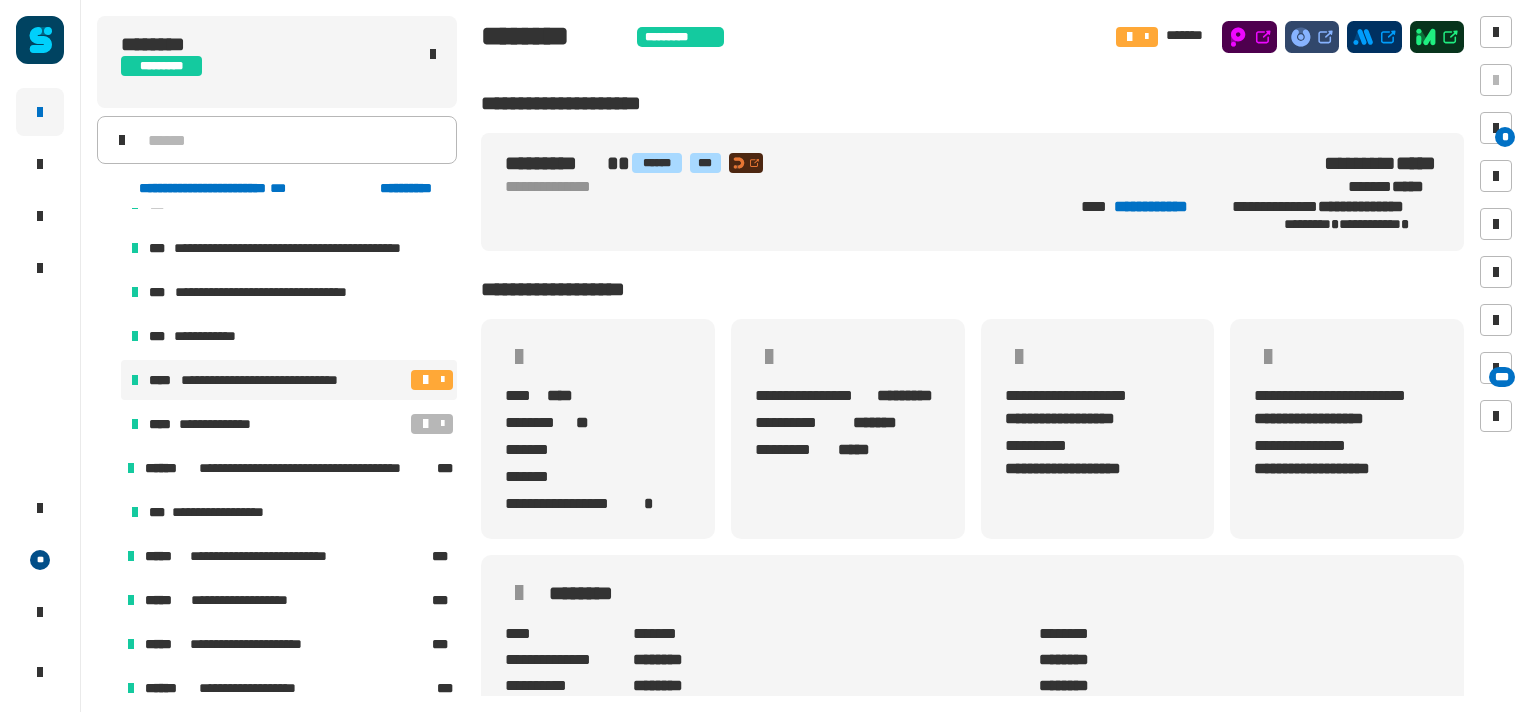 click on "**********" at bounding box center [278, 380] 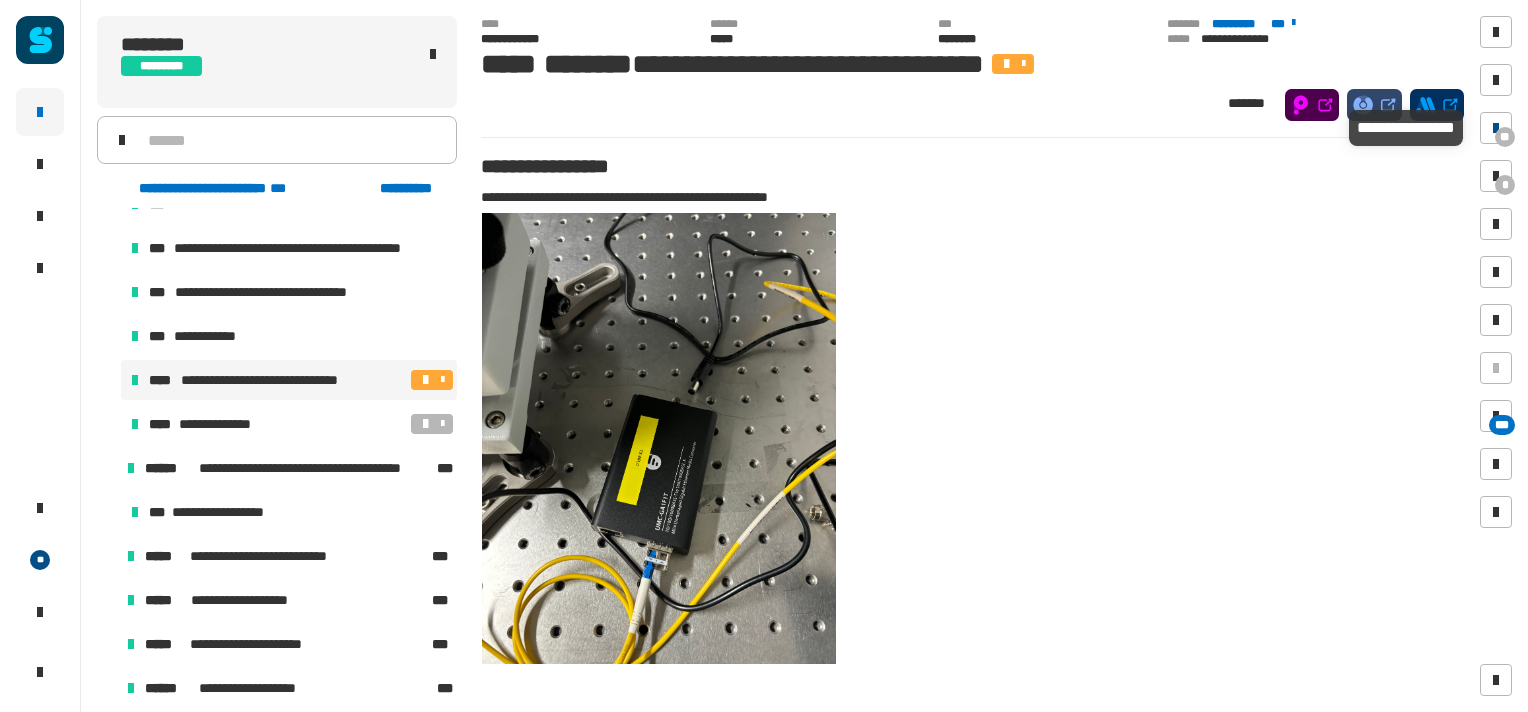 click at bounding box center [1496, 128] 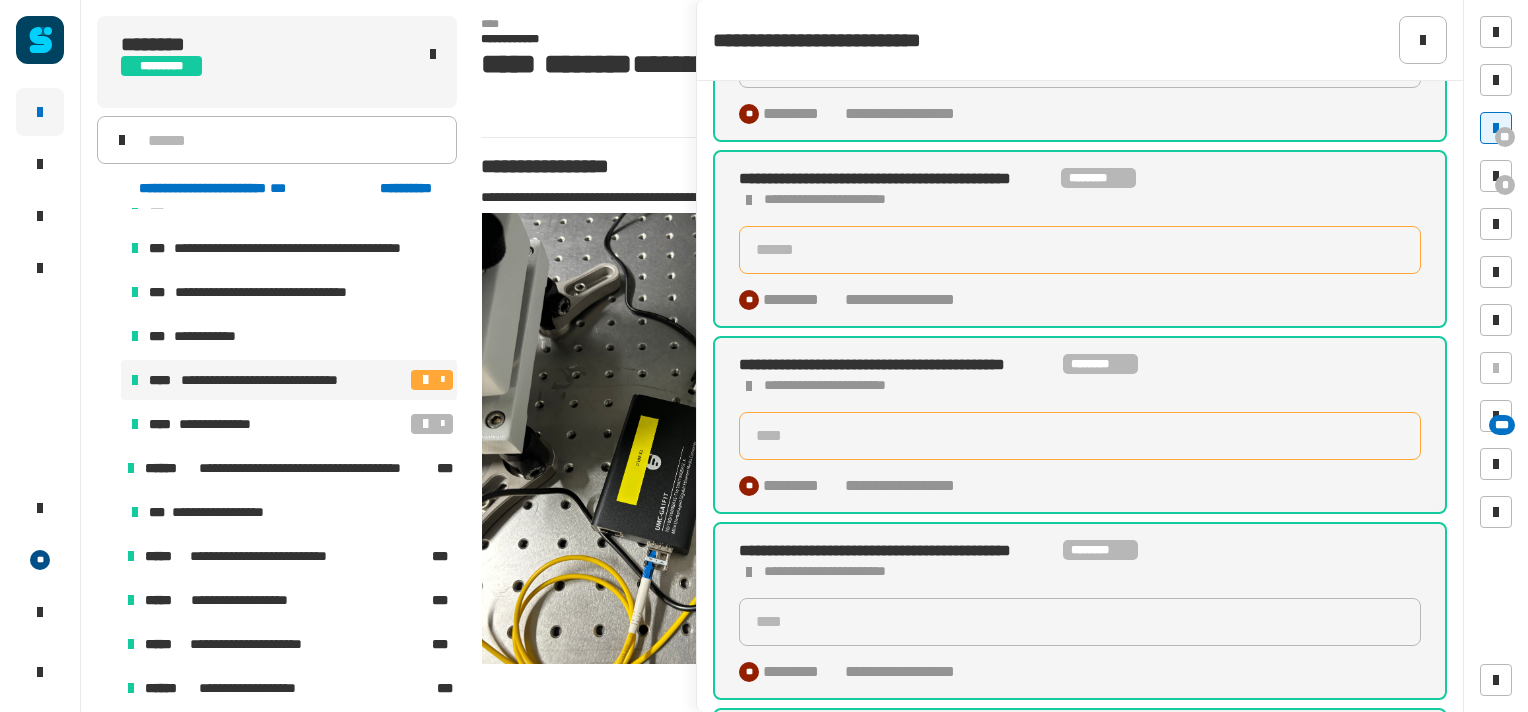 scroll, scrollTop: 500, scrollLeft: 0, axis: vertical 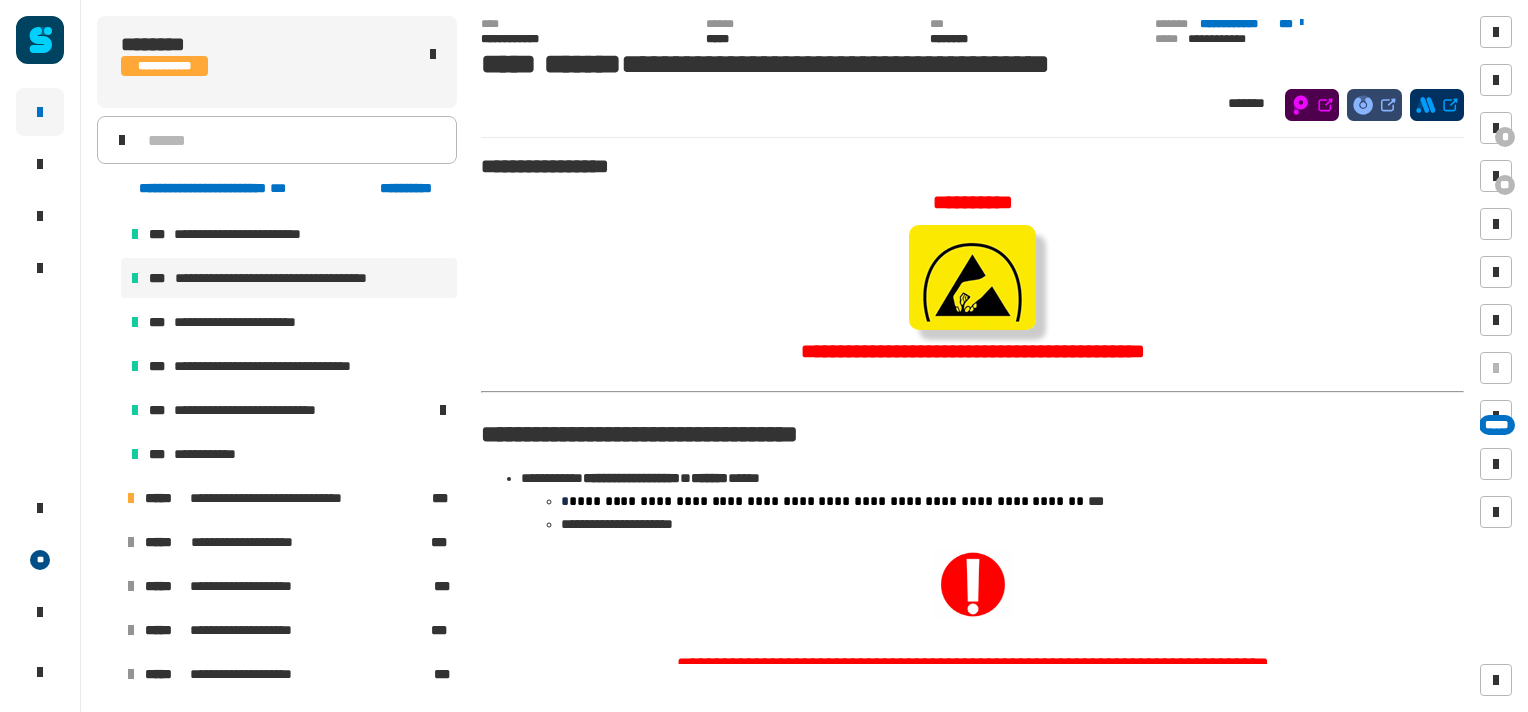 click at bounding box center (107, 498) 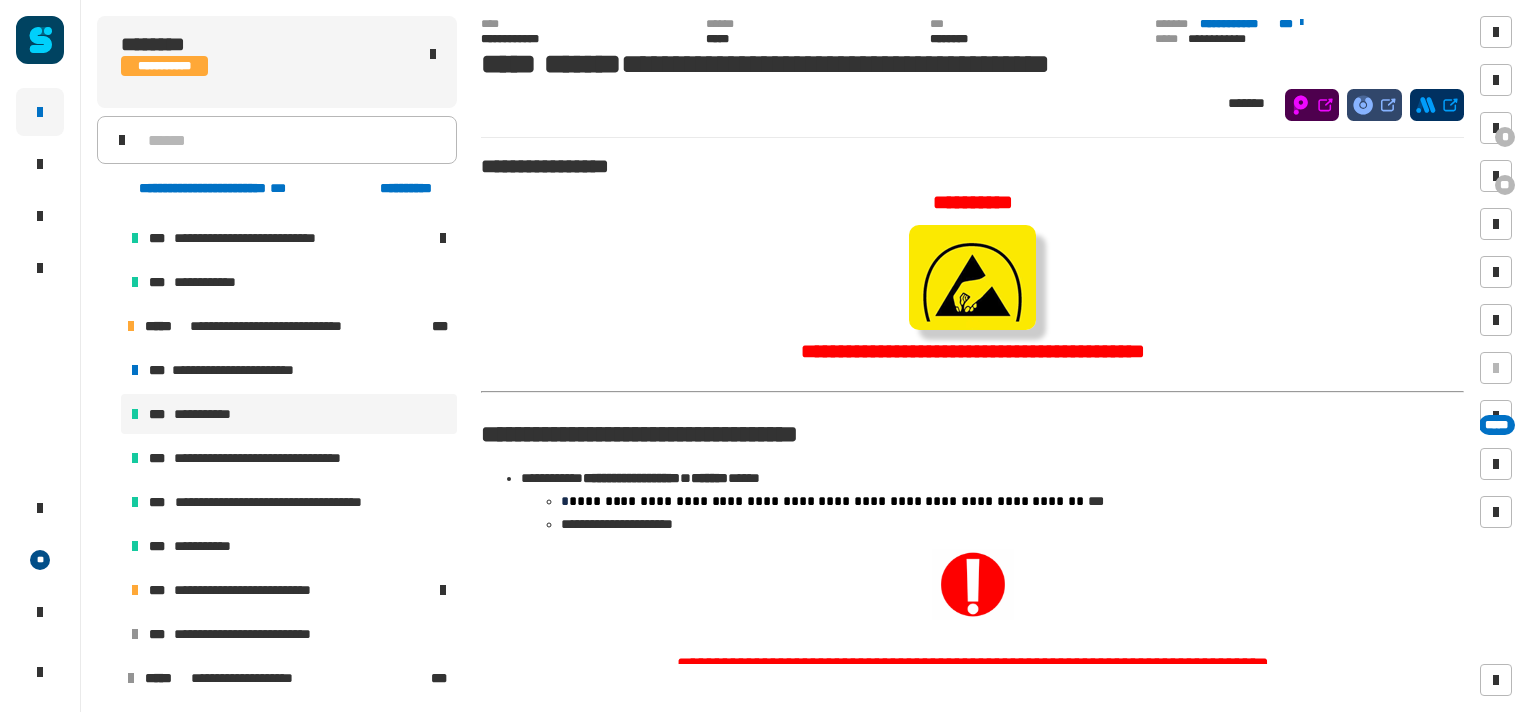 scroll, scrollTop: 394, scrollLeft: 0, axis: vertical 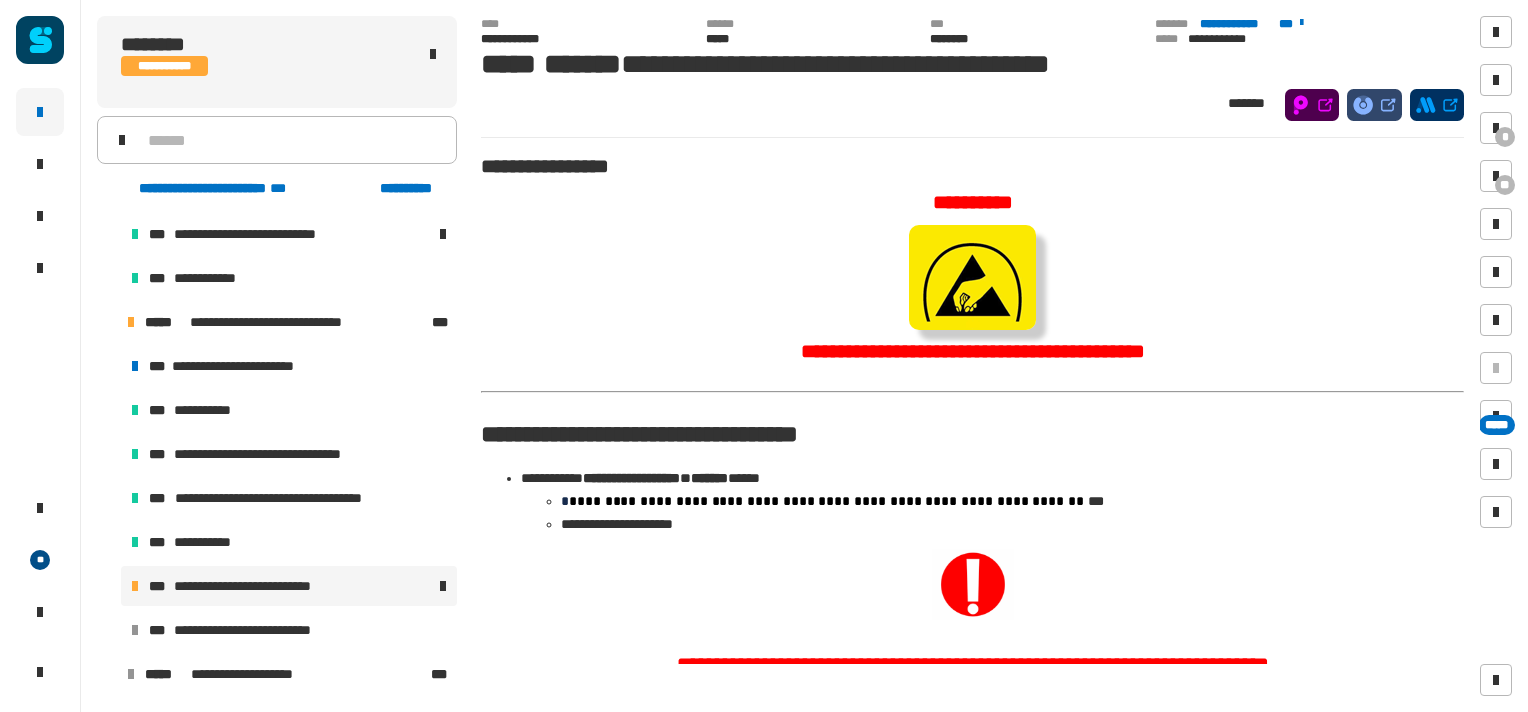 click on "**********" at bounding box center [259, 586] 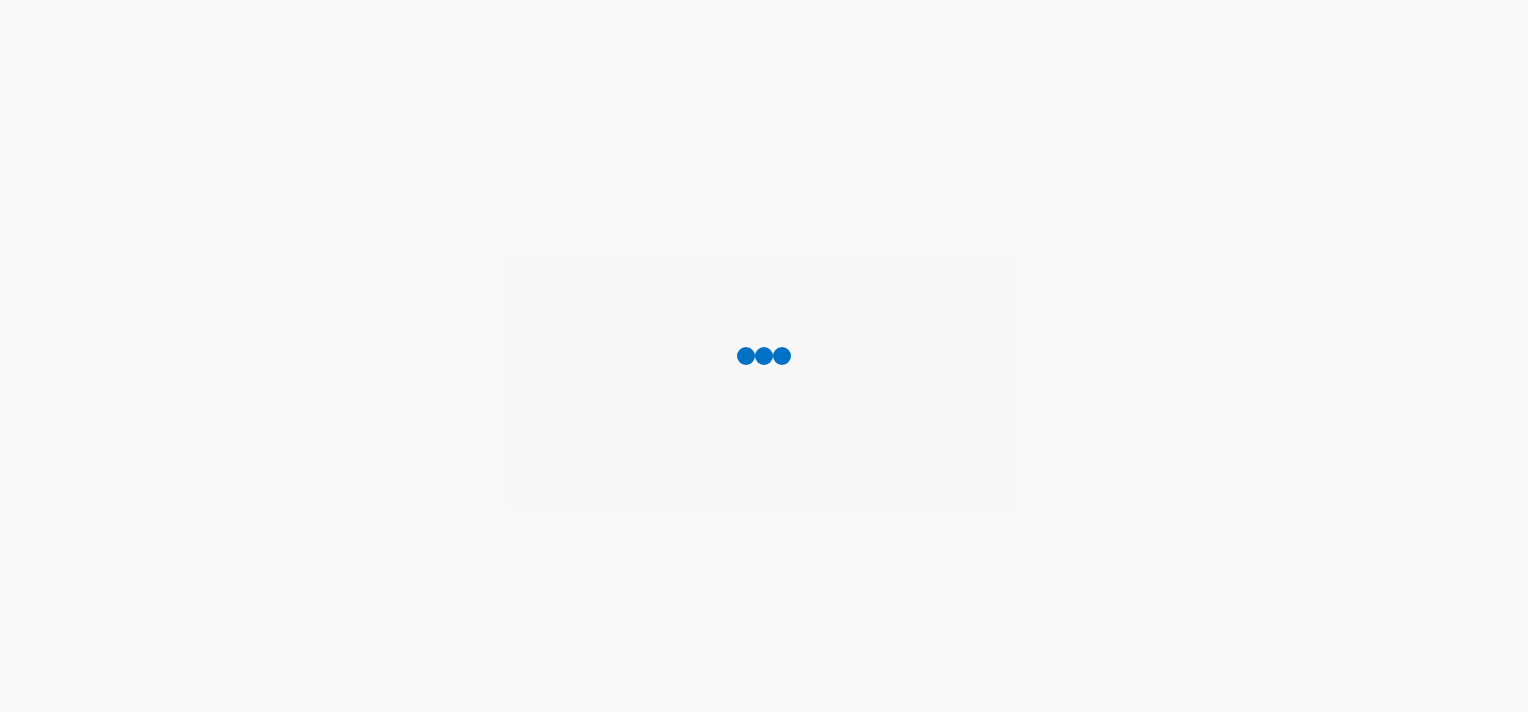 scroll, scrollTop: 0, scrollLeft: 0, axis: both 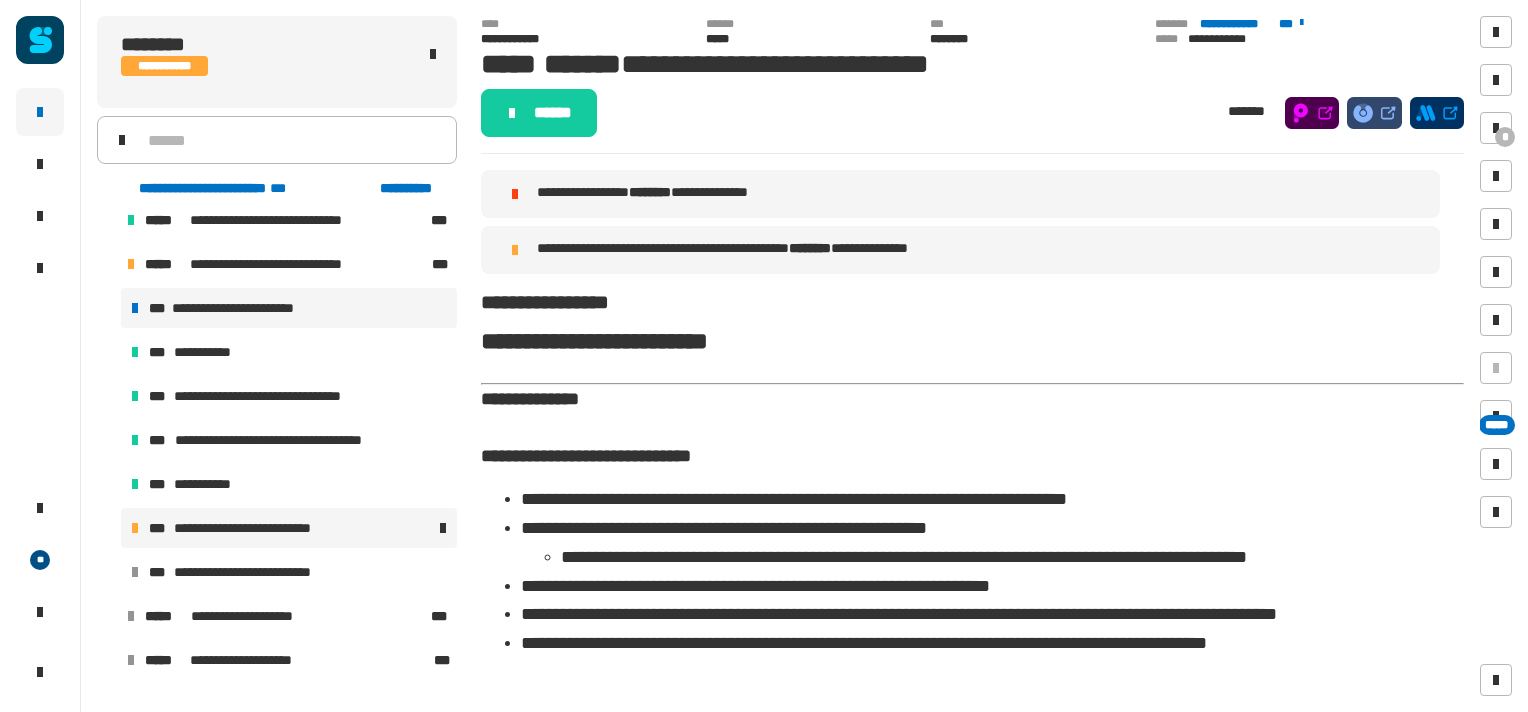 click on "**********" at bounding box center [289, 308] 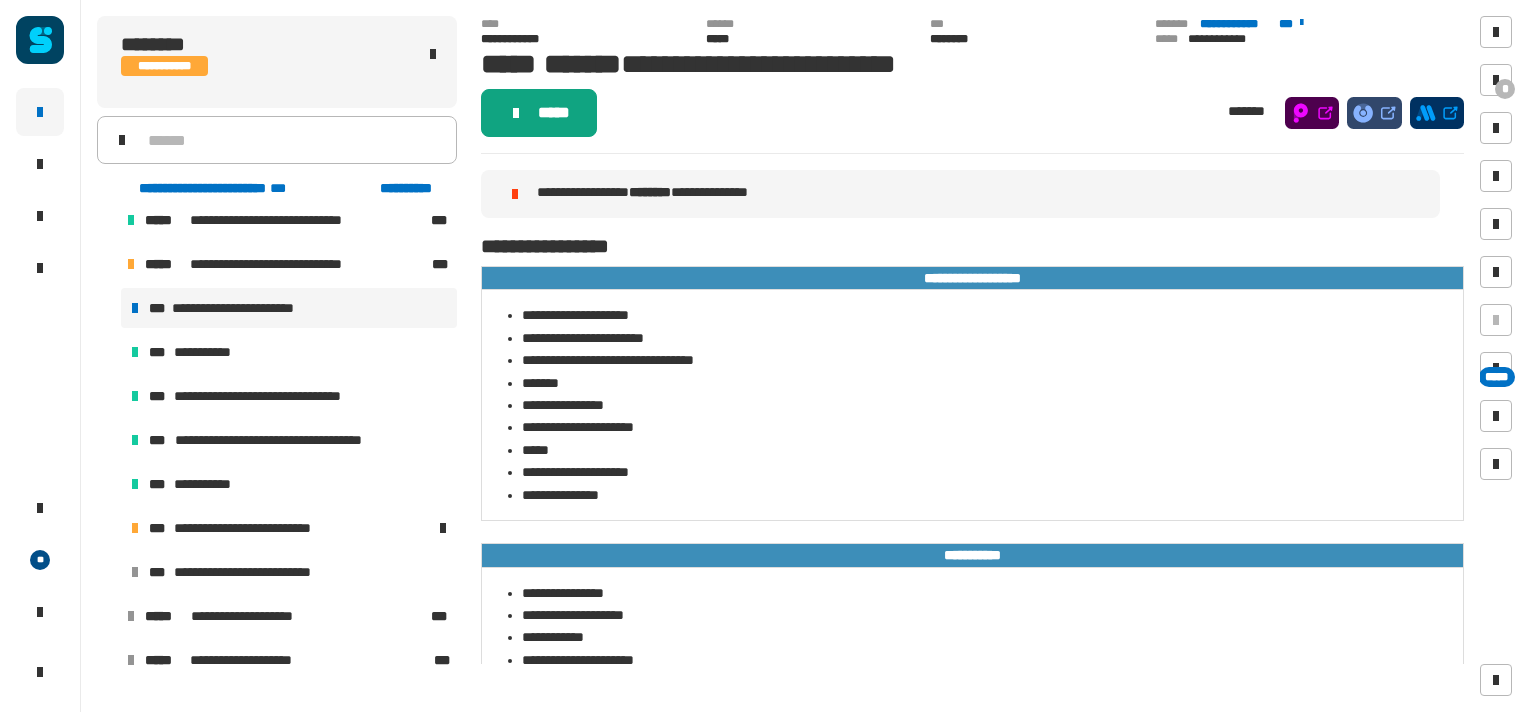 click on "*****" 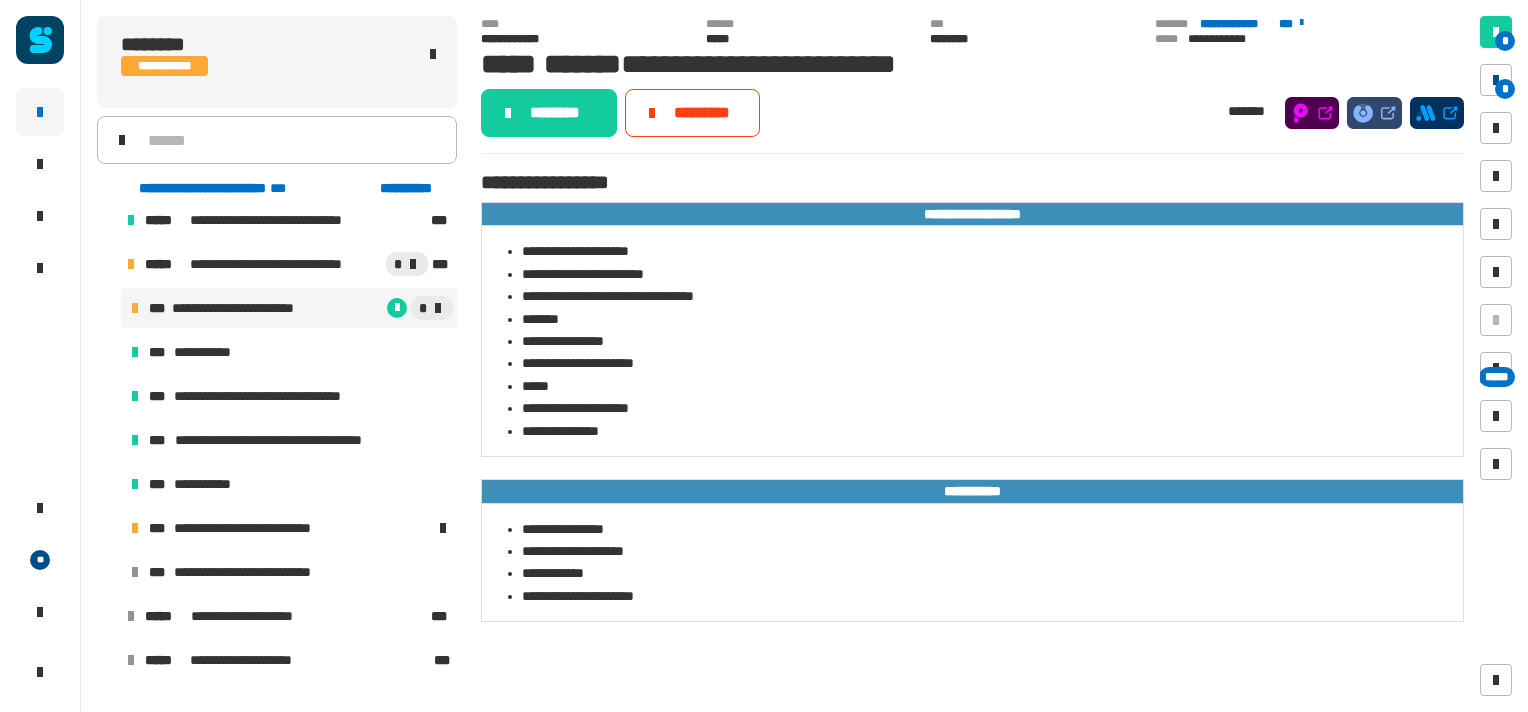 click at bounding box center [1496, 80] 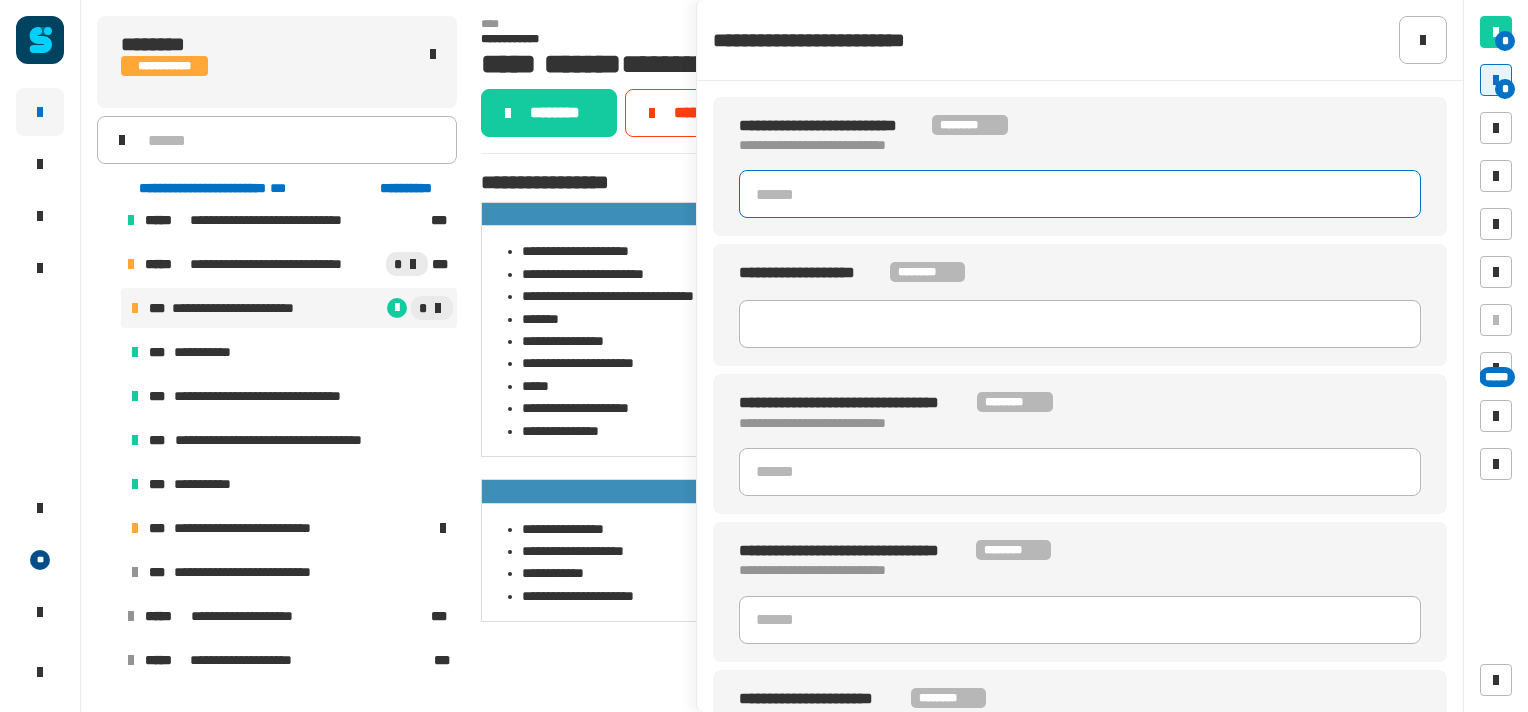 click 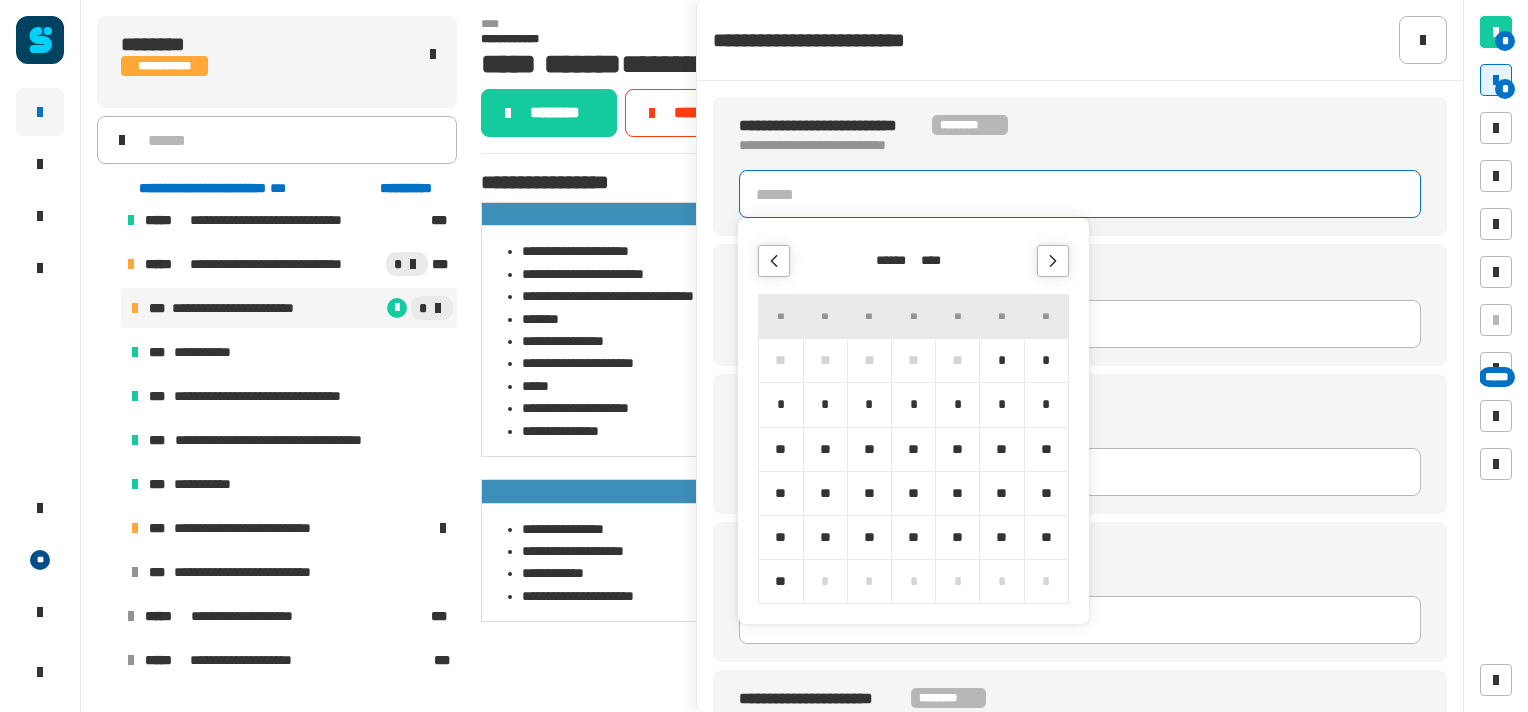click 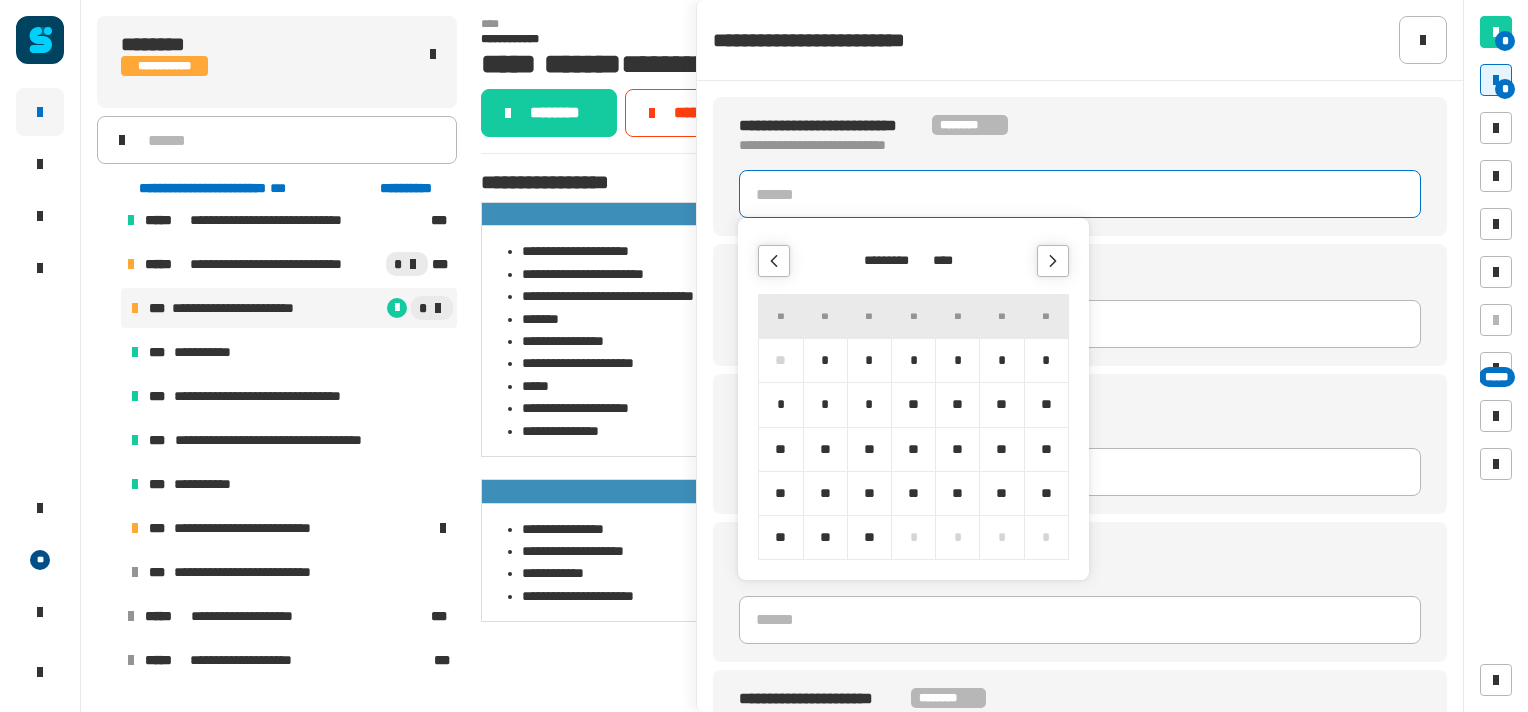click 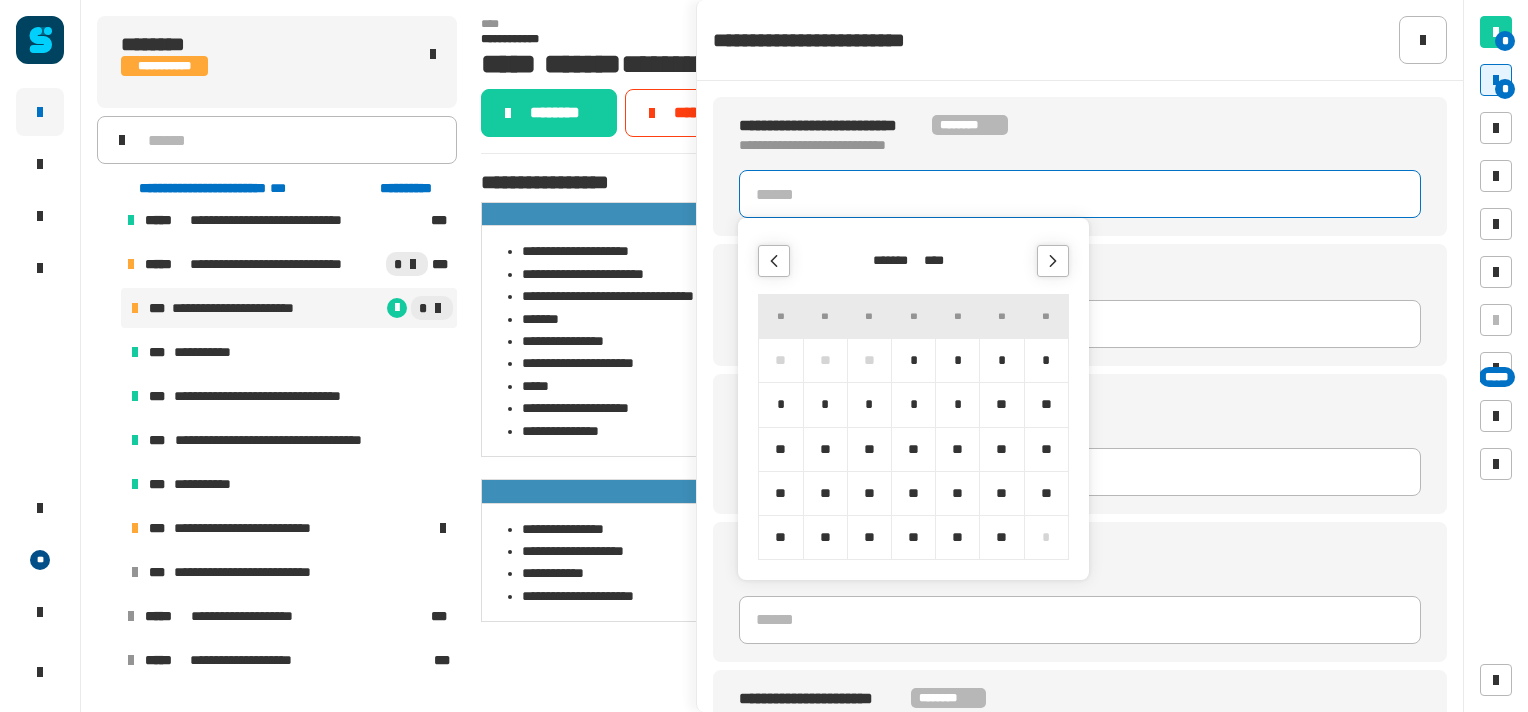 click 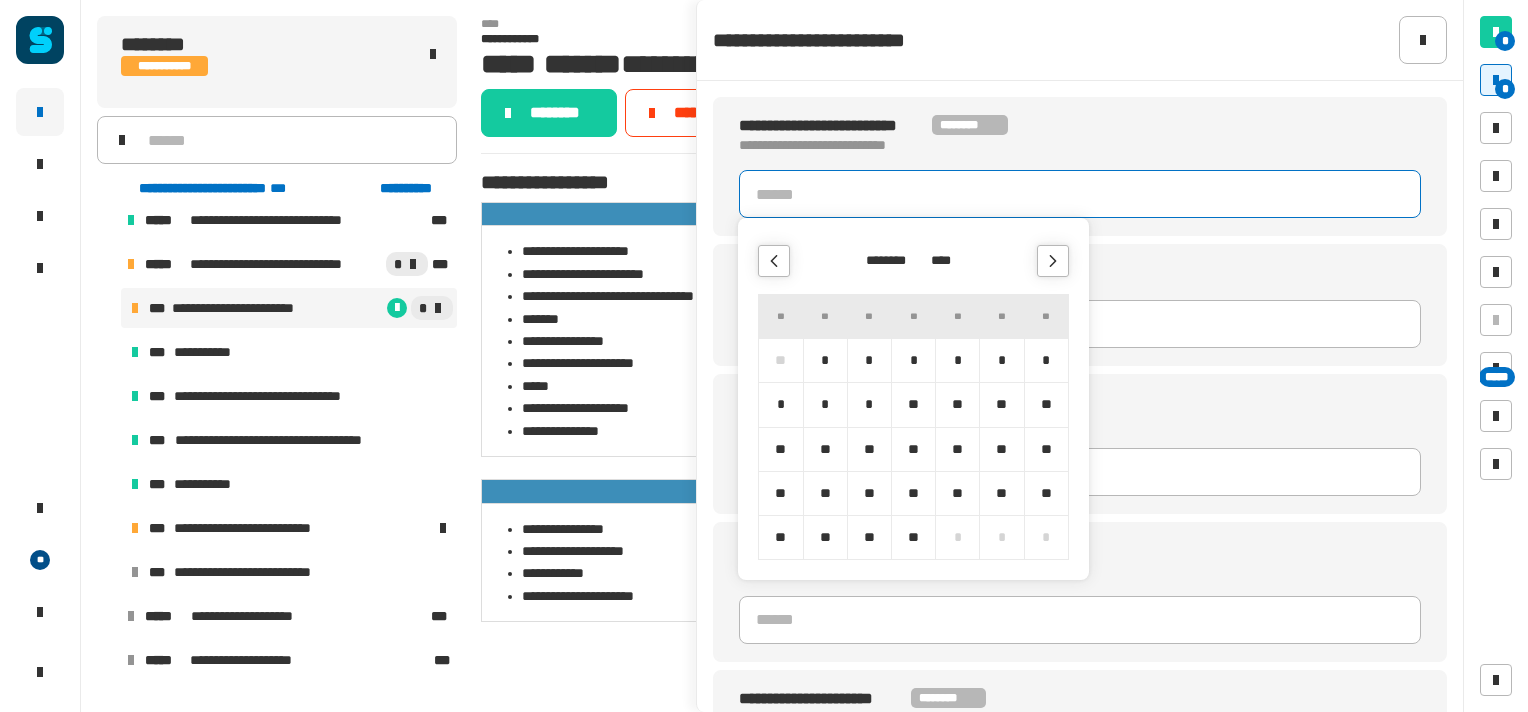click 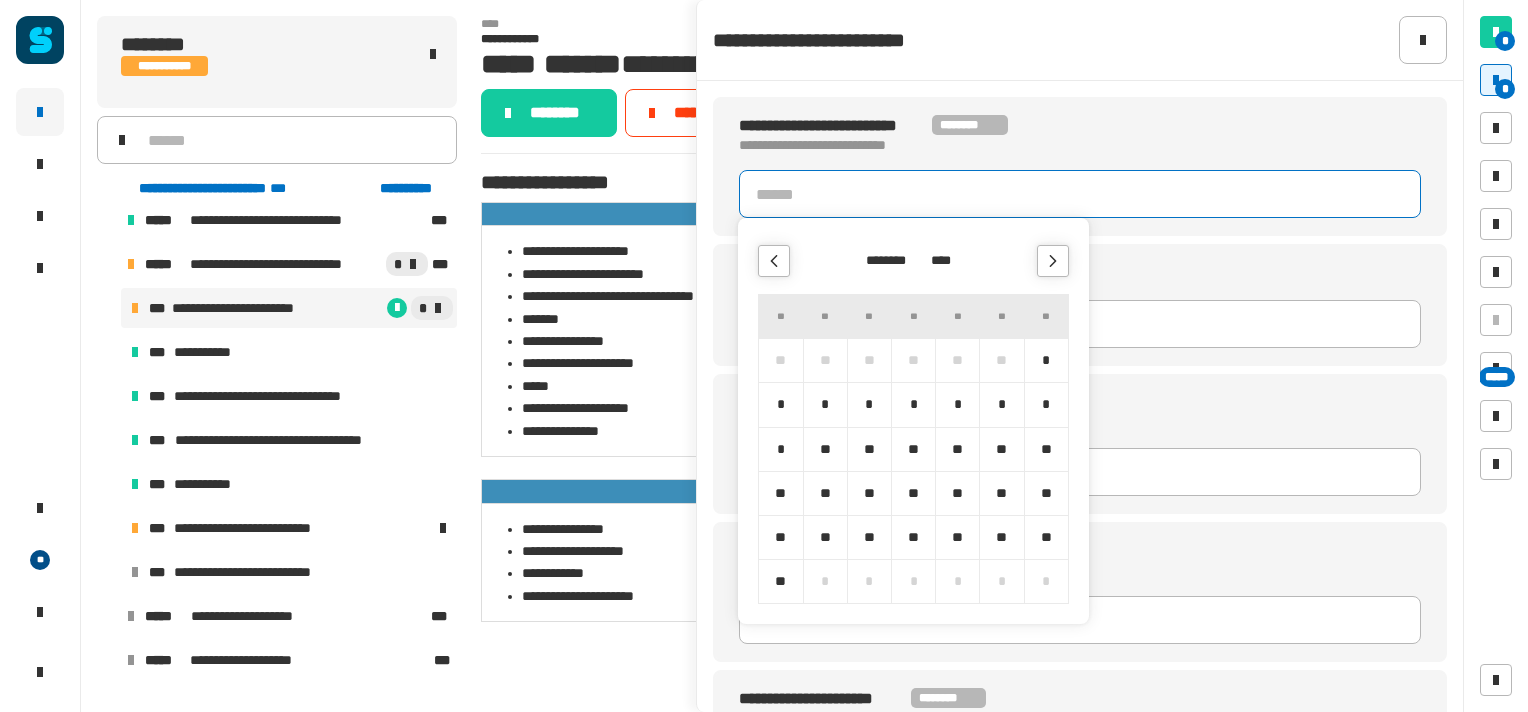 click at bounding box center [774, 261] 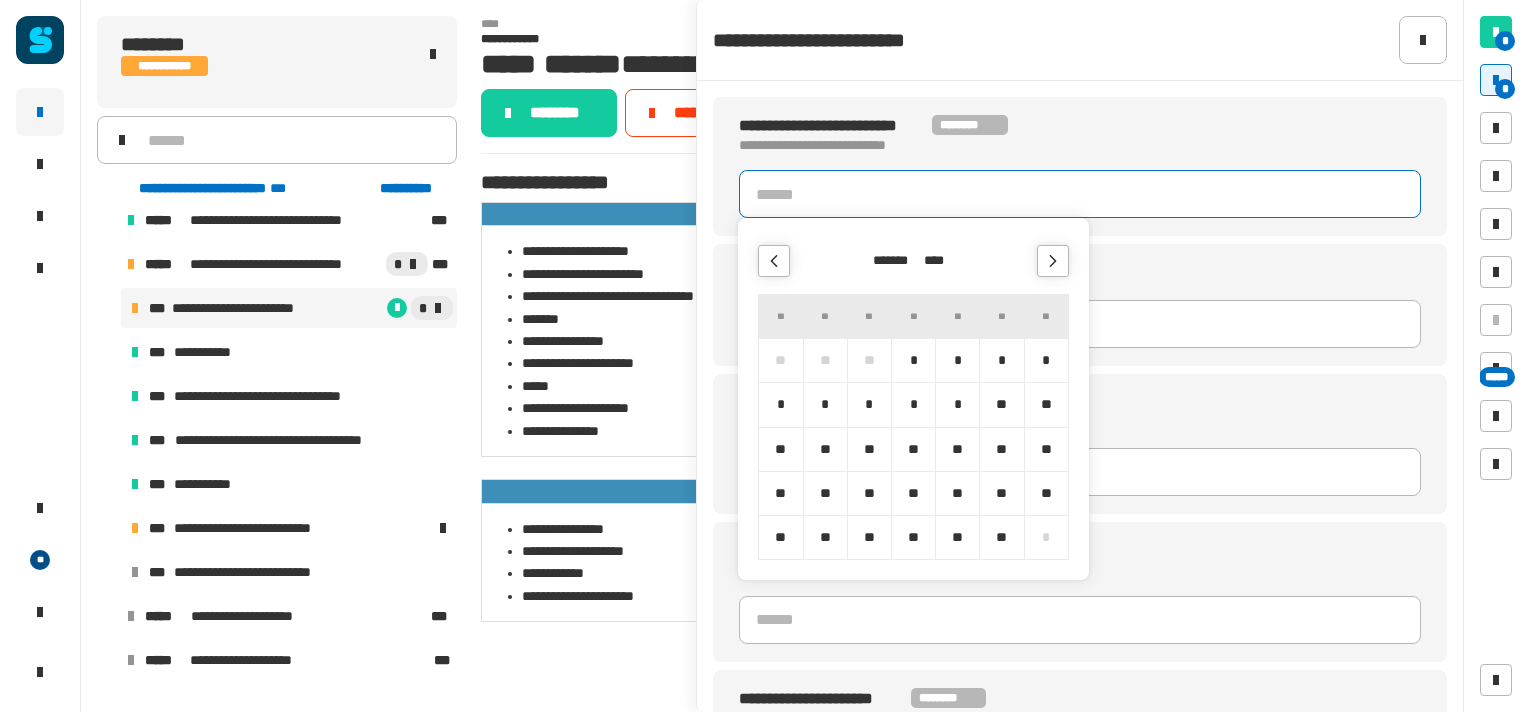 click on "*" at bounding box center [957, 404] 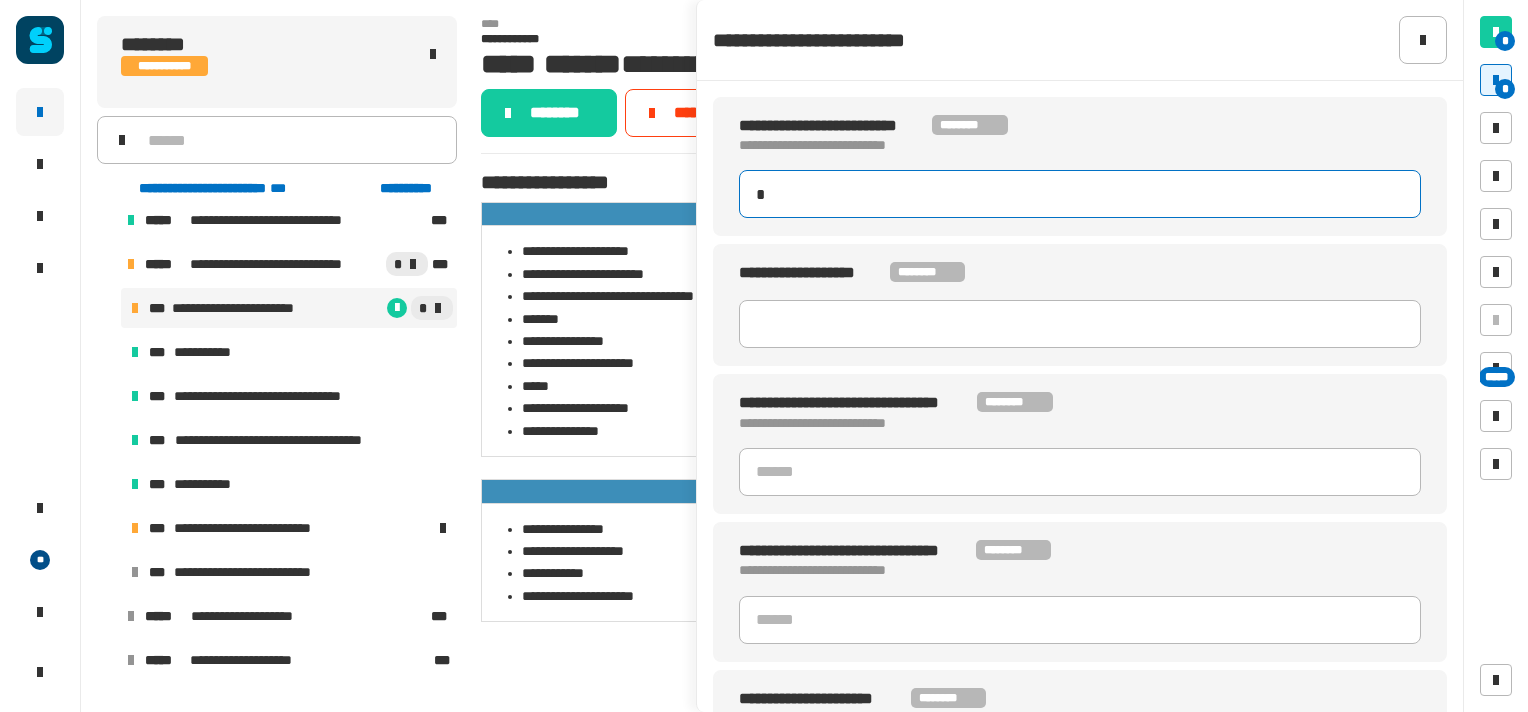 type on "**********" 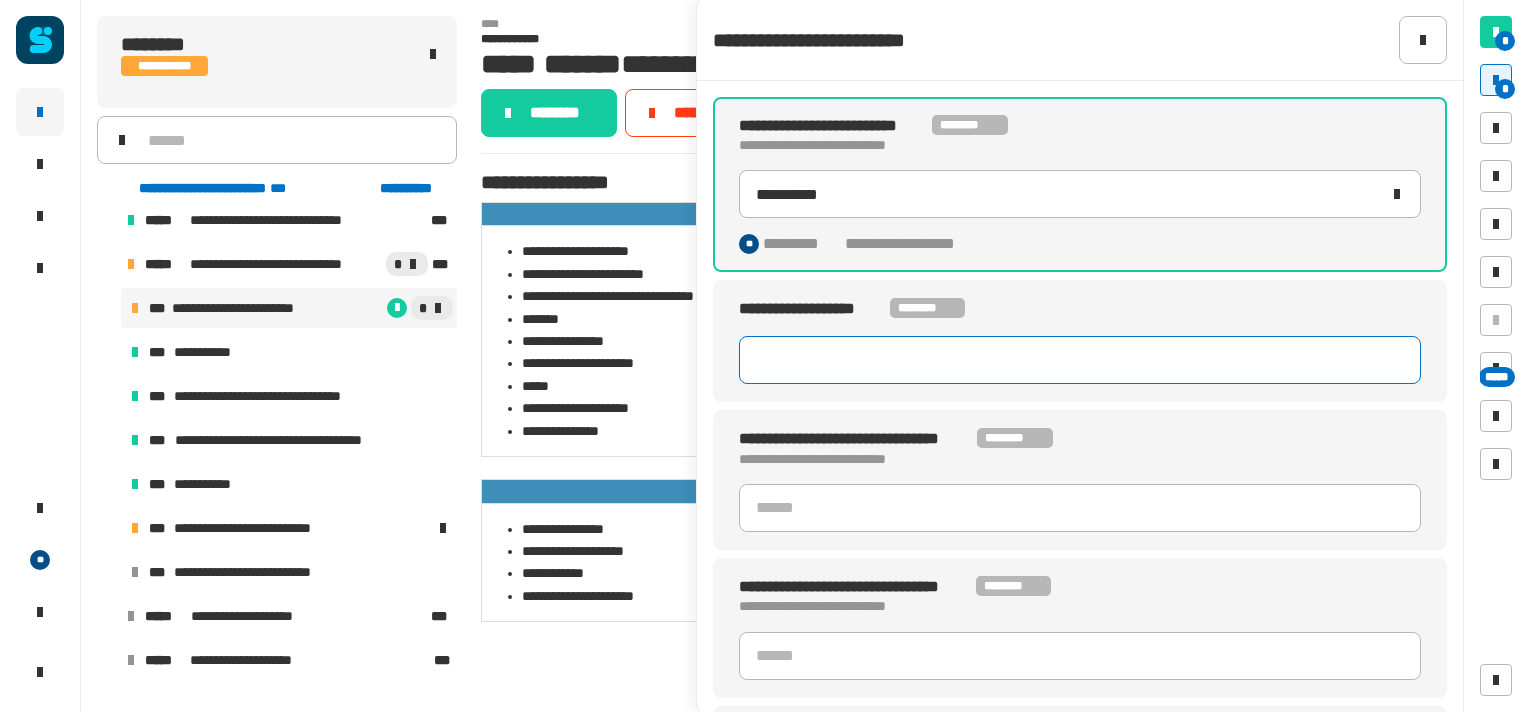 click 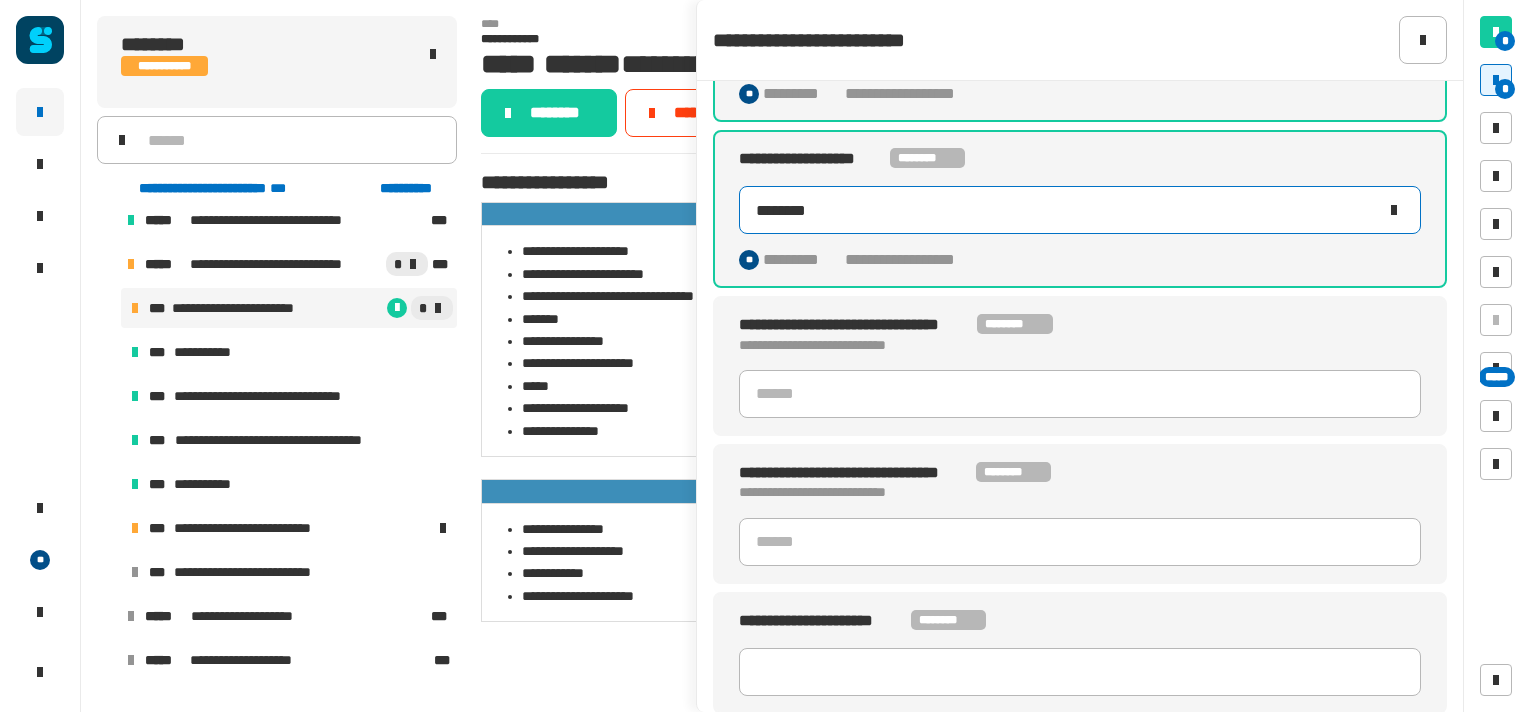 scroll, scrollTop: 151, scrollLeft: 0, axis: vertical 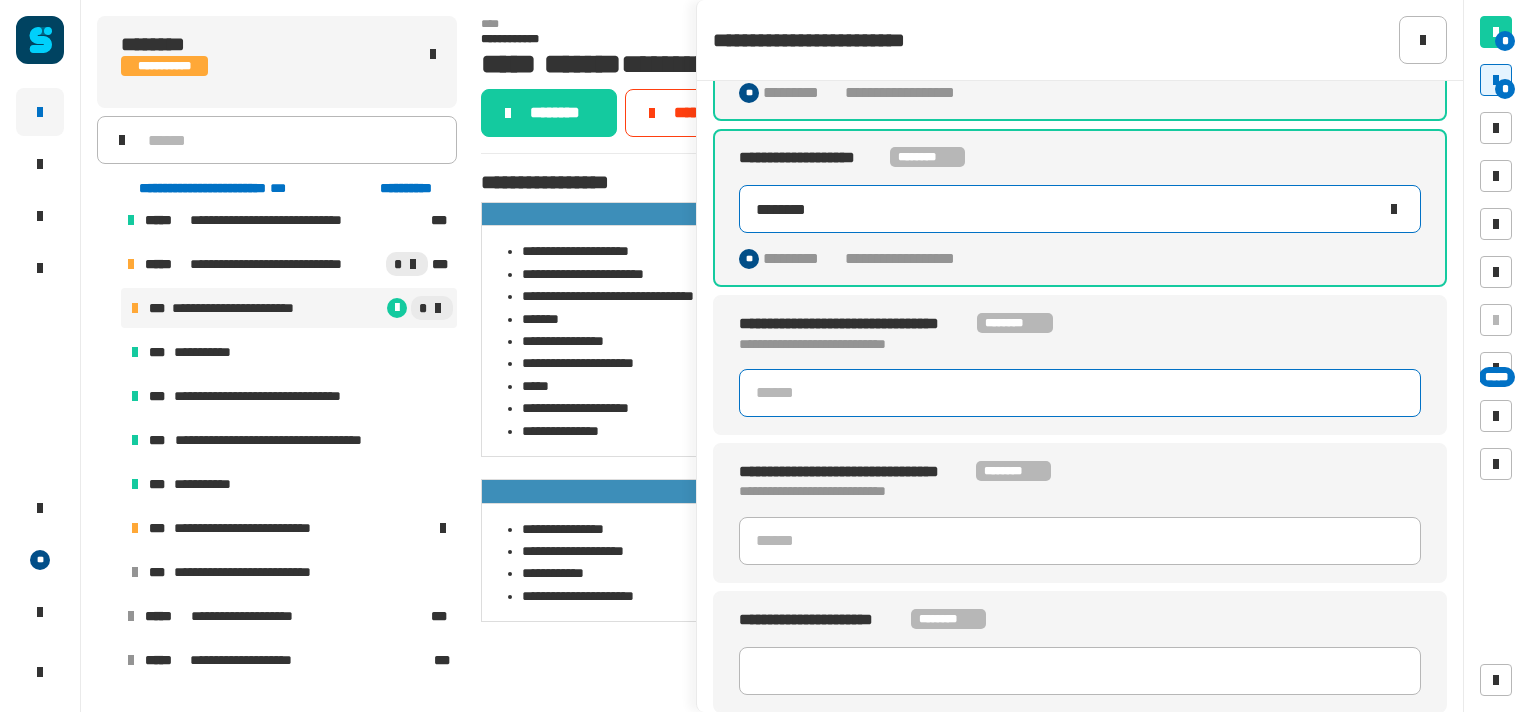 type on "********" 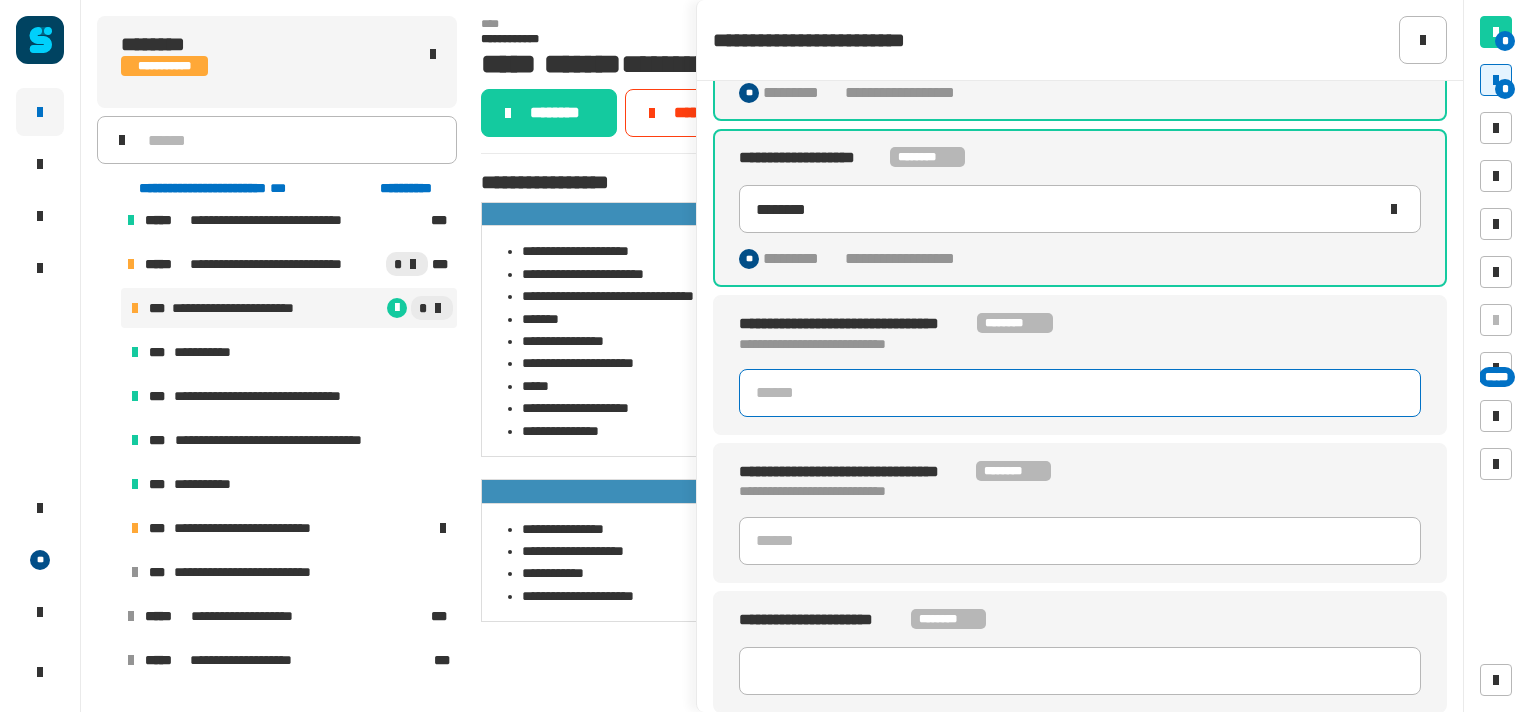 click 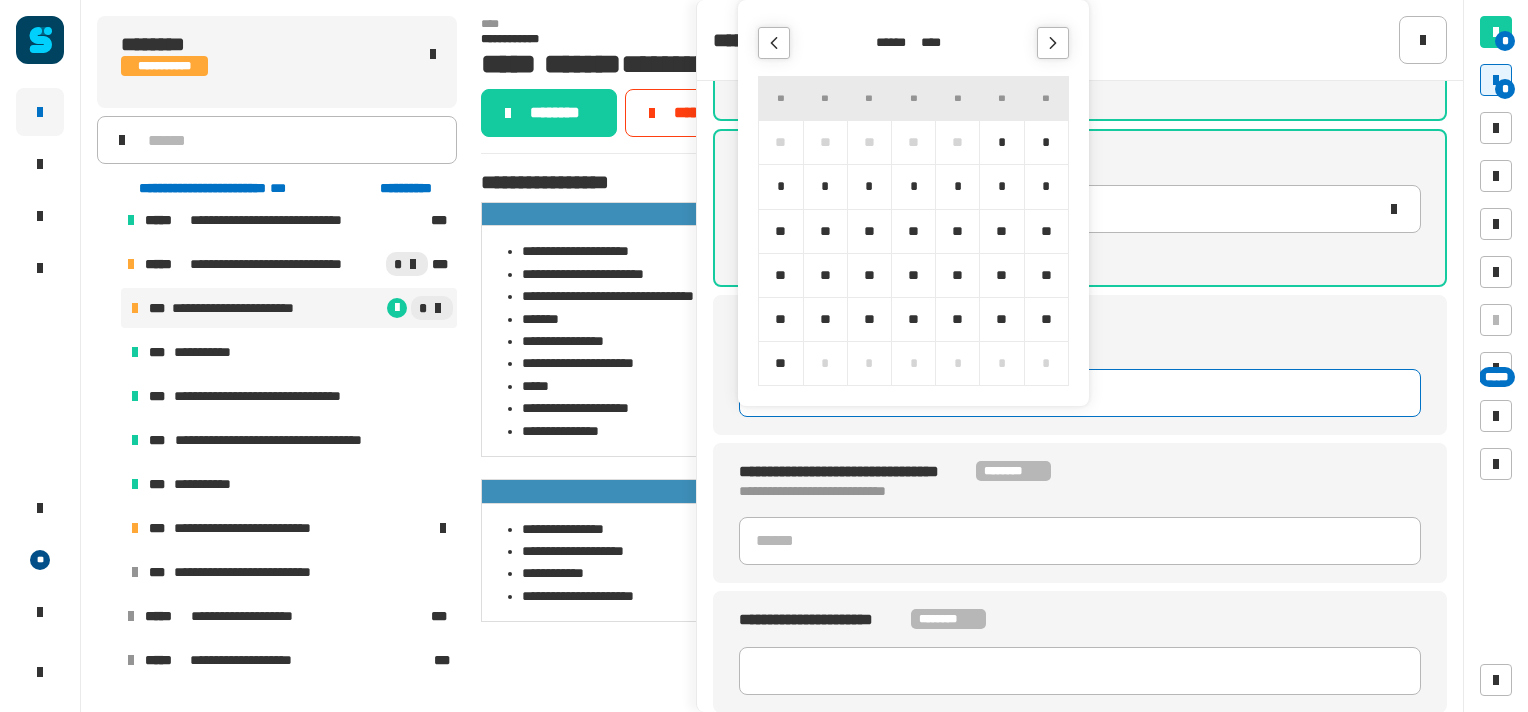 click at bounding box center [1053, 43] 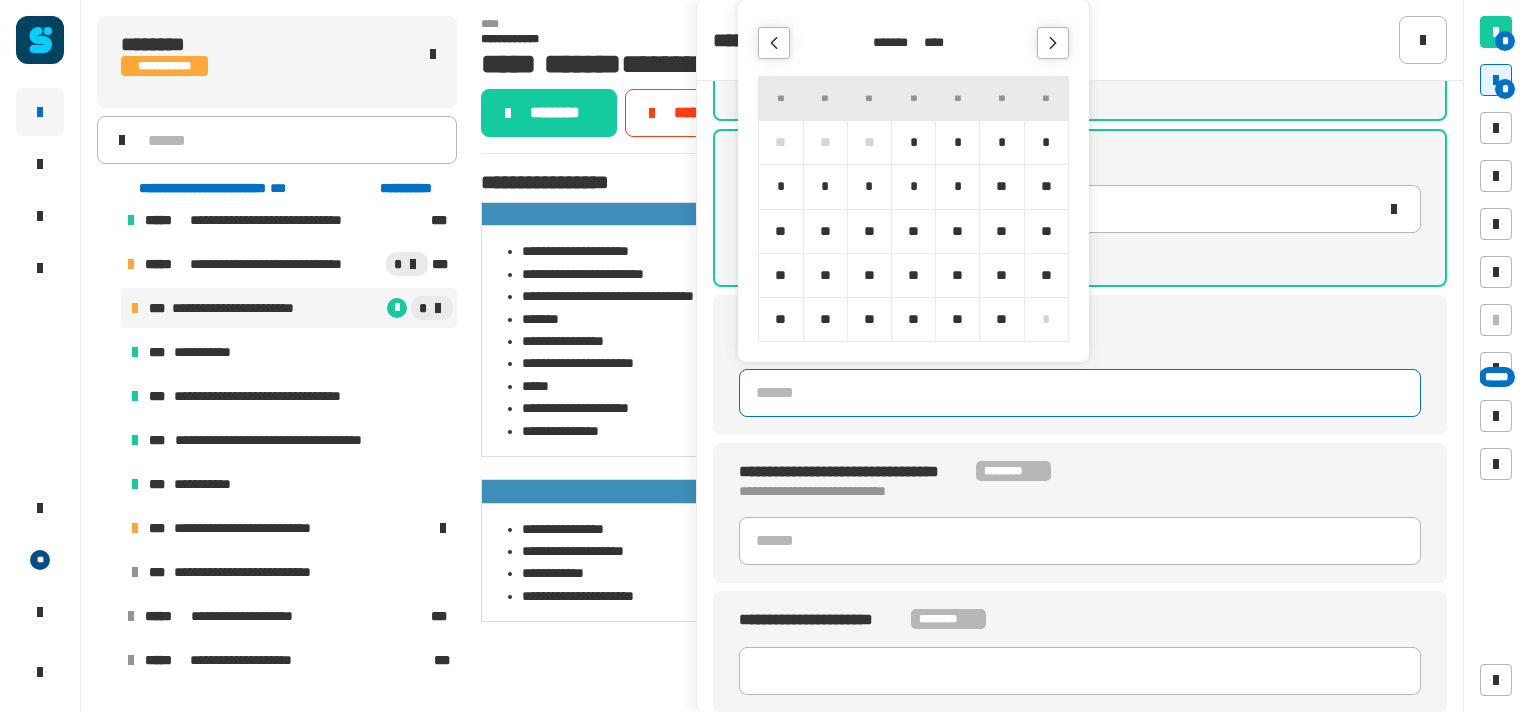 click at bounding box center [1053, 43] 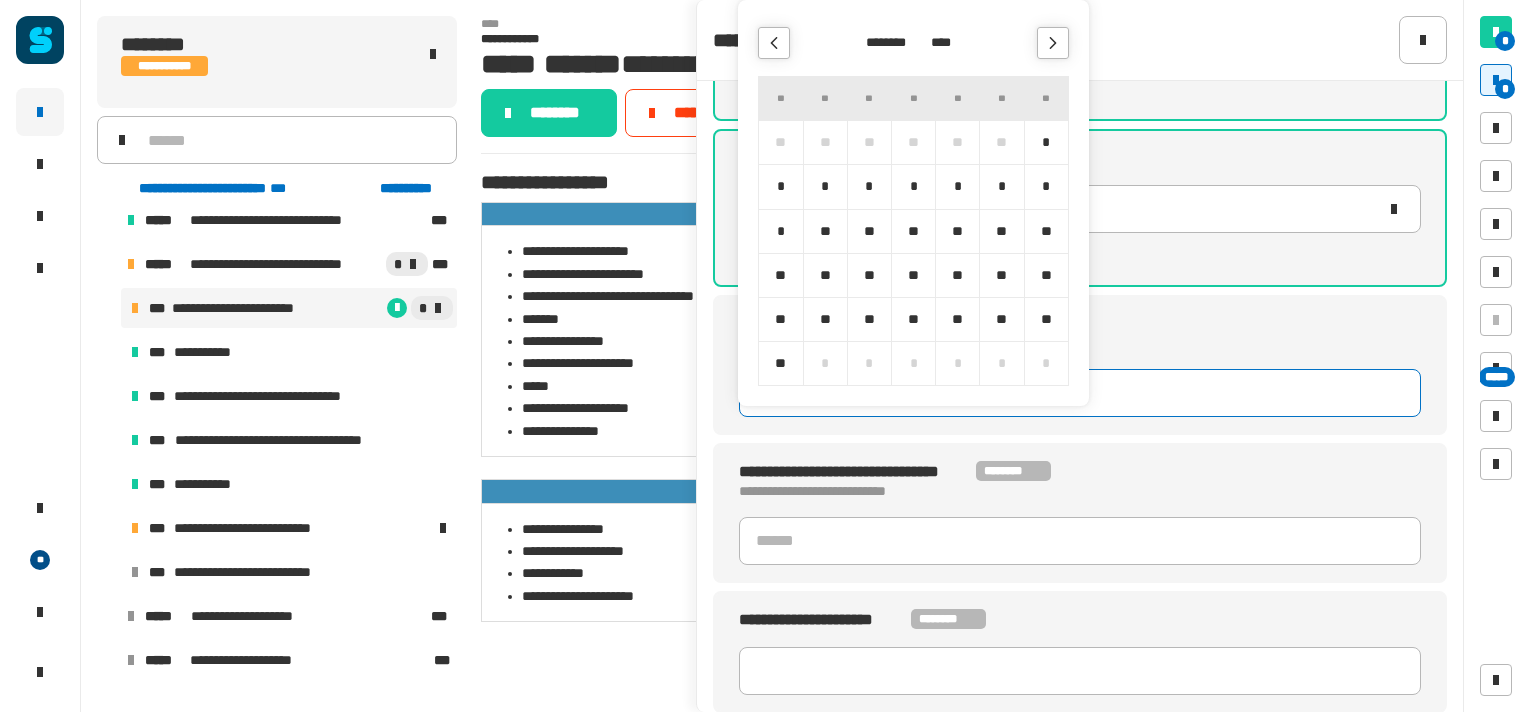 click at bounding box center [1053, 43] 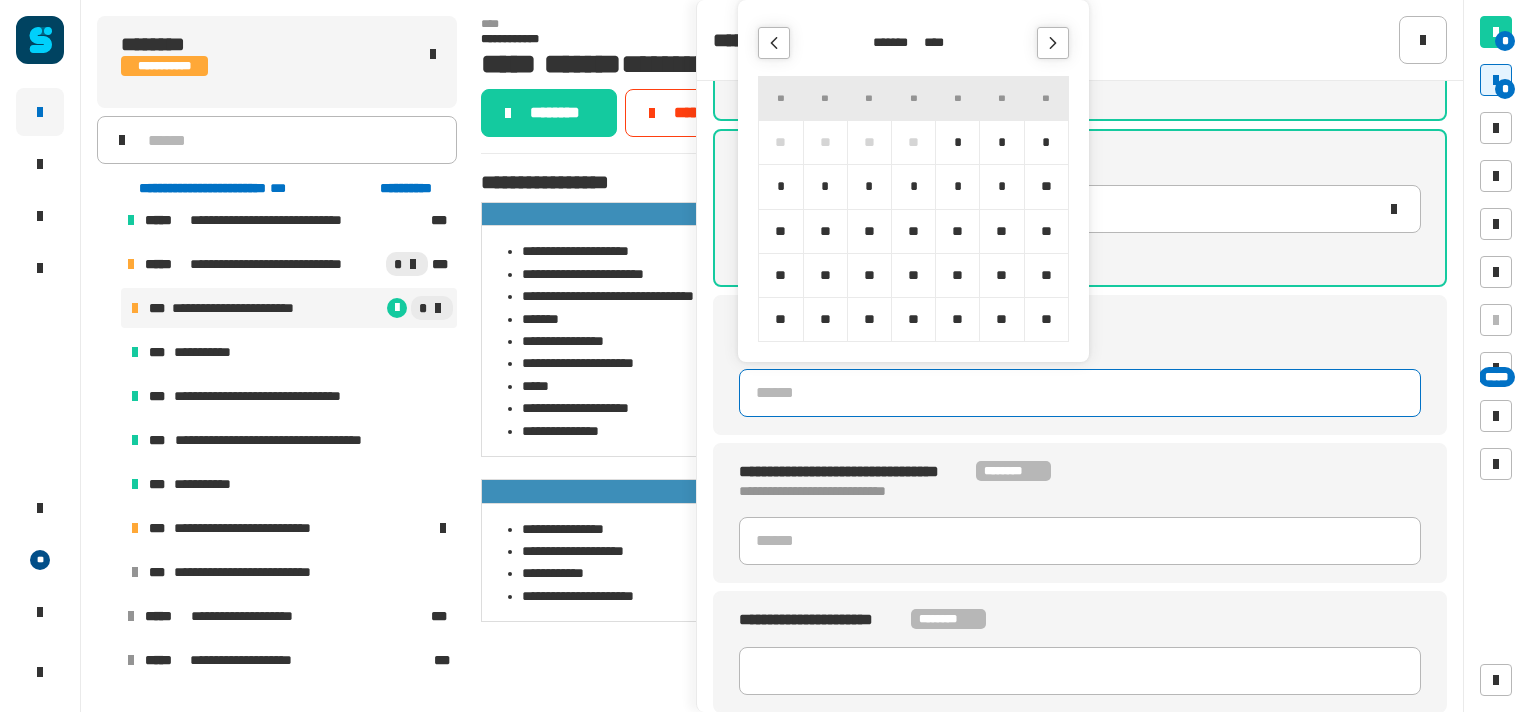 click at bounding box center [1053, 43] 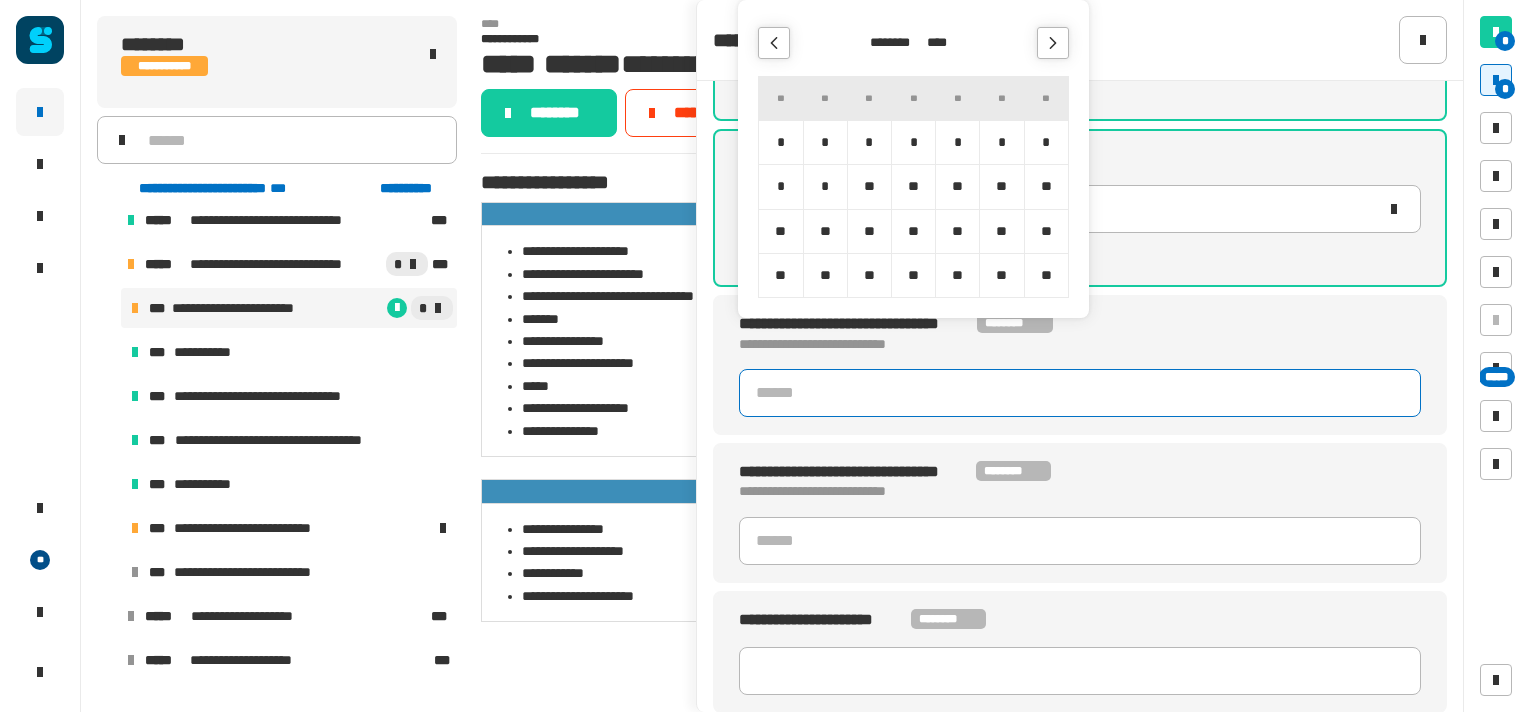 click at bounding box center [1053, 43] 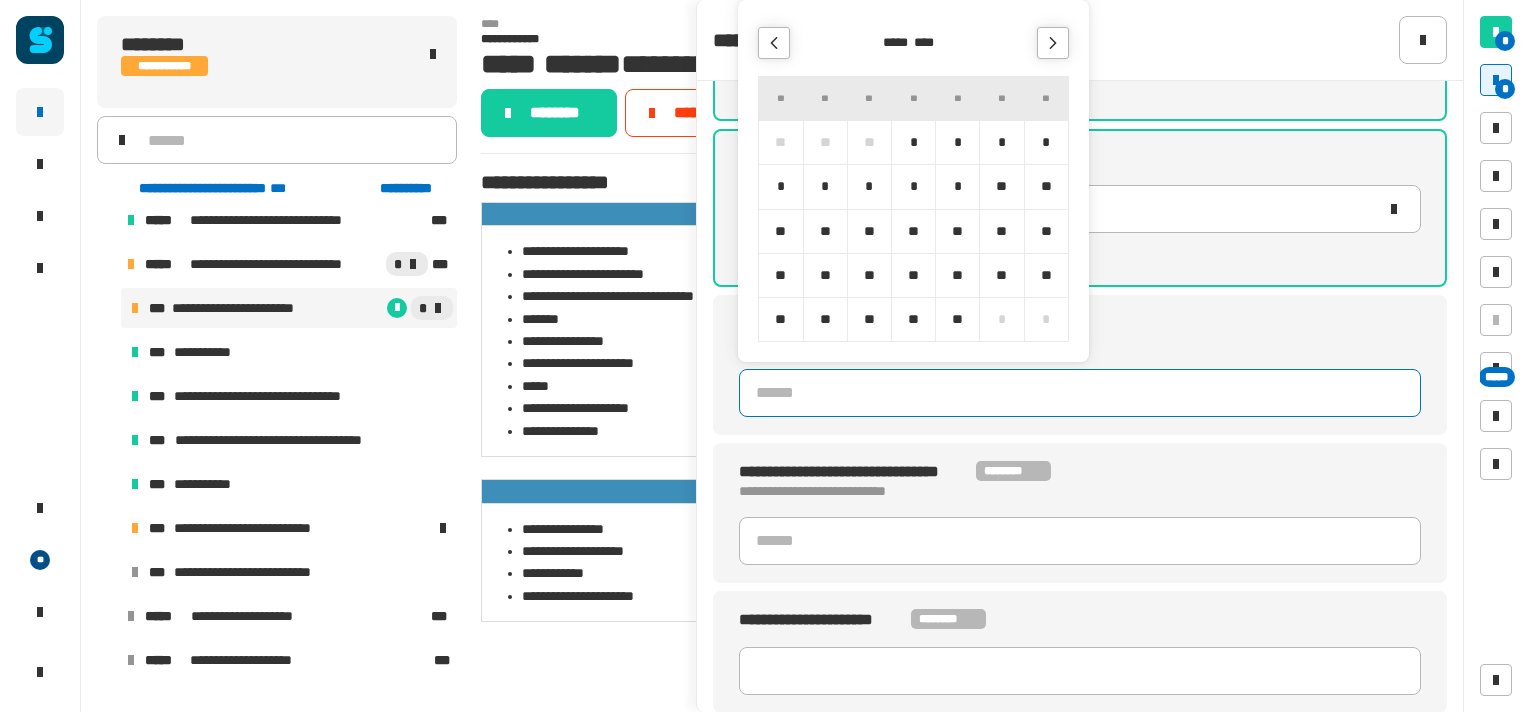 click at bounding box center (1053, 43) 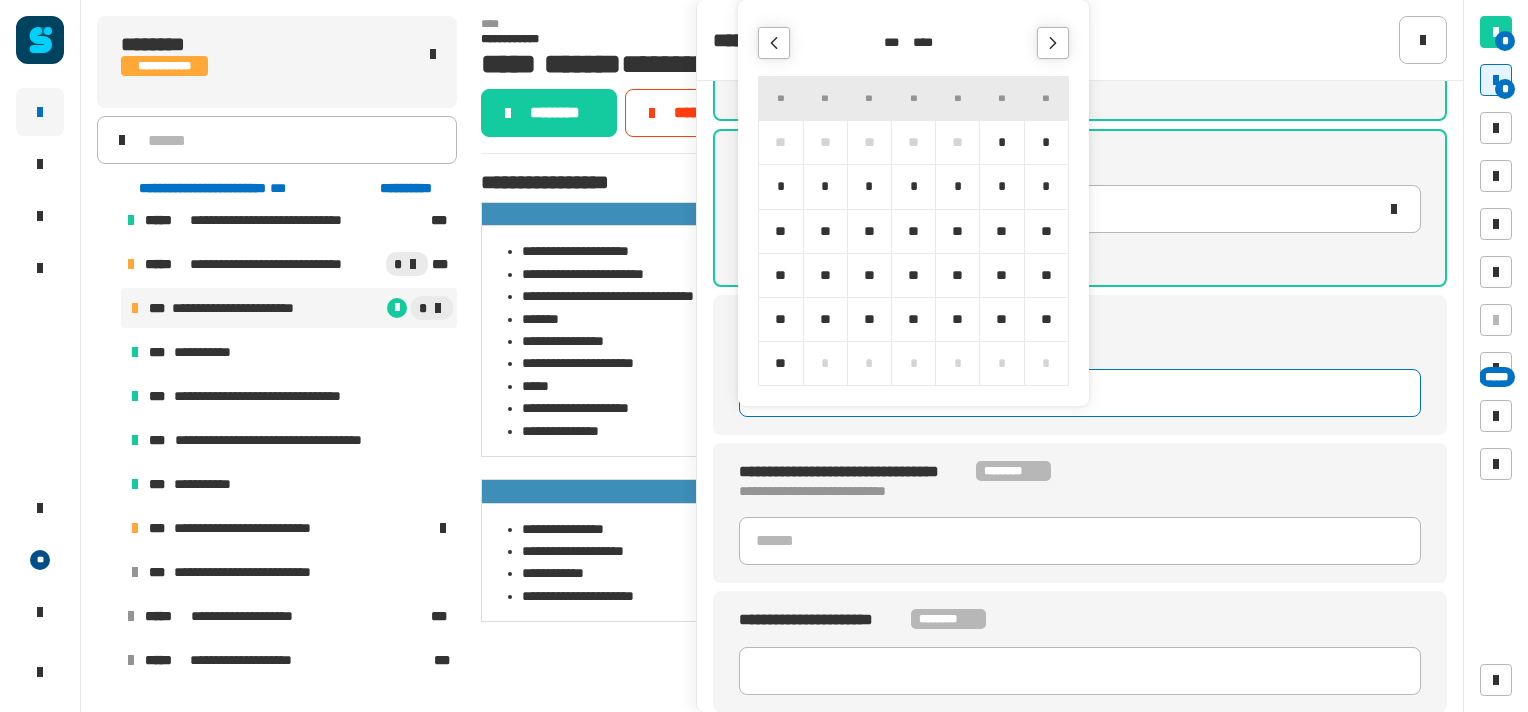 click at bounding box center [1053, 43] 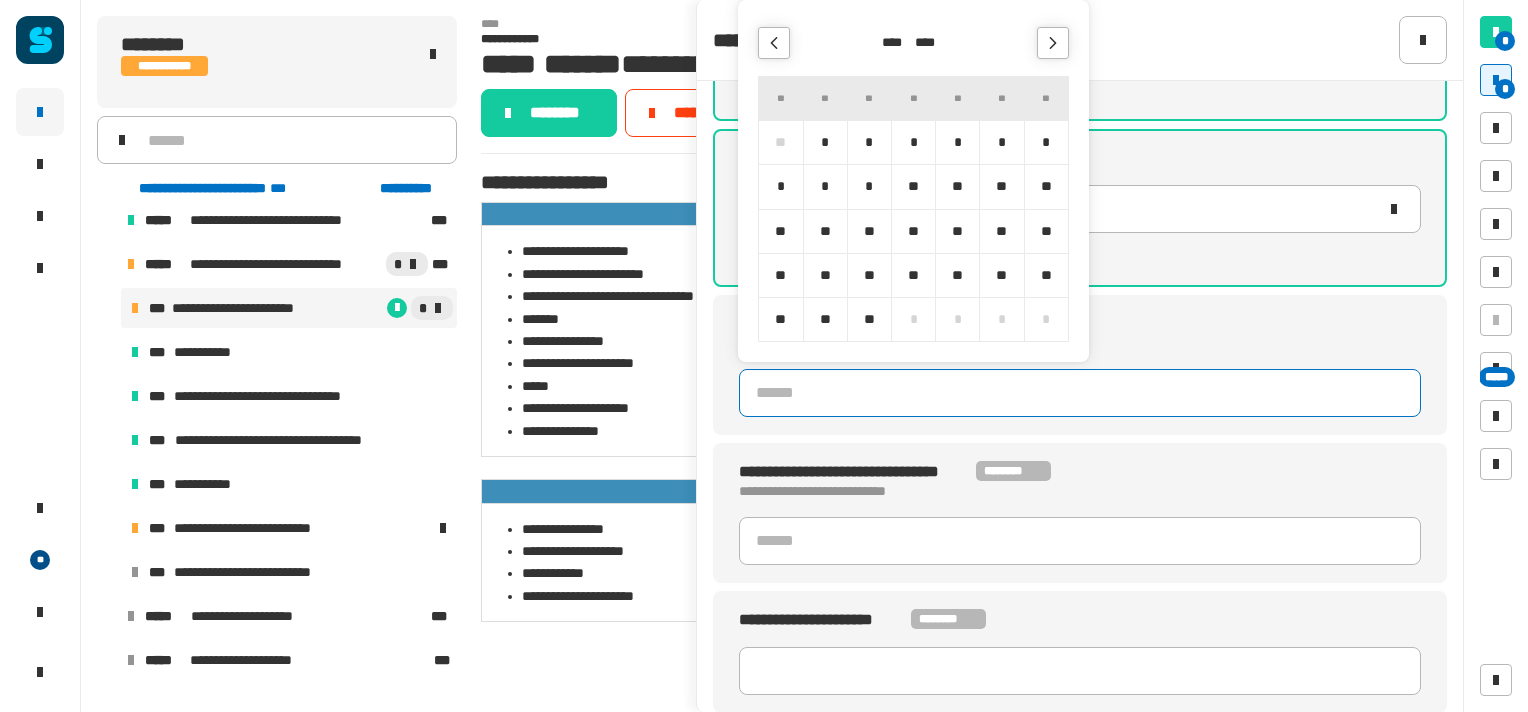 click on "**" at bounding box center [1001, 275] 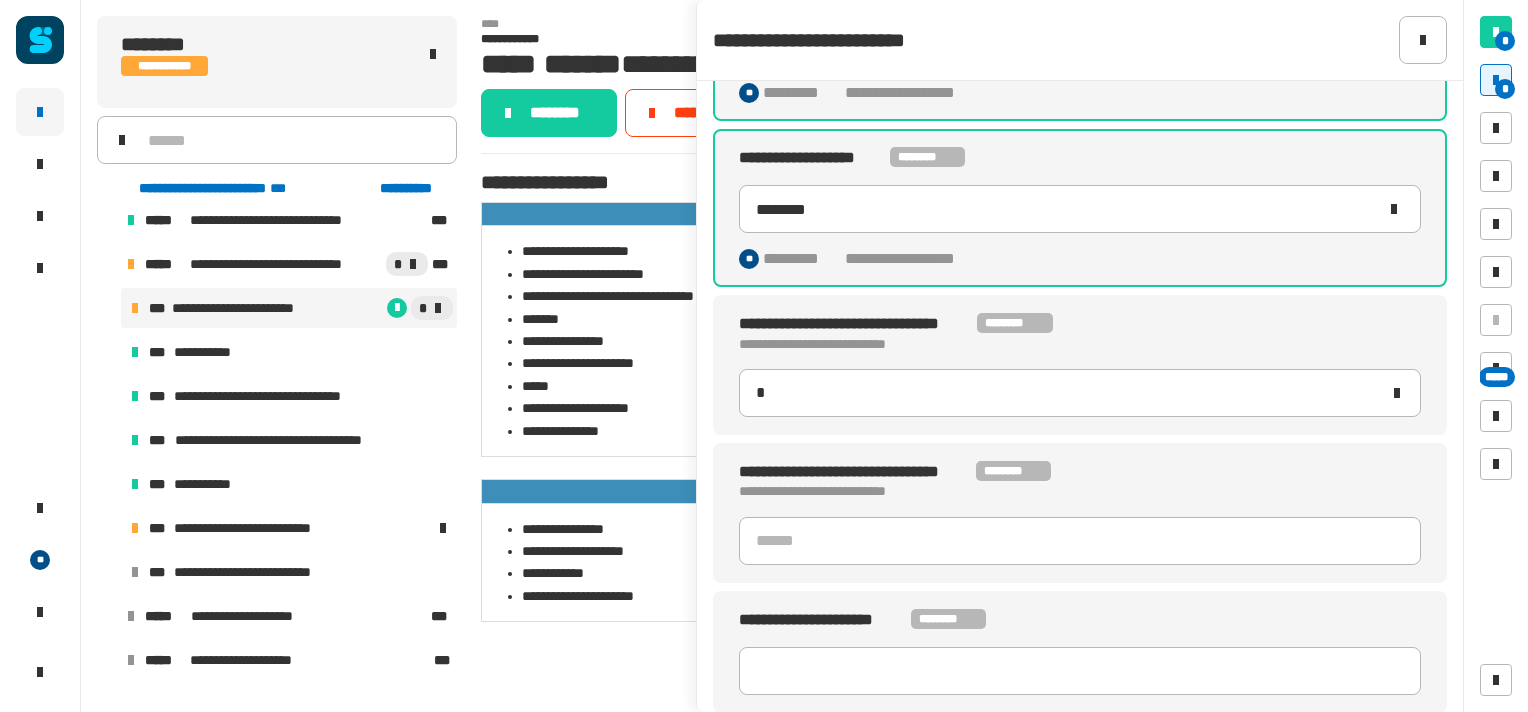 type on "**********" 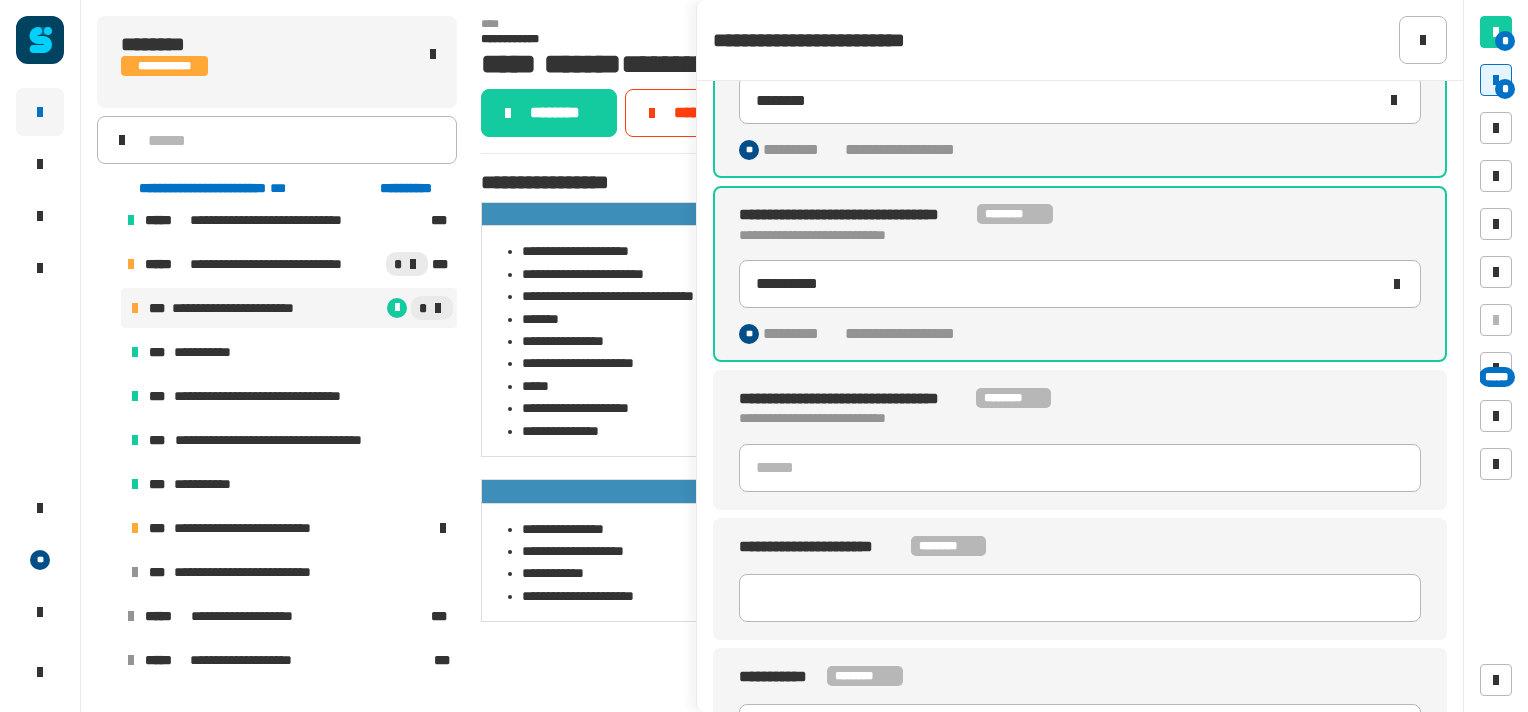 scroll, scrollTop: 263, scrollLeft: 0, axis: vertical 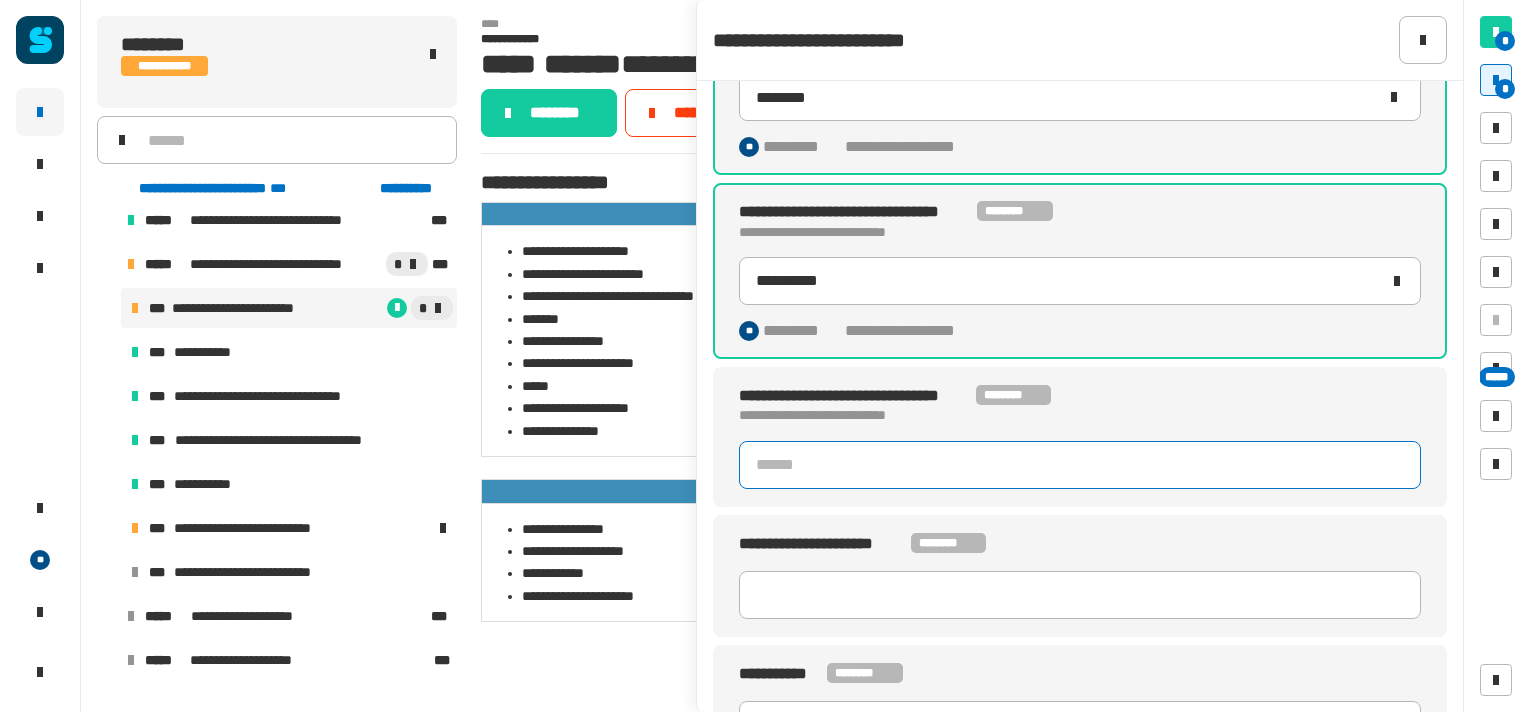 click 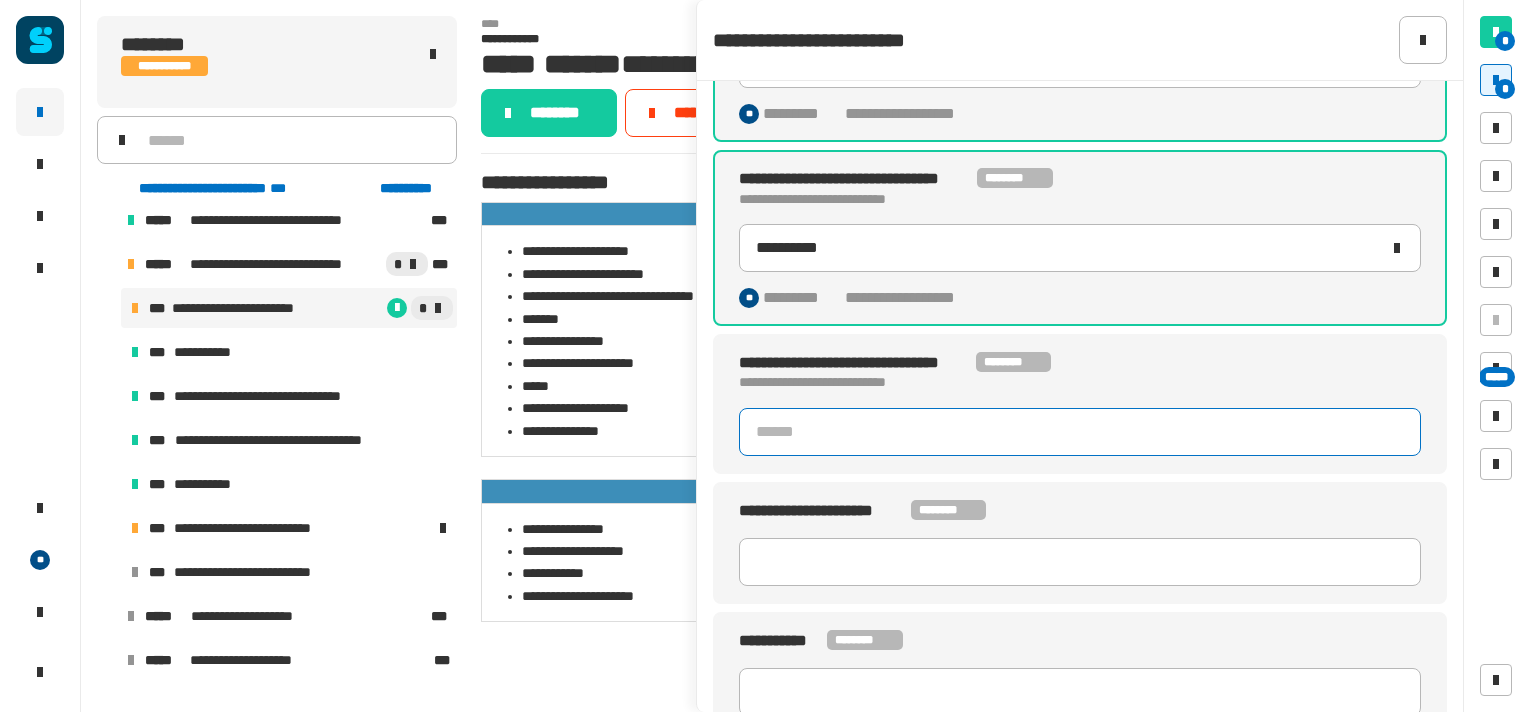 scroll, scrollTop: 300, scrollLeft: 0, axis: vertical 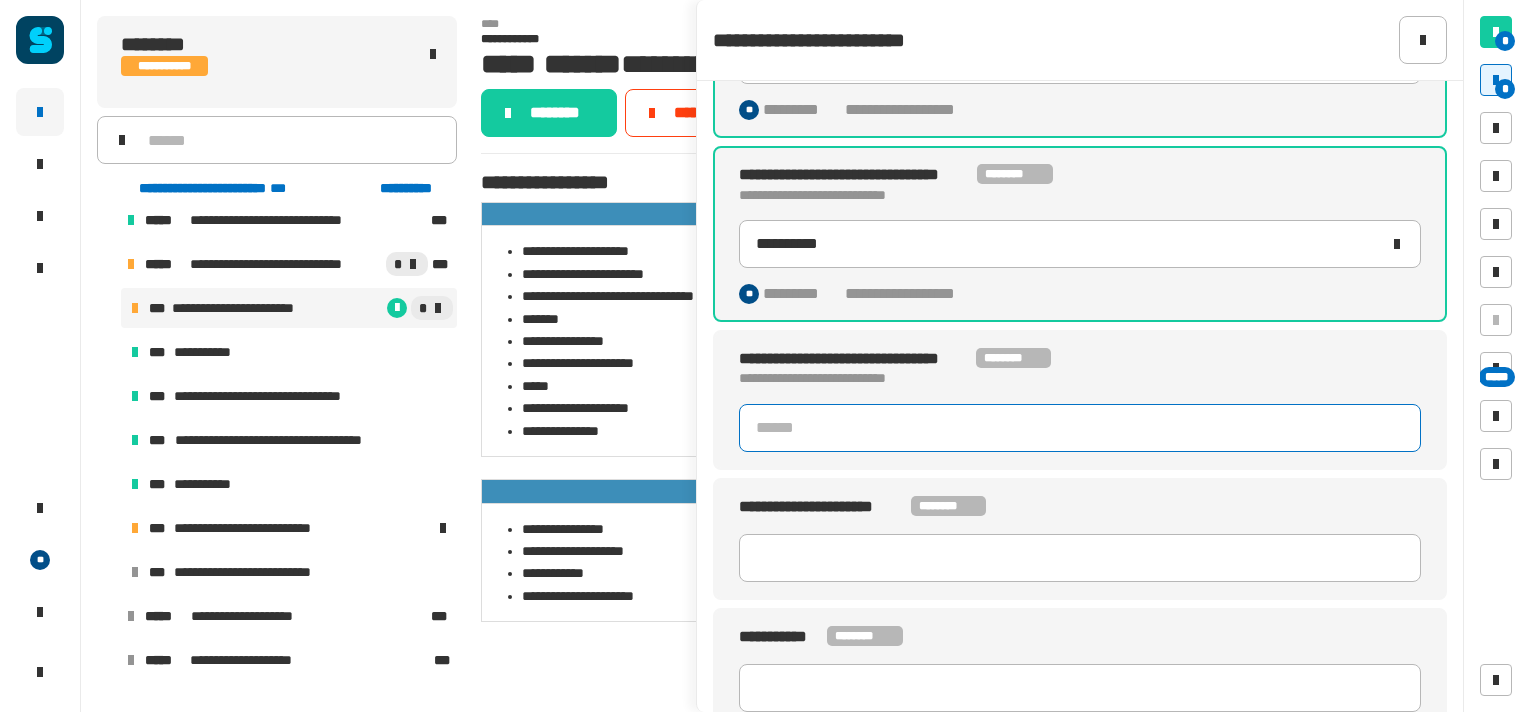 click 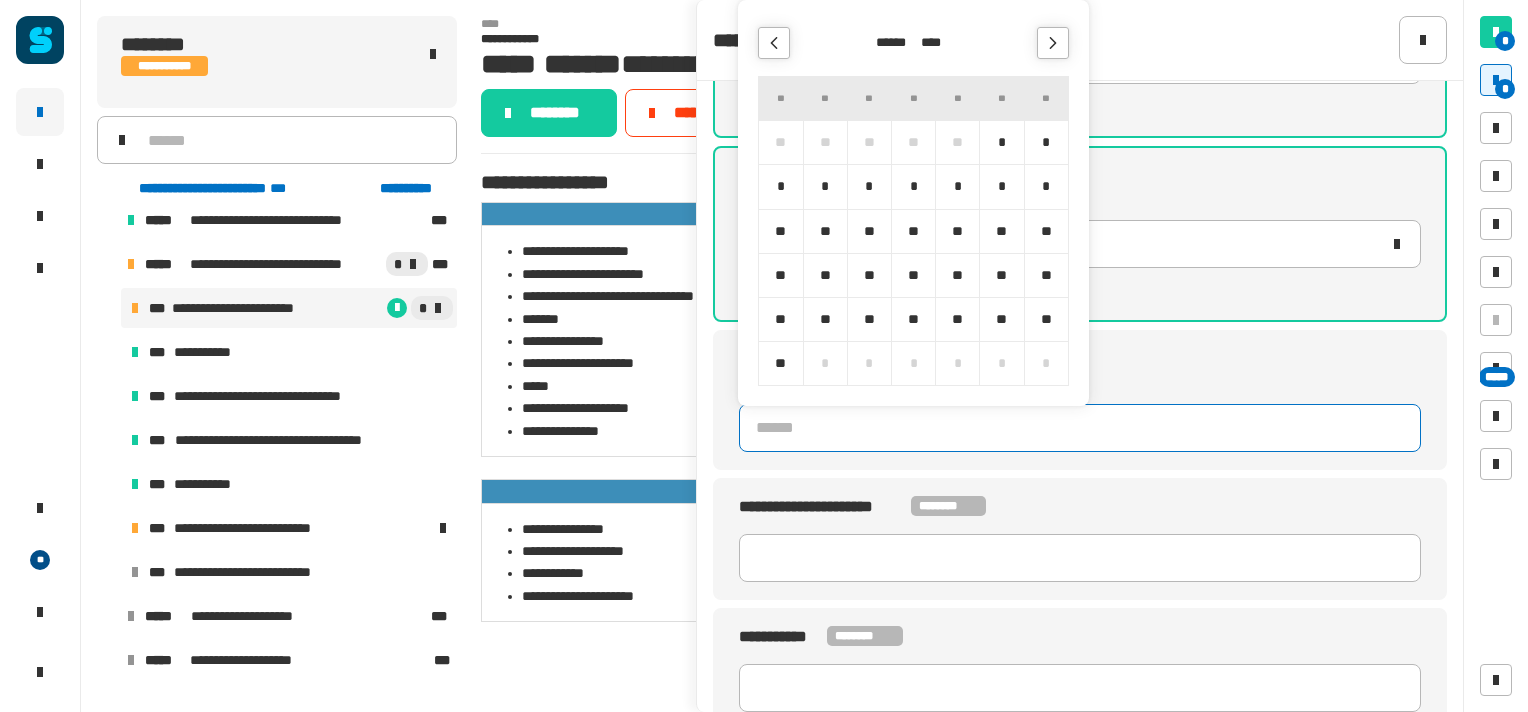 click 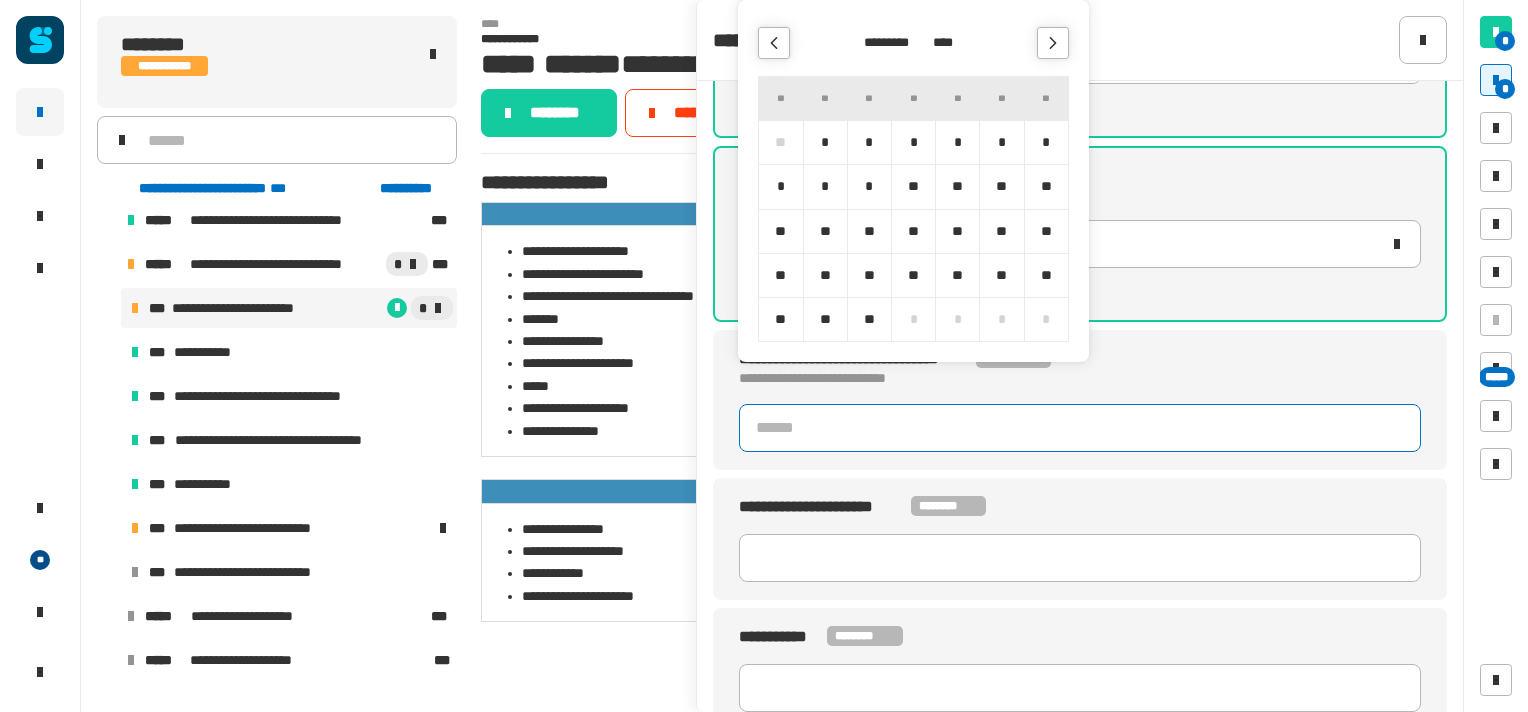 click 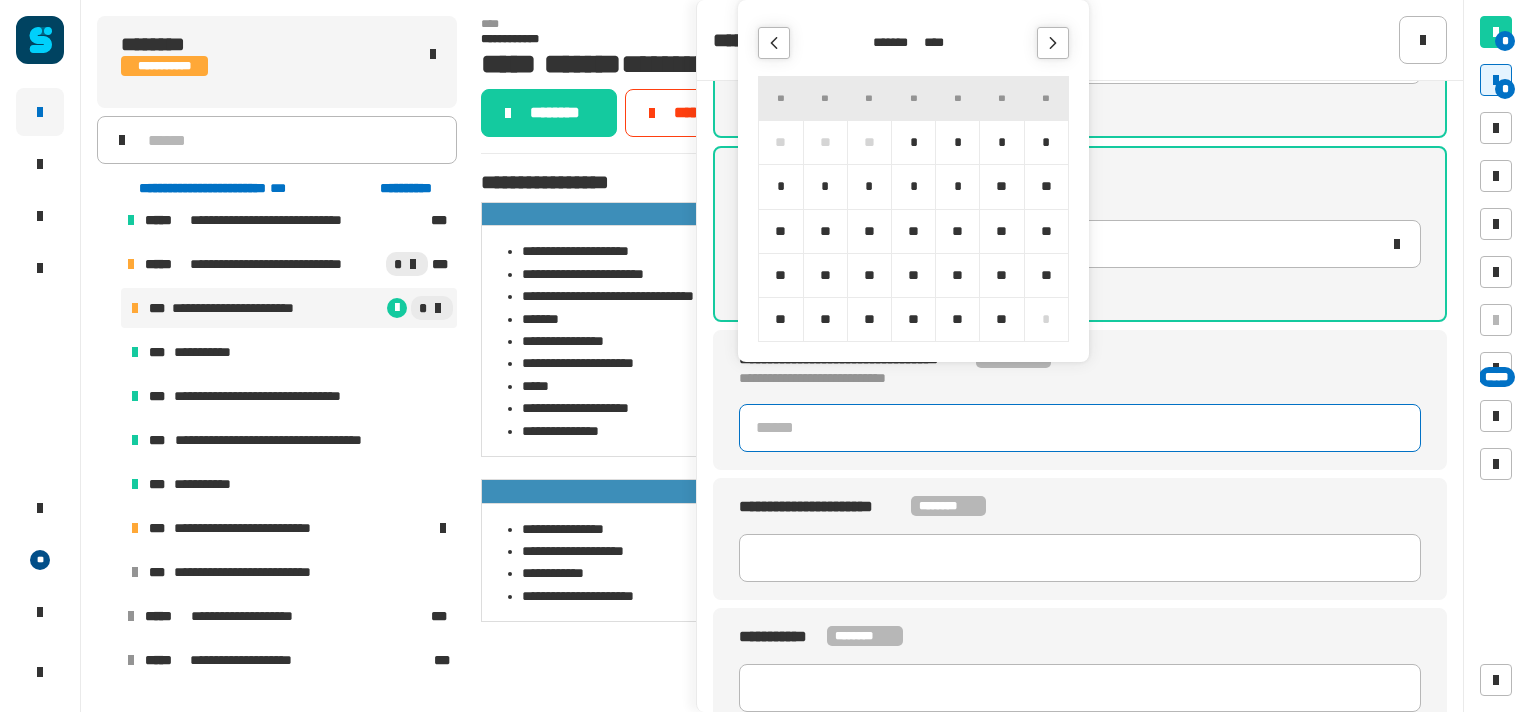 click 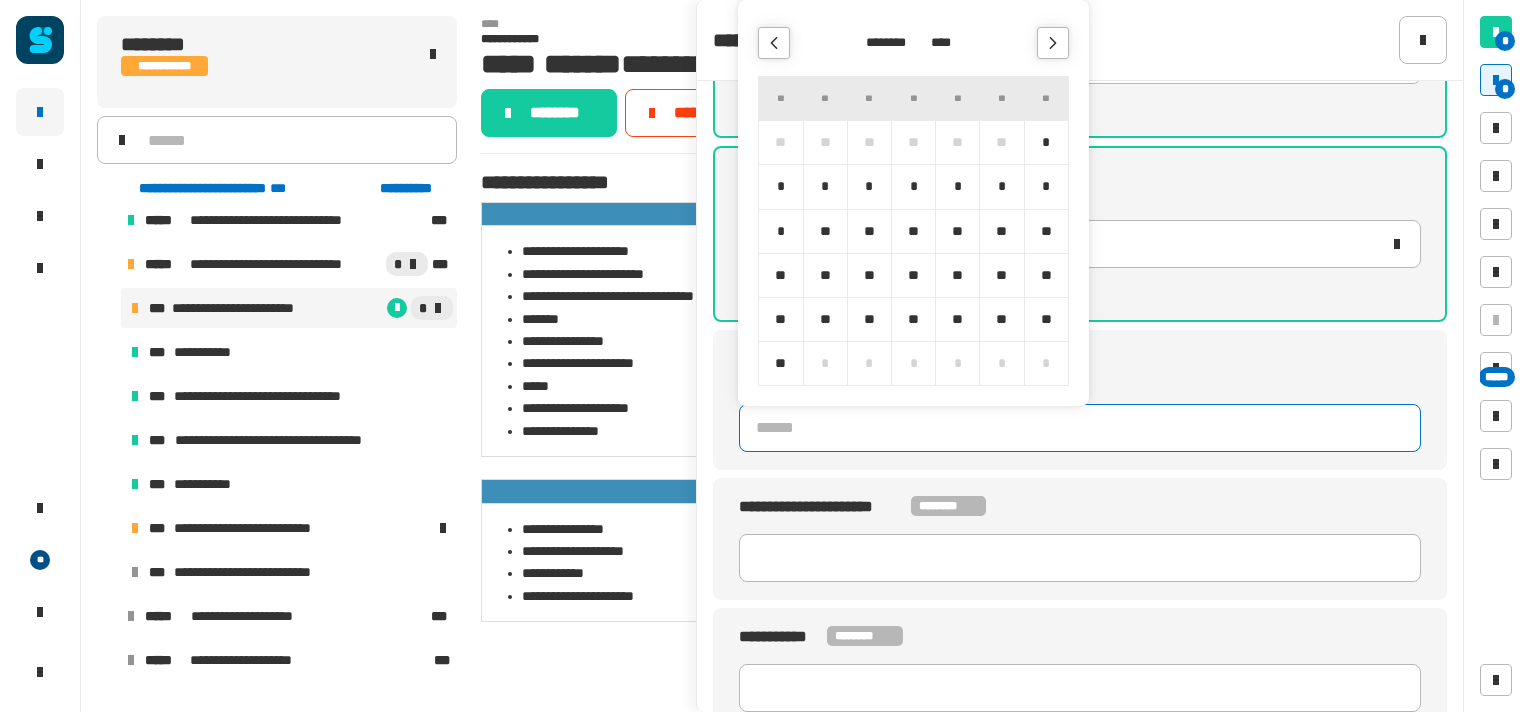 click 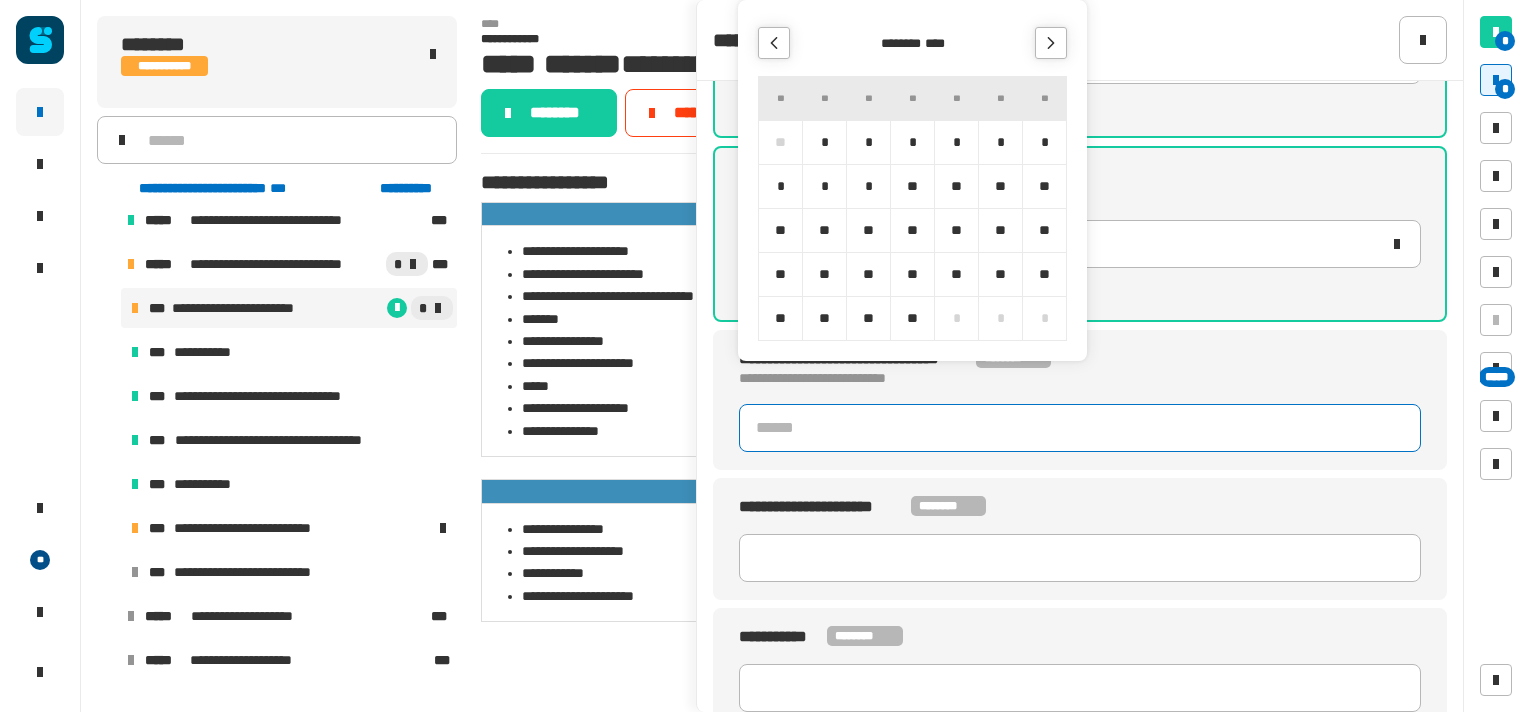 click 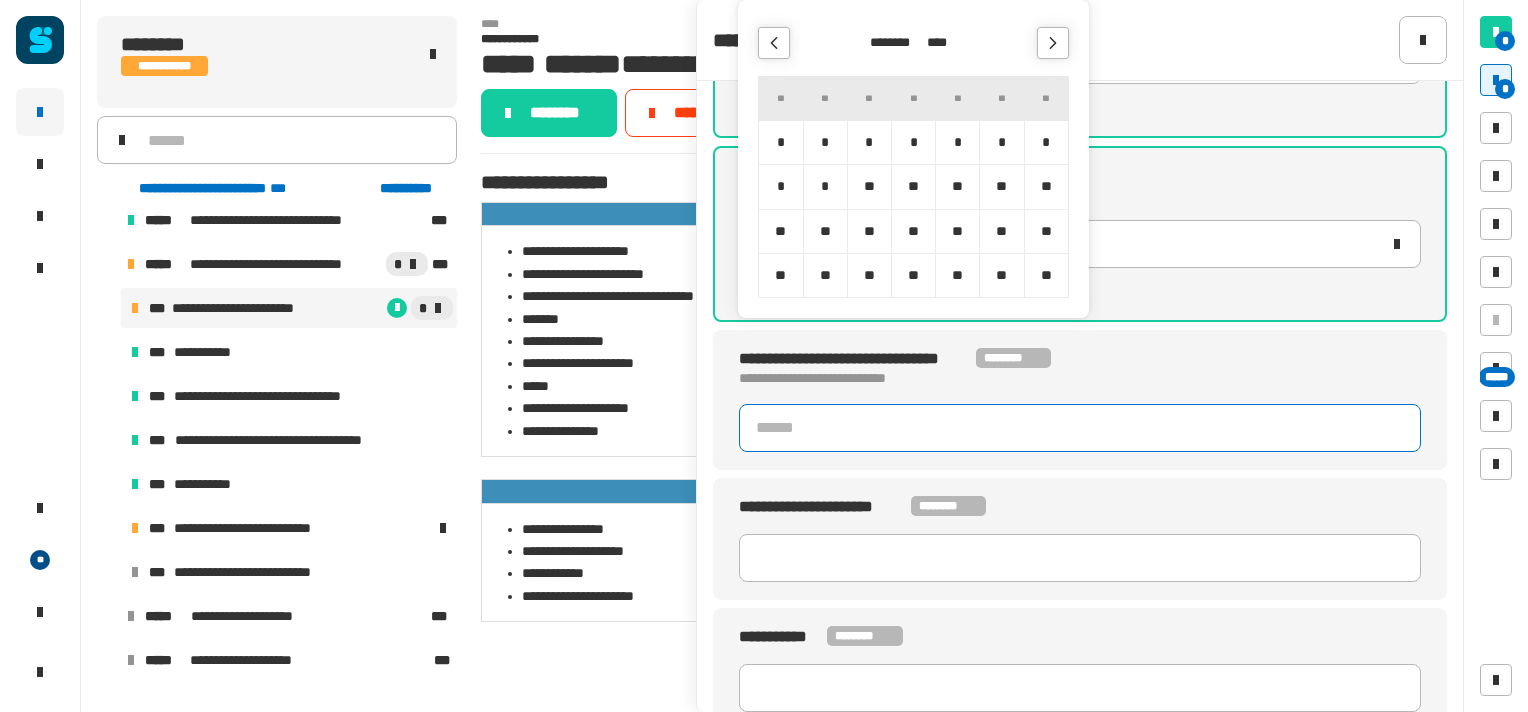 click 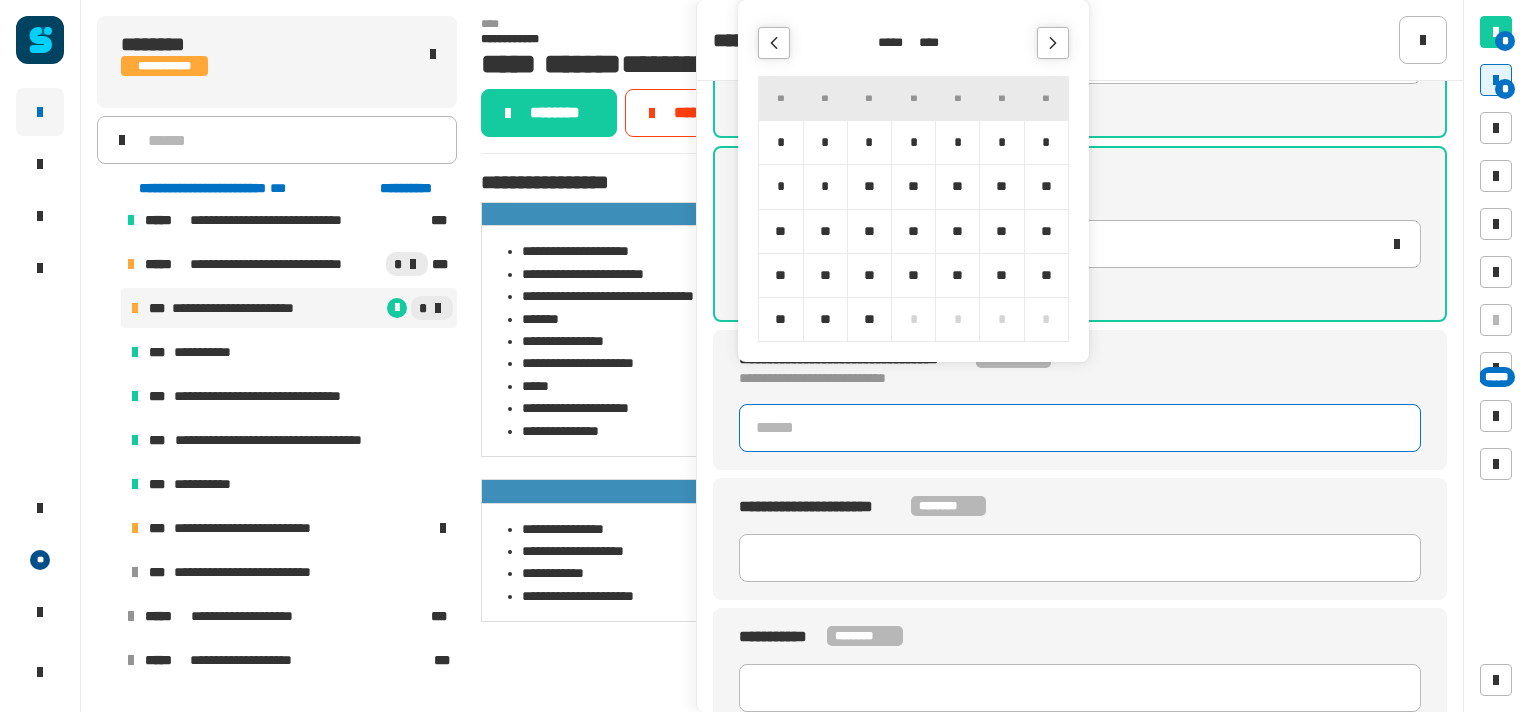 click 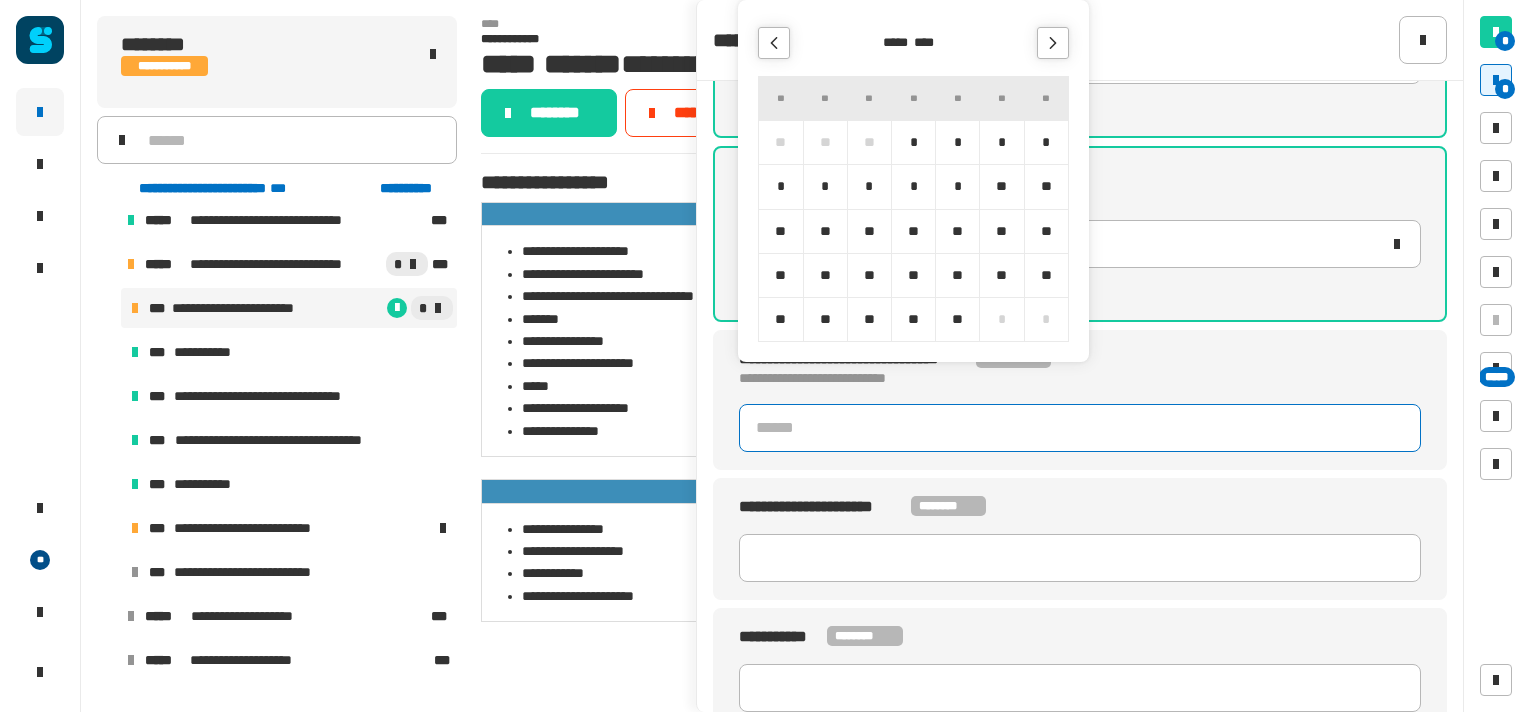 click 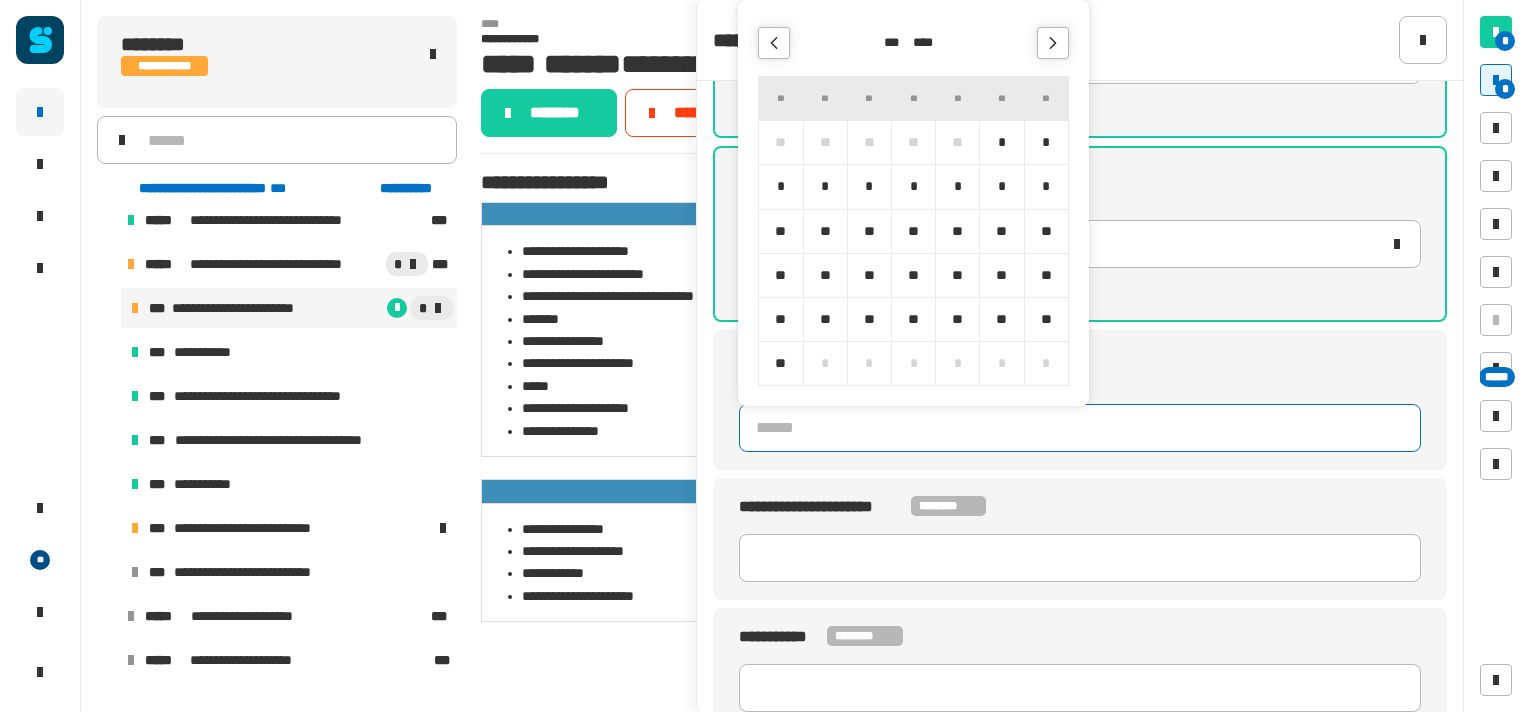 click 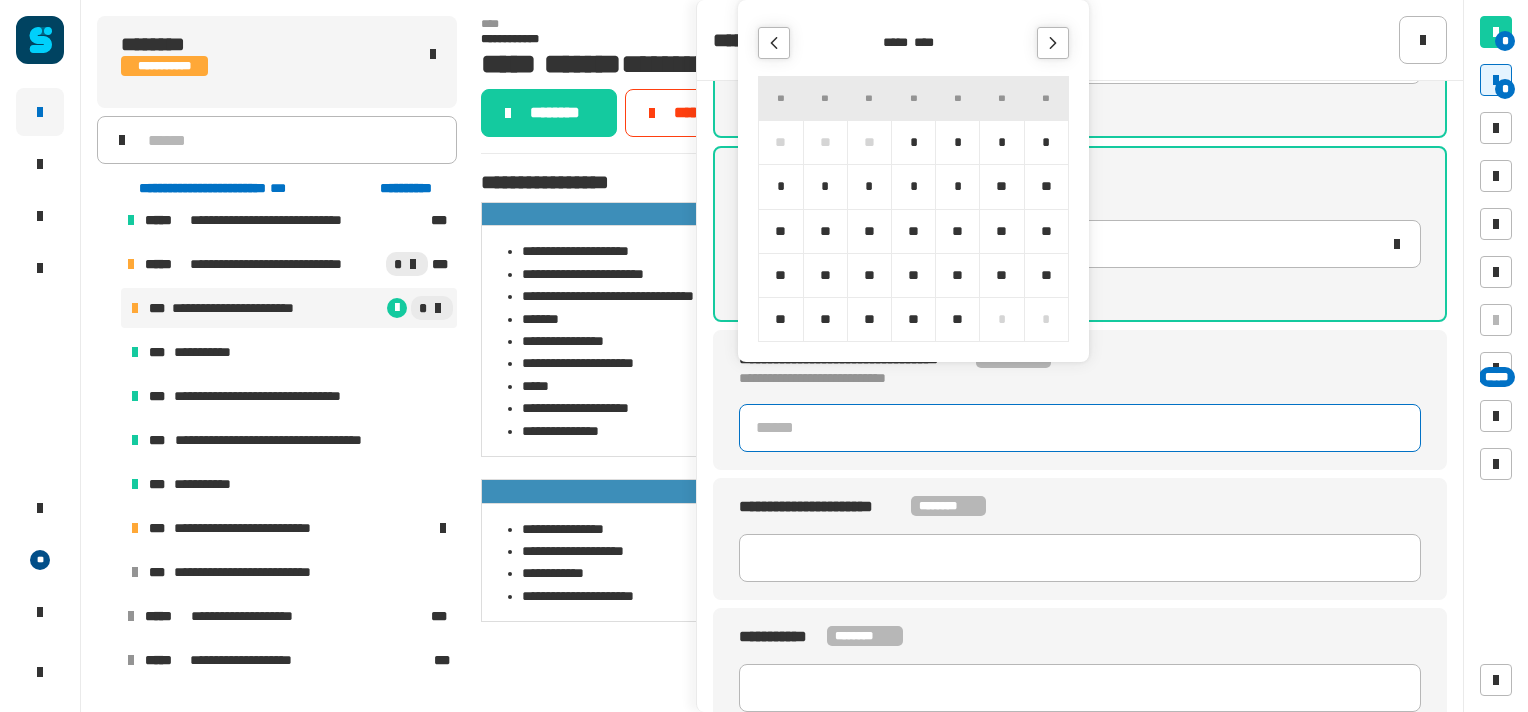 click on "**" at bounding box center (957, 319) 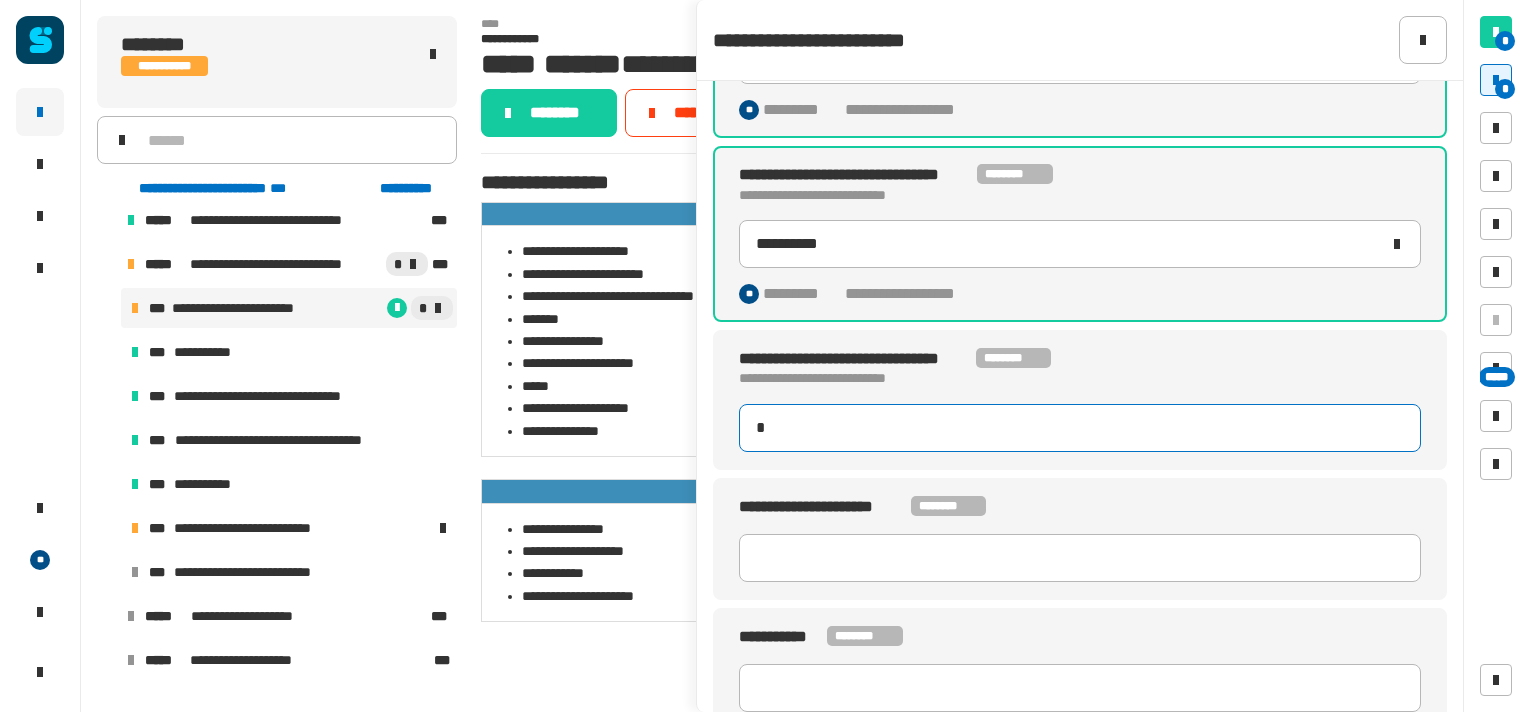 type on "**********" 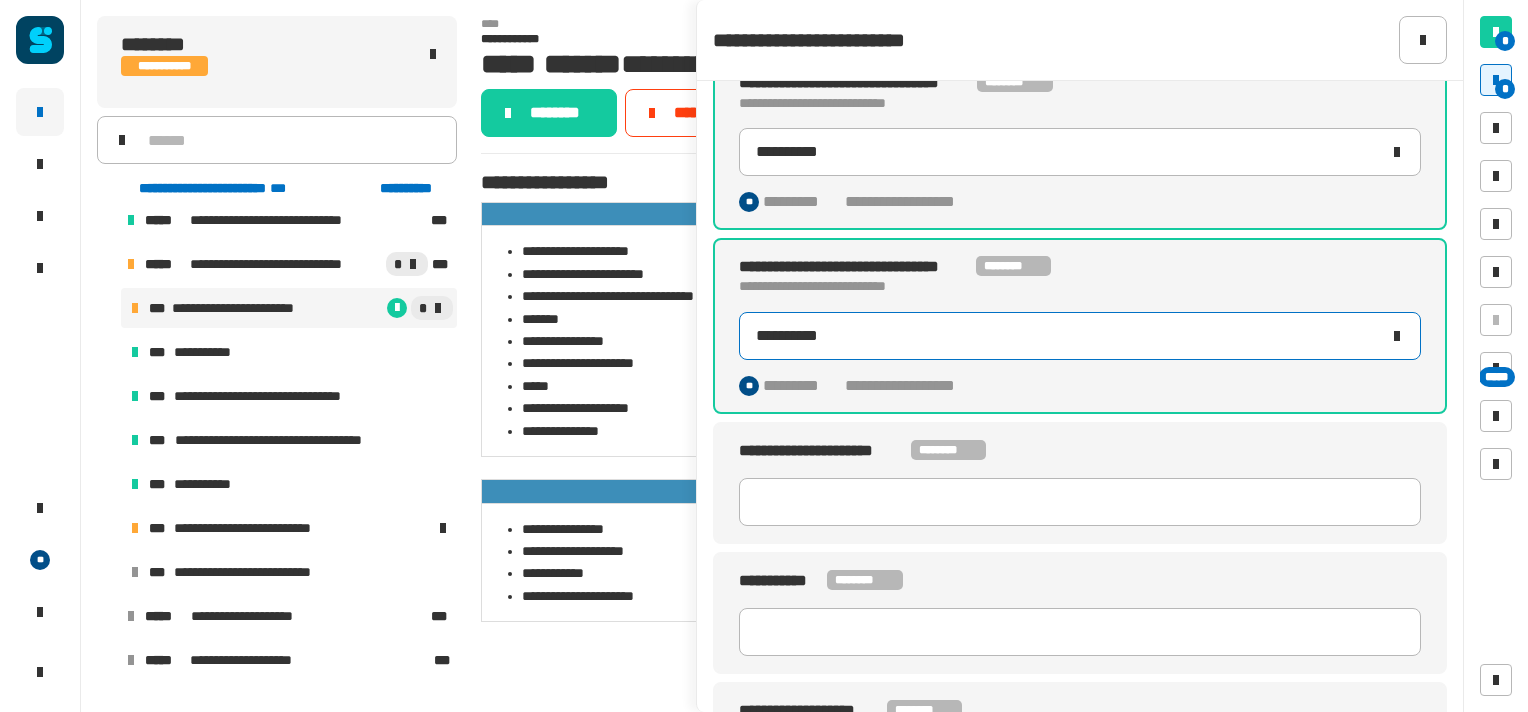 scroll, scrollTop: 392, scrollLeft: 0, axis: vertical 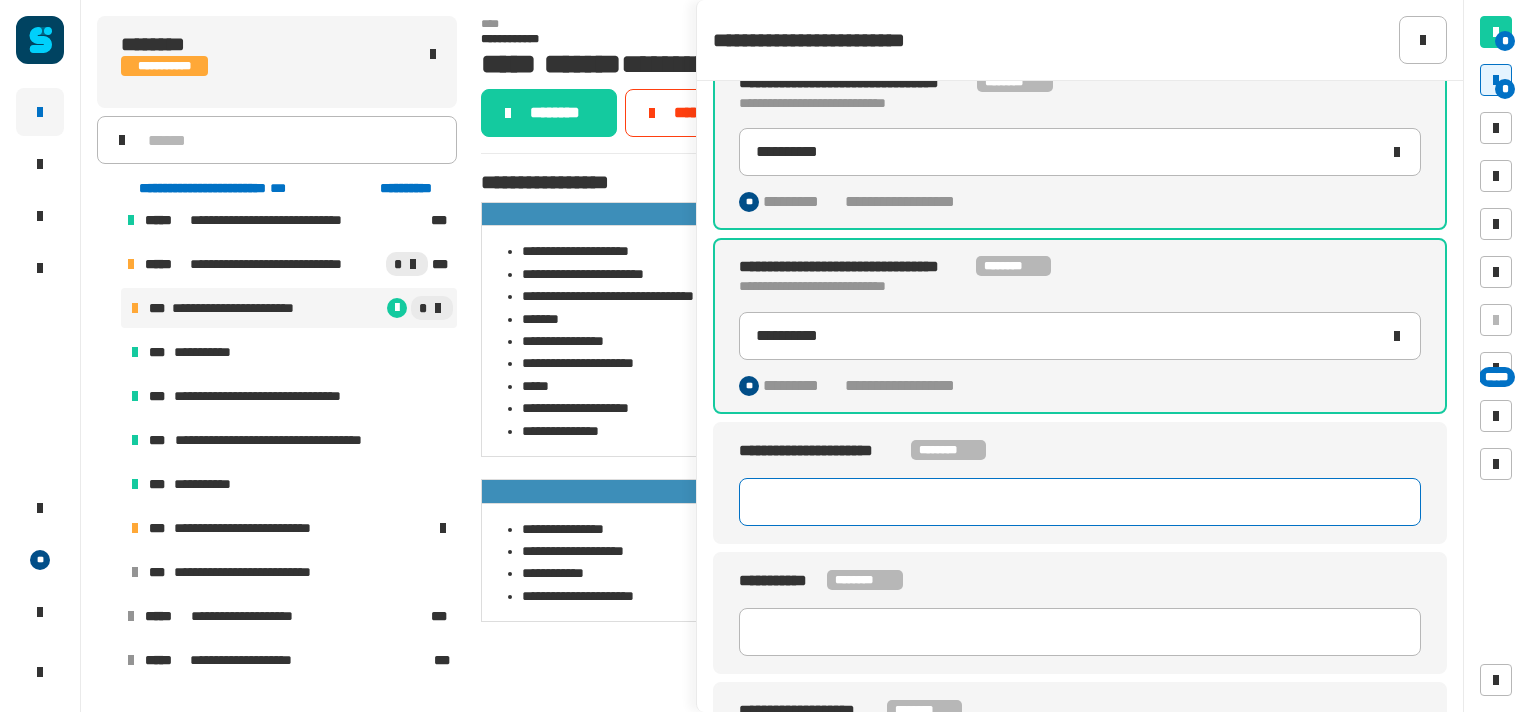 click 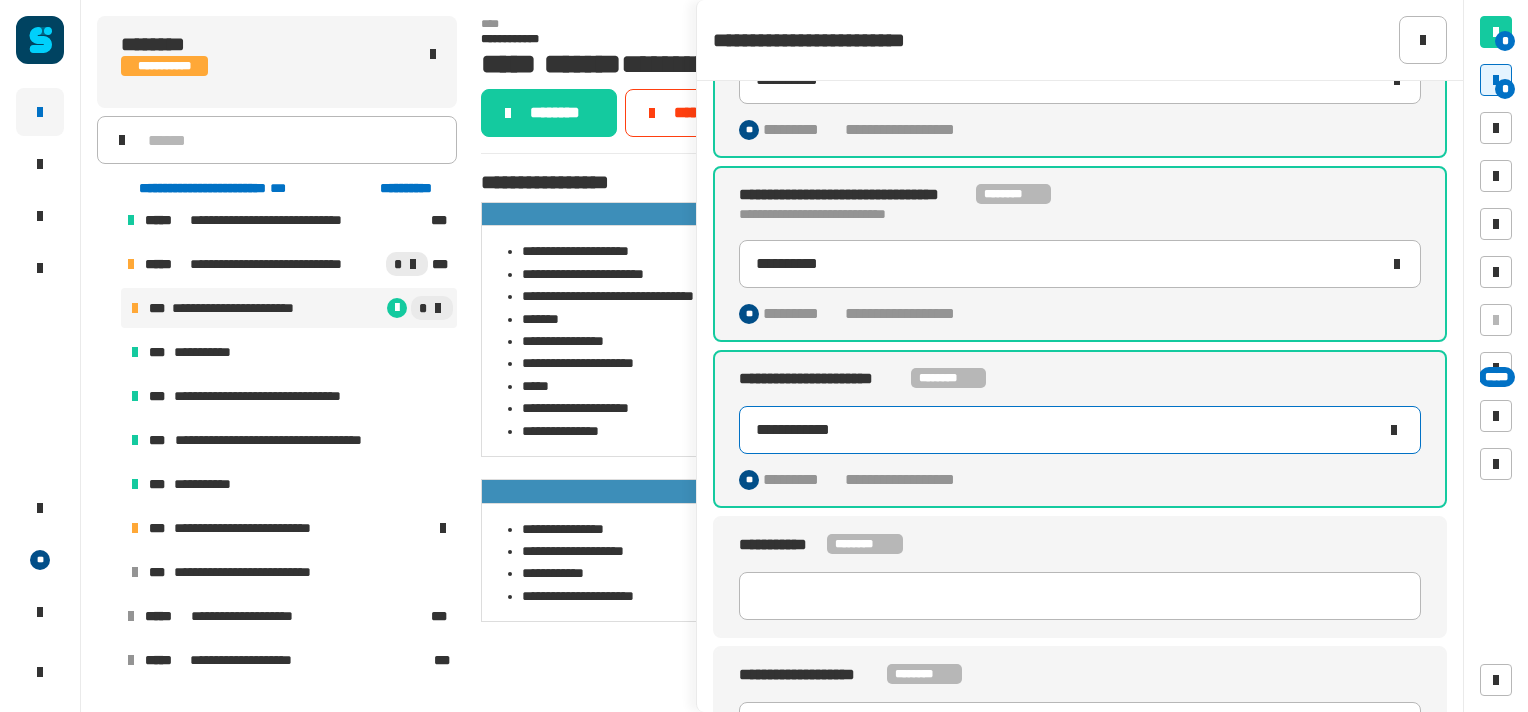 scroll, scrollTop: 468, scrollLeft: 0, axis: vertical 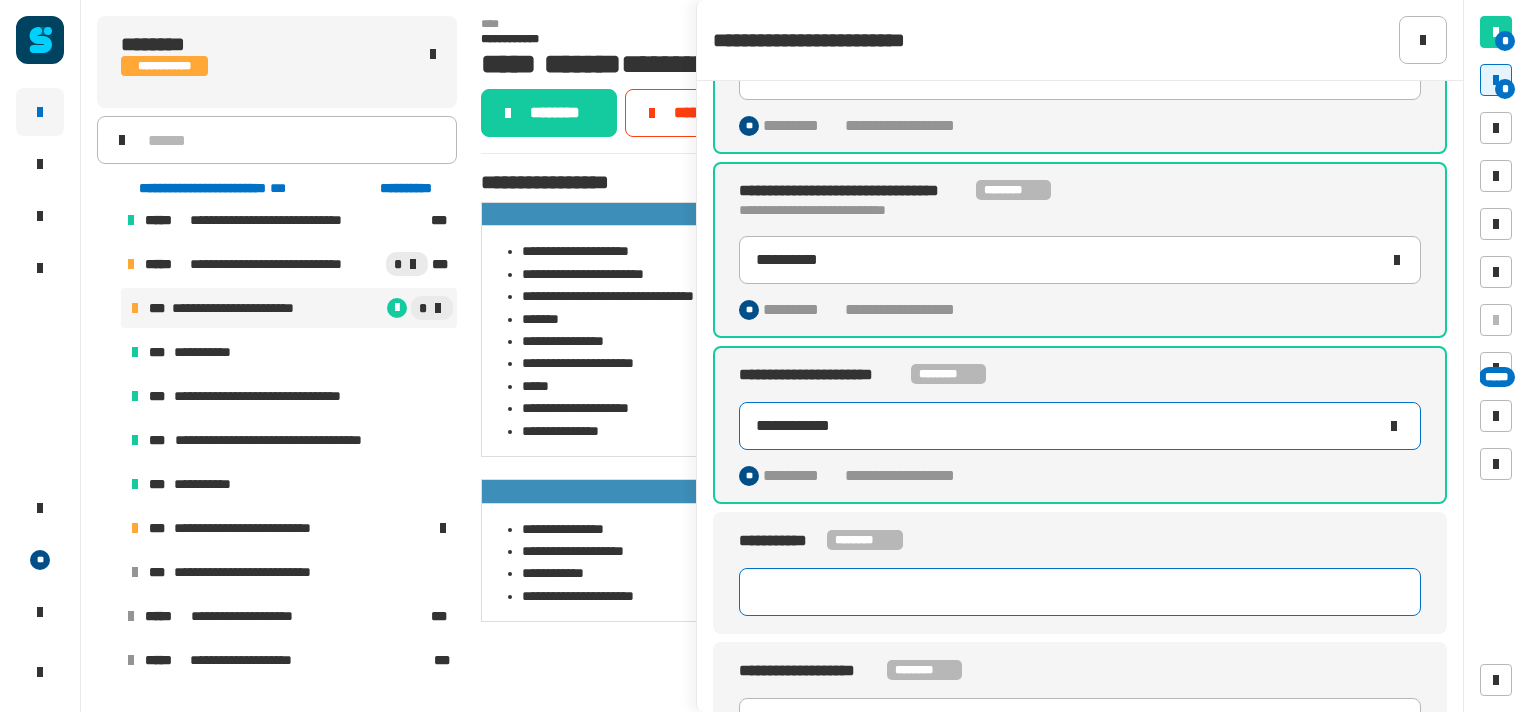 type on "**********" 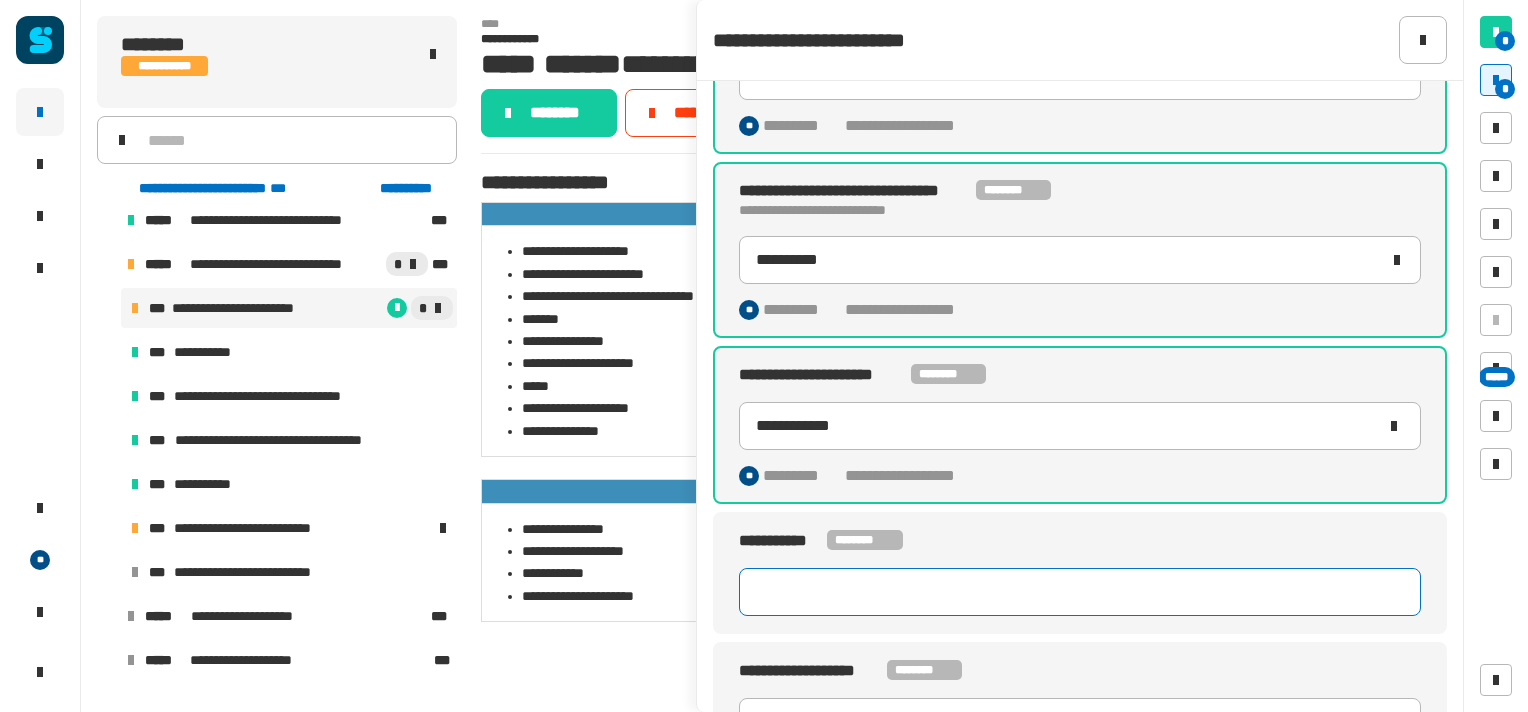 click 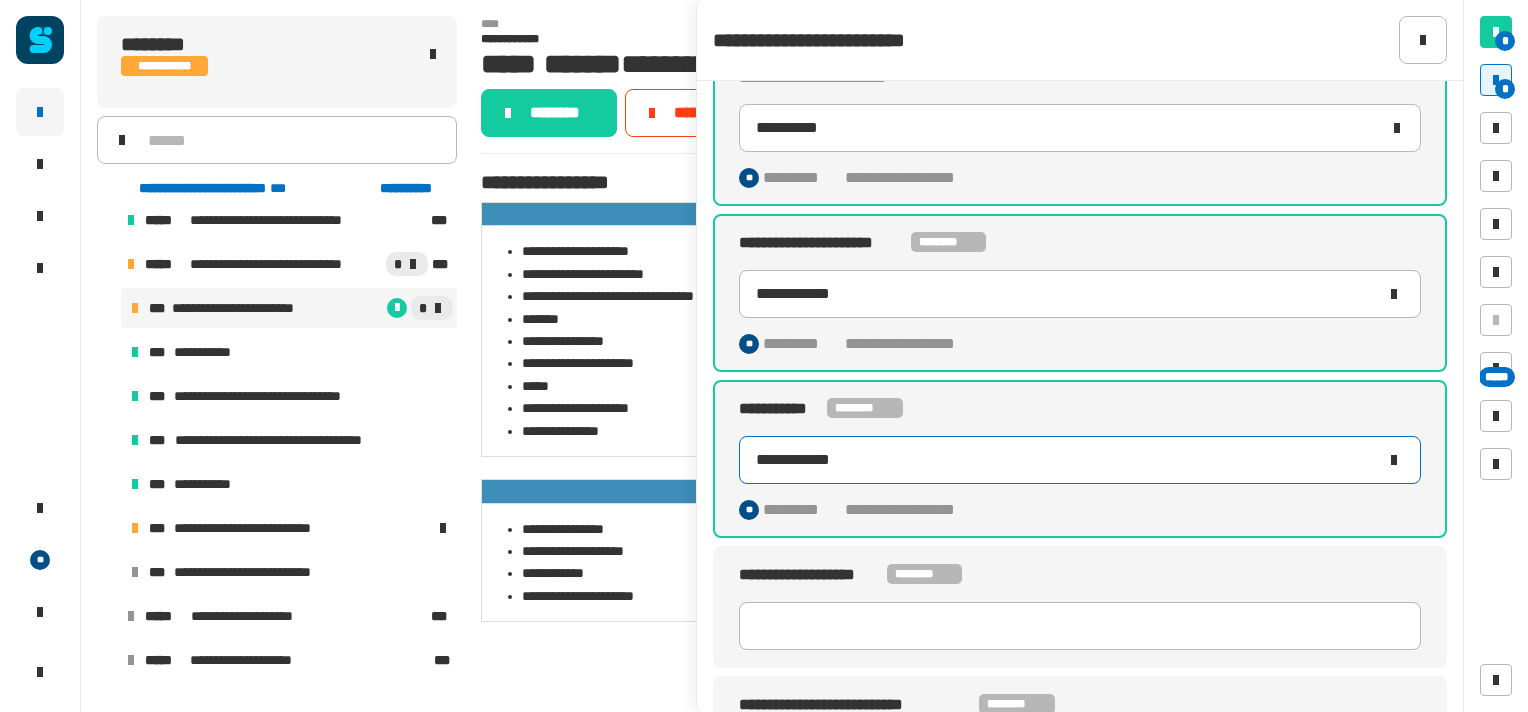 scroll, scrollTop: 606, scrollLeft: 0, axis: vertical 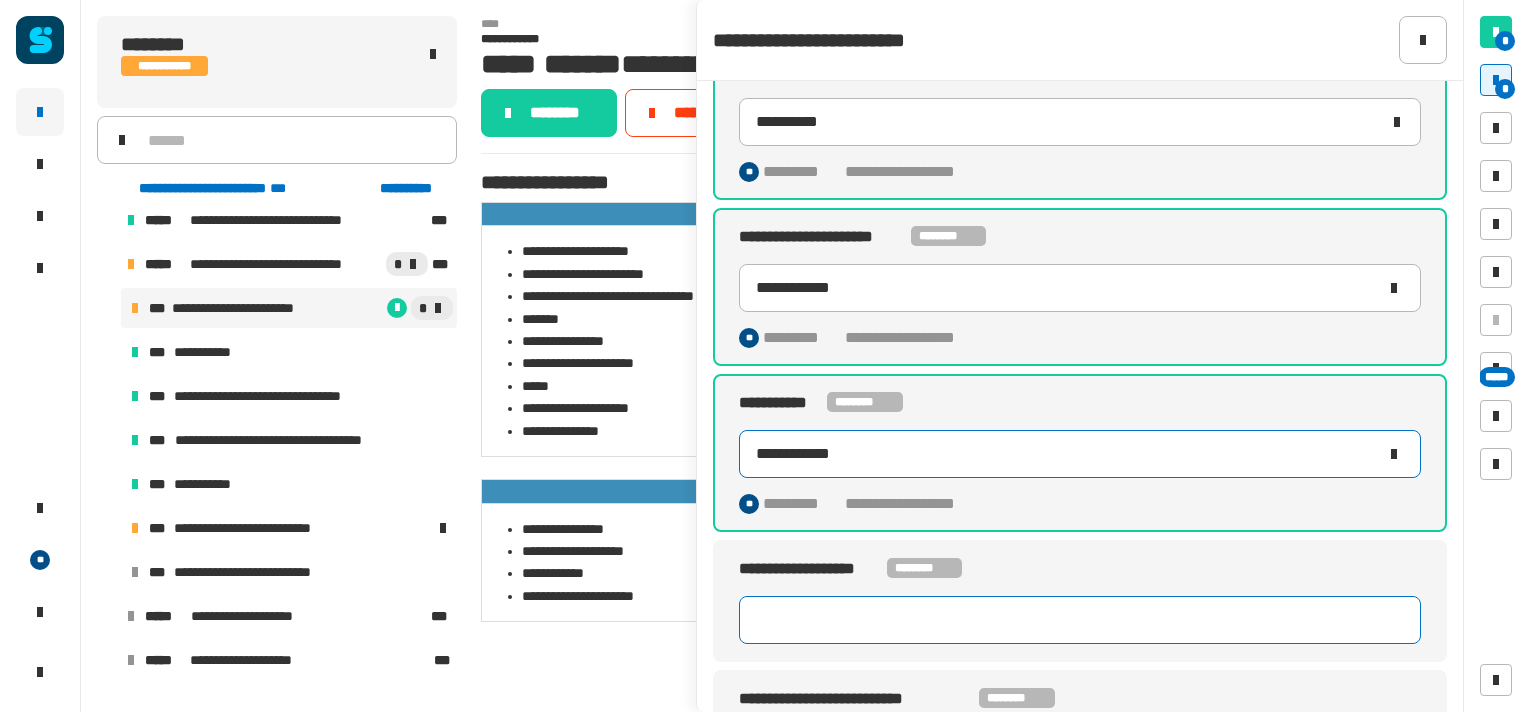 type on "**********" 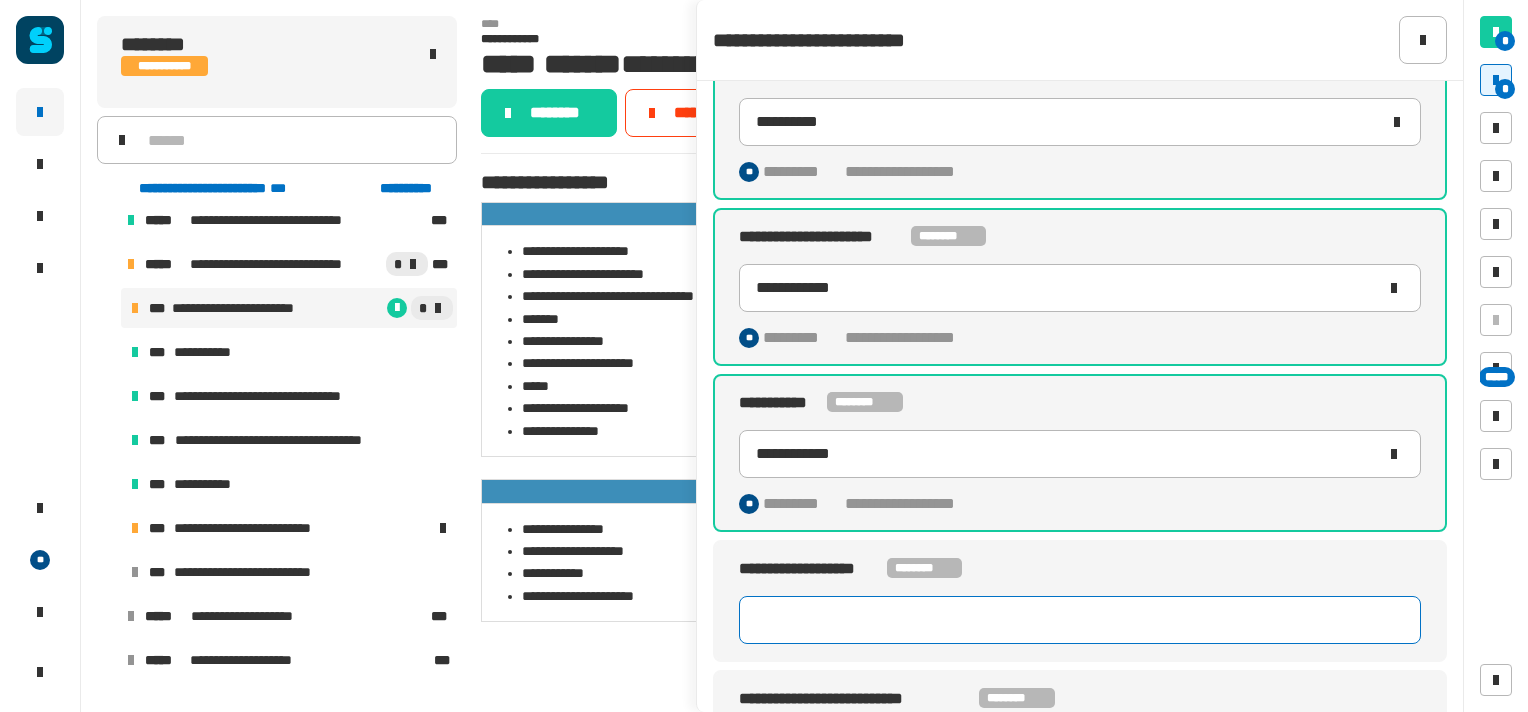 click 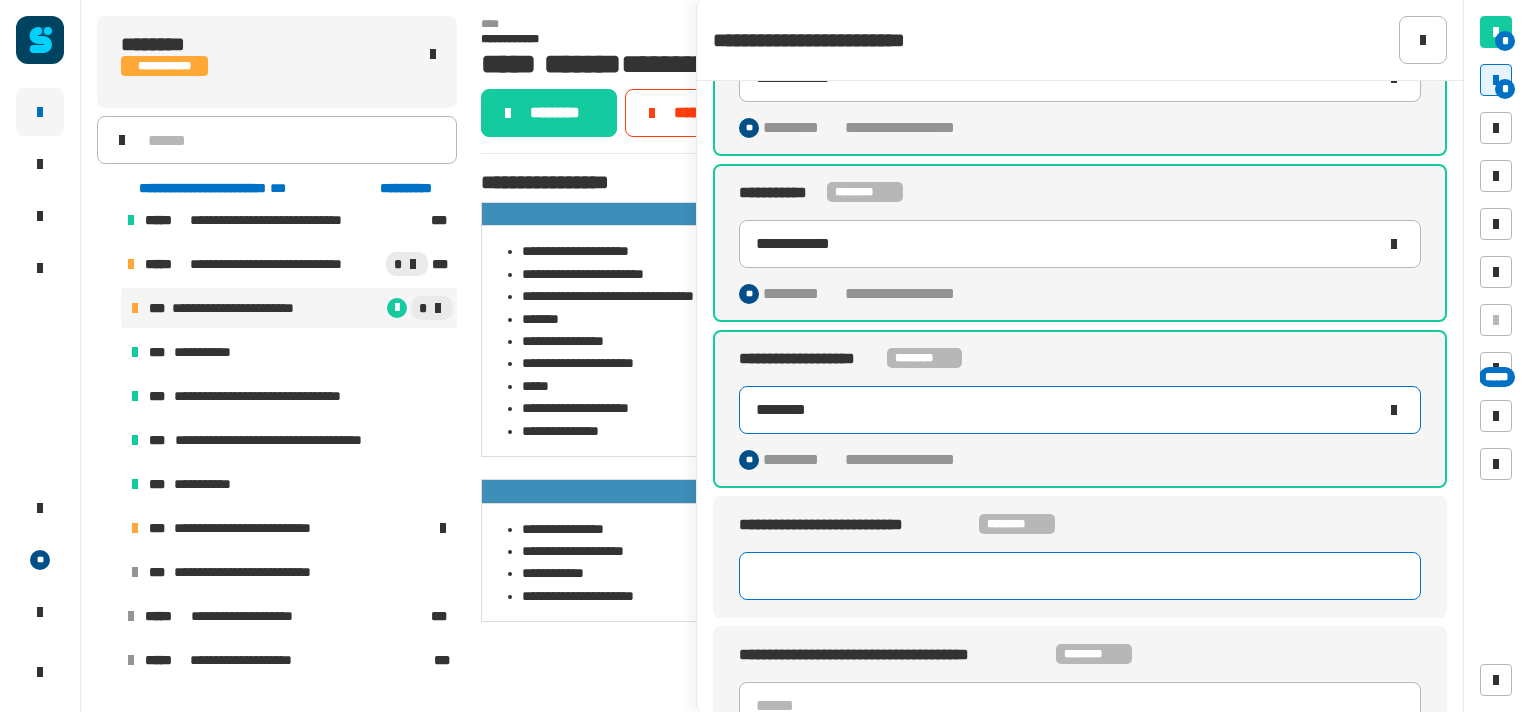 scroll, scrollTop: 844, scrollLeft: 0, axis: vertical 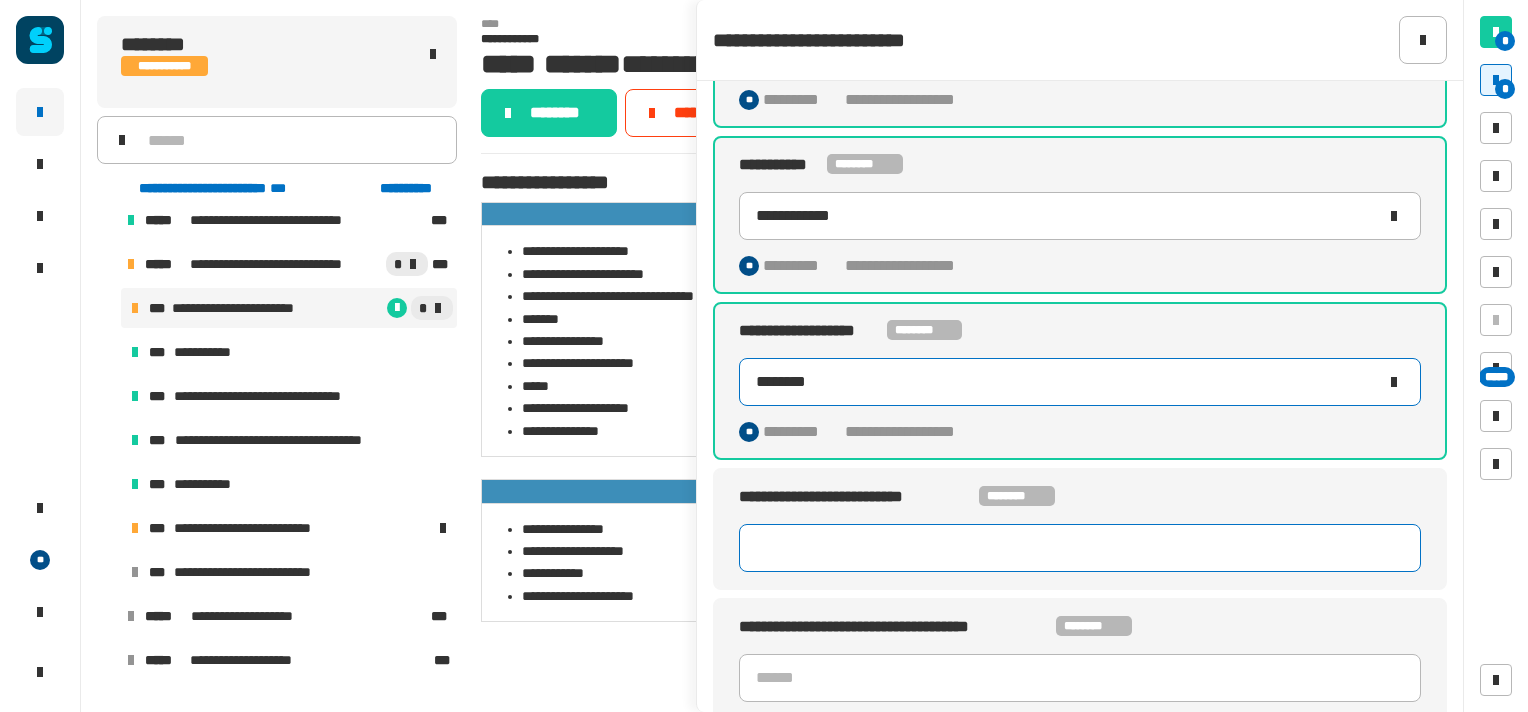 type on "********" 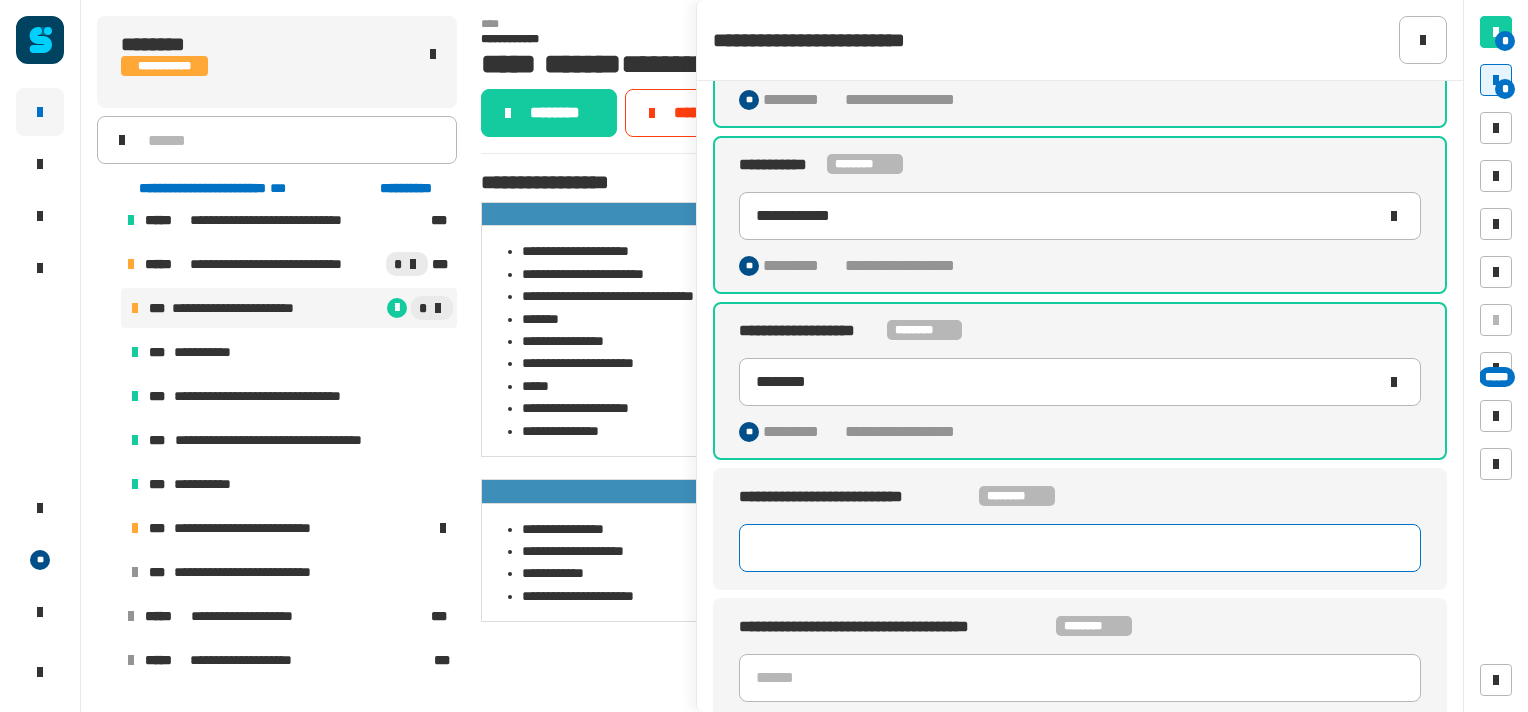 click 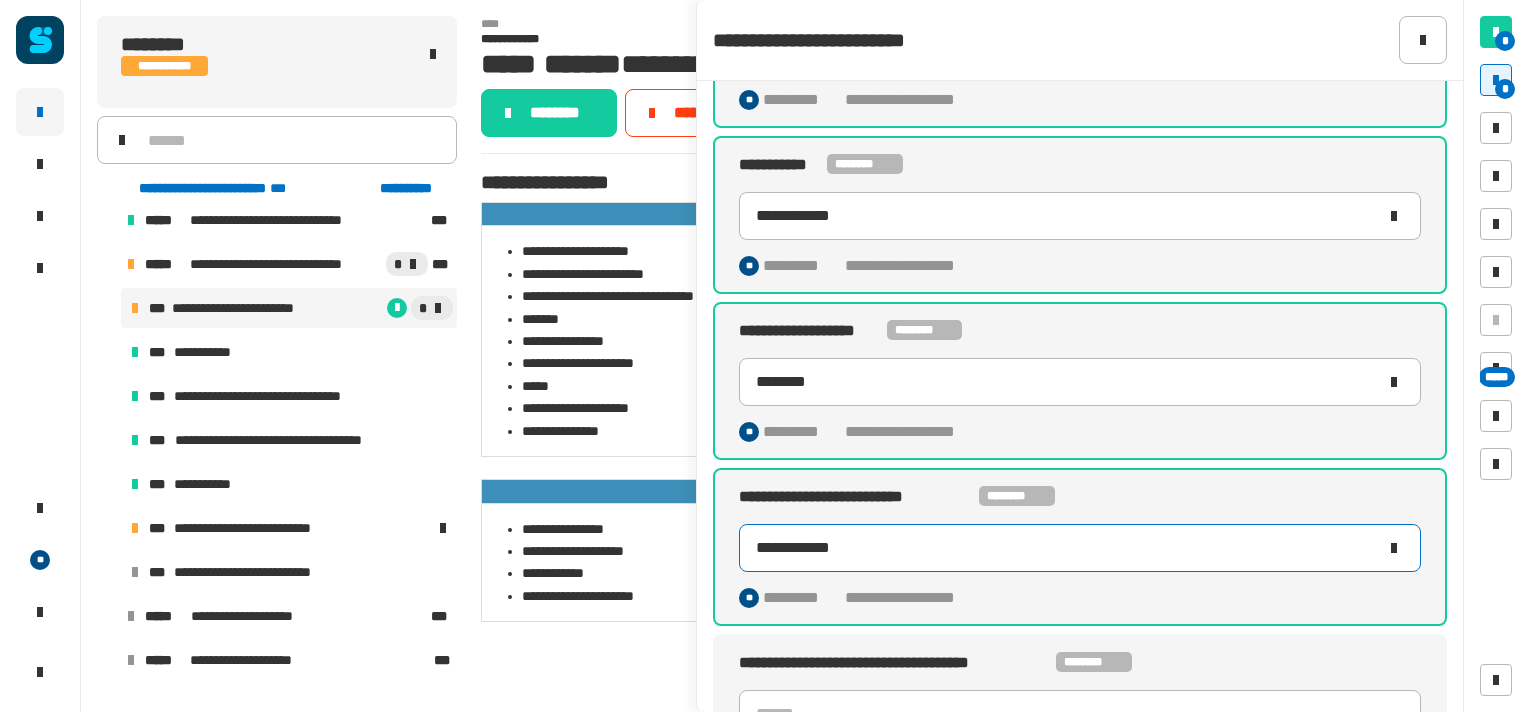 scroll, scrollTop: 880, scrollLeft: 0, axis: vertical 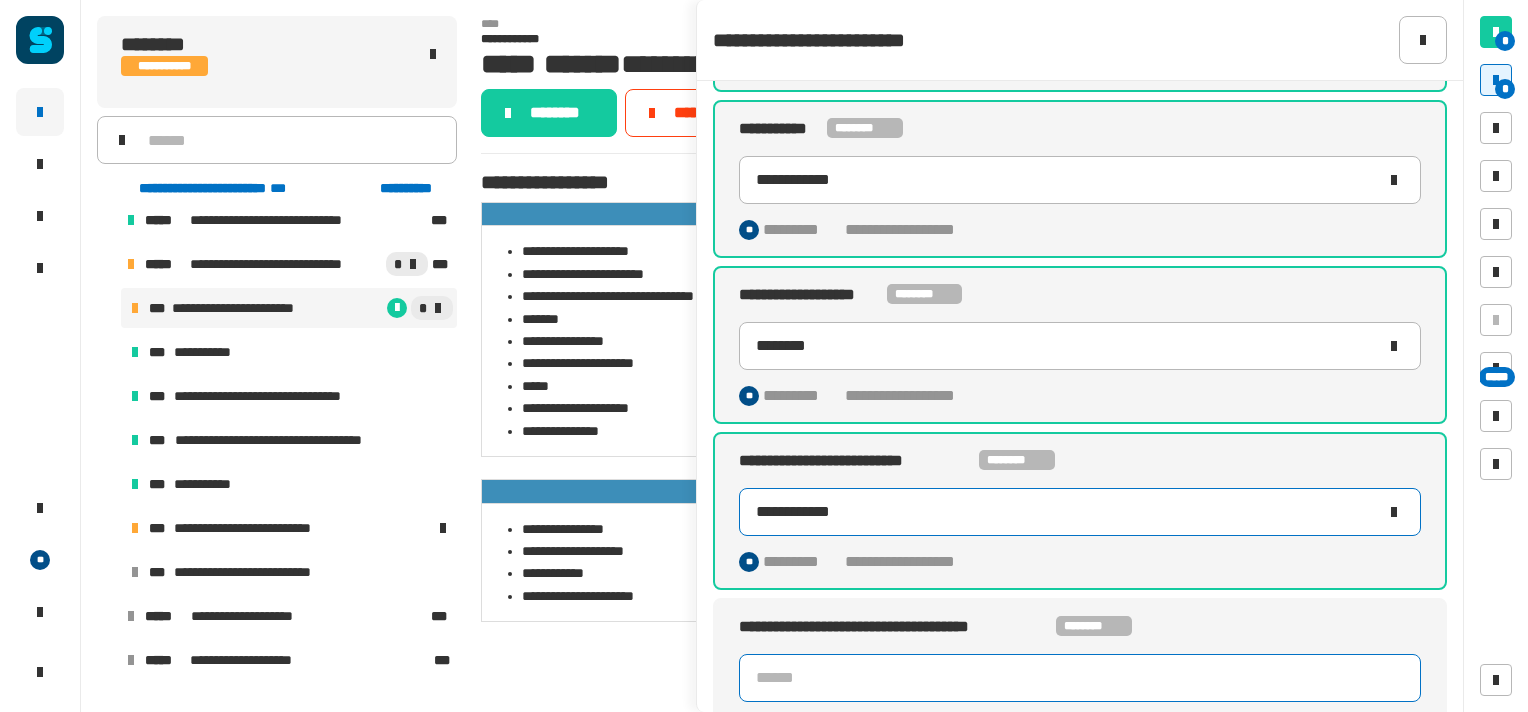 type on "**********" 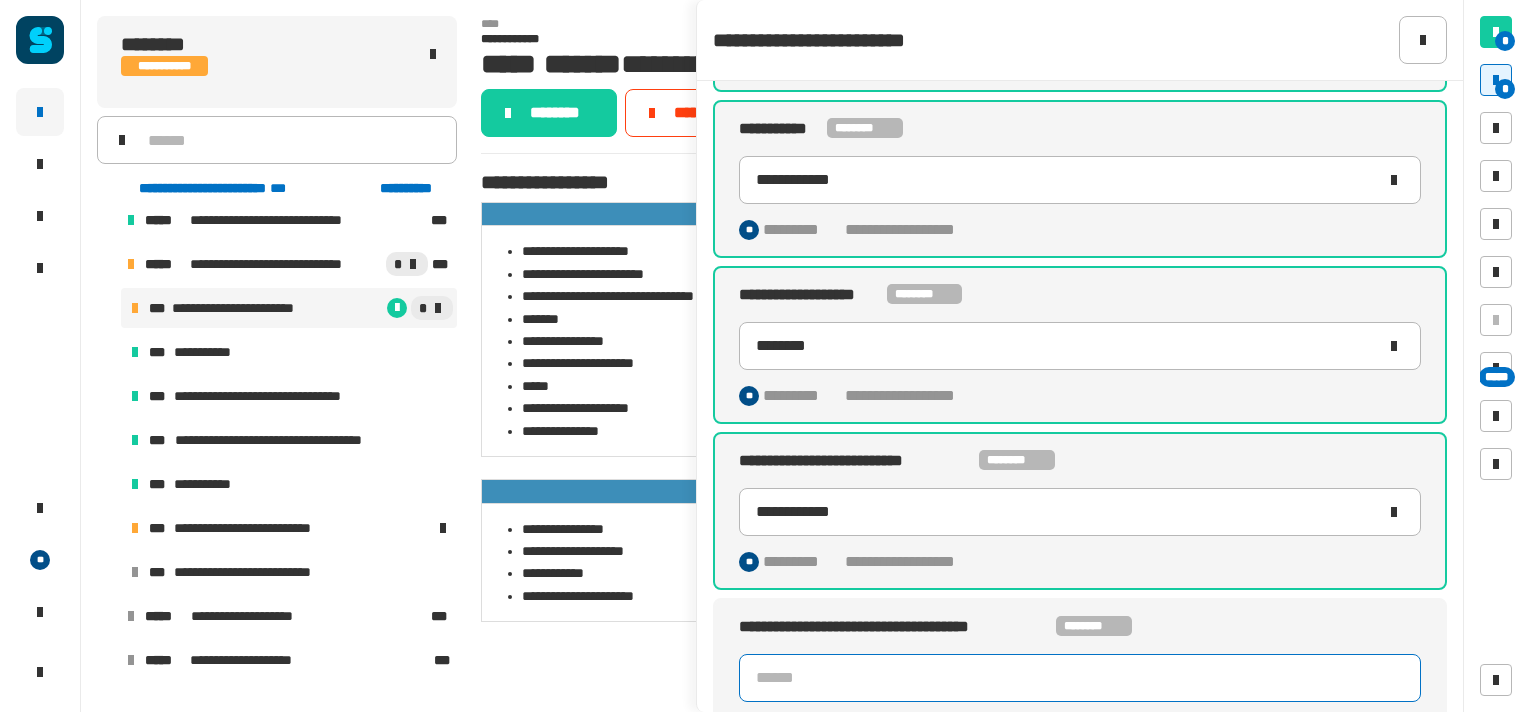click 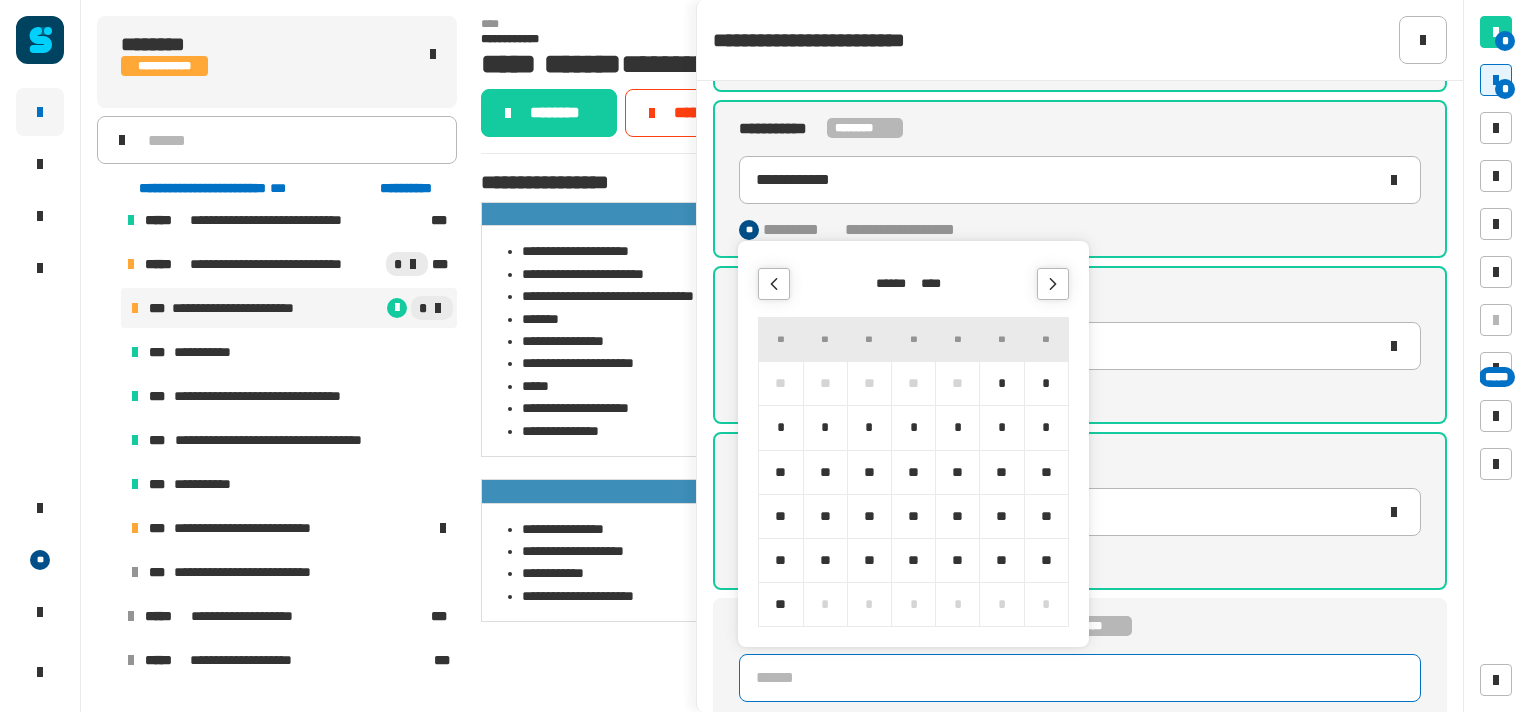 click 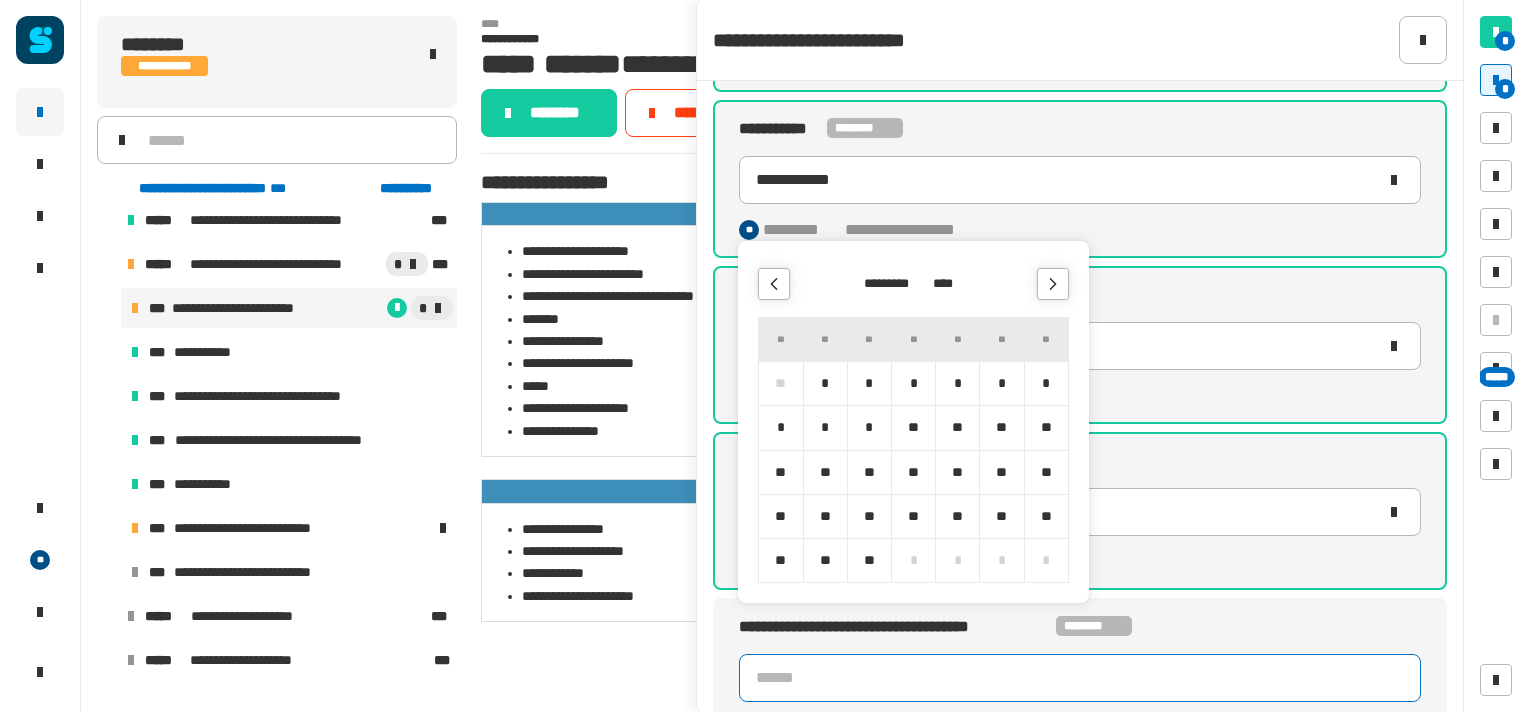 click 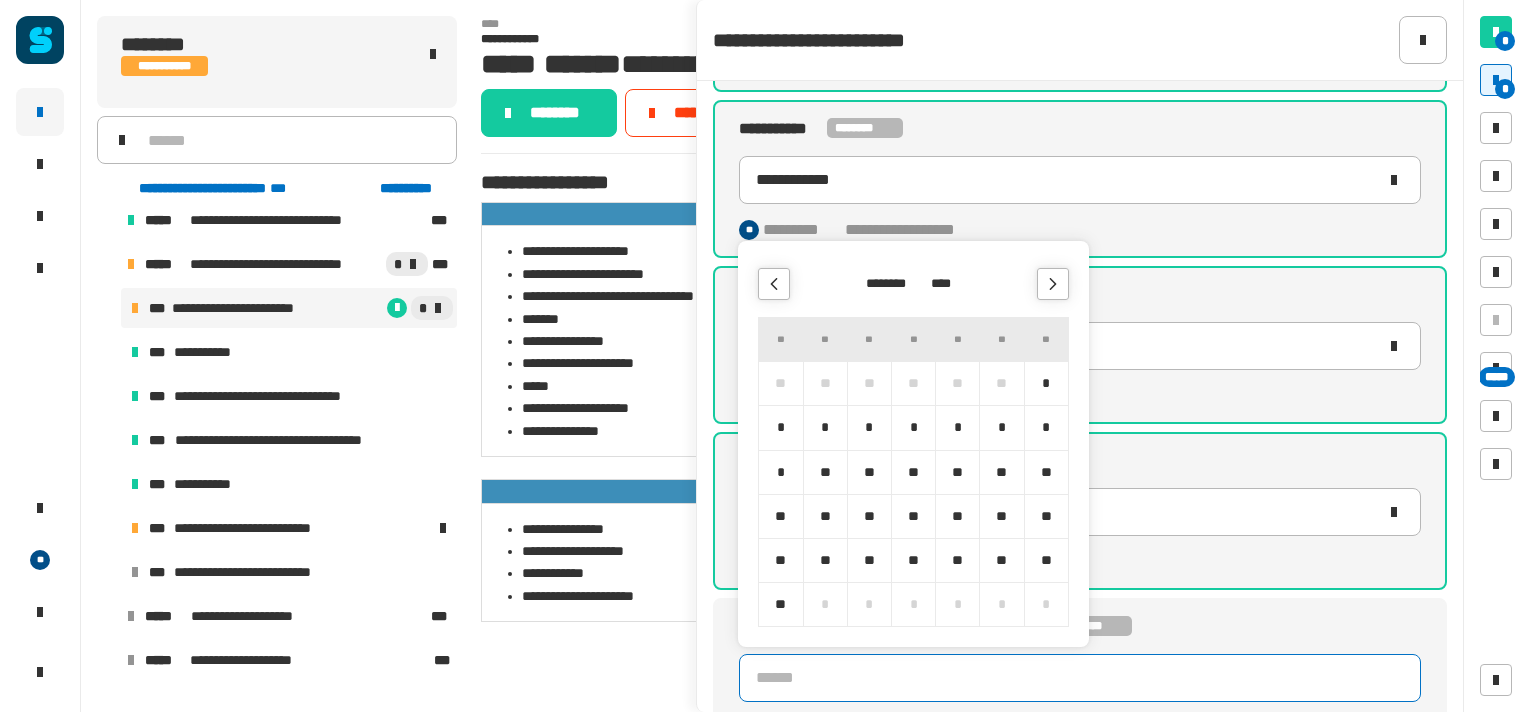 click 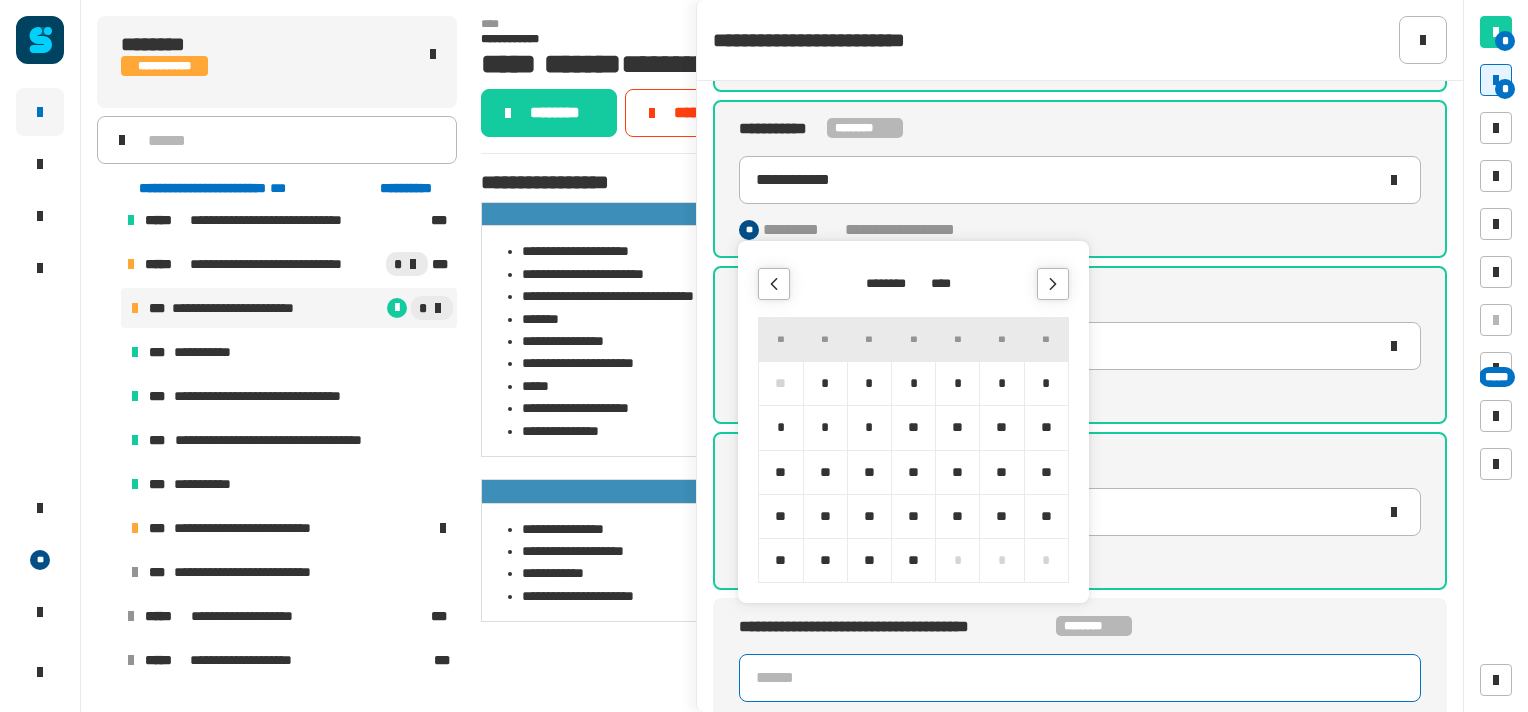 click 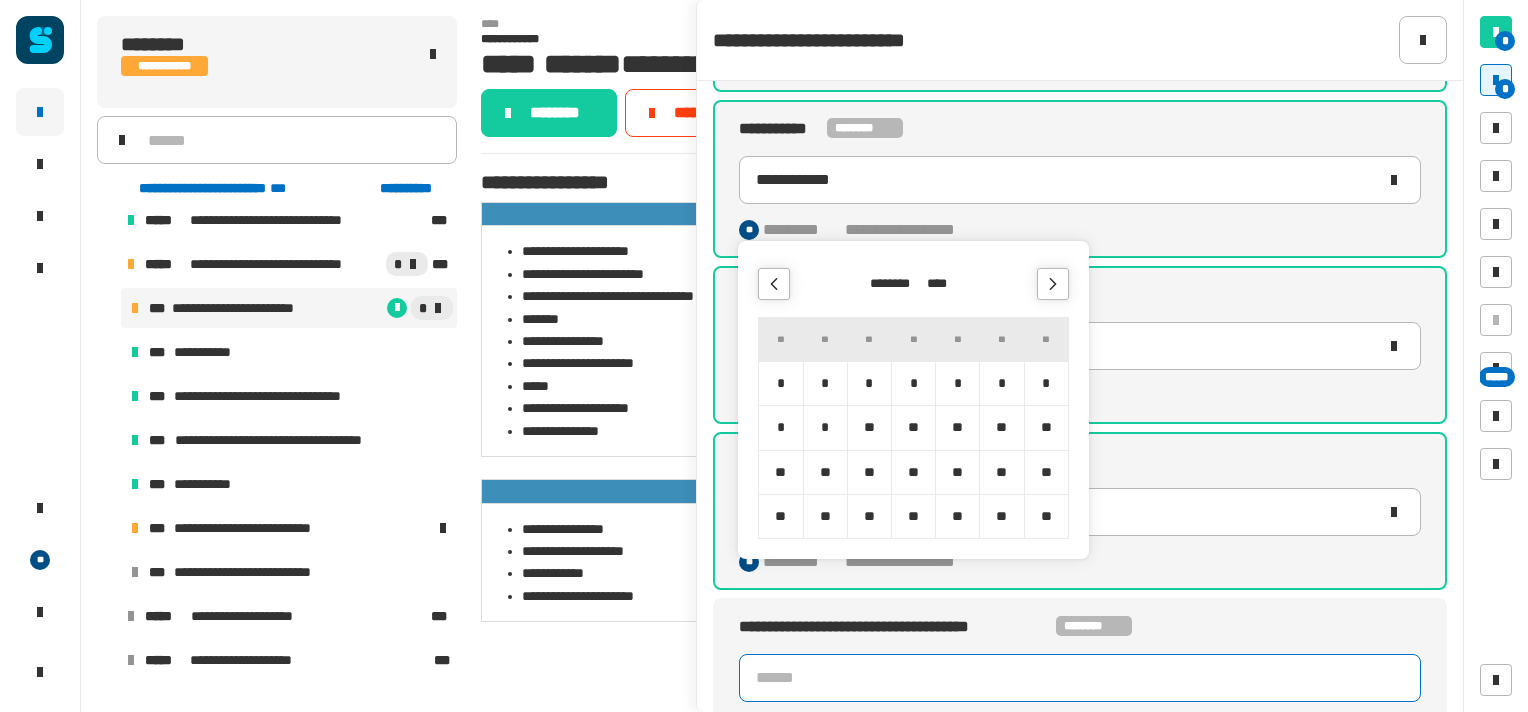click 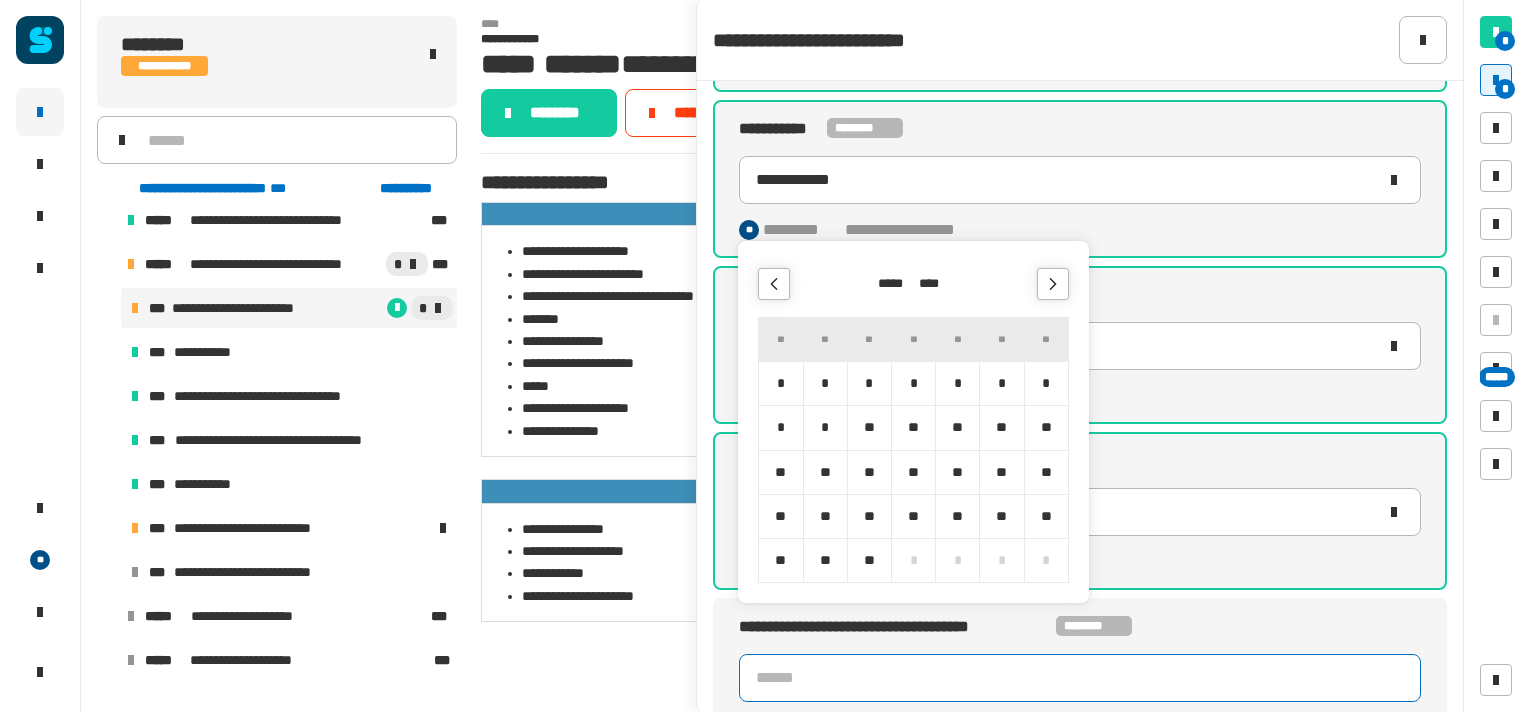 click 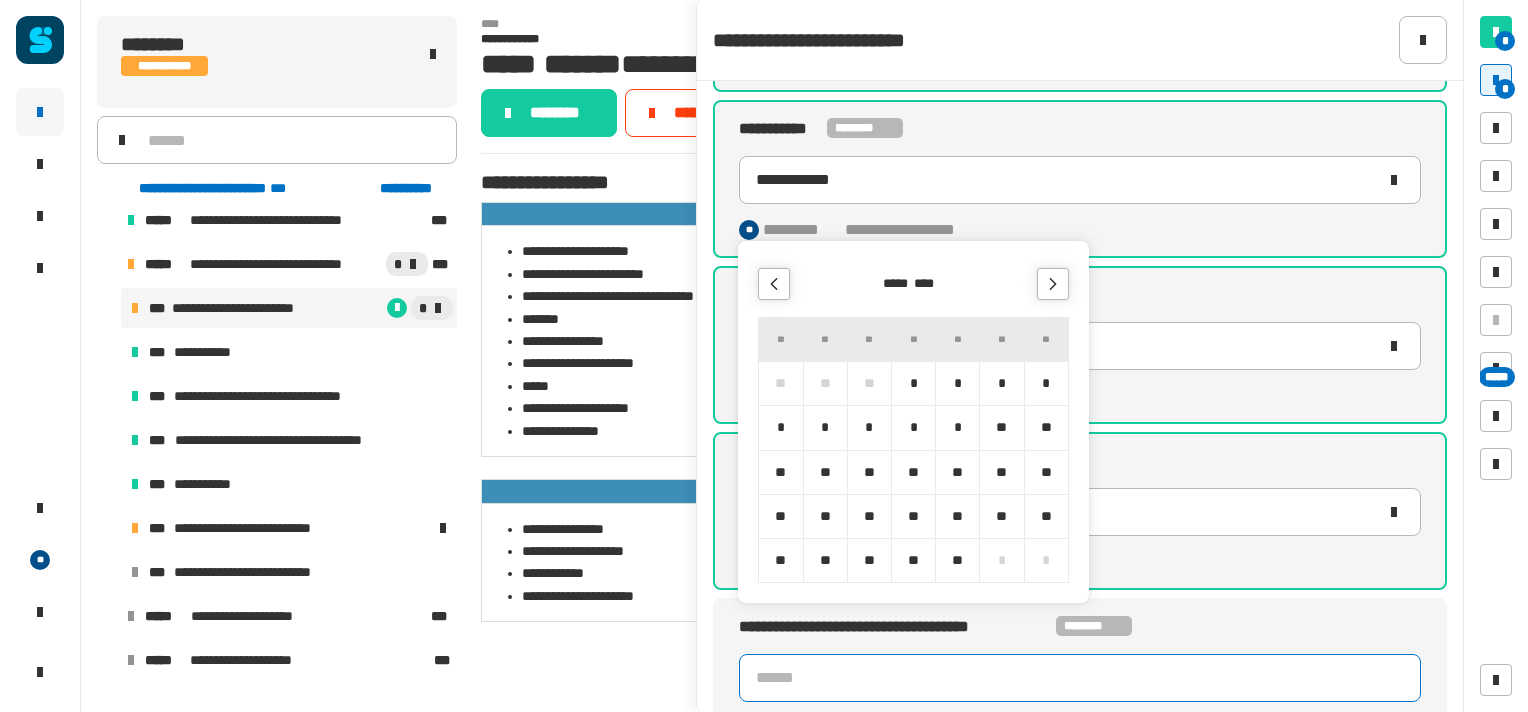click 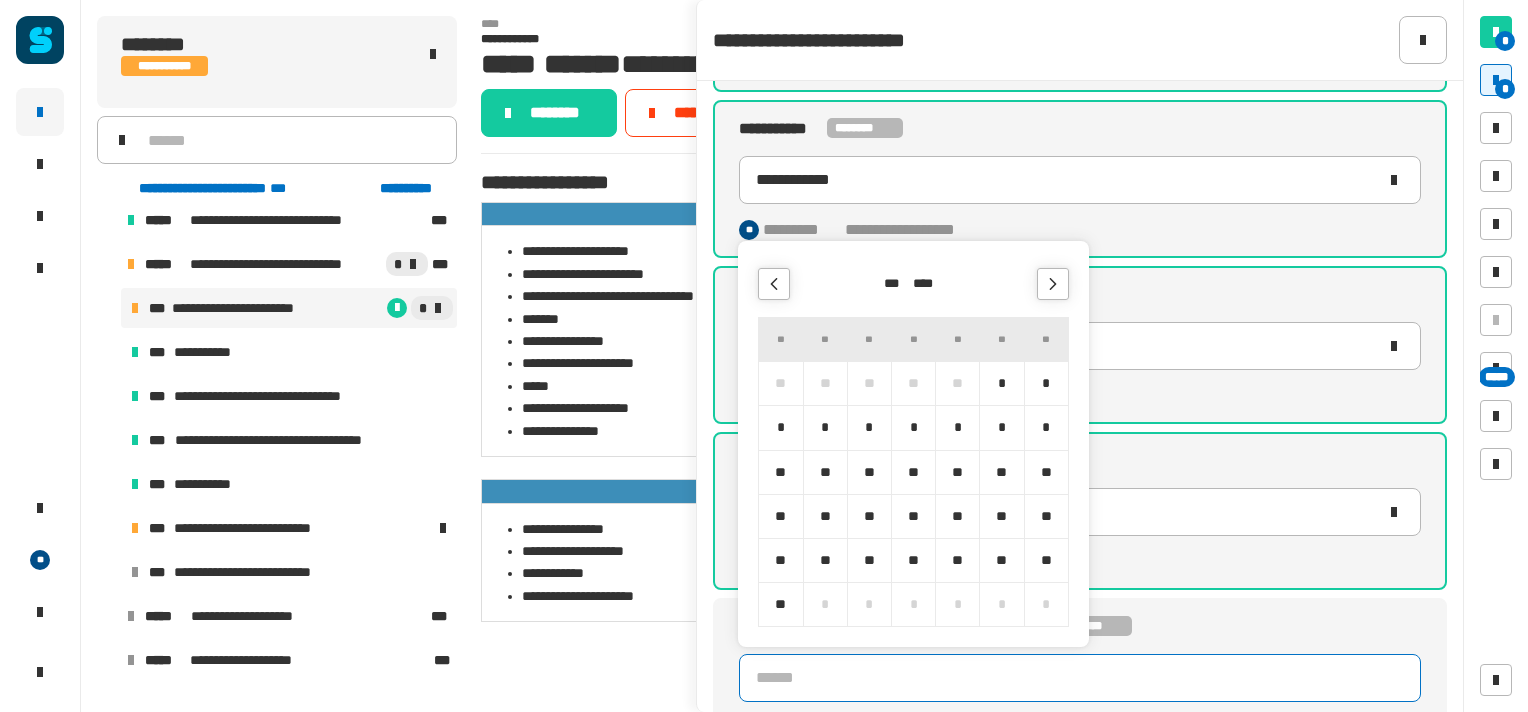 click 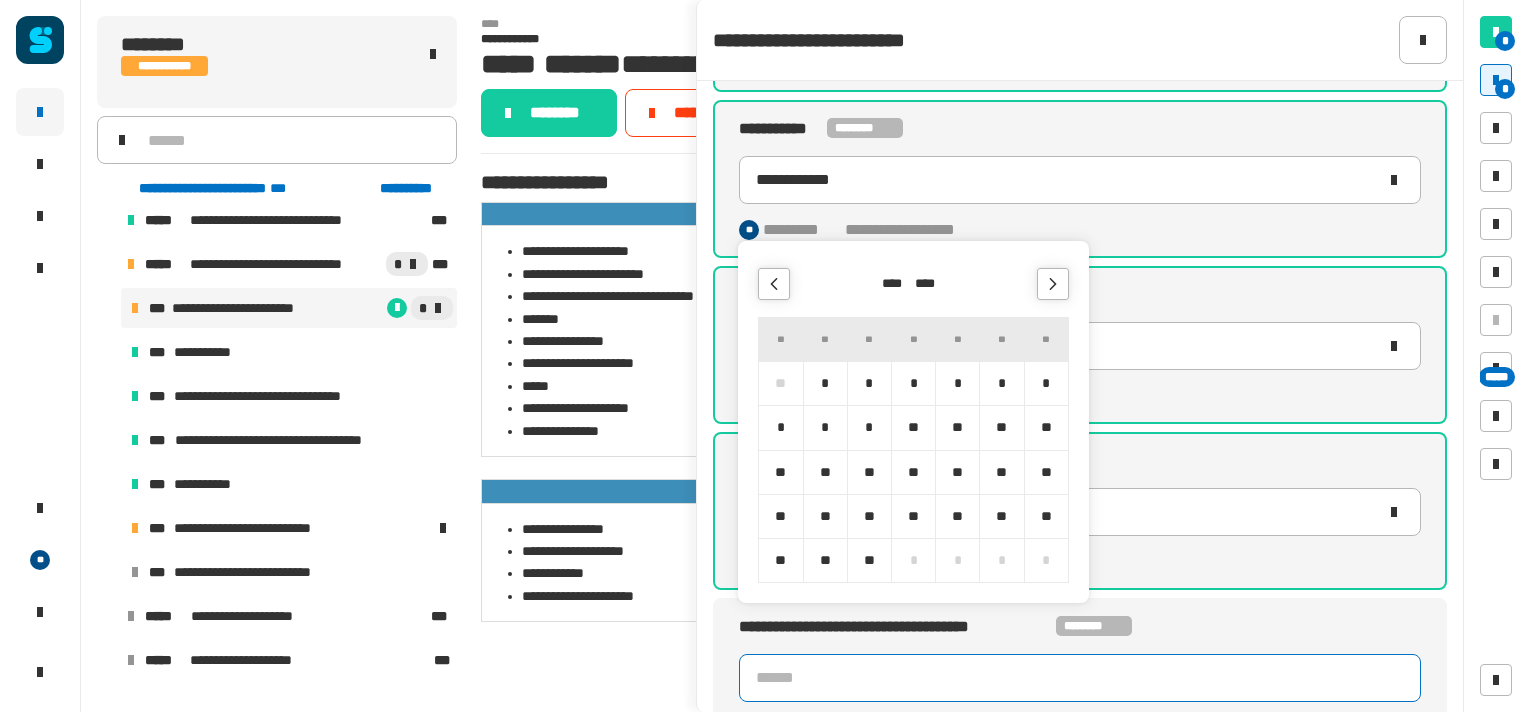click 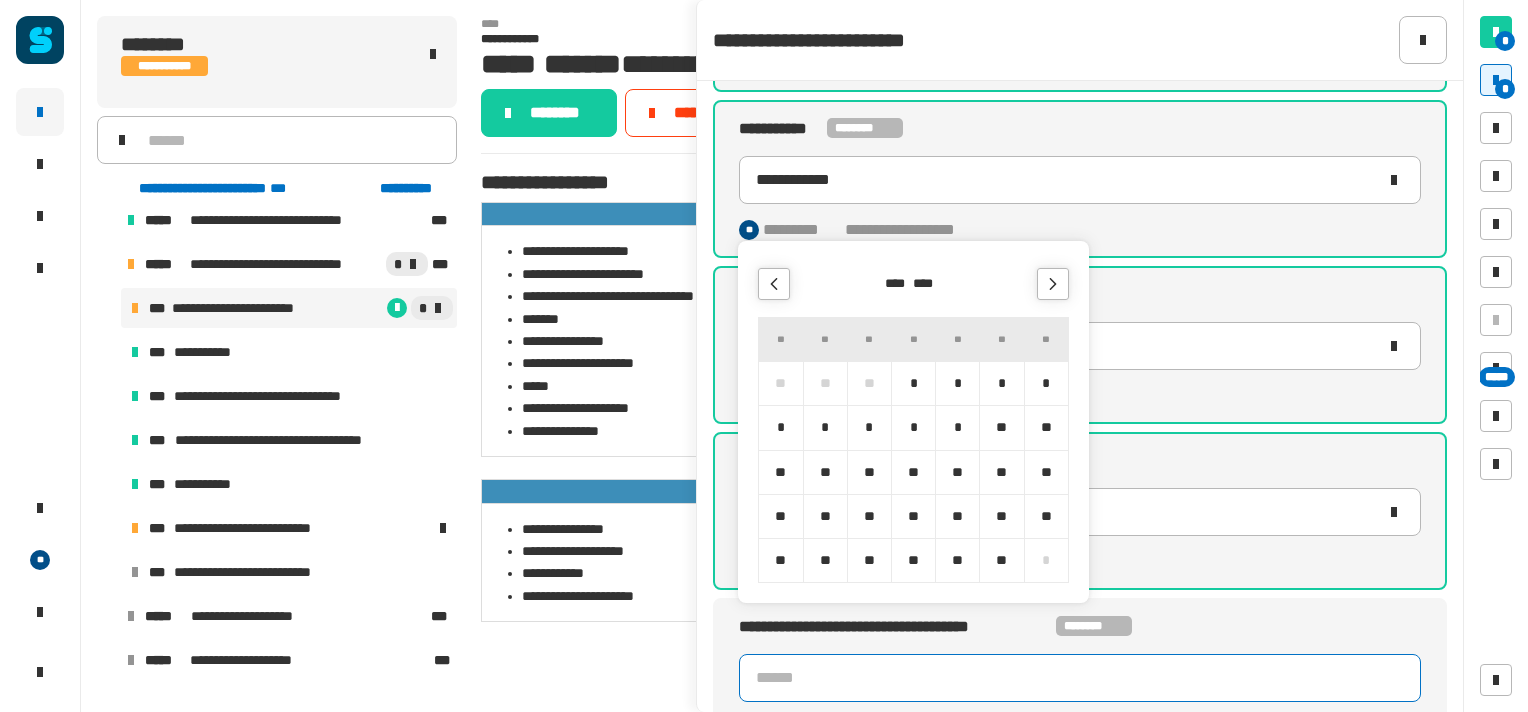 click 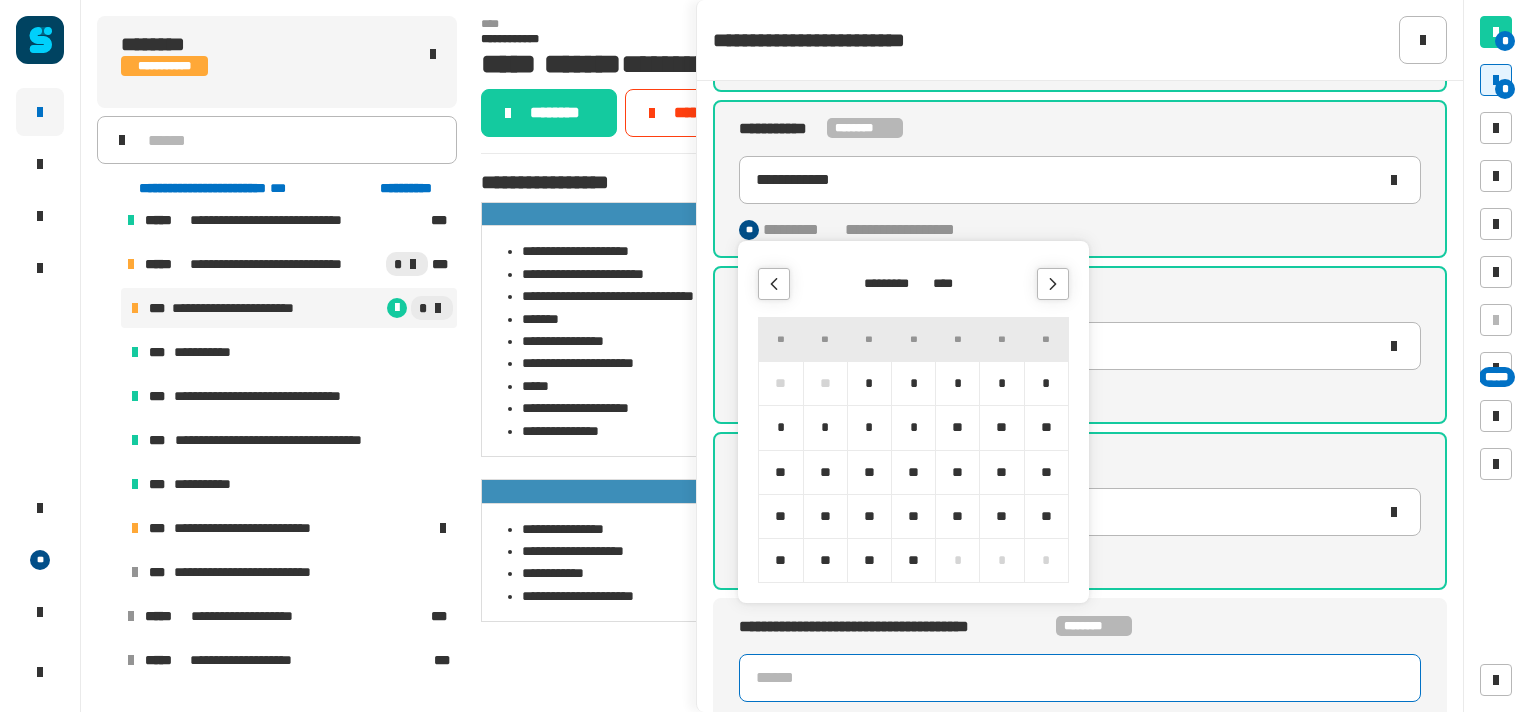 click 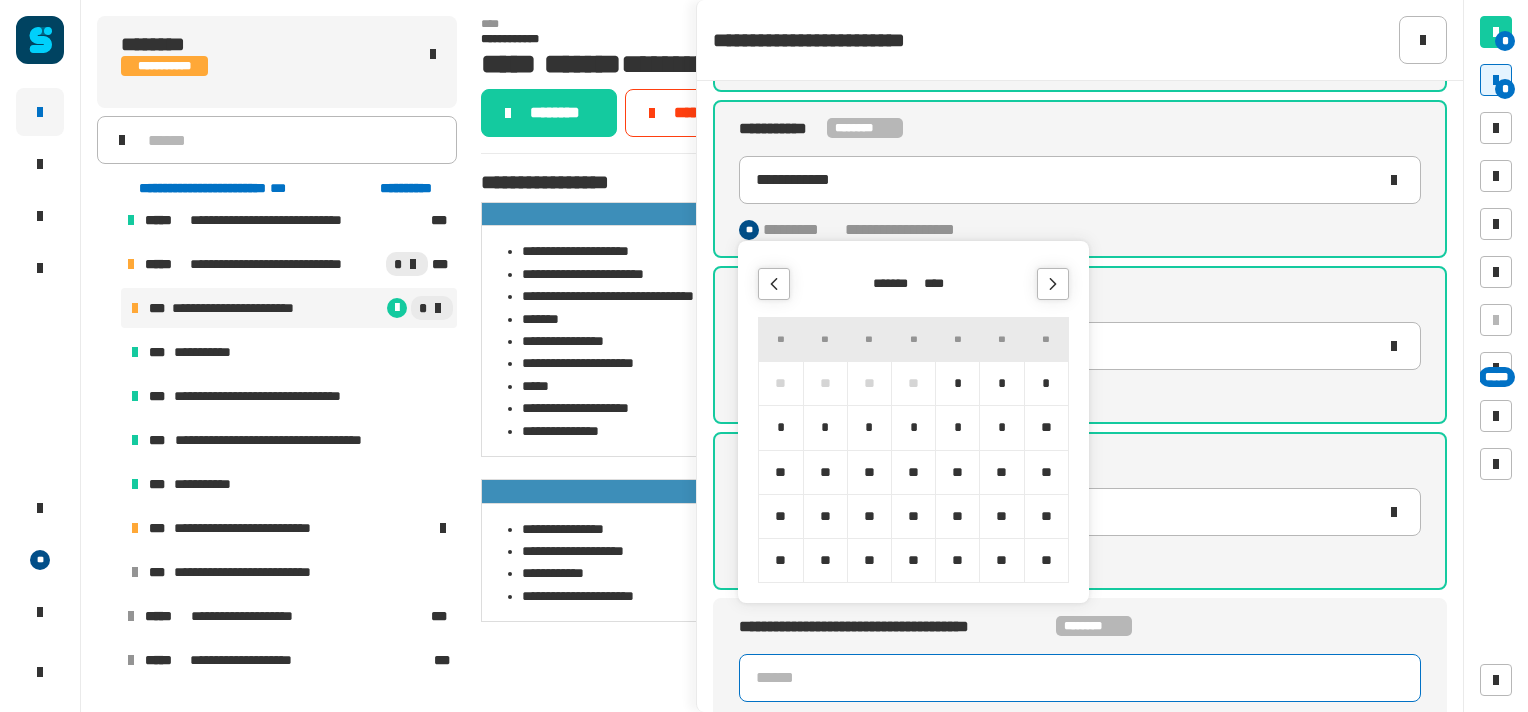 click 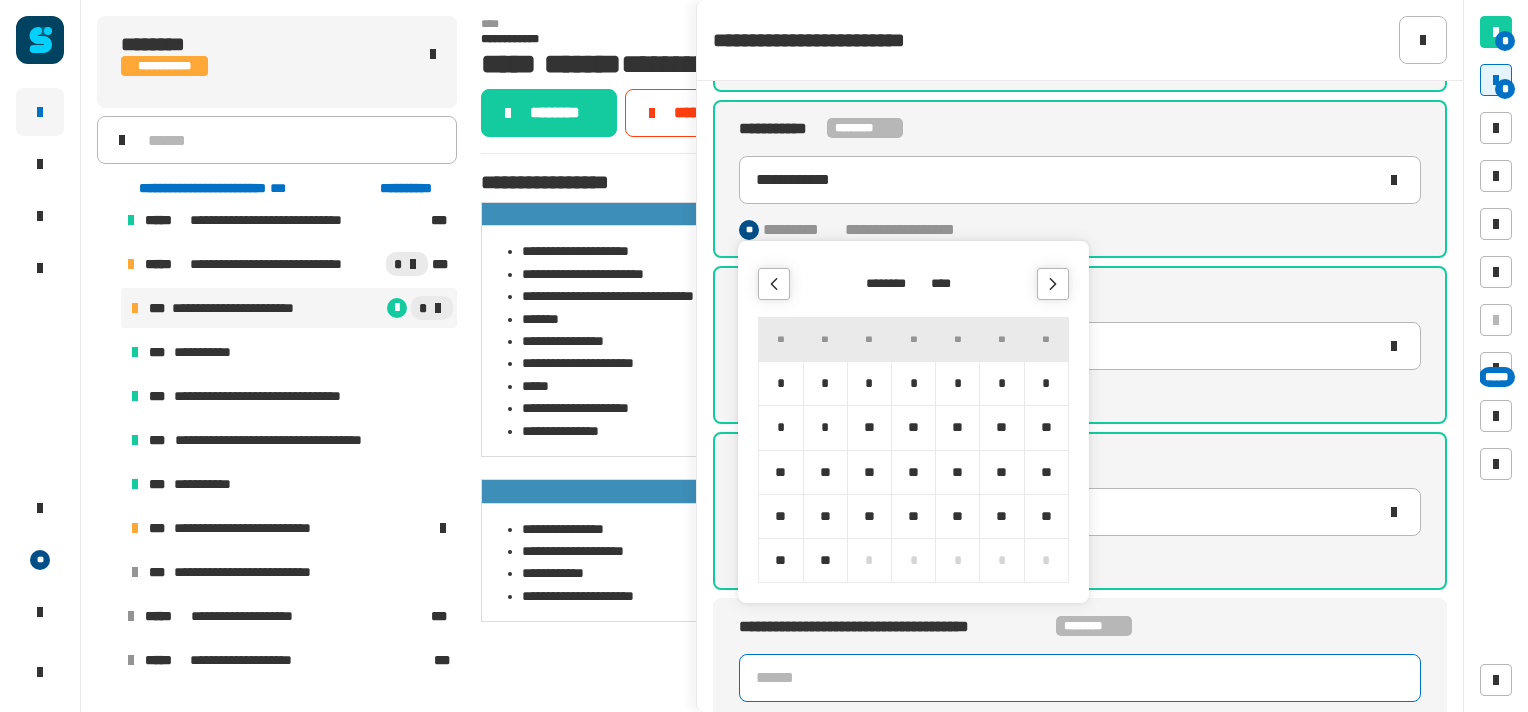 click 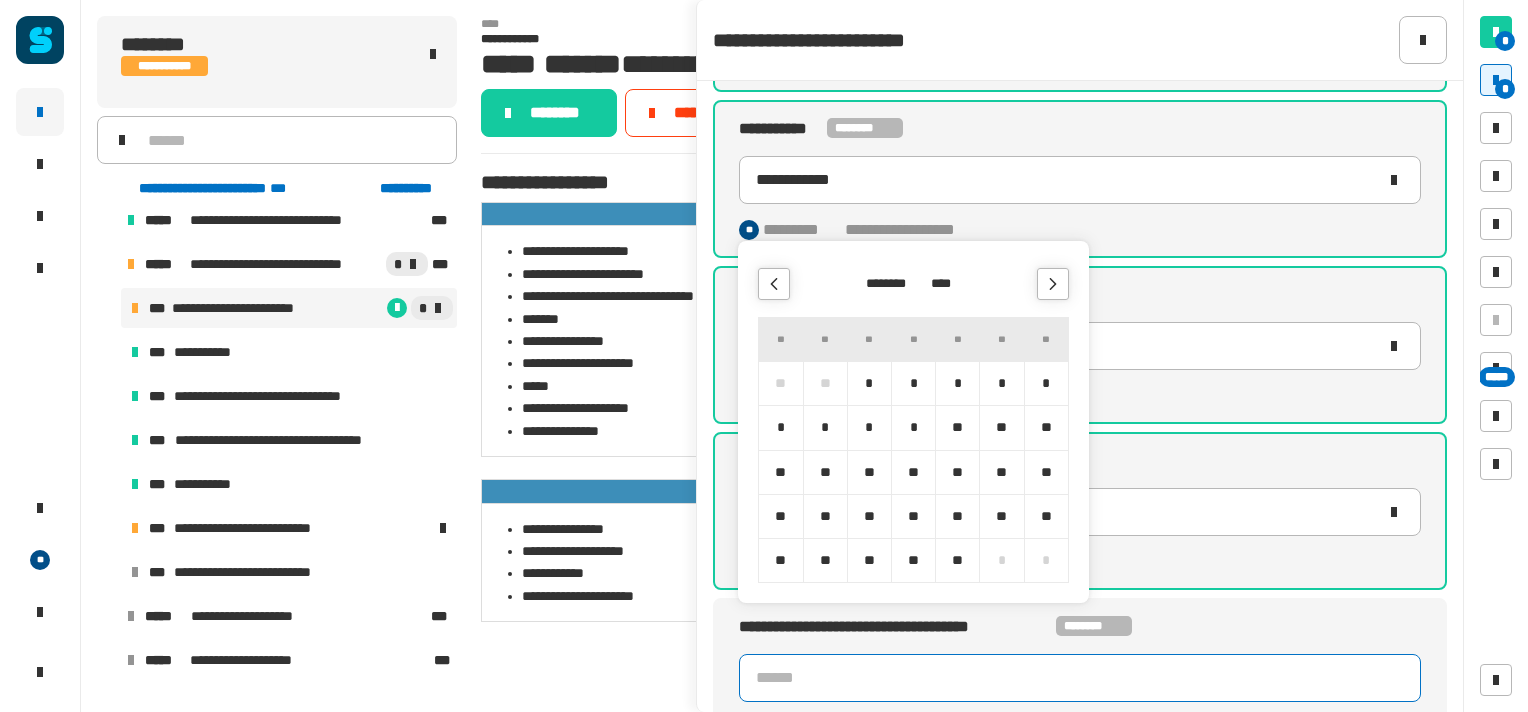 click 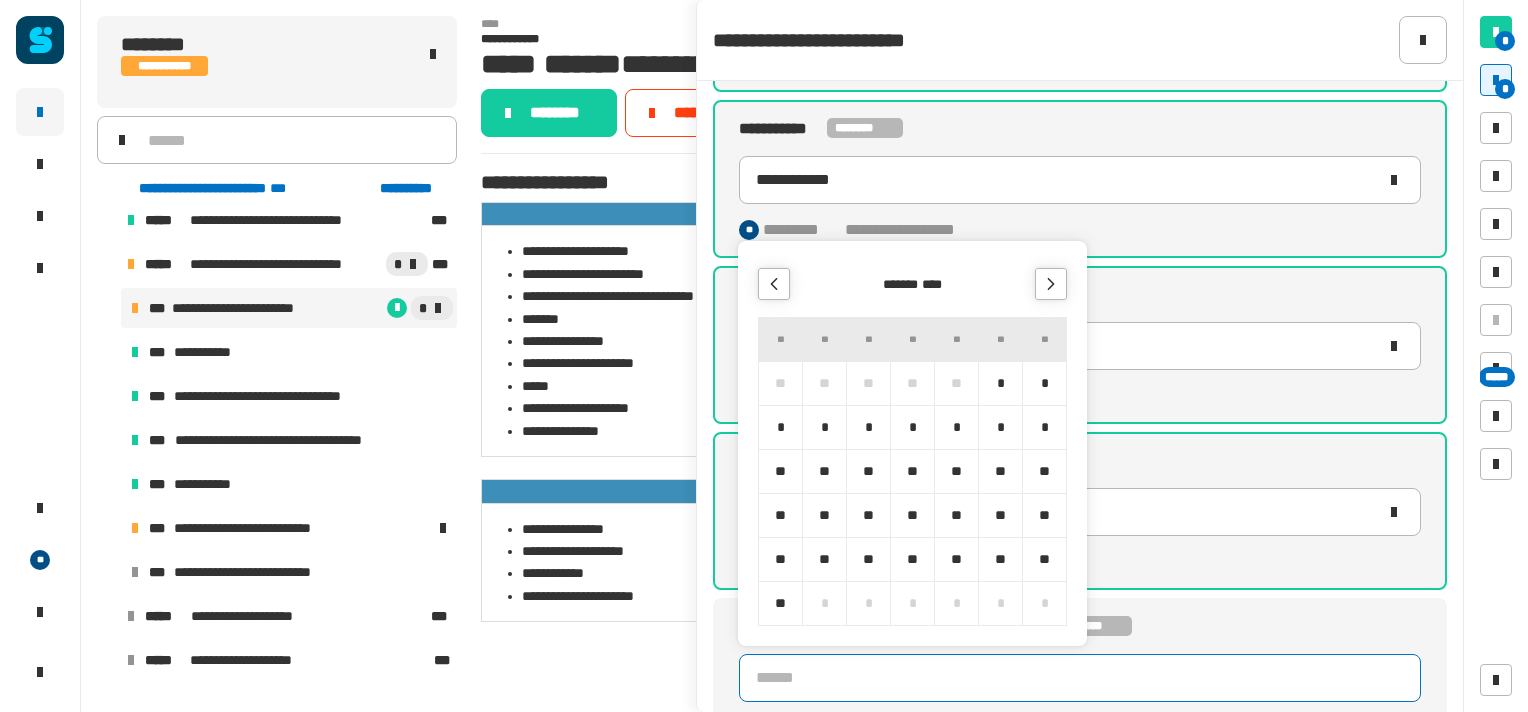click 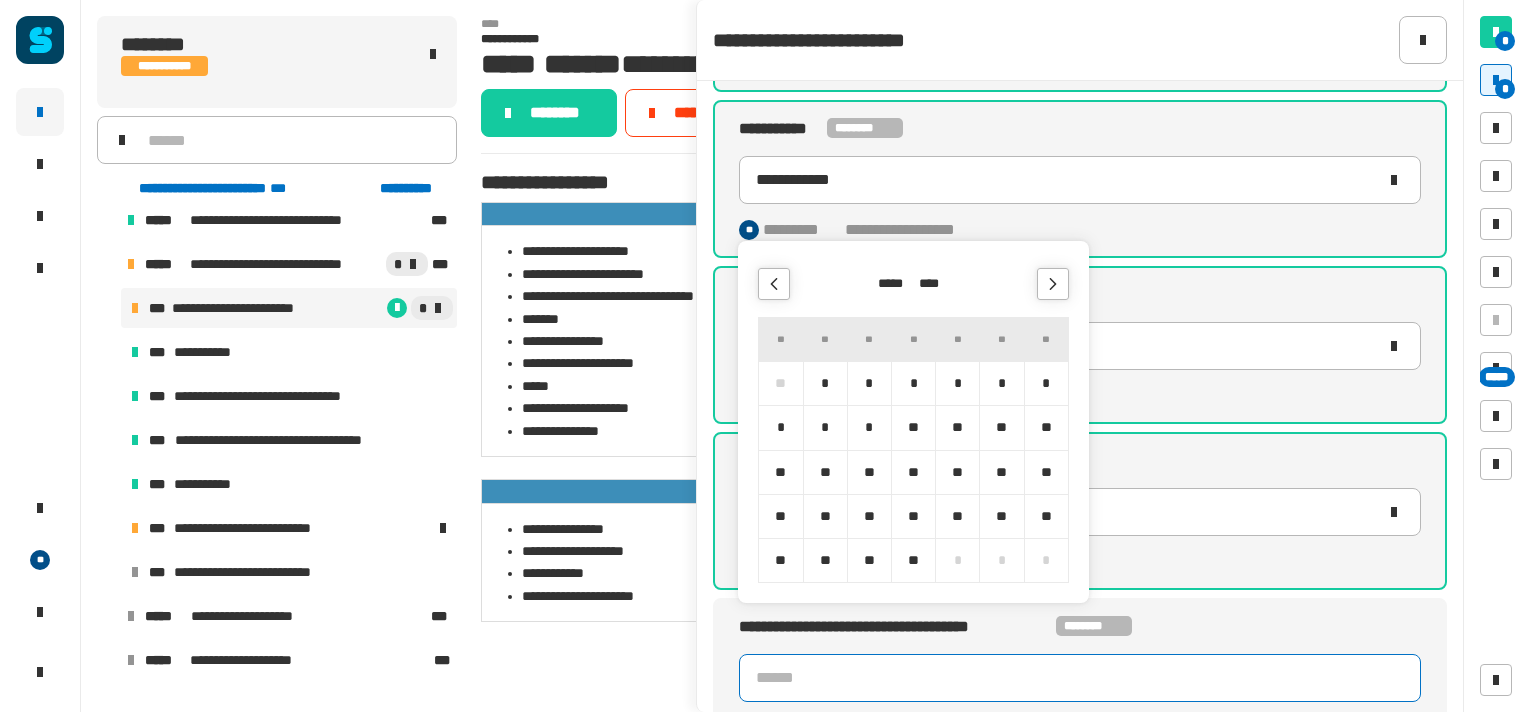 click 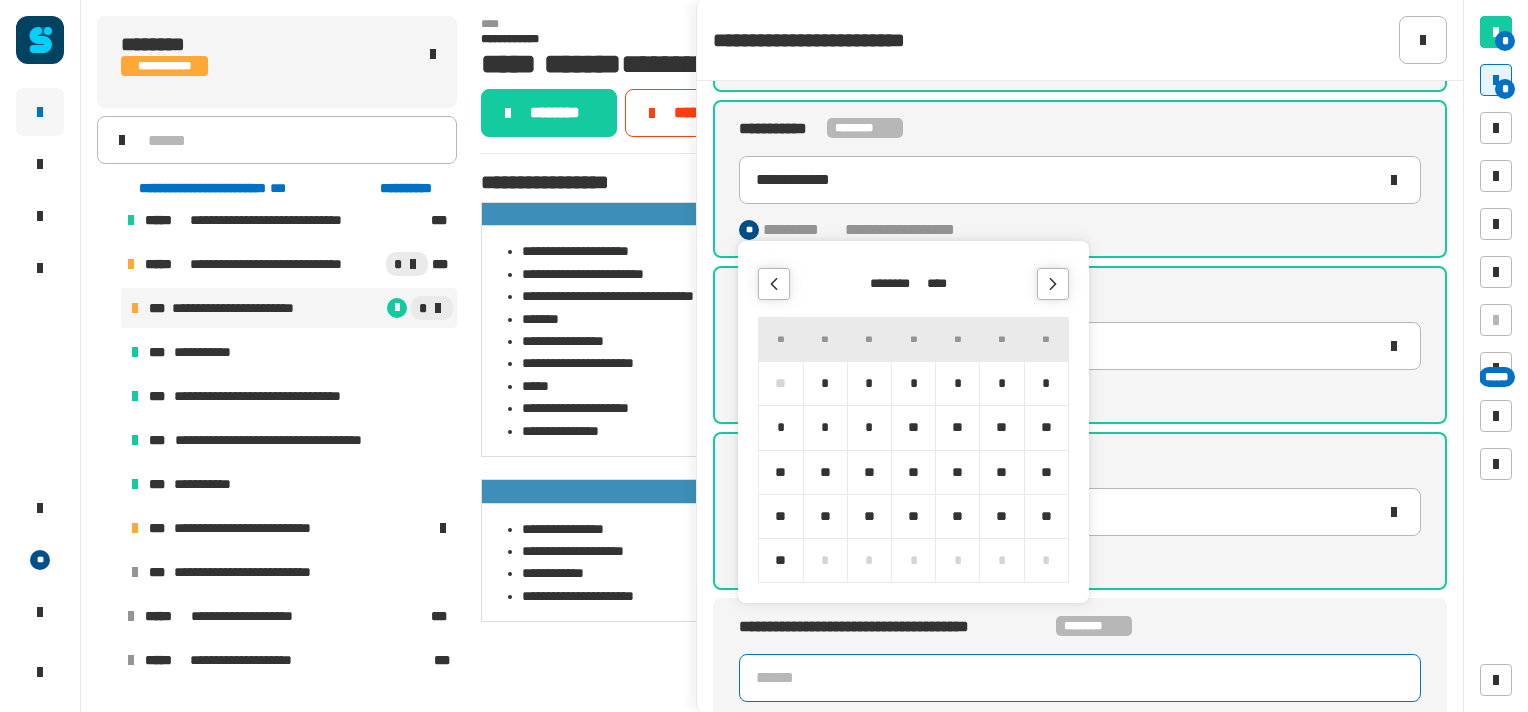 click on "**" at bounding box center [957, 516] 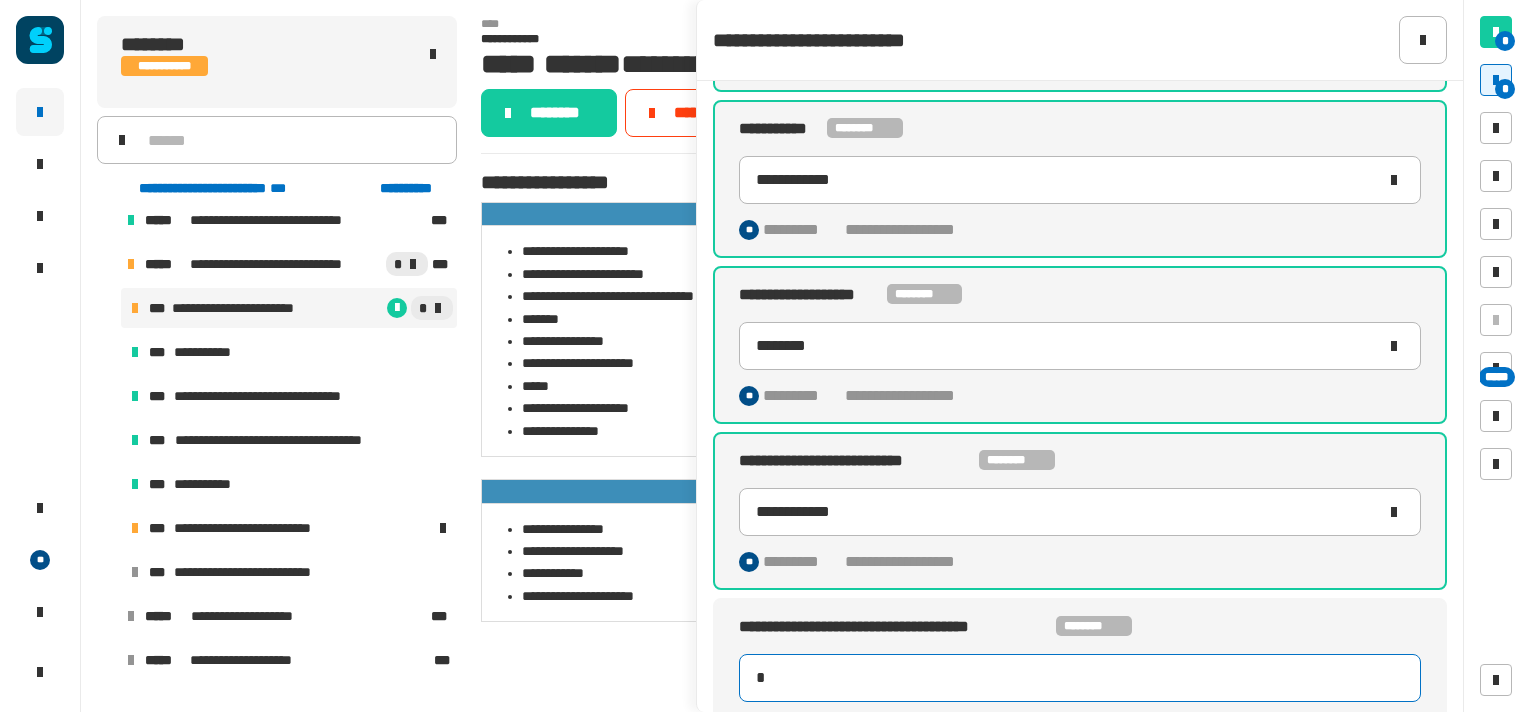 type on "**********" 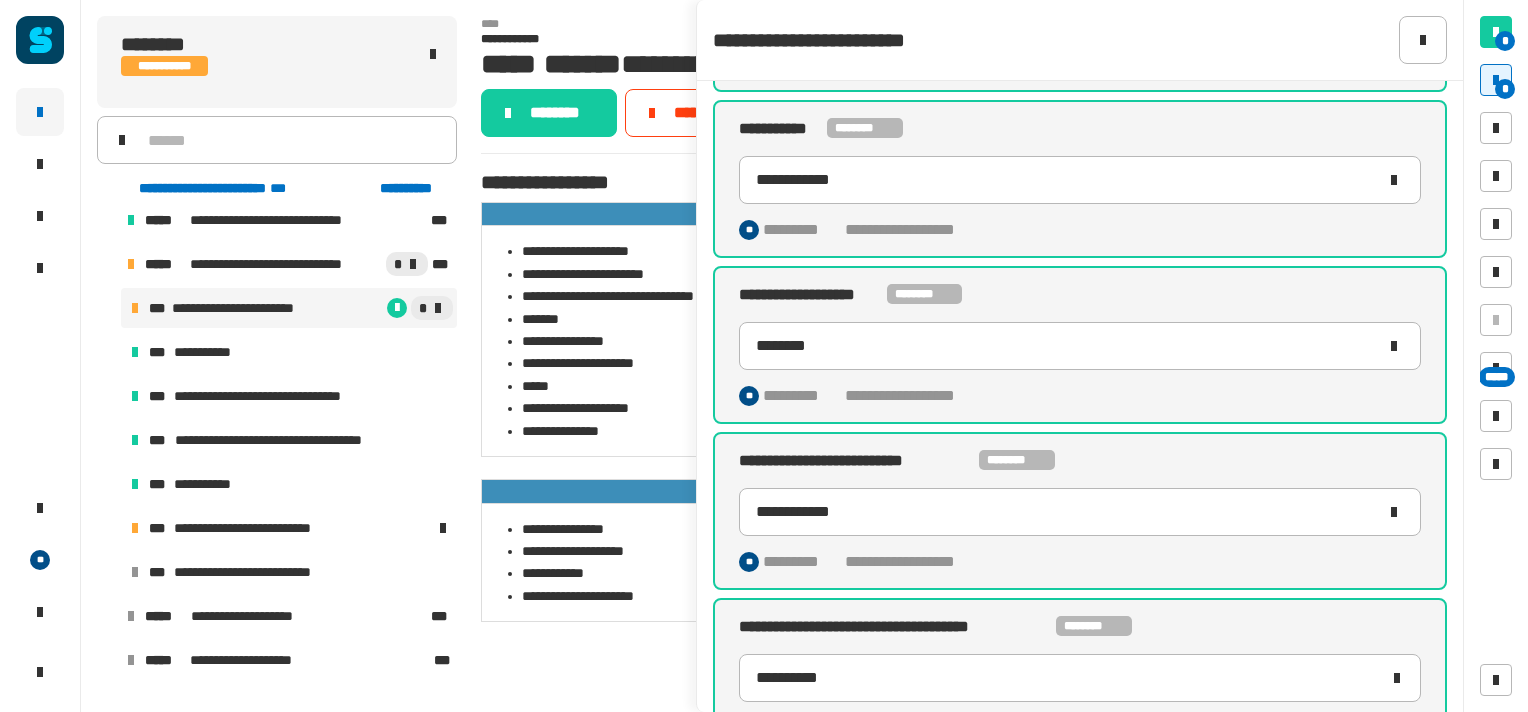 scroll, scrollTop: 916, scrollLeft: 0, axis: vertical 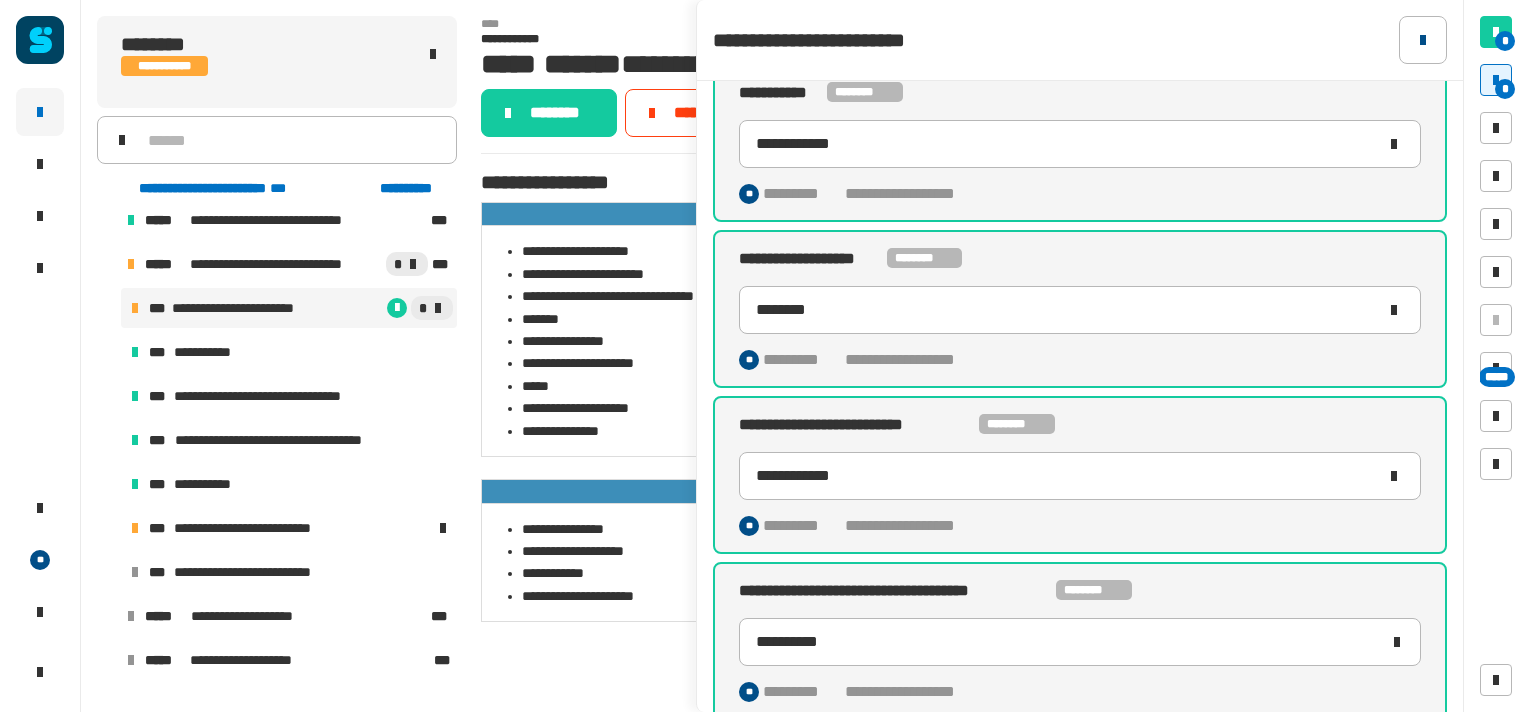 click 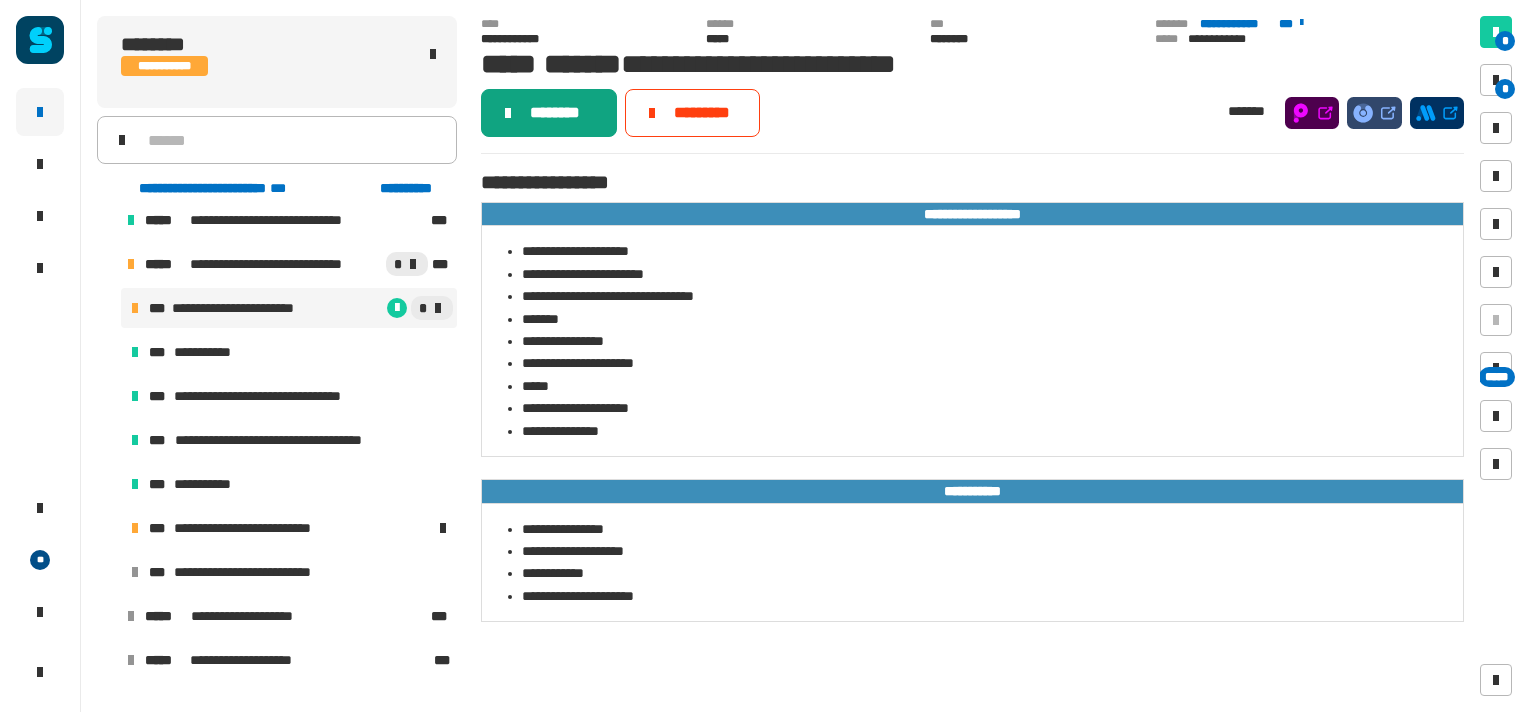 click on "********" 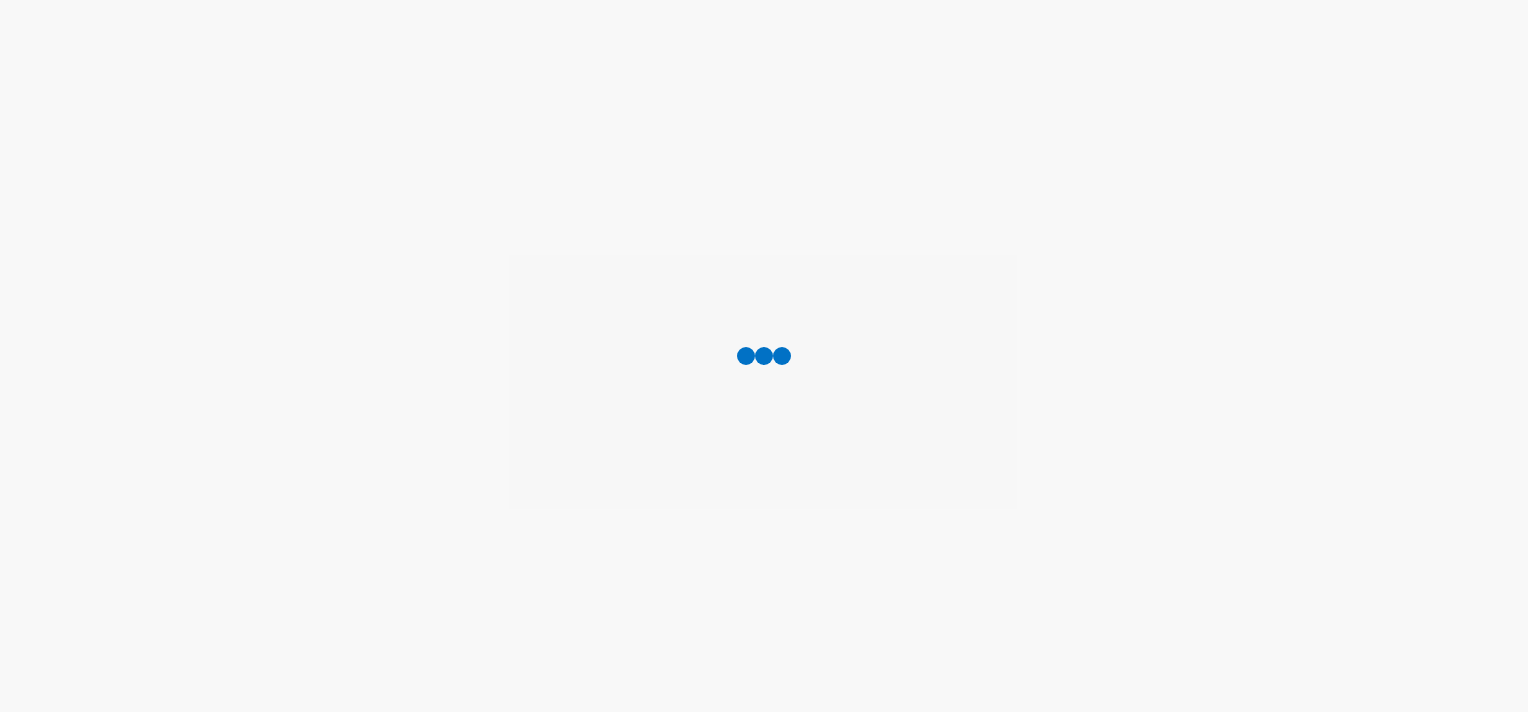 scroll, scrollTop: 0, scrollLeft: 0, axis: both 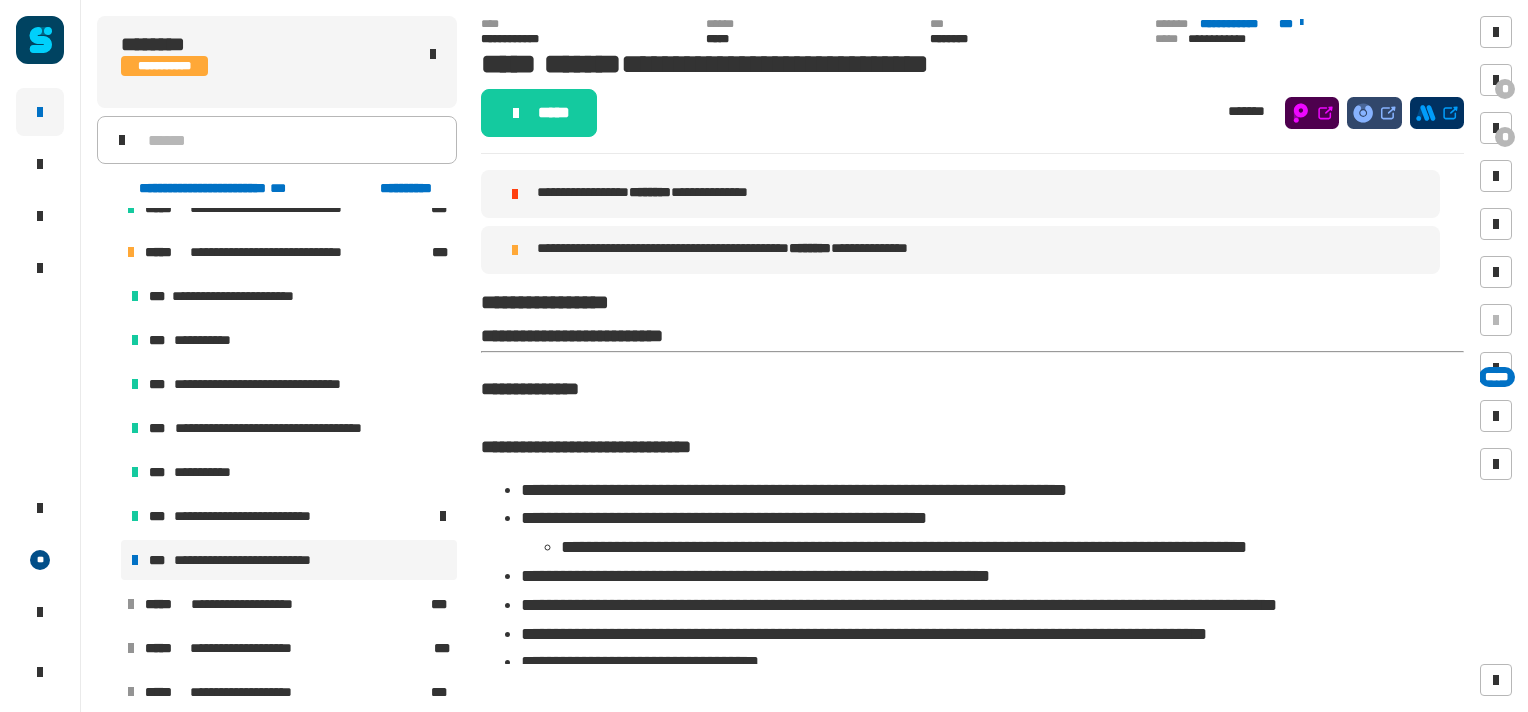 click on "**********" at bounding box center (259, 560) 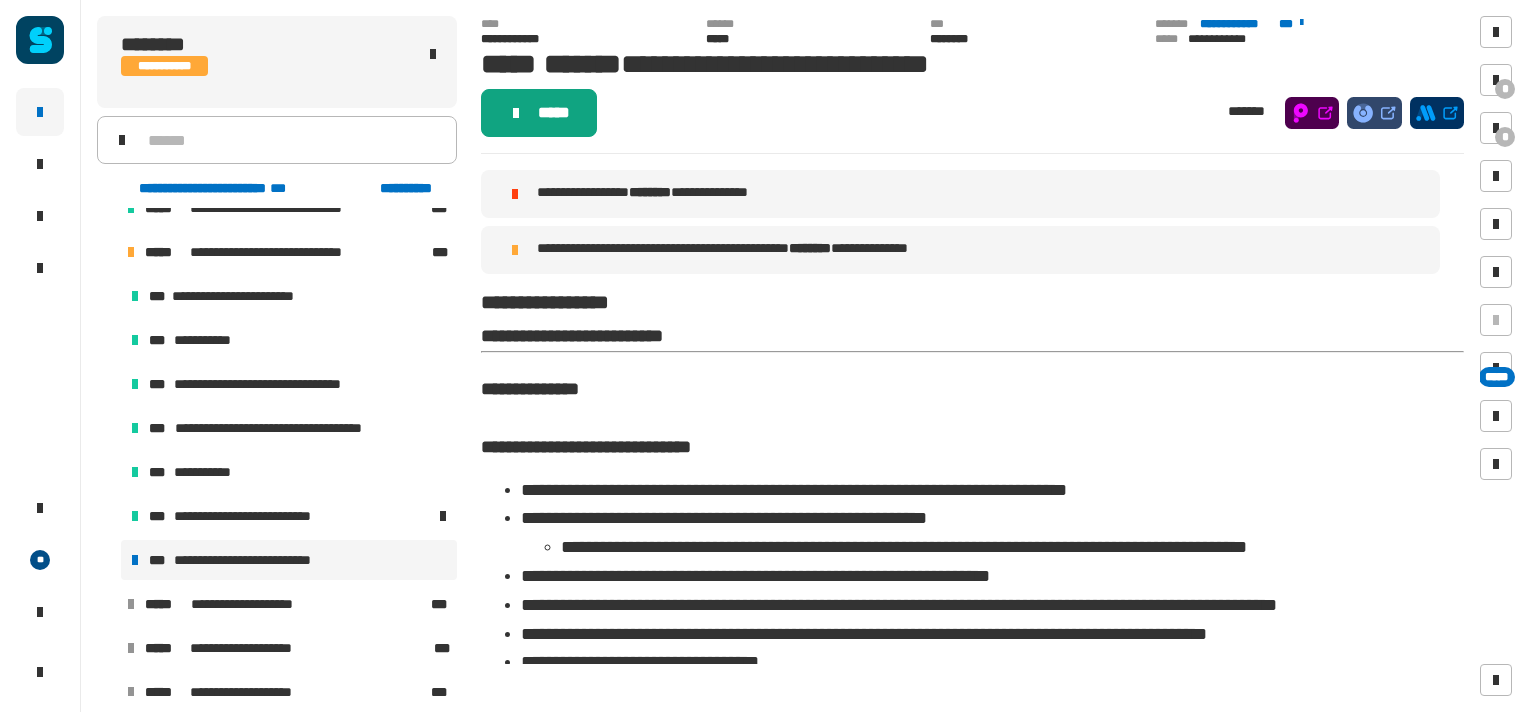 click on "*****" 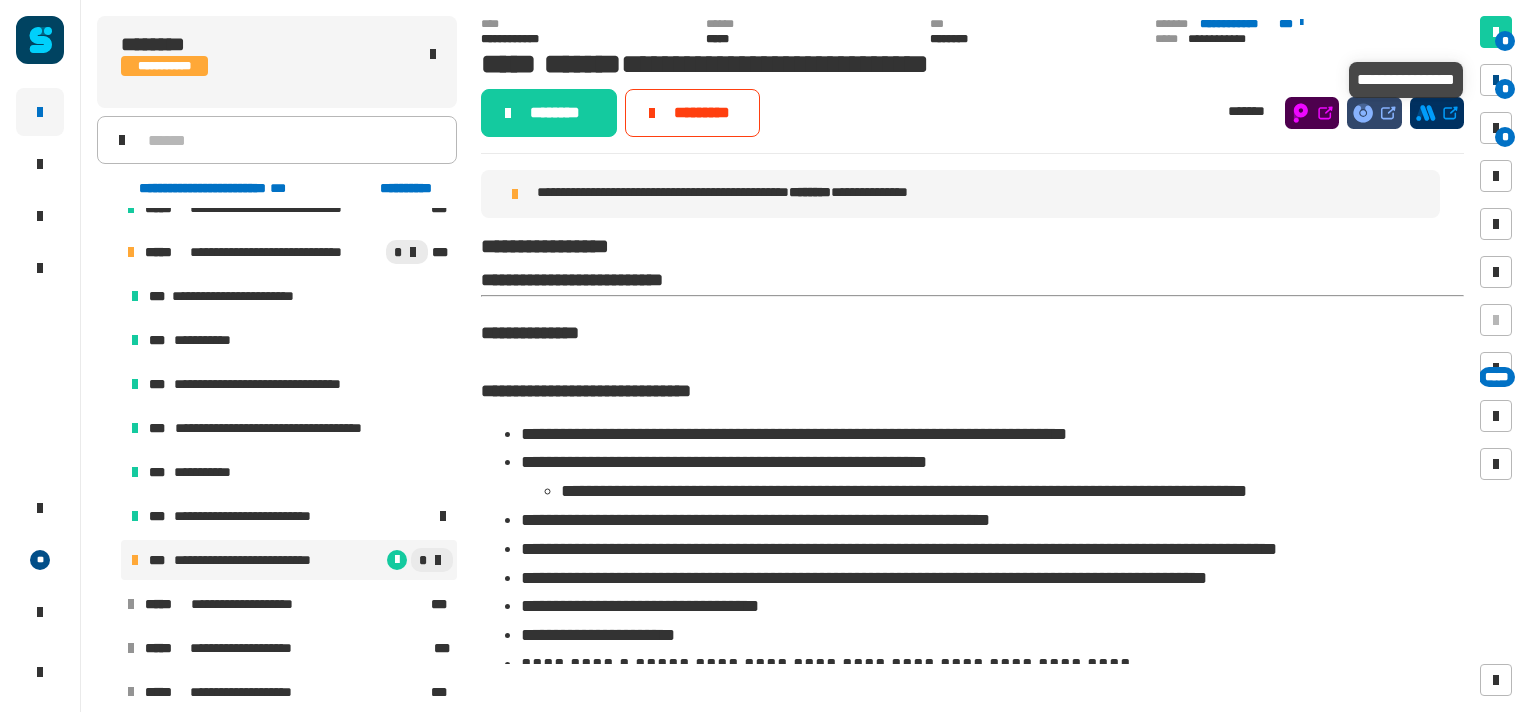 click on "*" at bounding box center (1505, 89) 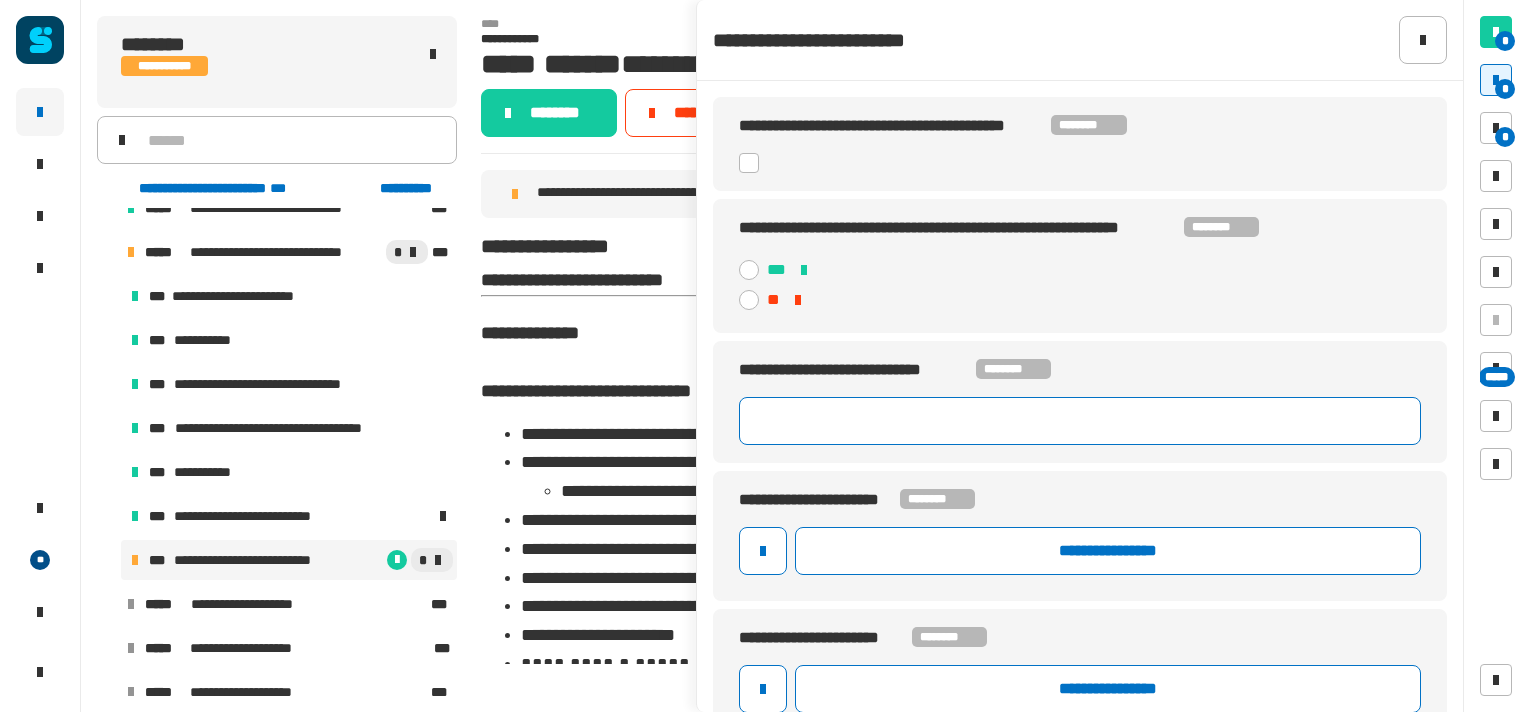 scroll, scrollTop: 408, scrollLeft: 0, axis: vertical 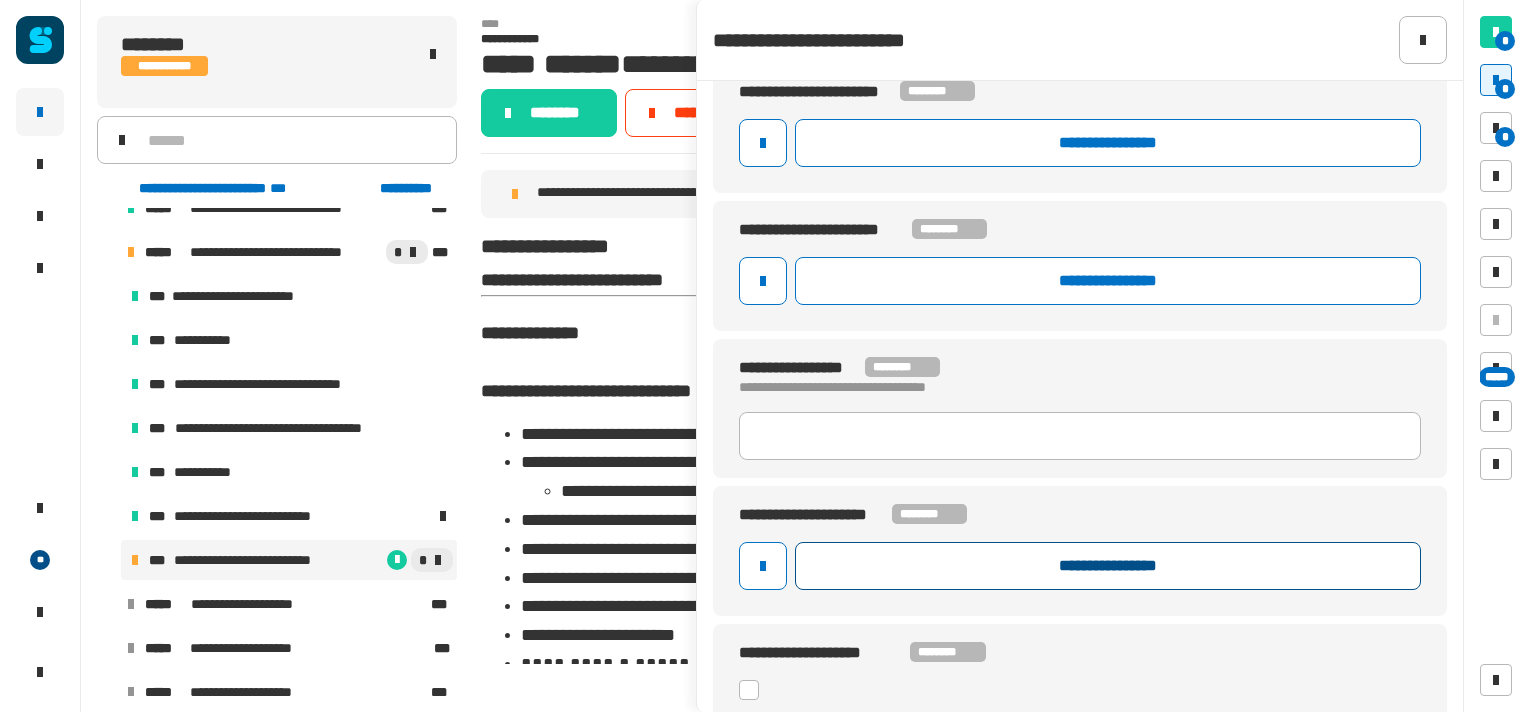 click on "**********" 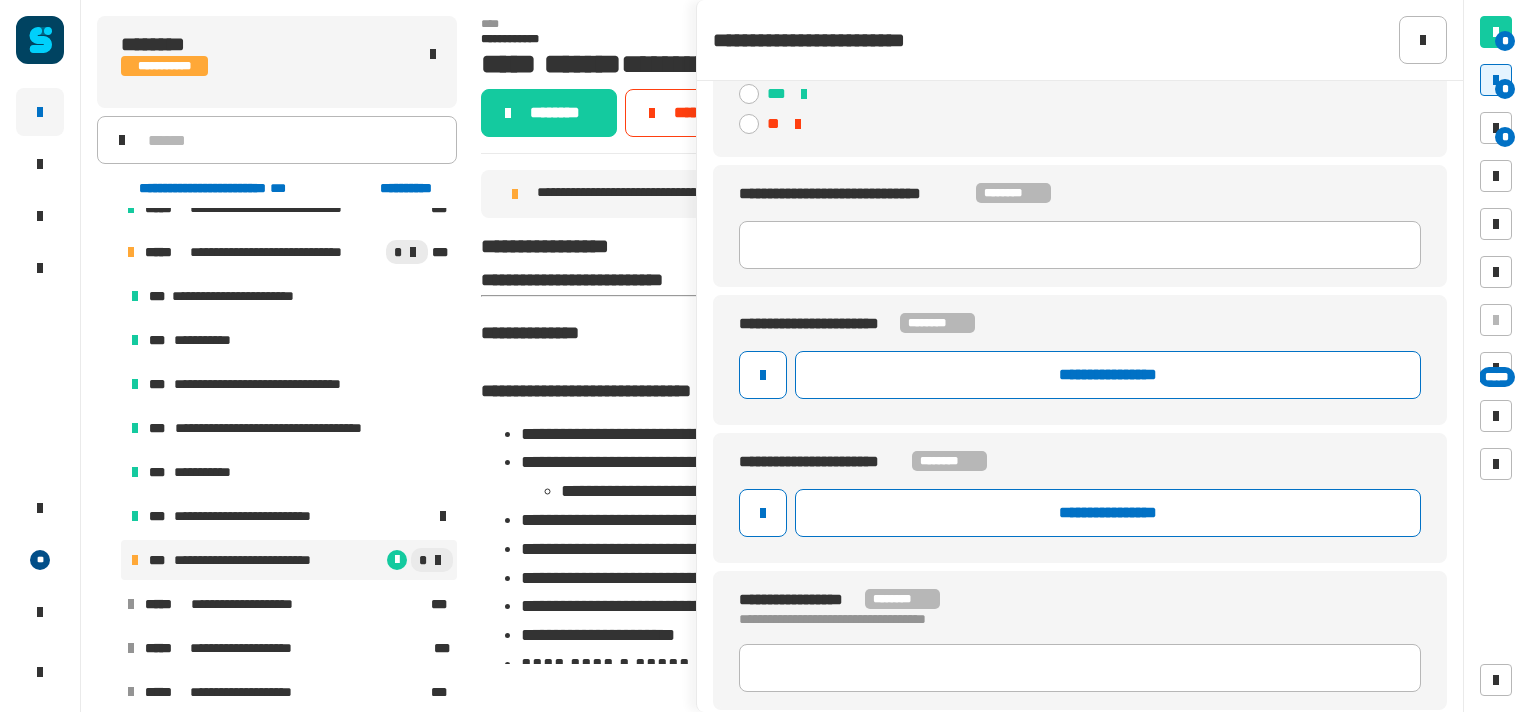 scroll, scrollTop: 174, scrollLeft: 0, axis: vertical 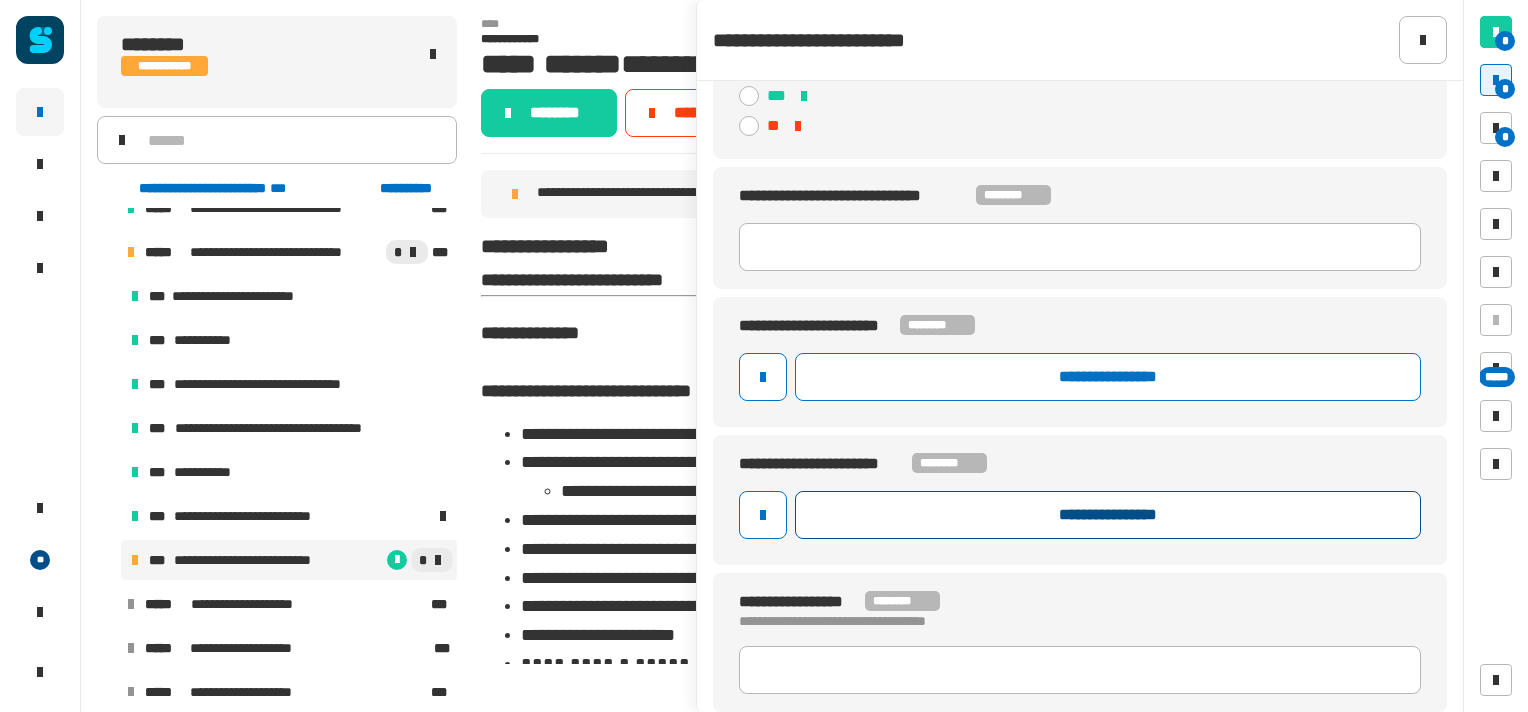 click on "**********" 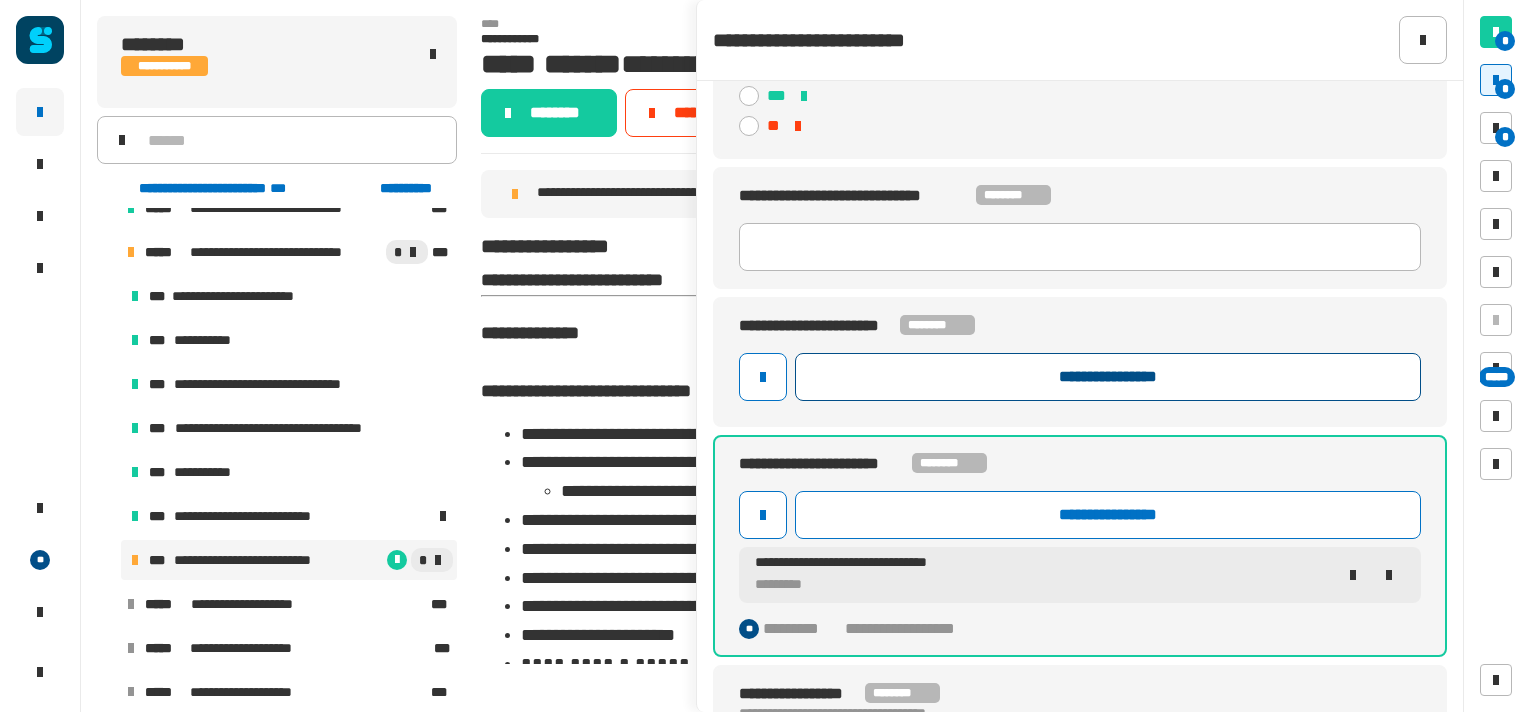 click on "**********" 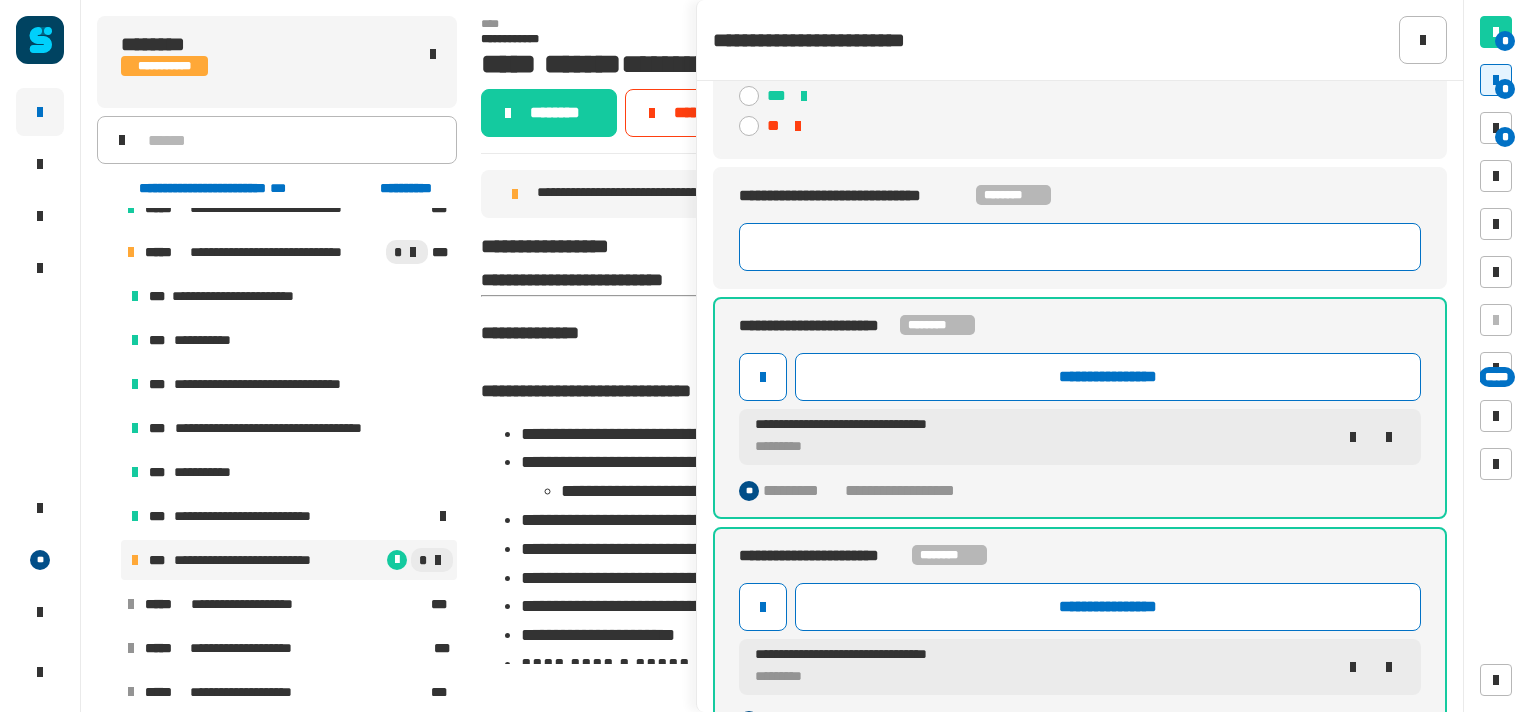 click 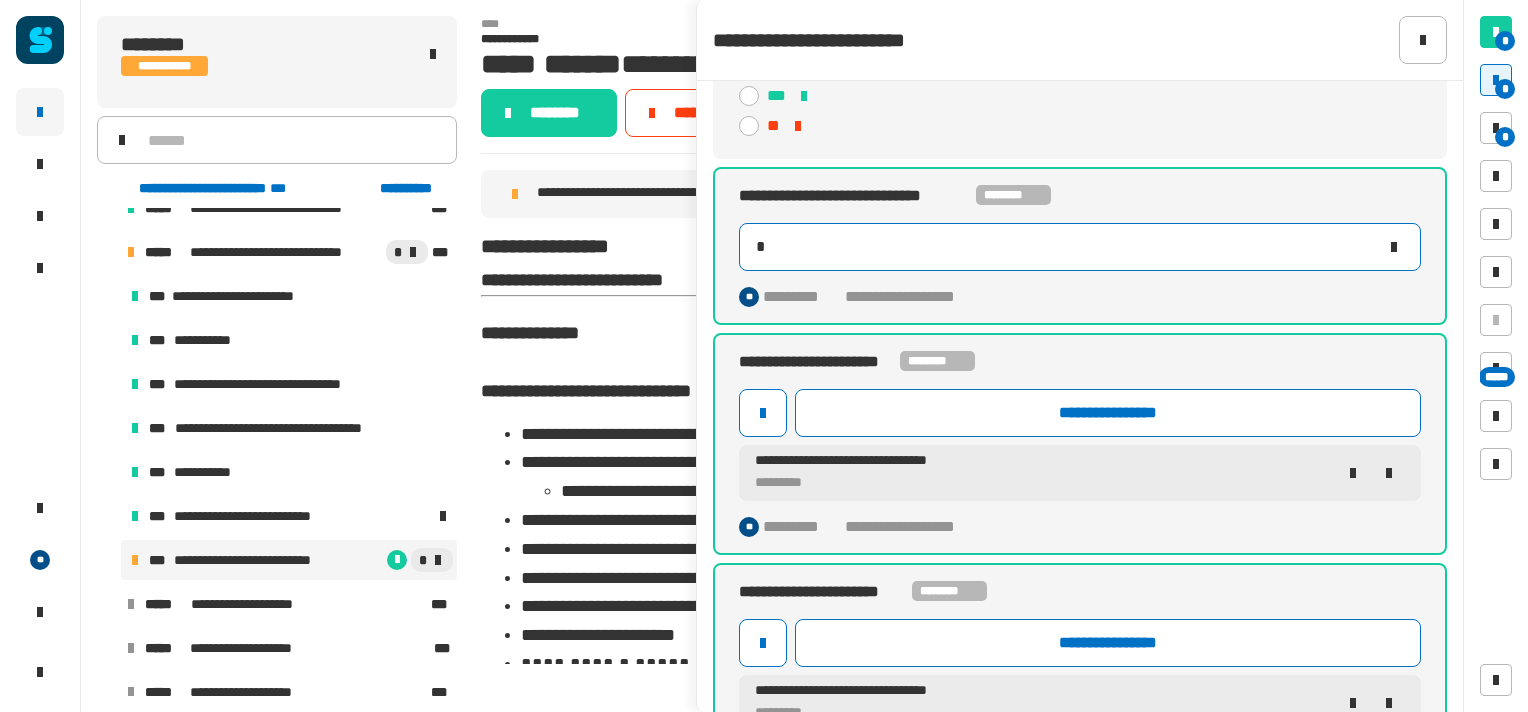 type on "*" 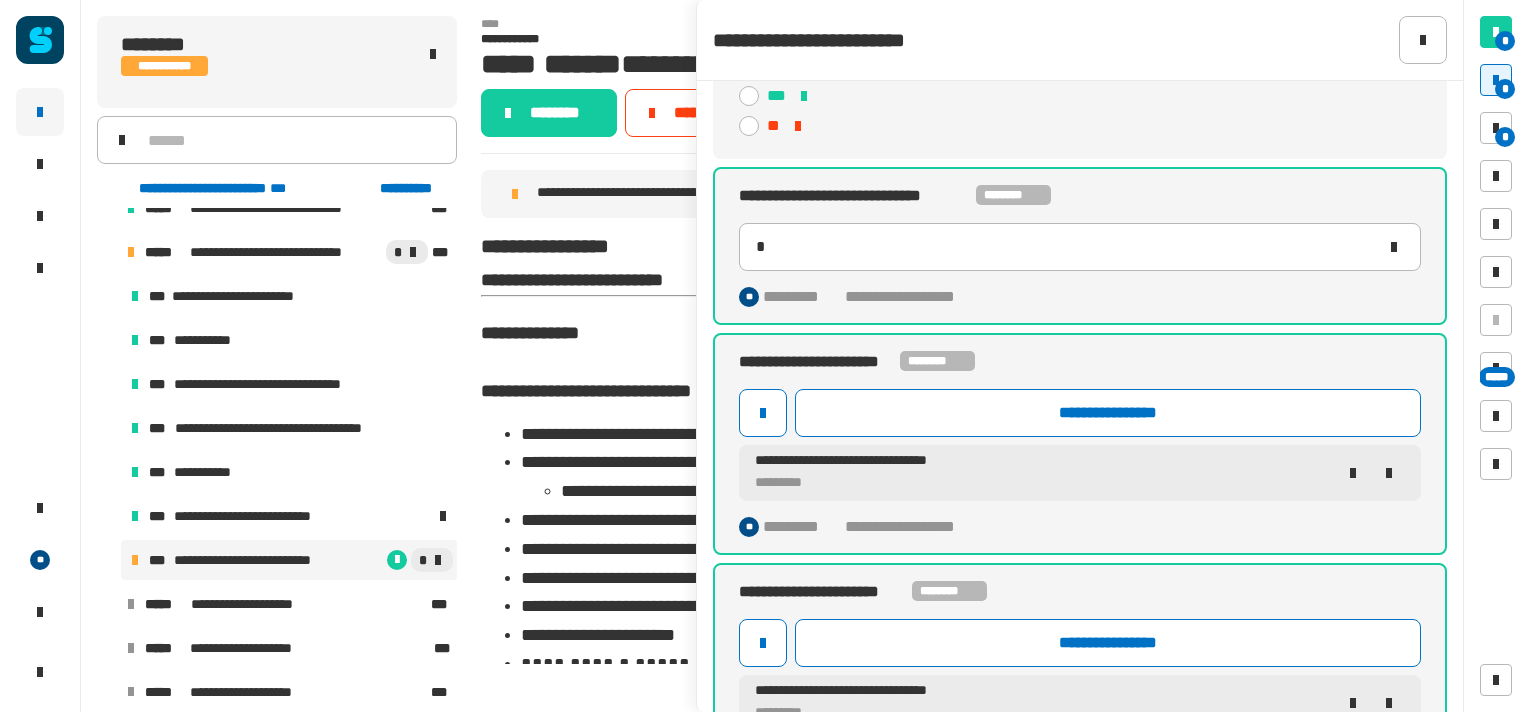 click 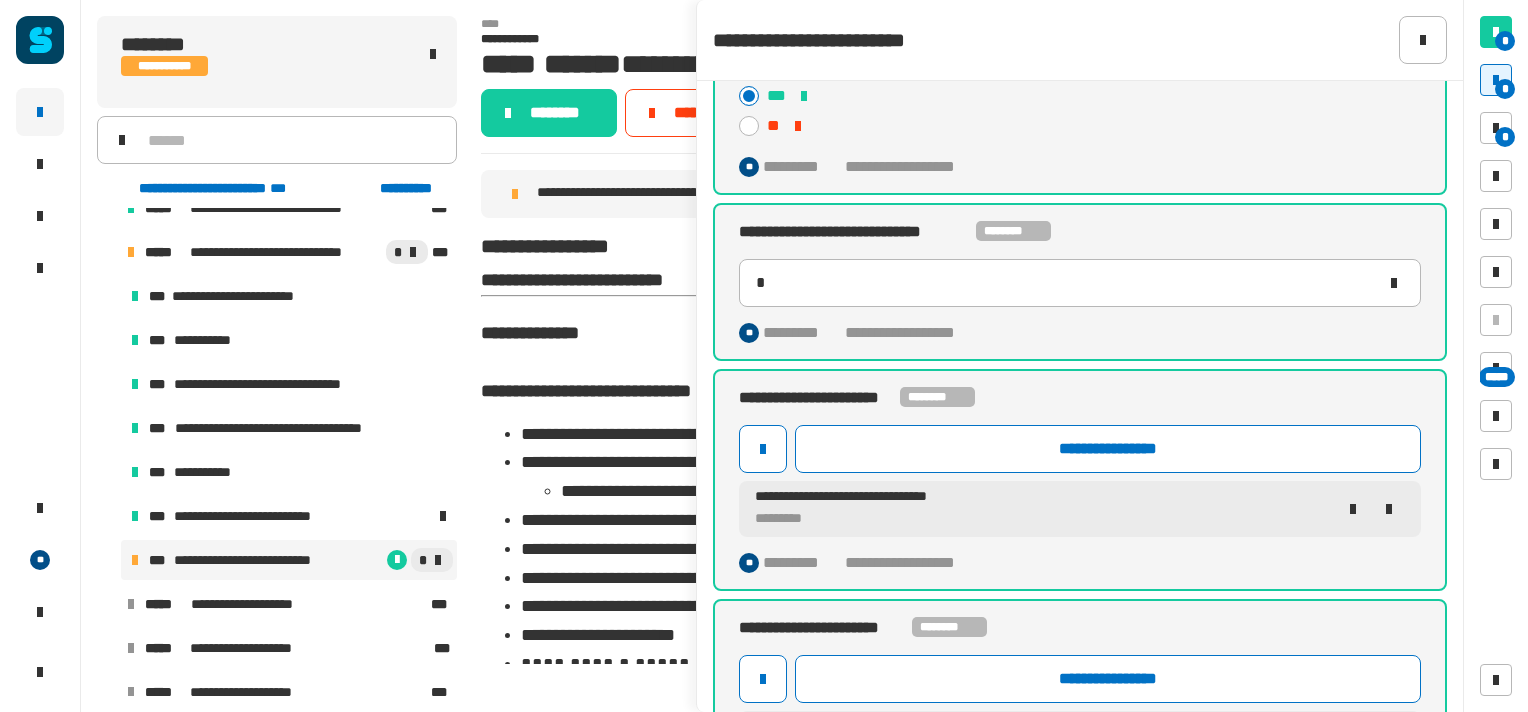 scroll, scrollTop: 0, scrollLeft: 0, axis: both 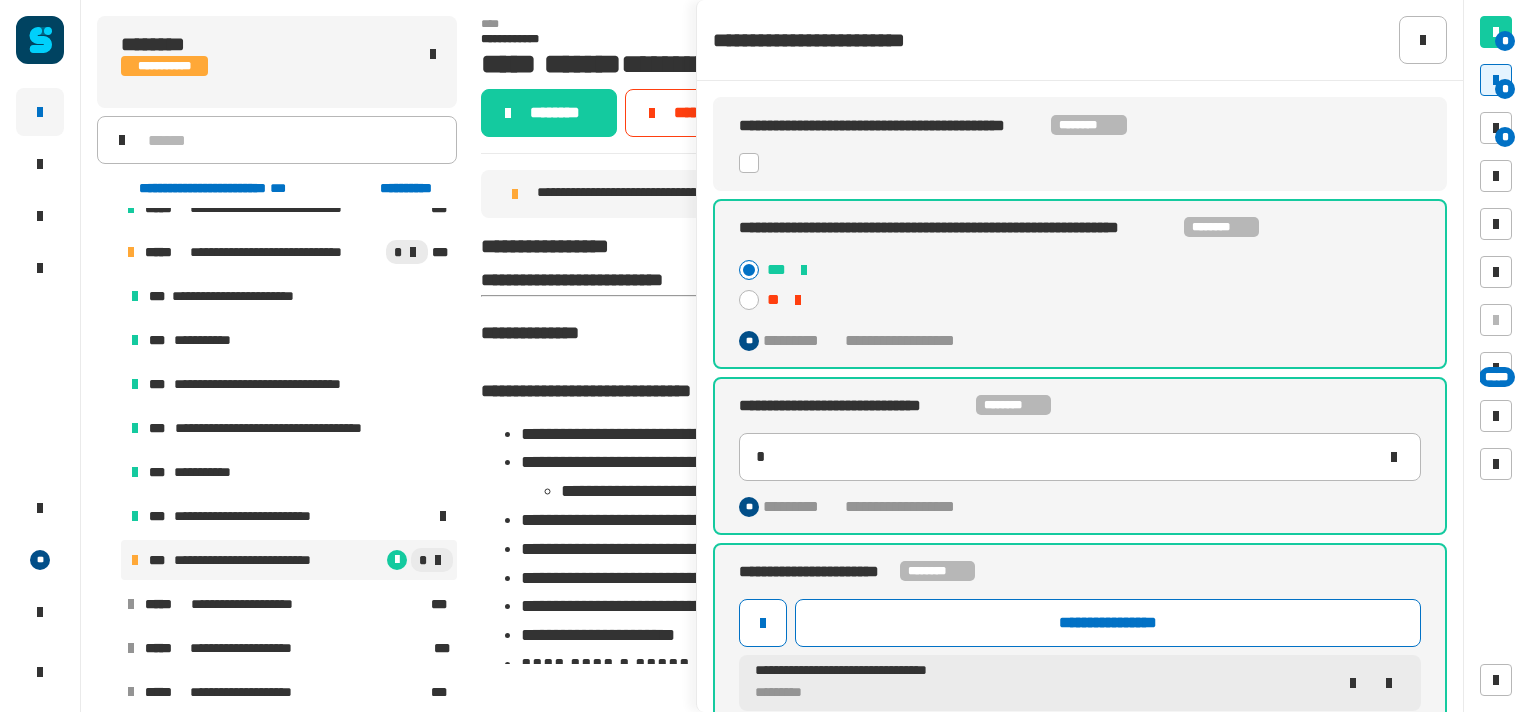 click 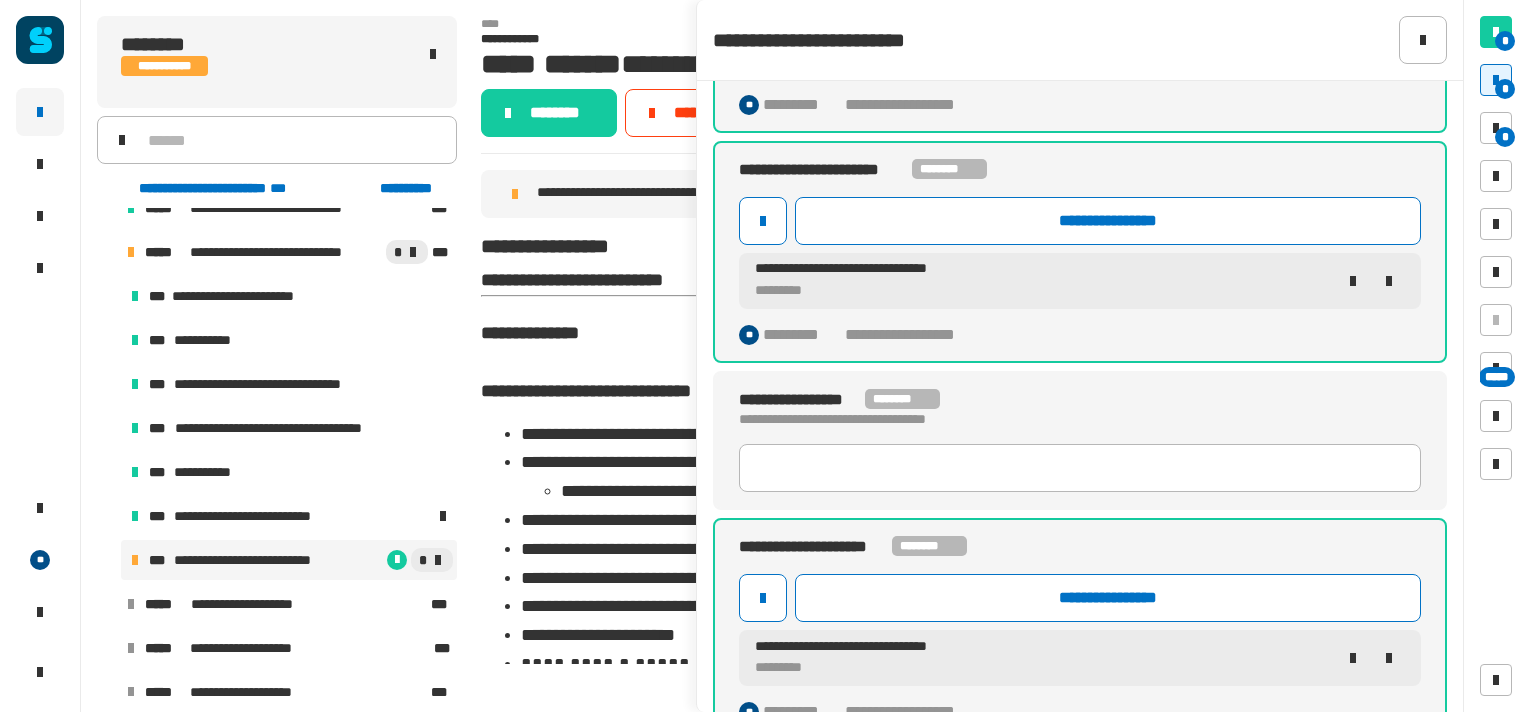scroll, scrollTop: 792, scrollLeft: 0, axis: vertical 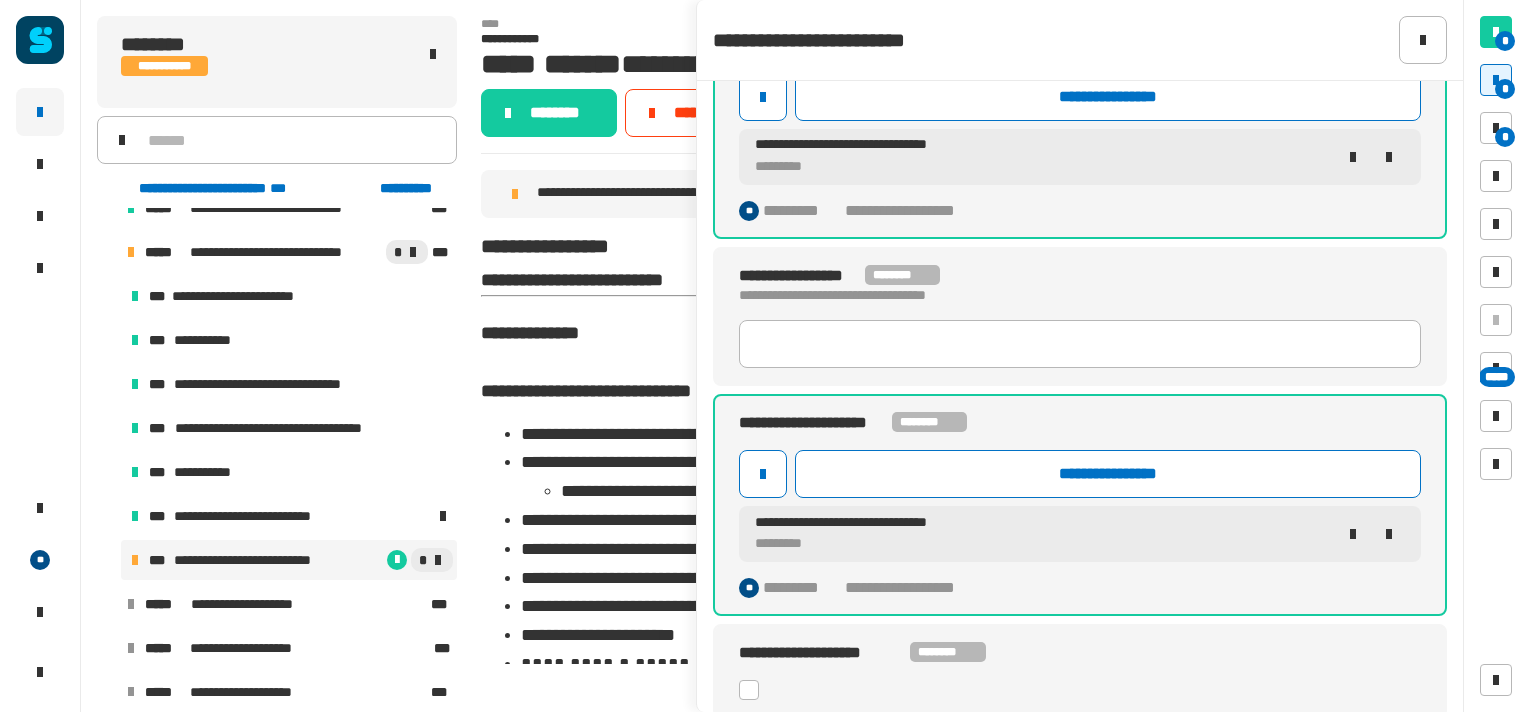 click 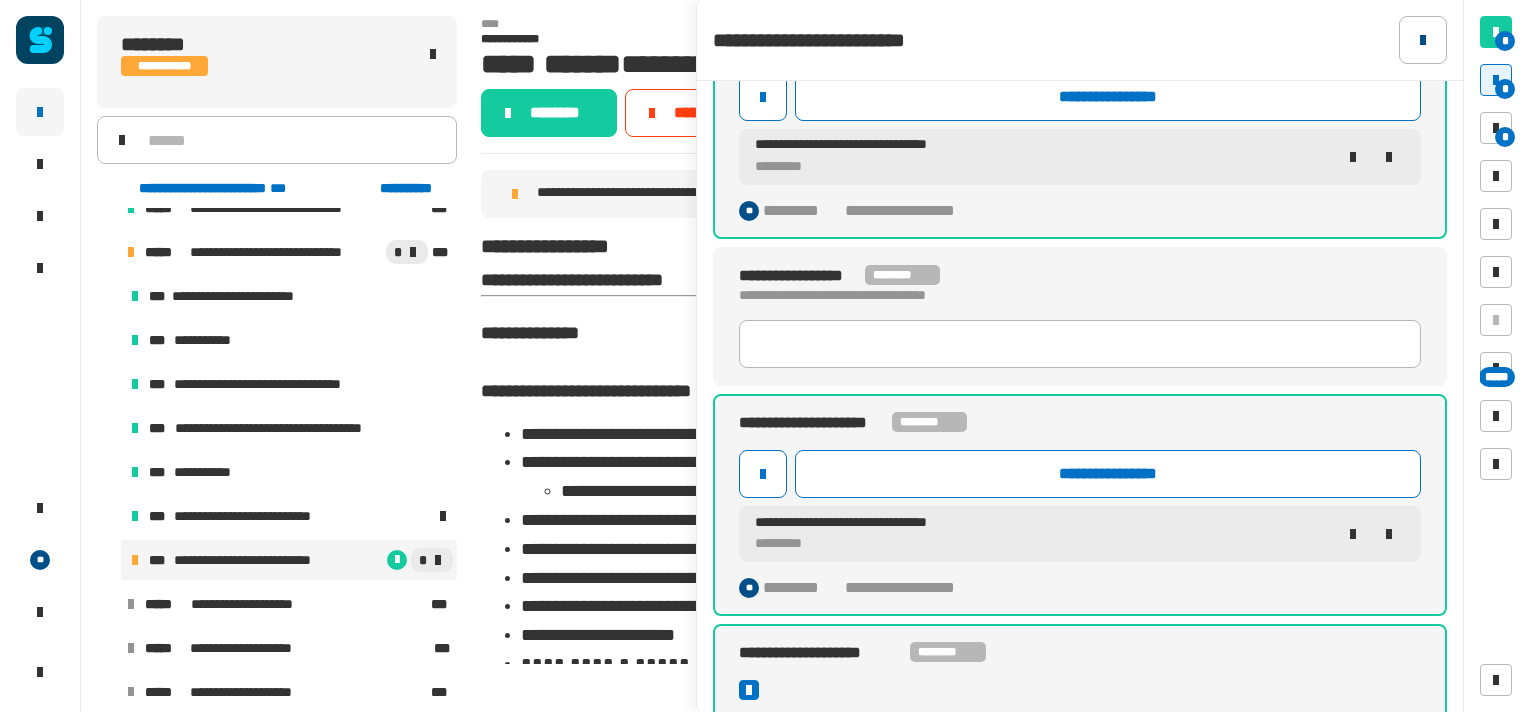 click 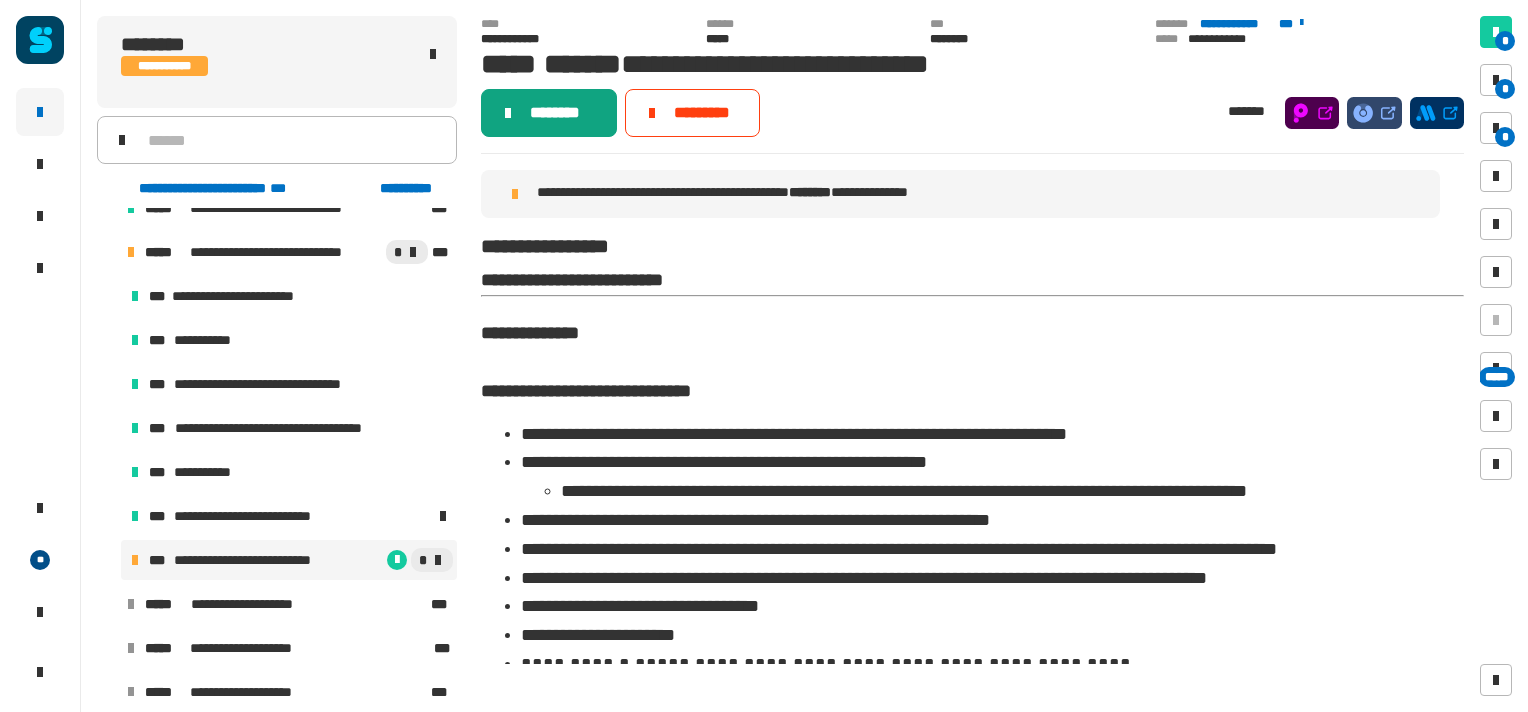 click on "********" 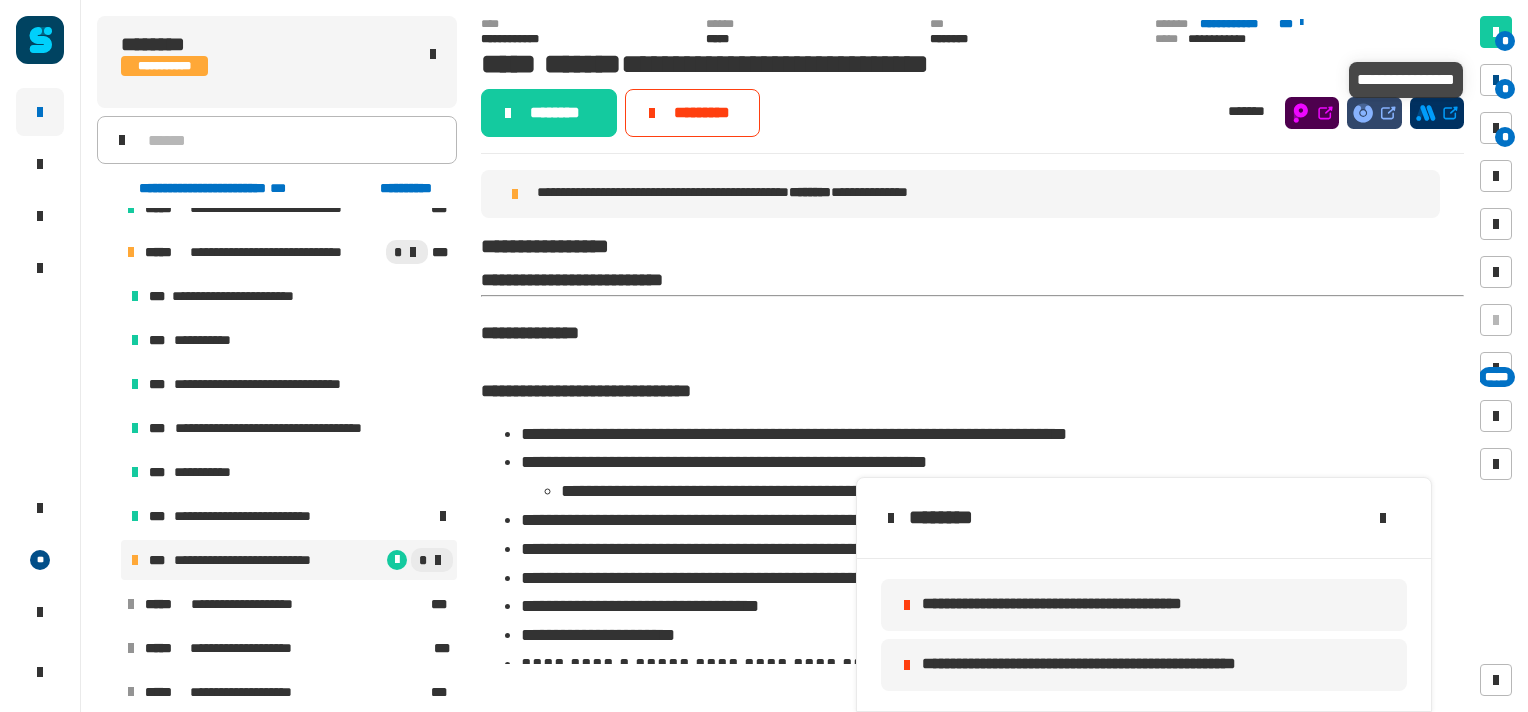 click at bounding box center (1496, 80) 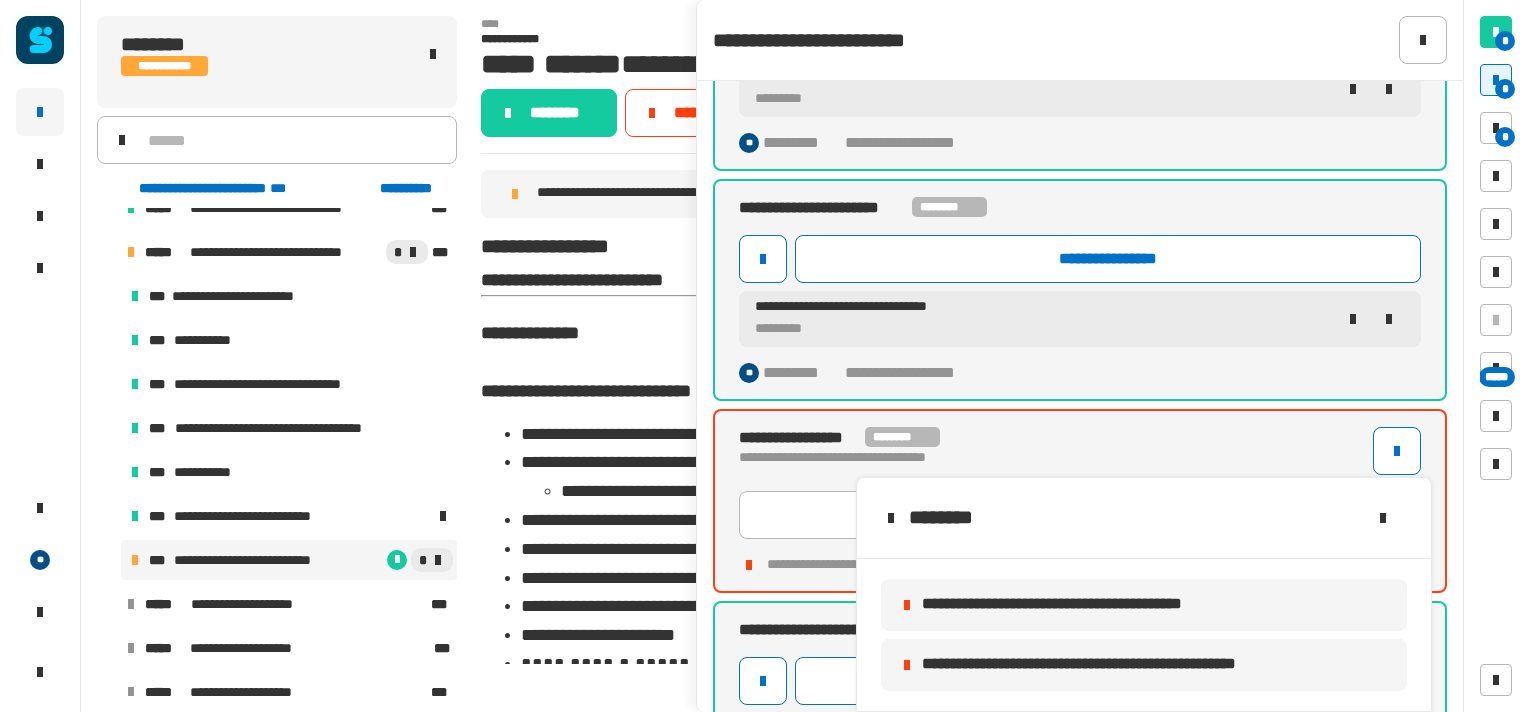 scroll, scrollTop: 936, scrollLeft: 0, axis: vertical 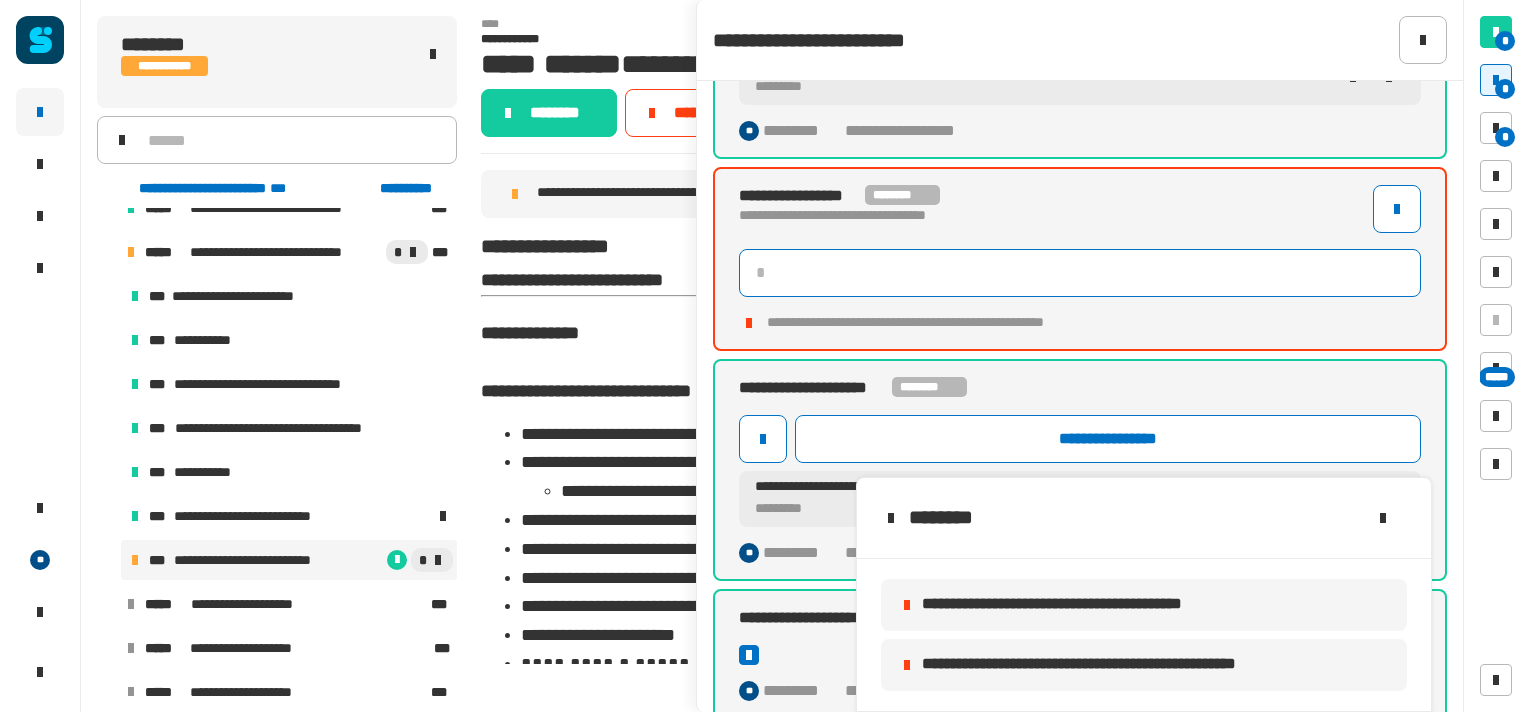 click 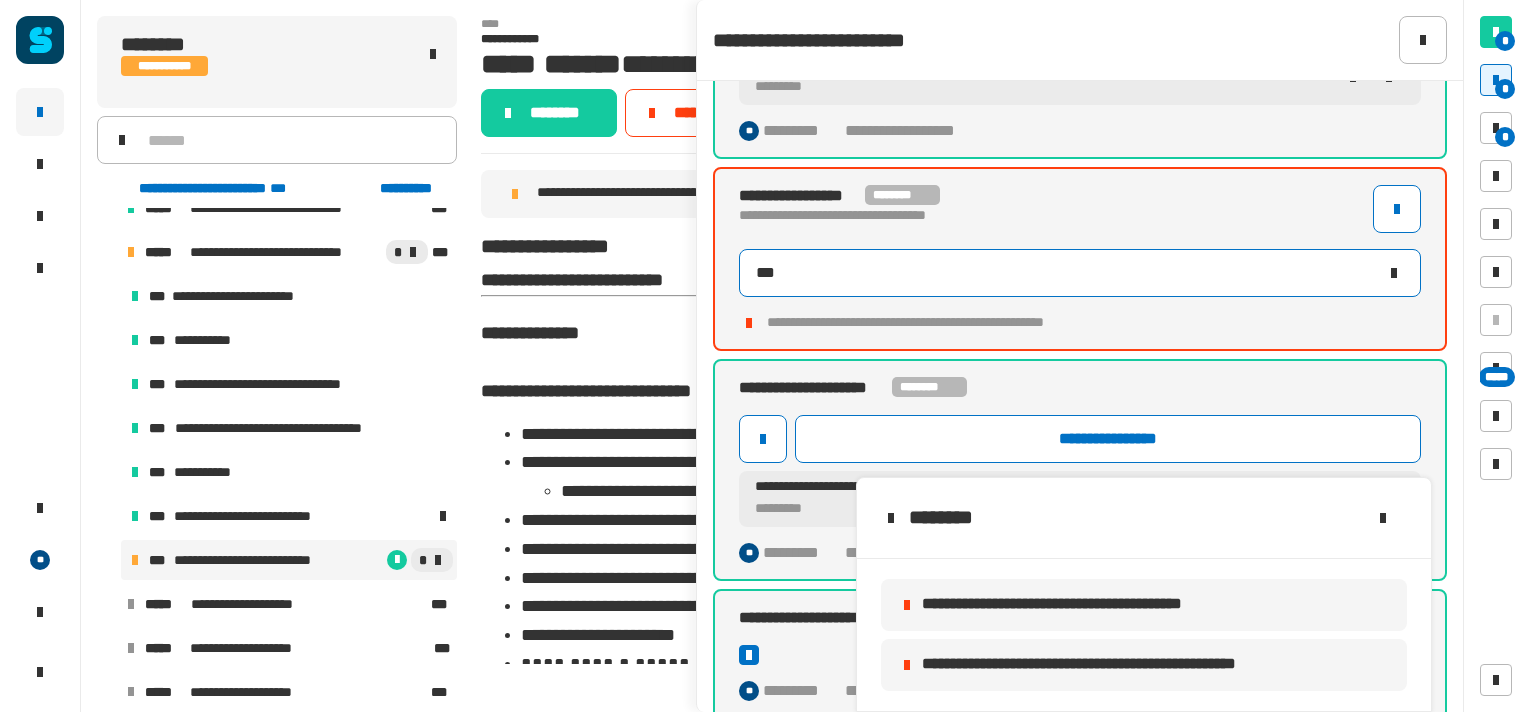 type on "****" 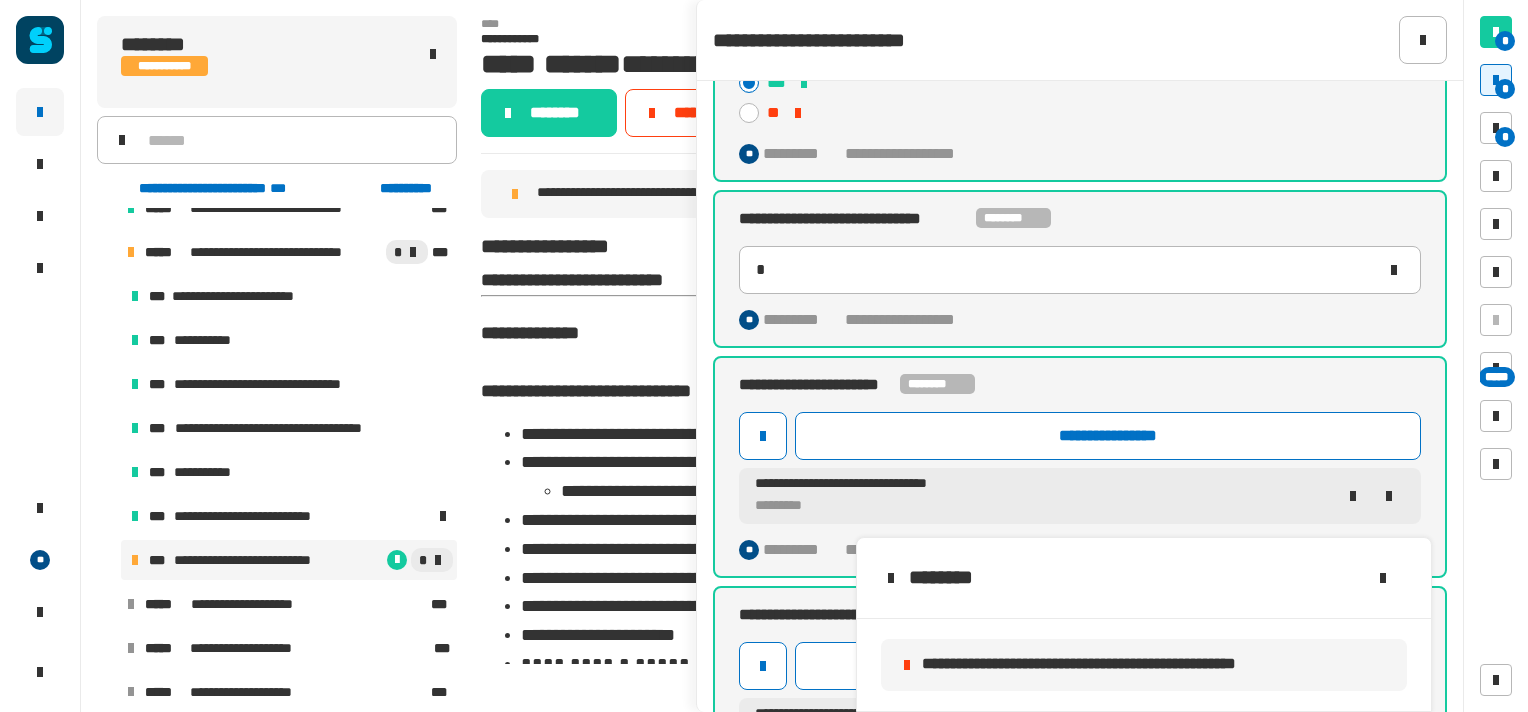 scroll, scrollTop: 0, scrollLeft: 0, axis: both 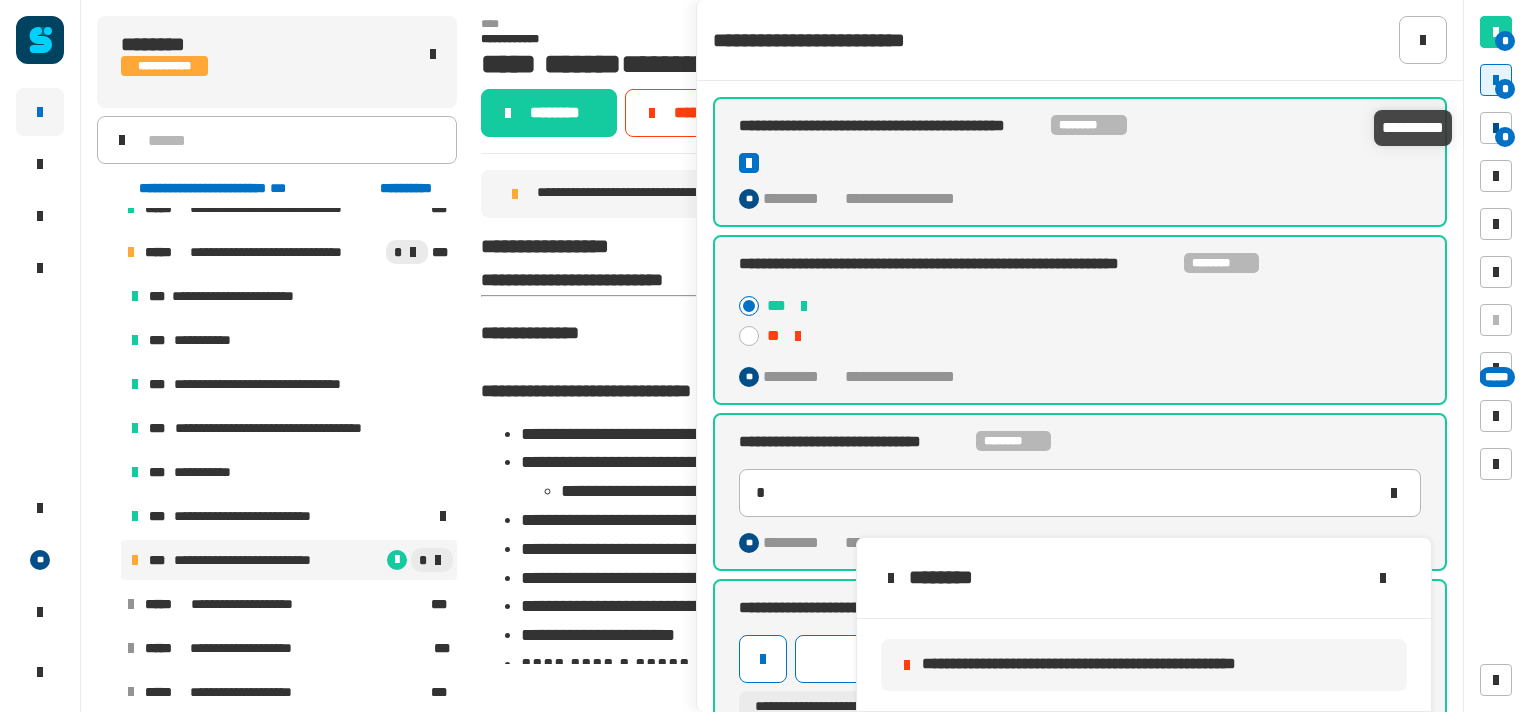 click at bounding box center [1496, 128] 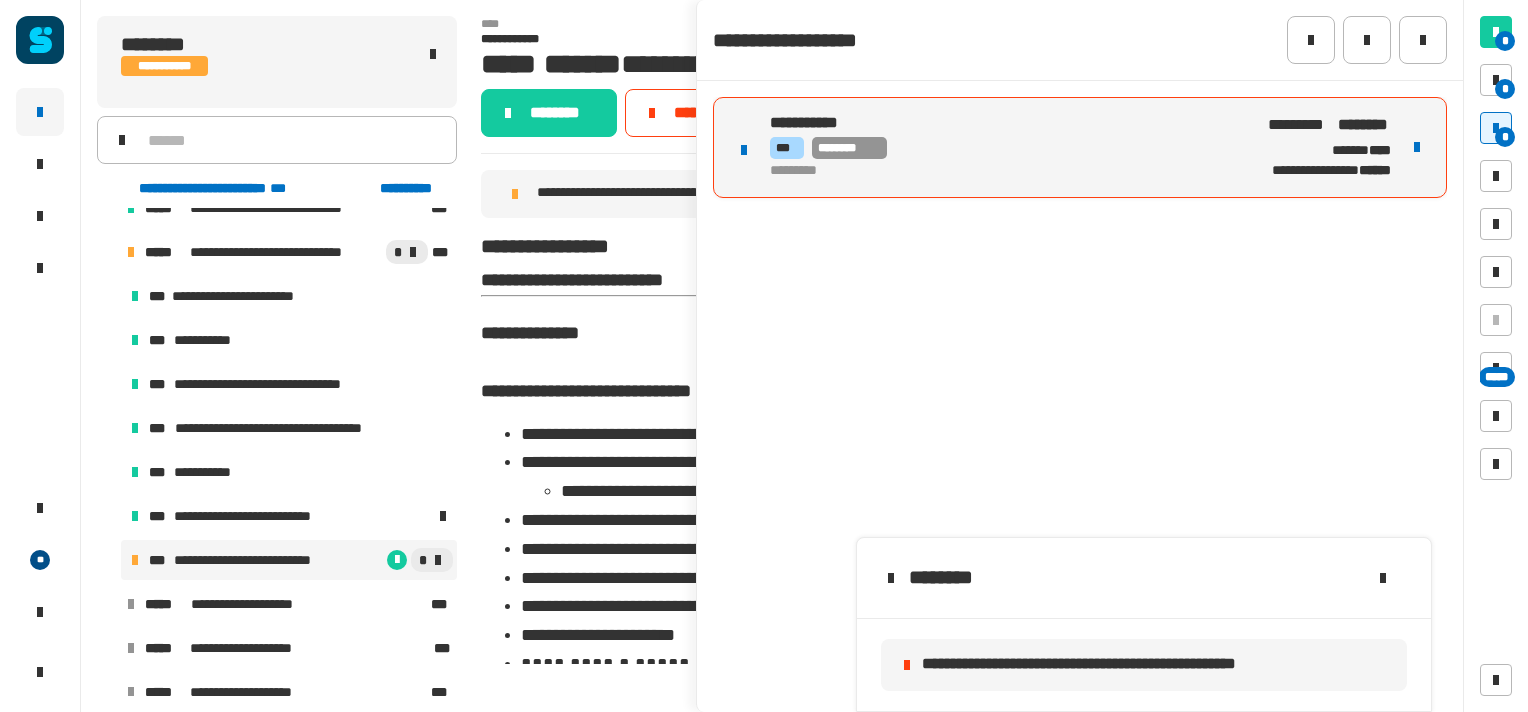 click on "*** ********" at bounding box center (997, 148) 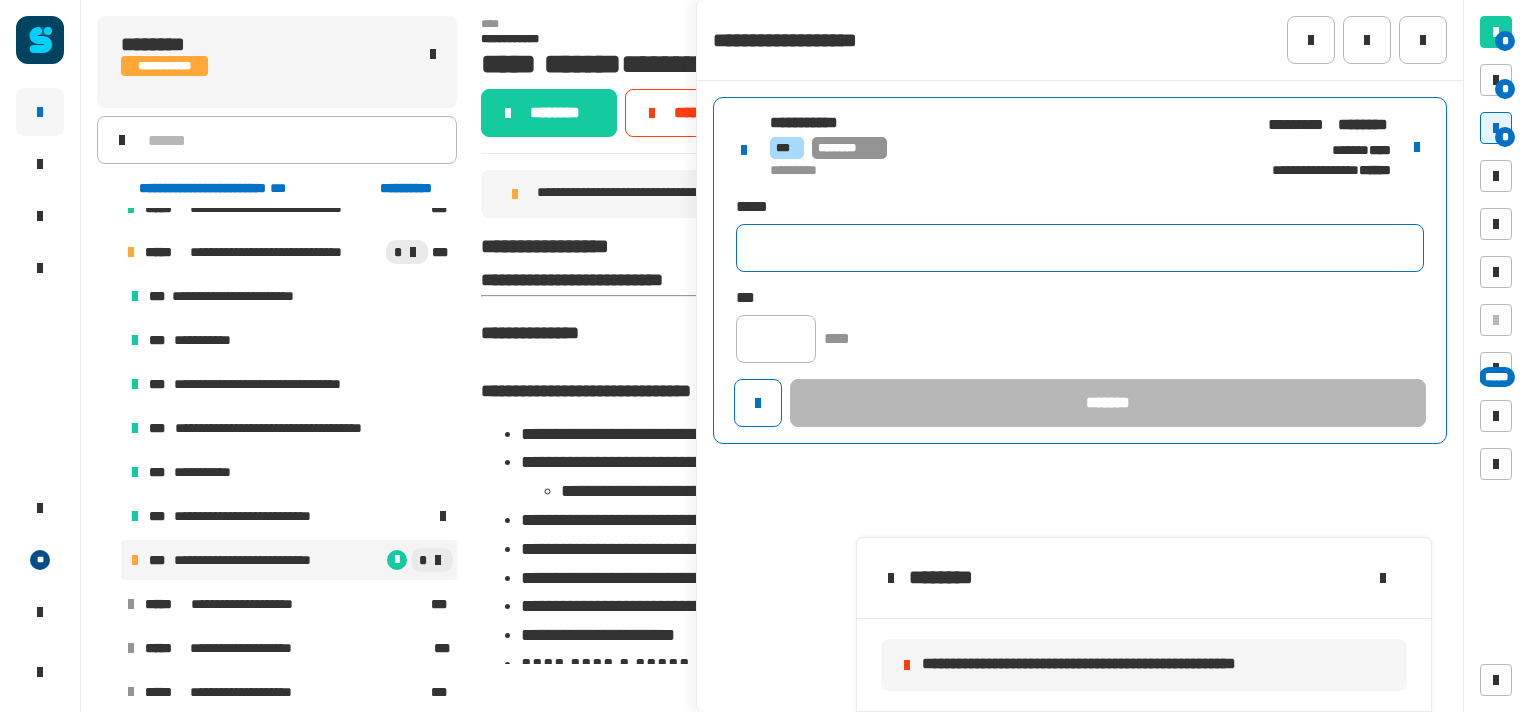 click 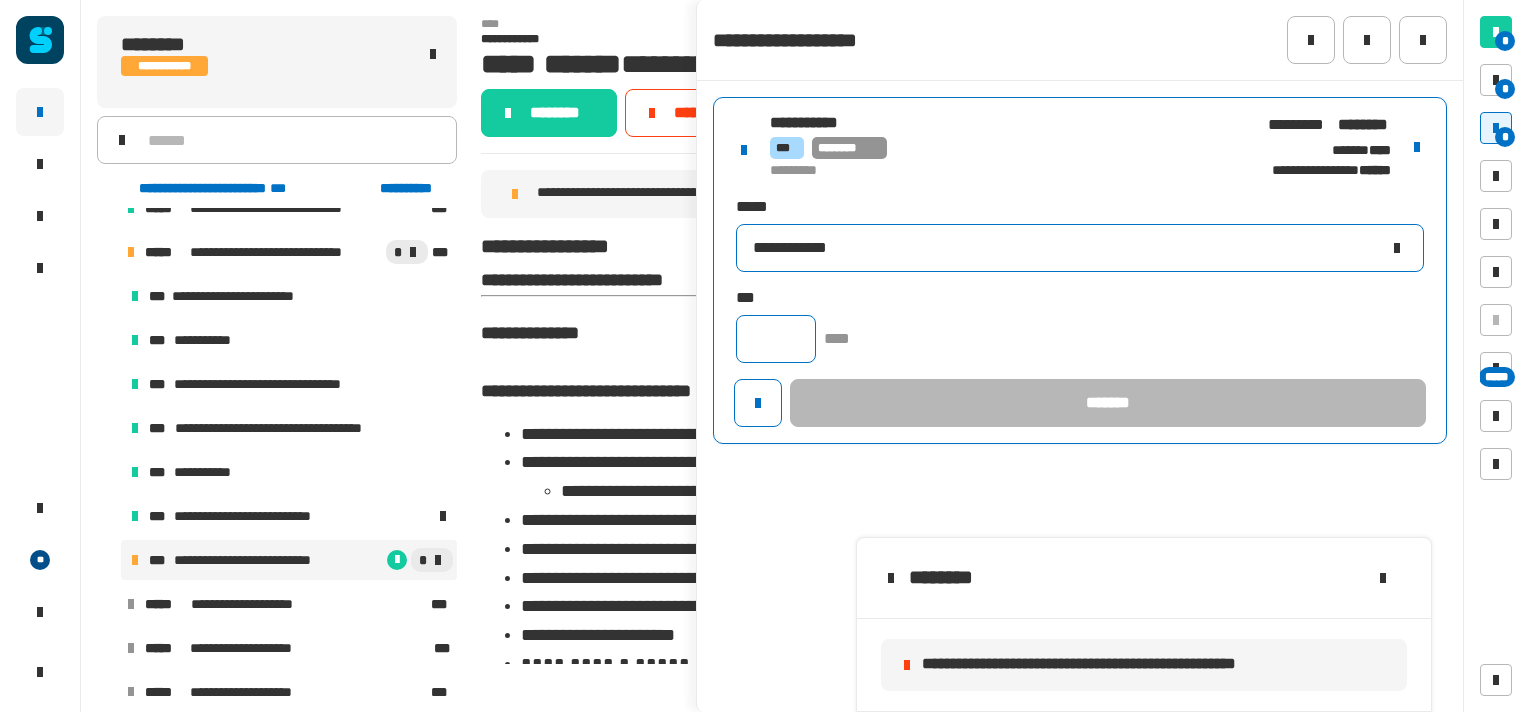 type on "**********" 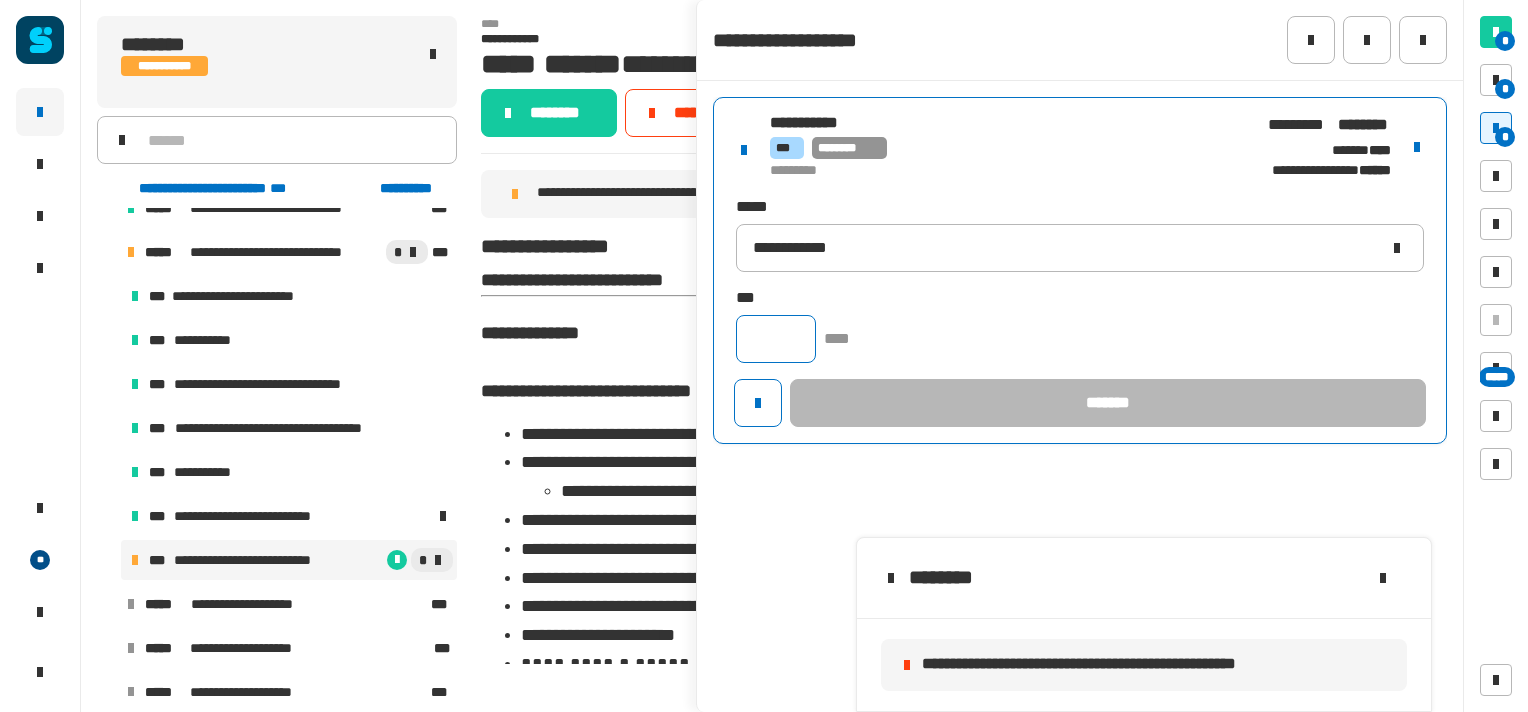 click 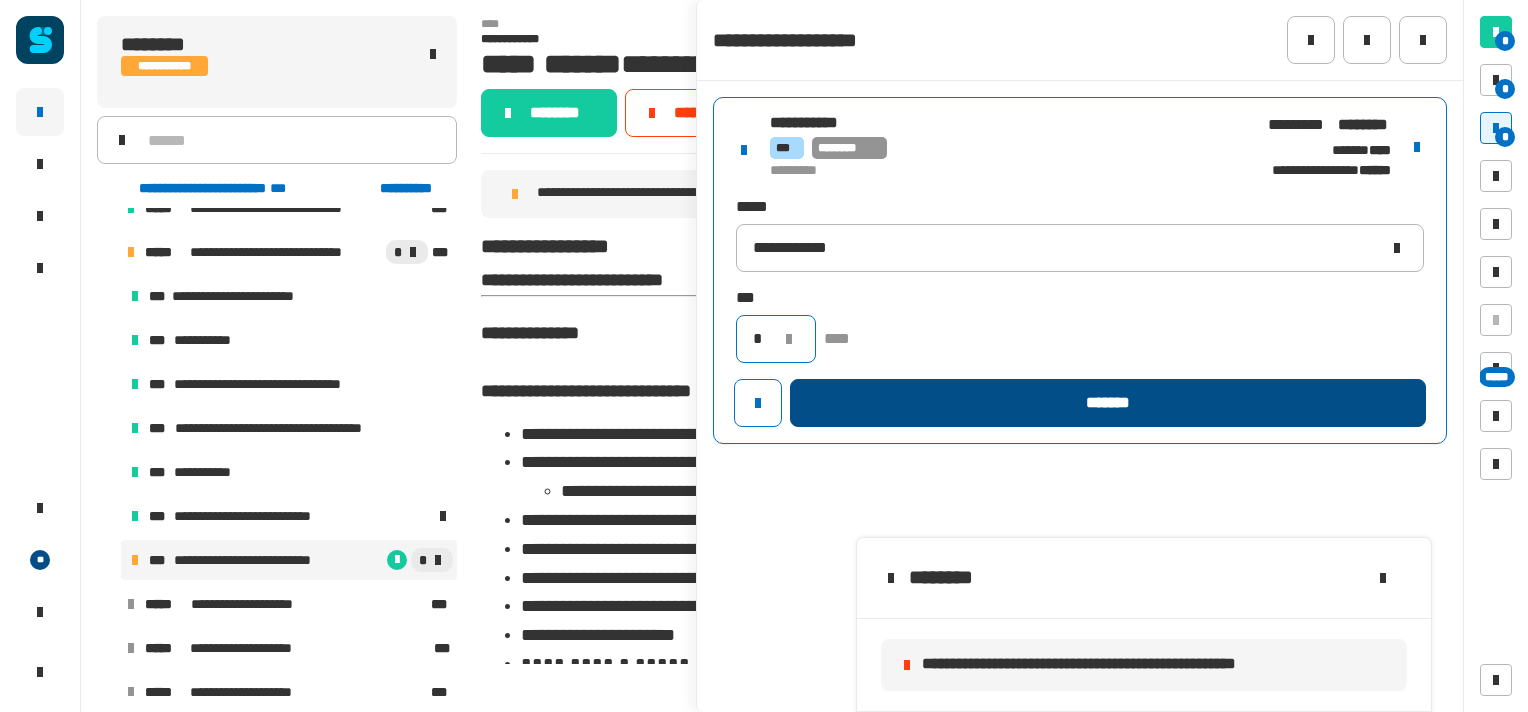type on "*" 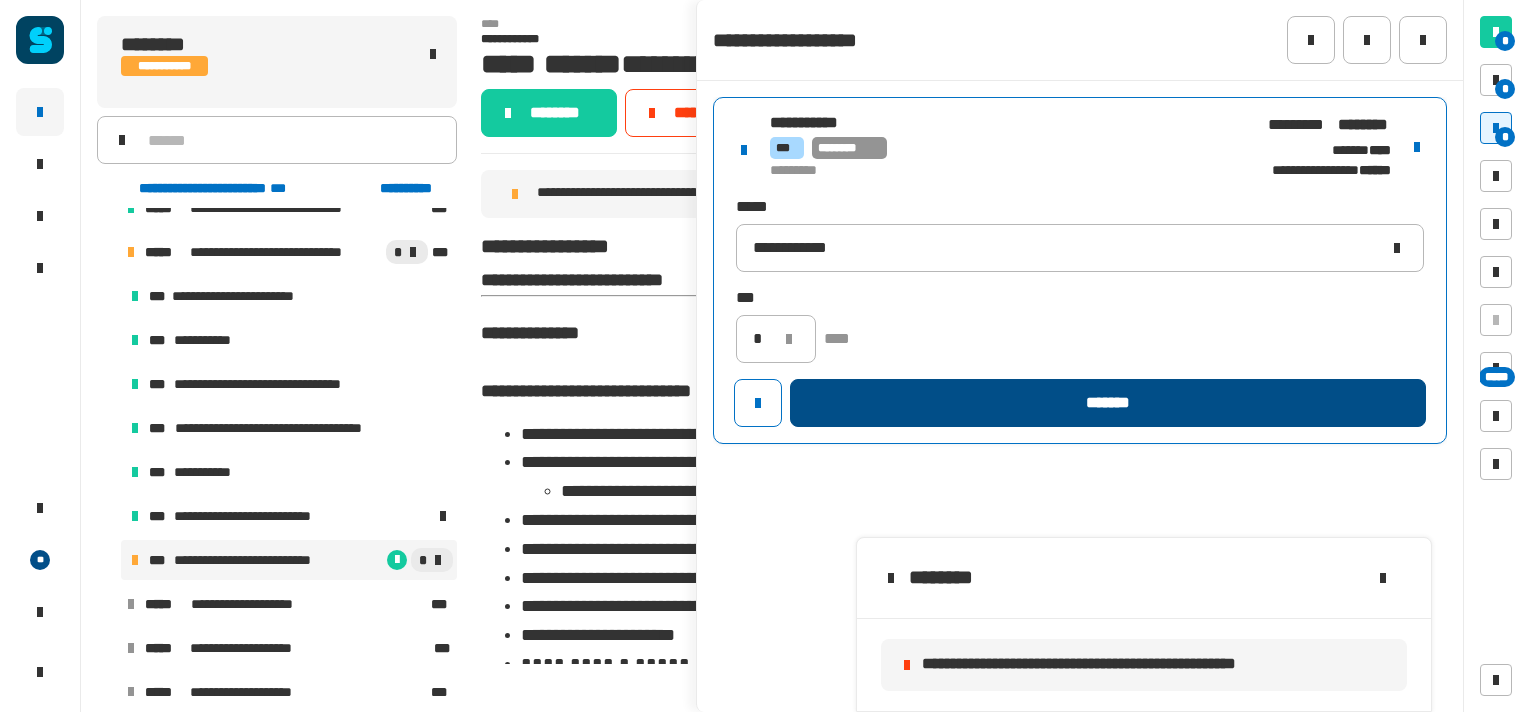 click on "*******" 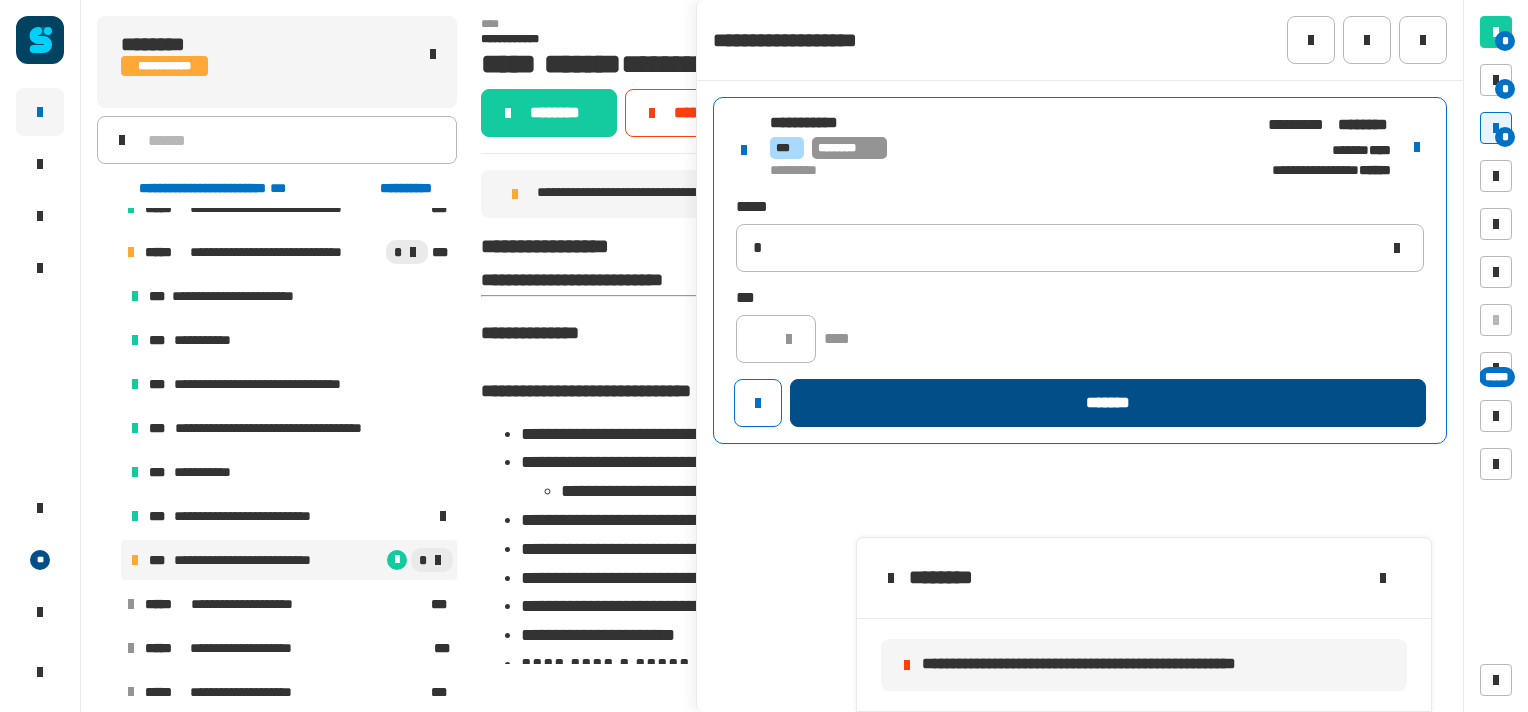 type 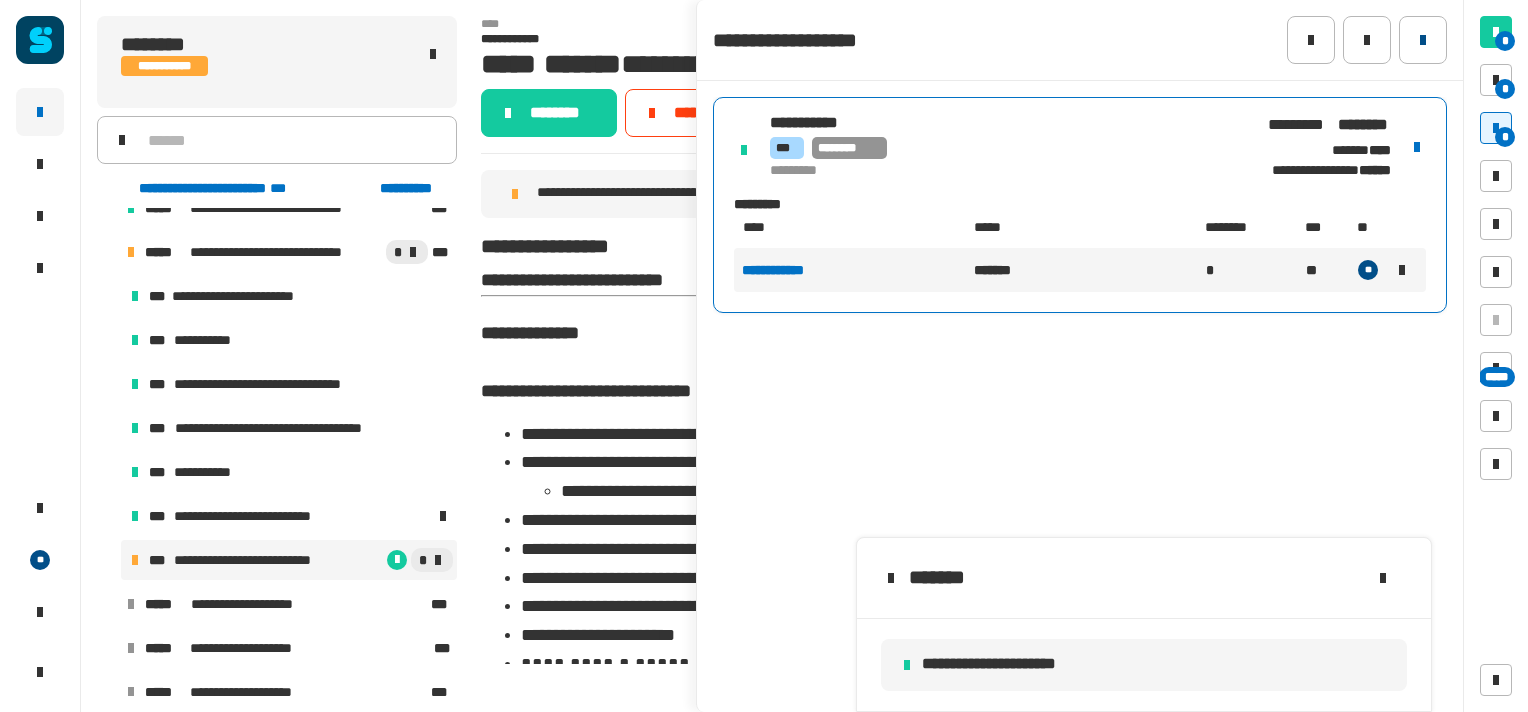 click 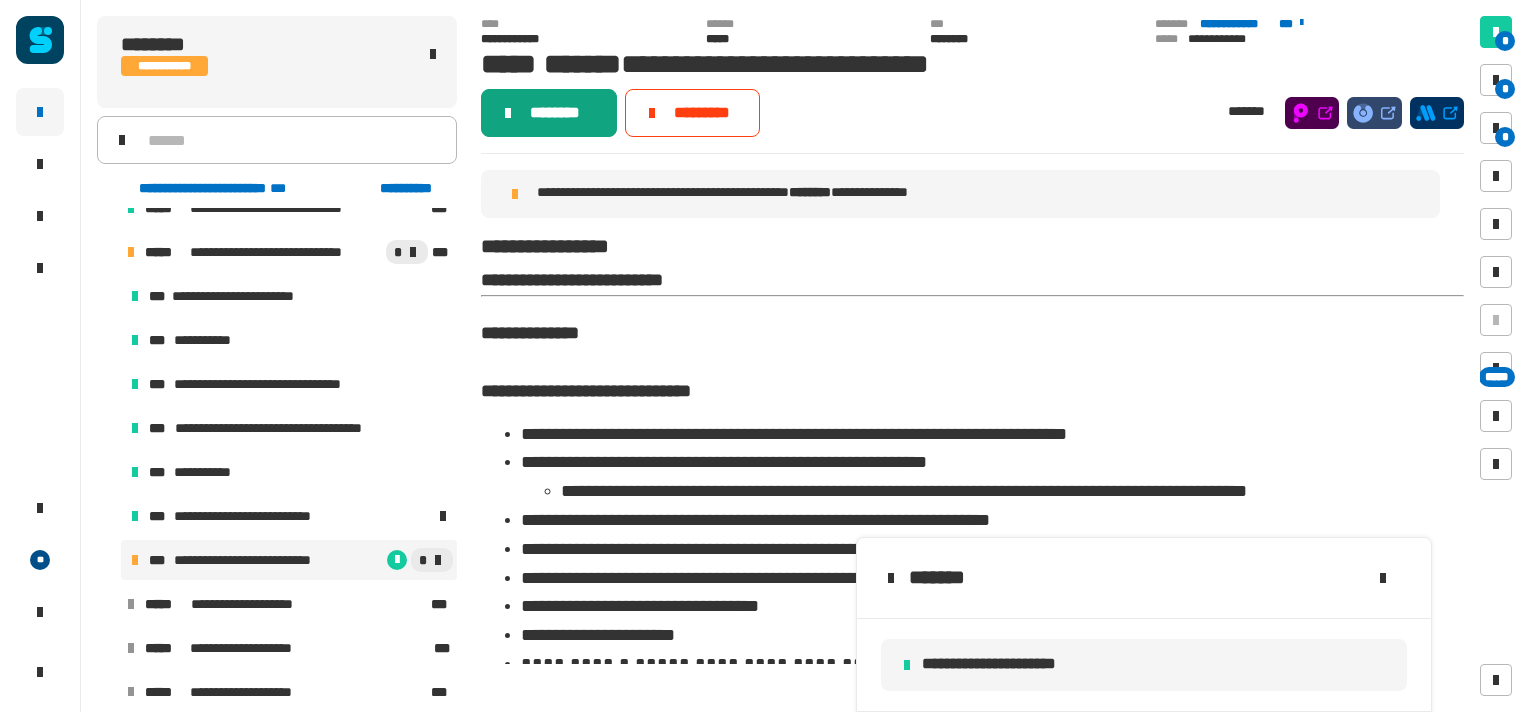 click on "********" 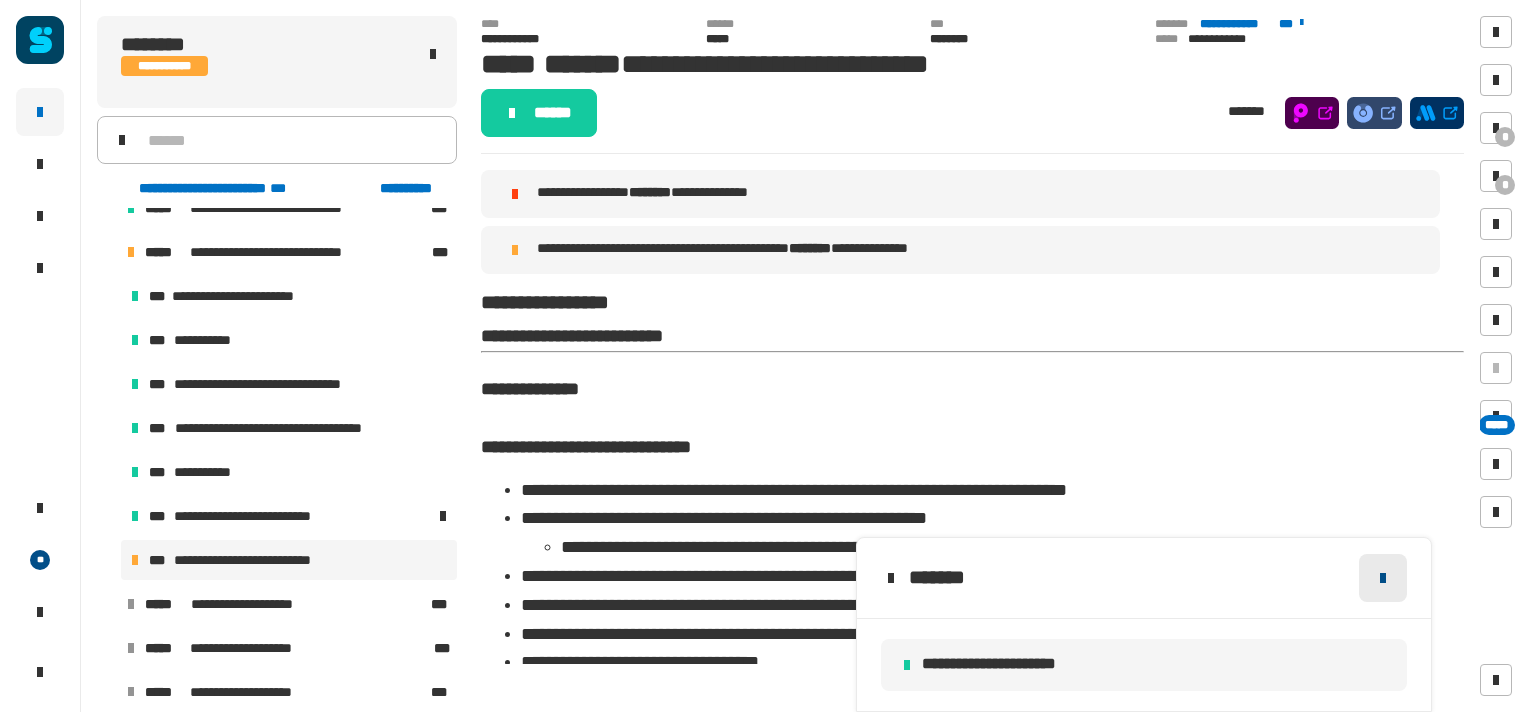click 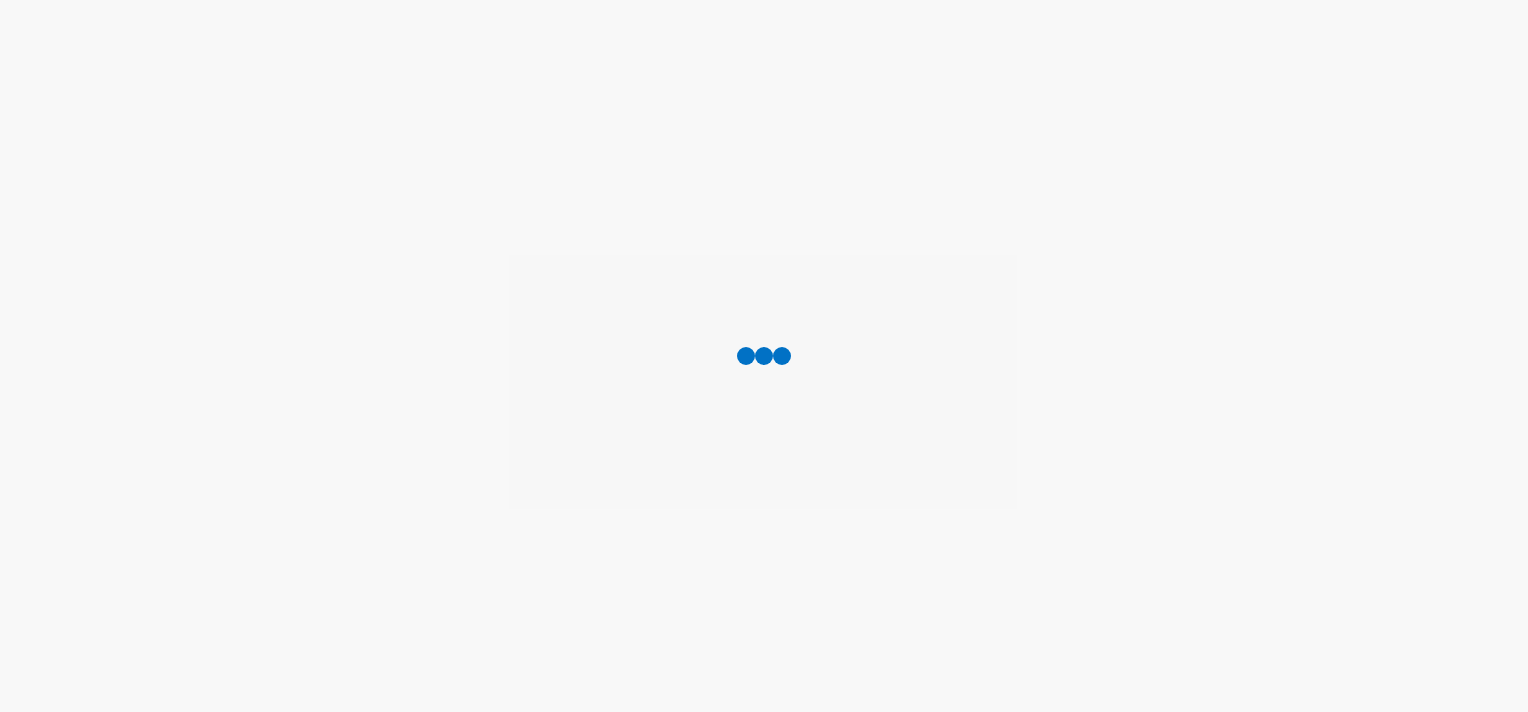 scroll, scrollTop: 0, scrollLeft: 0, axis: both 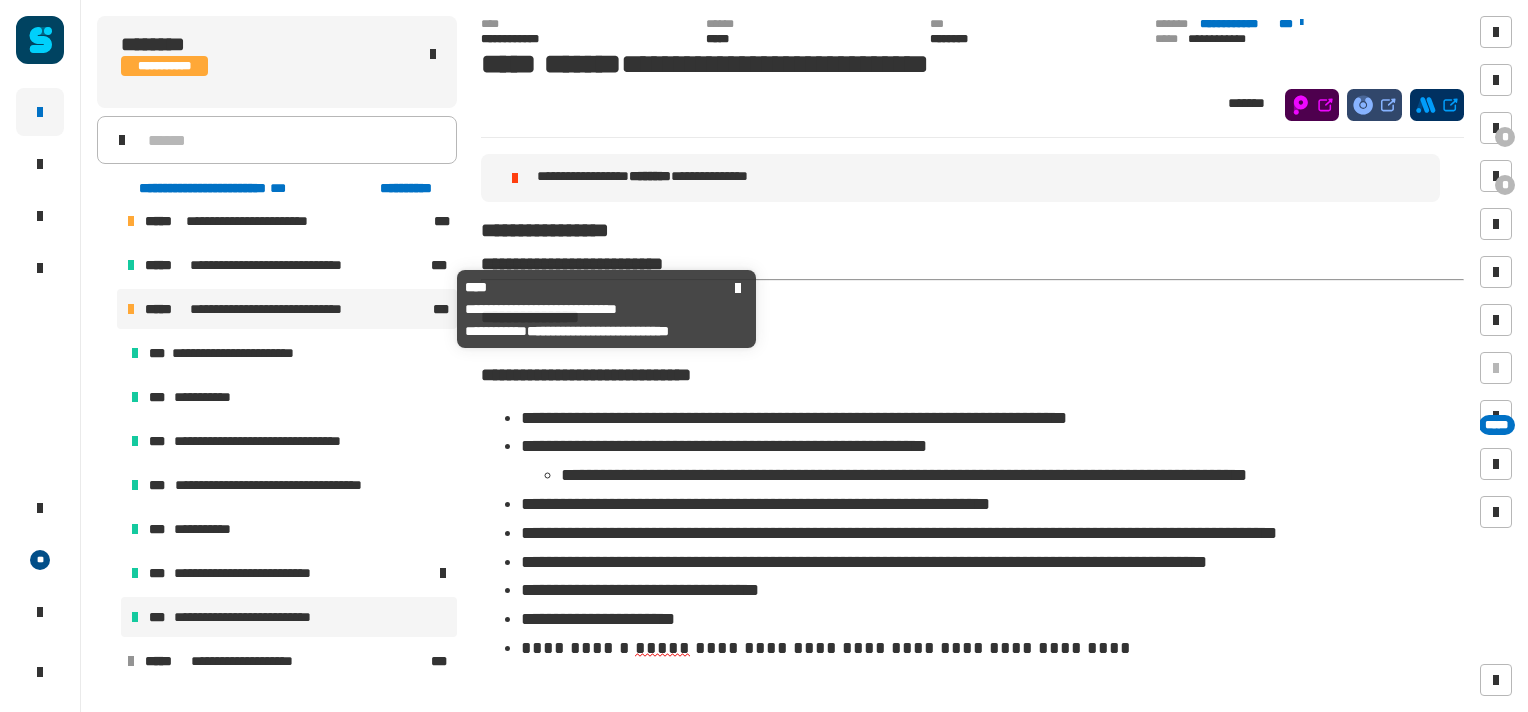 click on "**********" at bounding box center (283, 309) 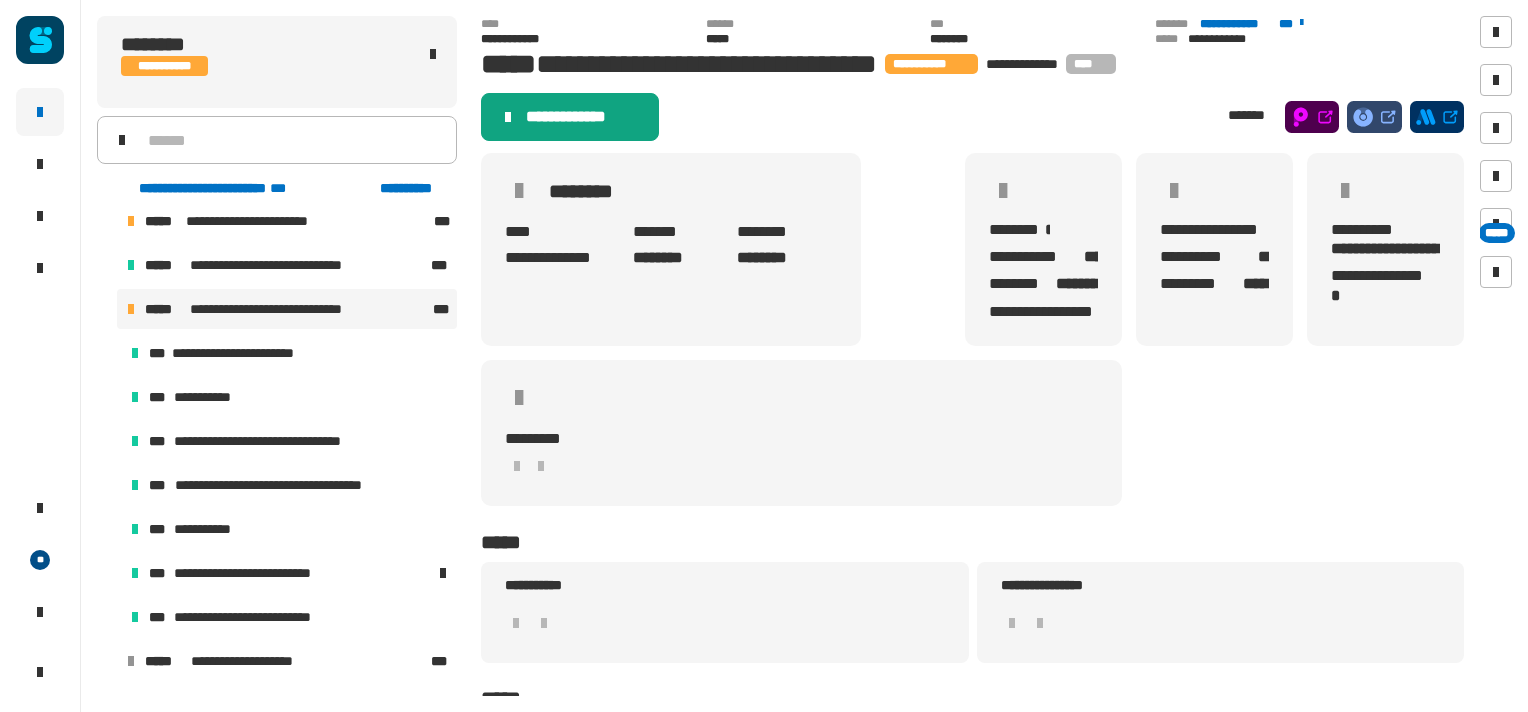 click on "**********" 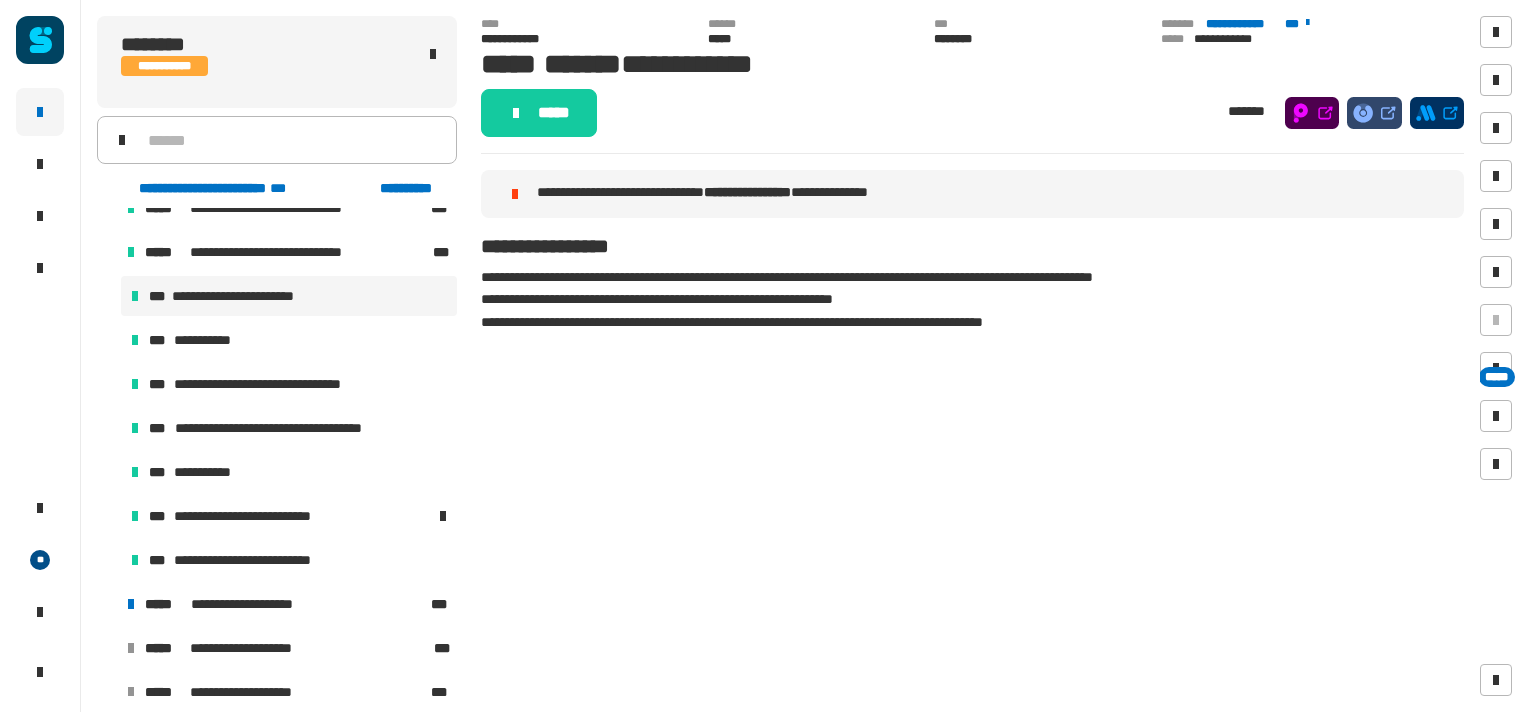 scroll, scrollTop: 252, scrollLeft: 0, axis: vertical 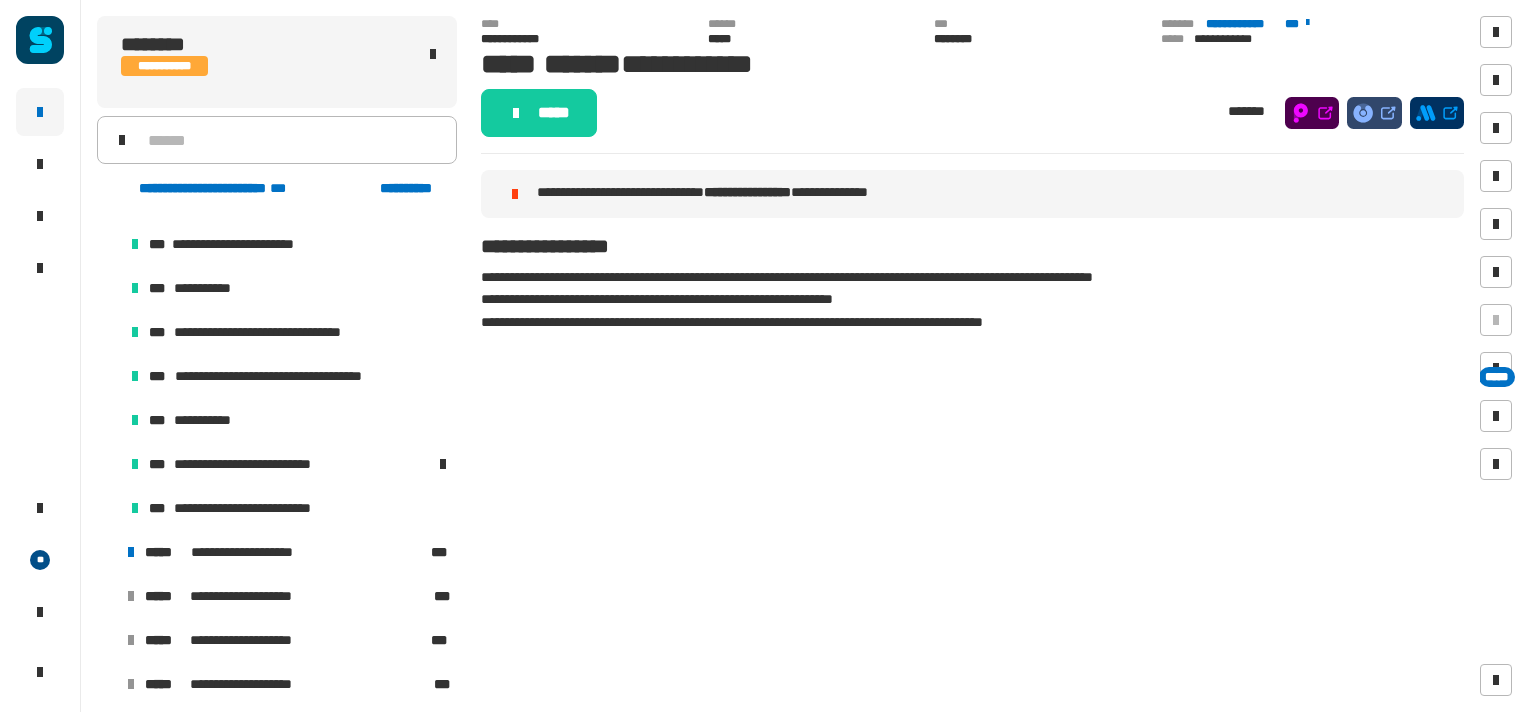 click at bounding box center (107, 552) 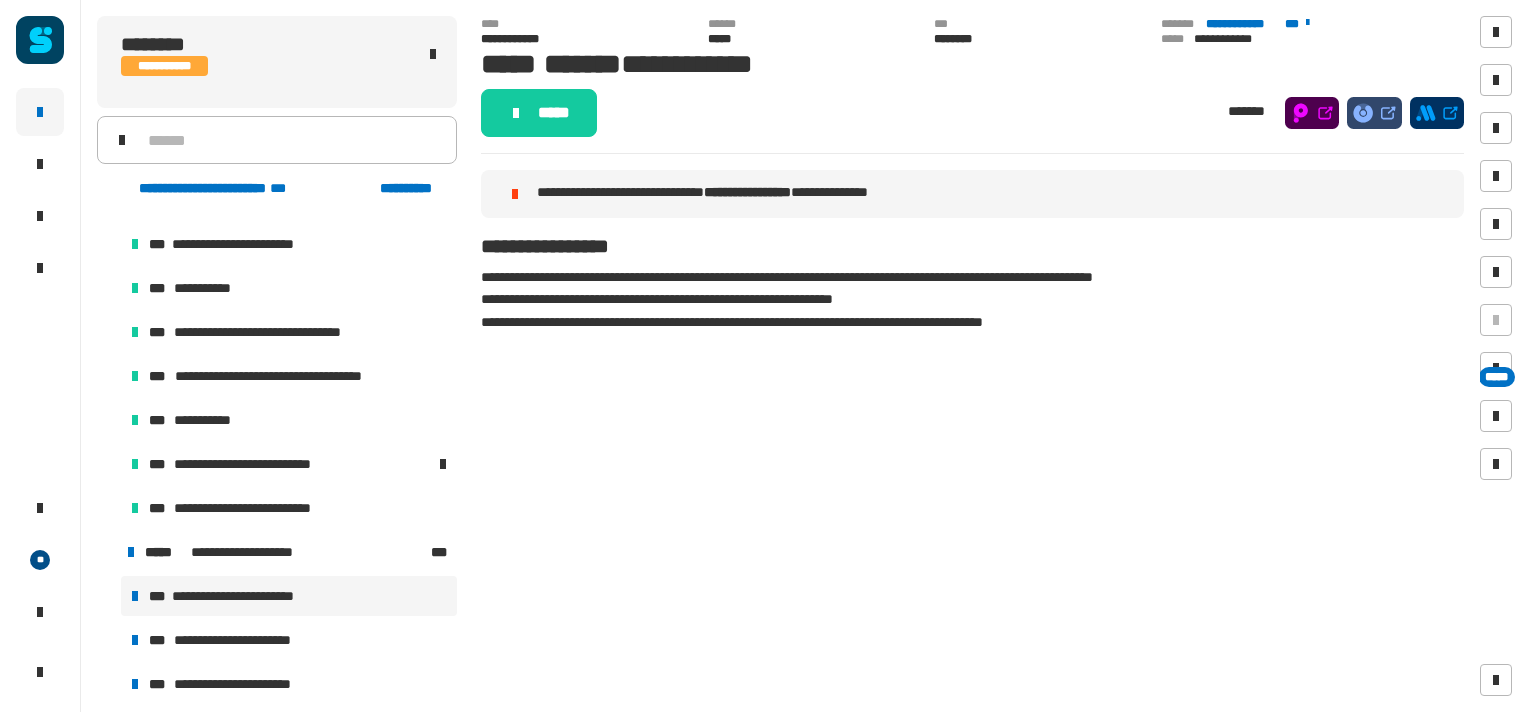 click on "**********" at bounding box center [289, 596] 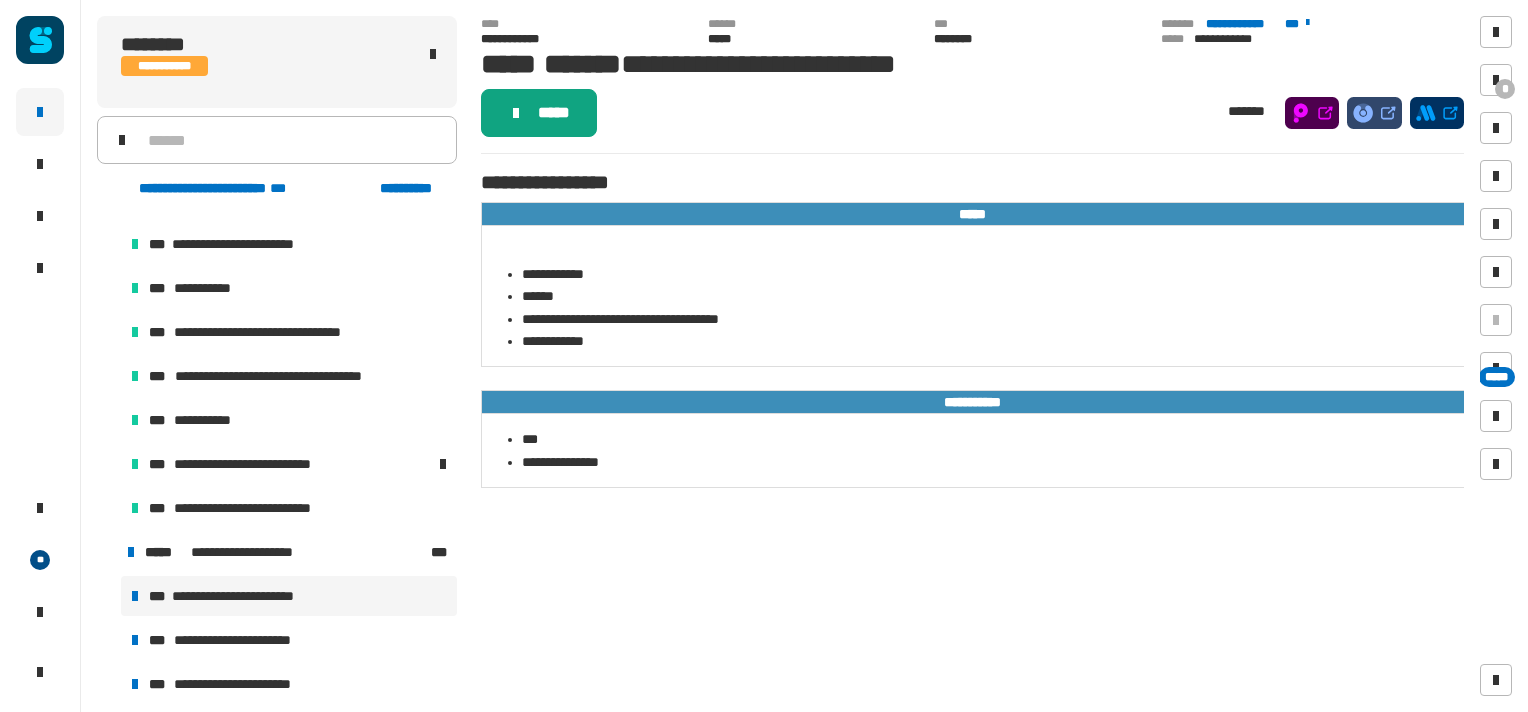 click on "*****" 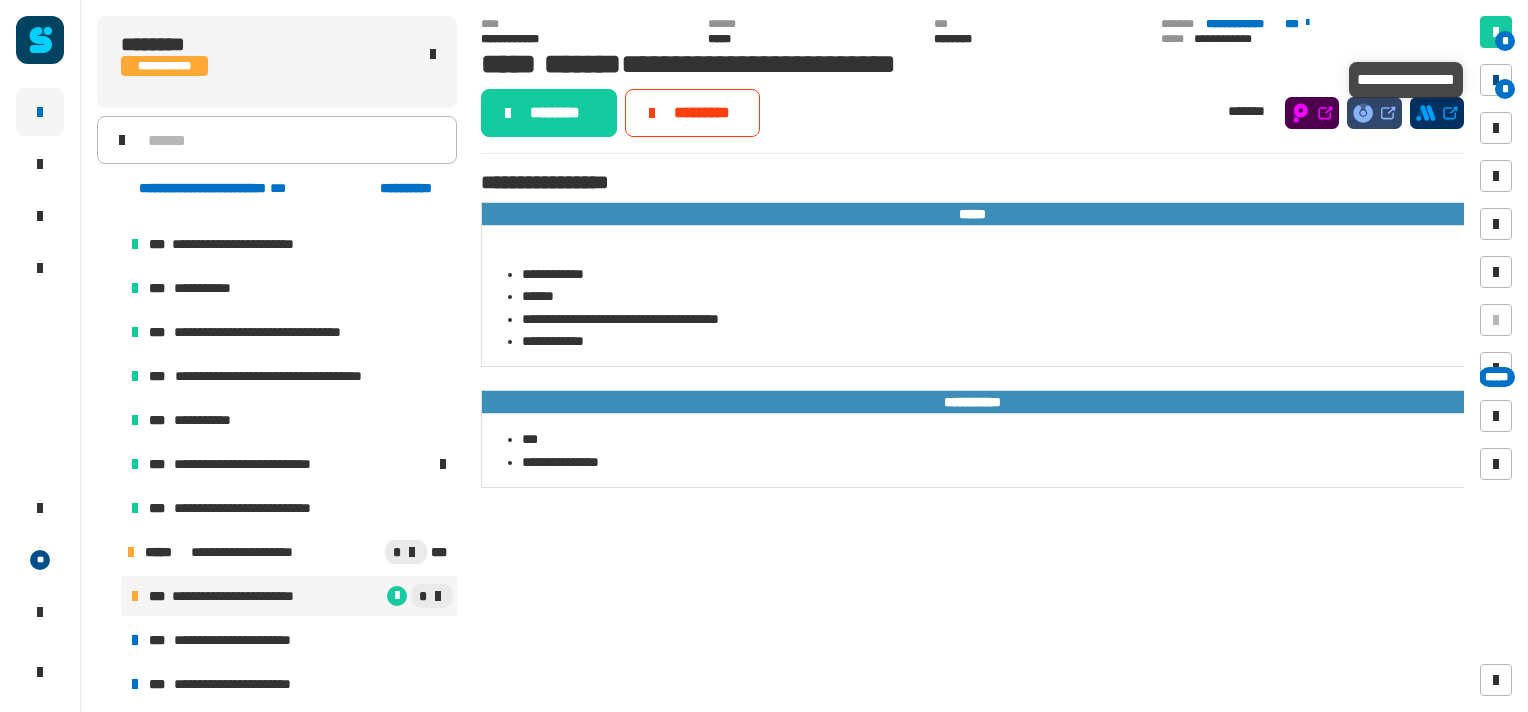 click on "*" at bounding box center [1505, 89] 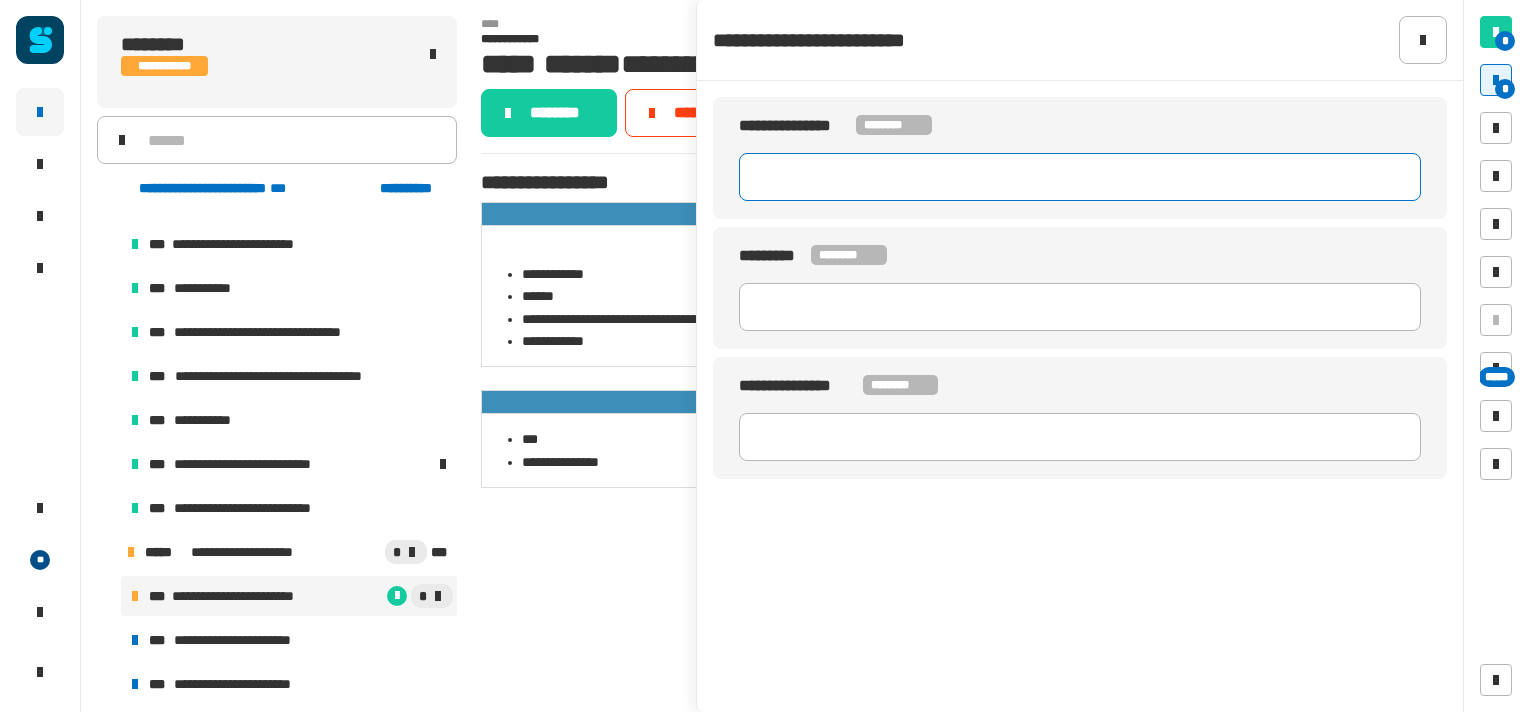 click 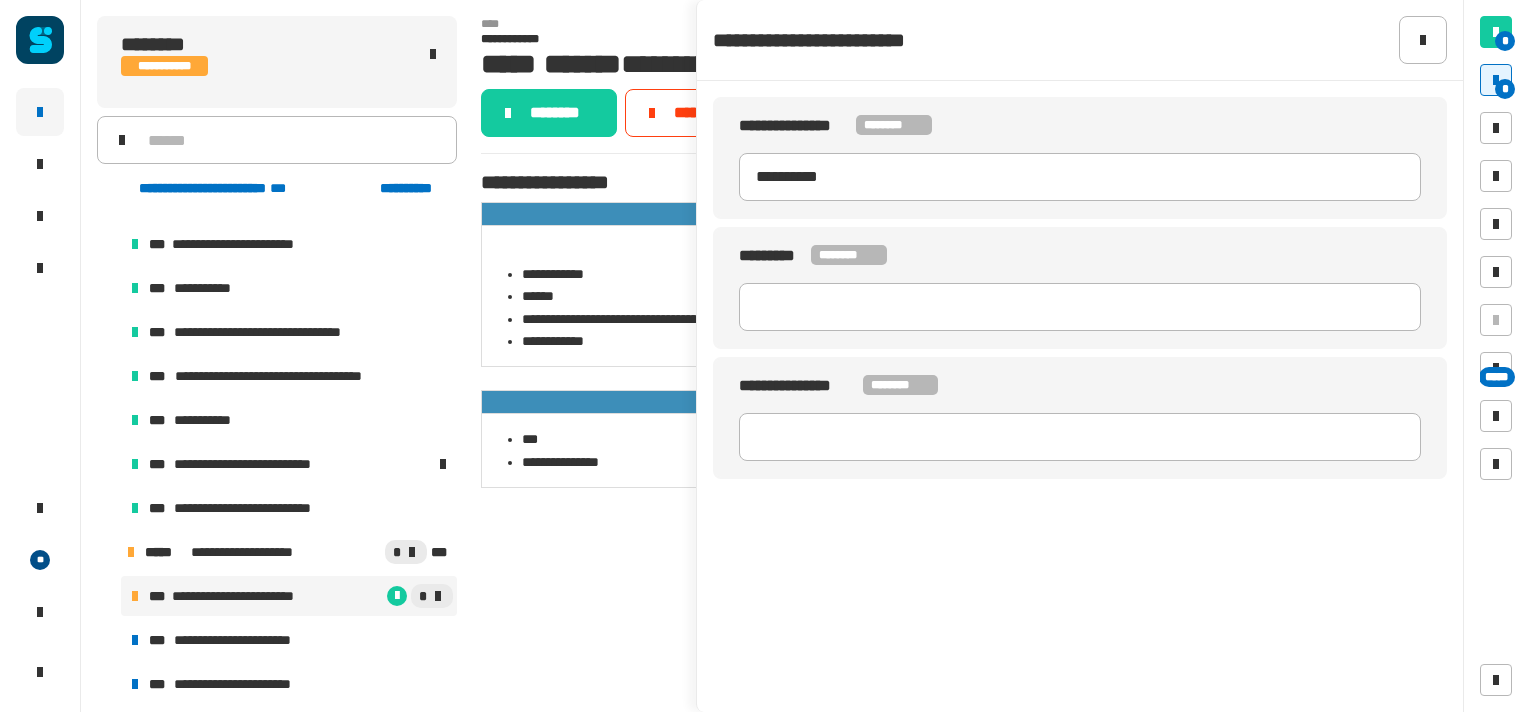 type on "********" 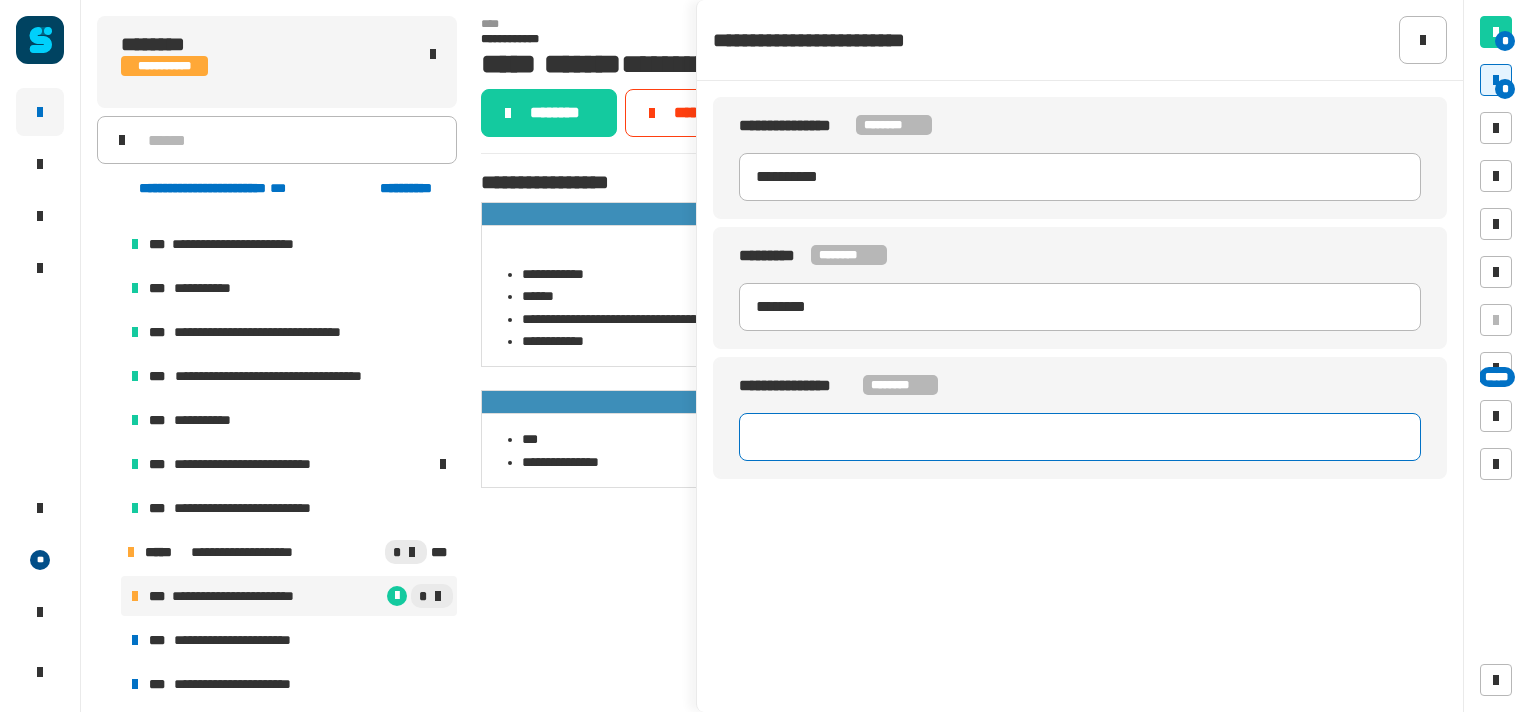 type on "********" 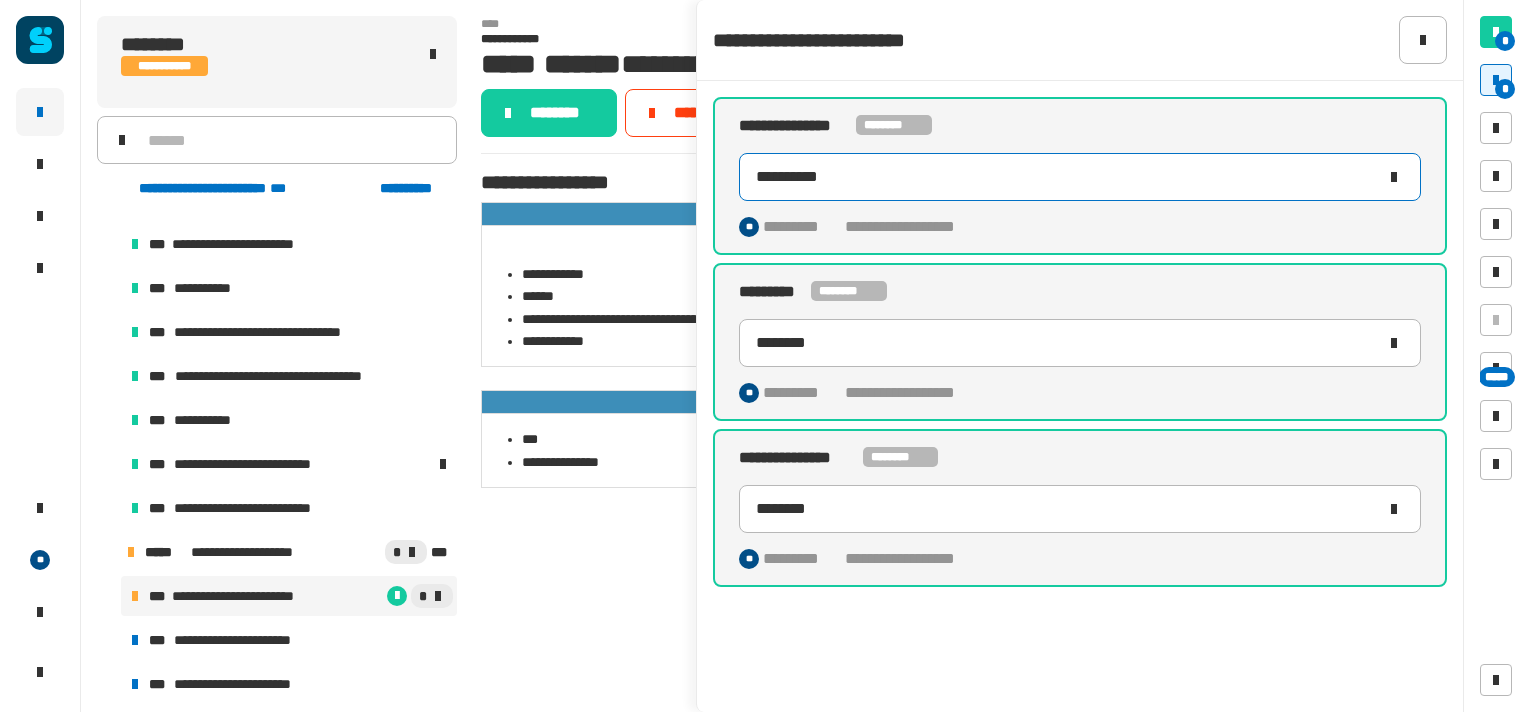 click on "**********" 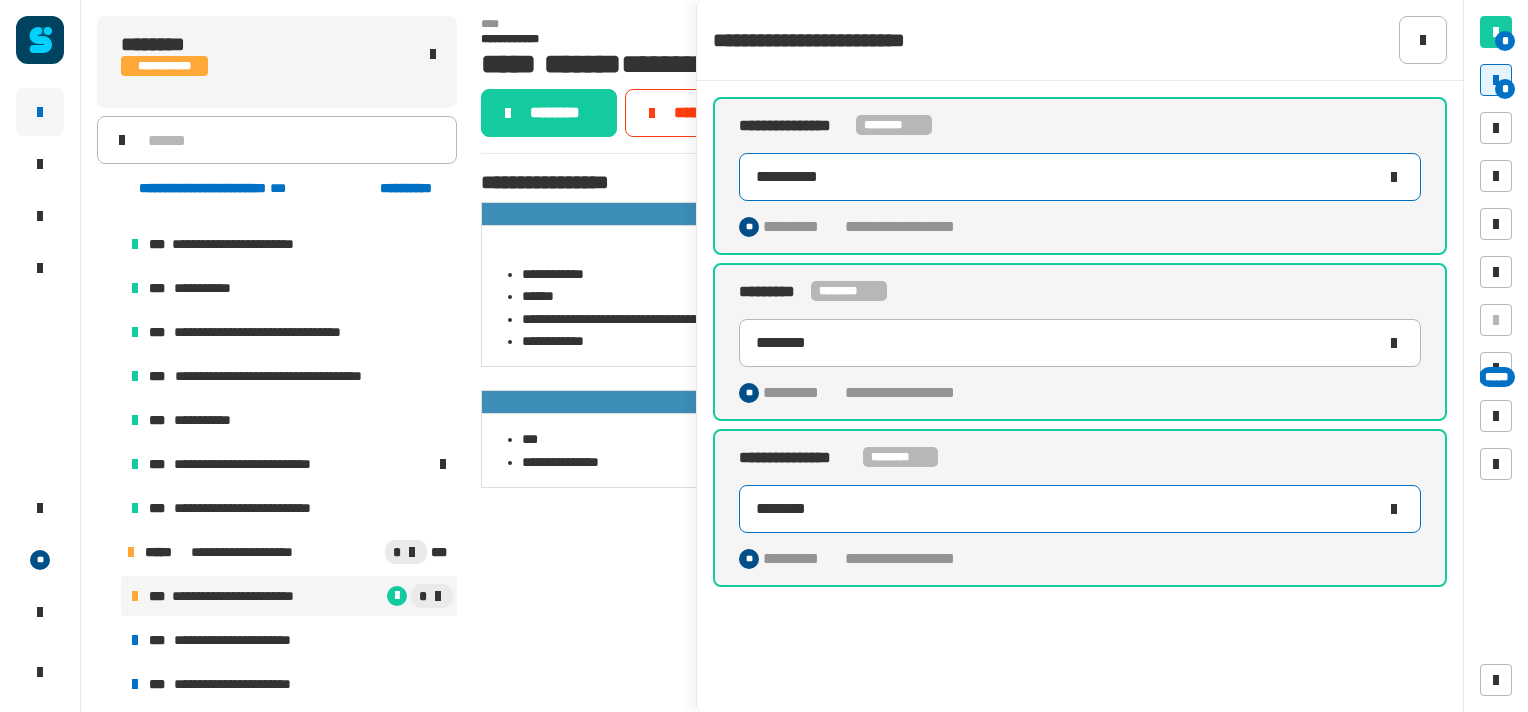 type on "**********" 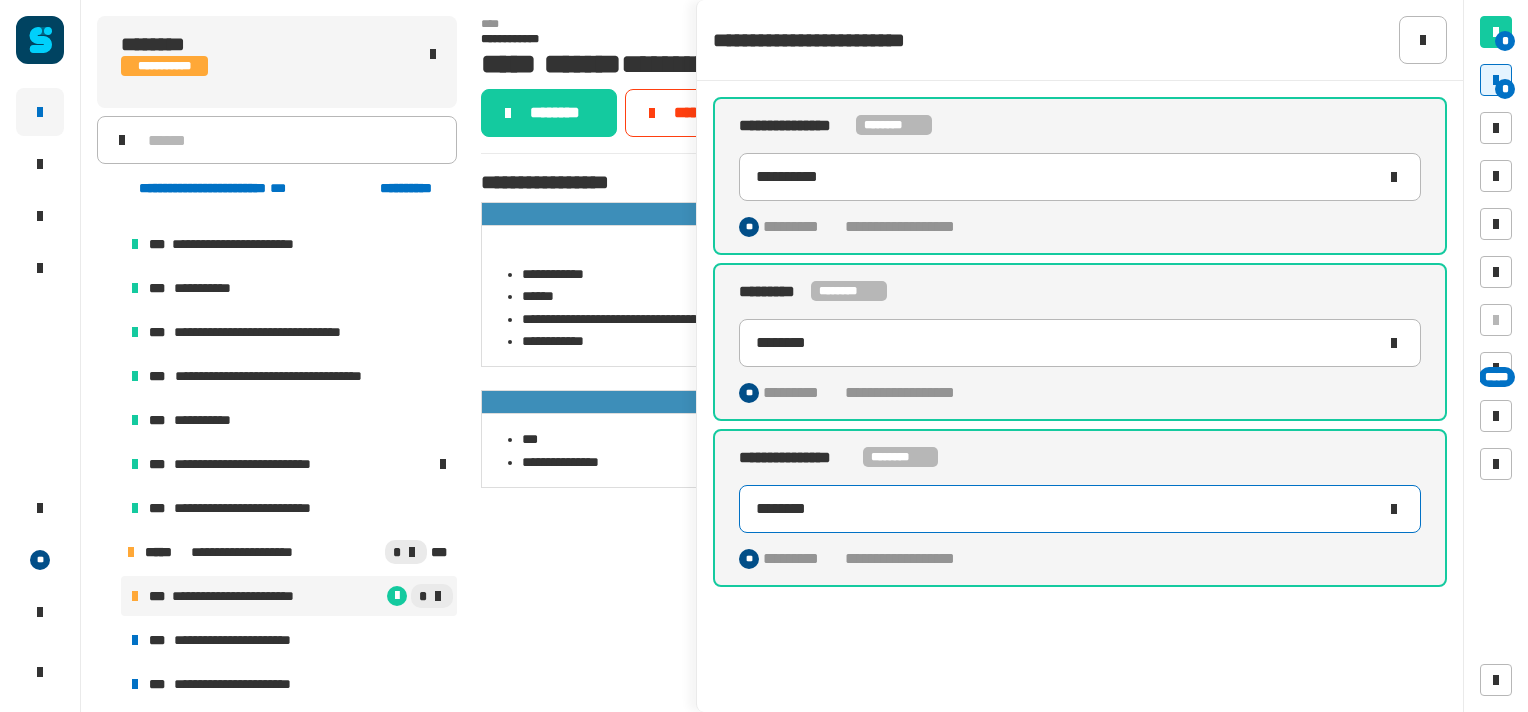 click on "********" 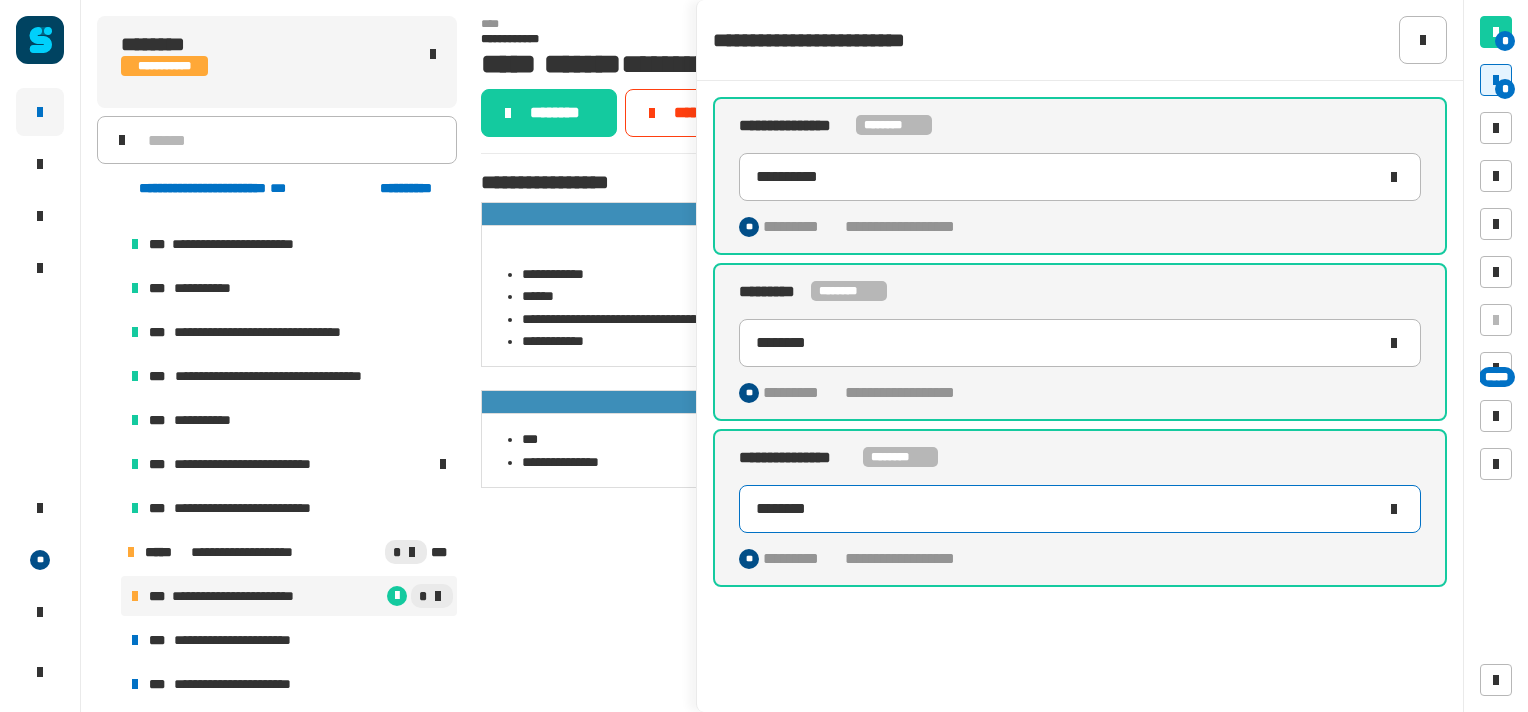 click 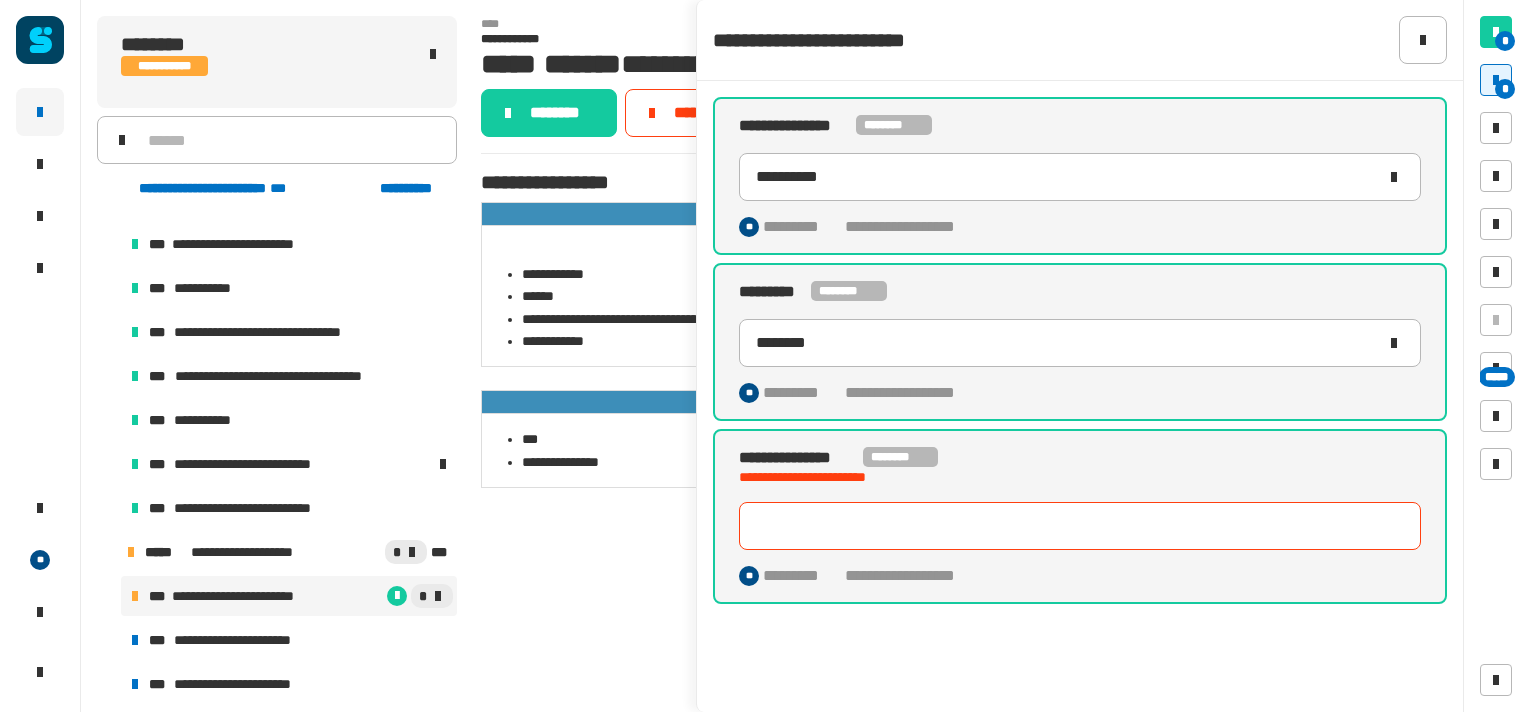 click 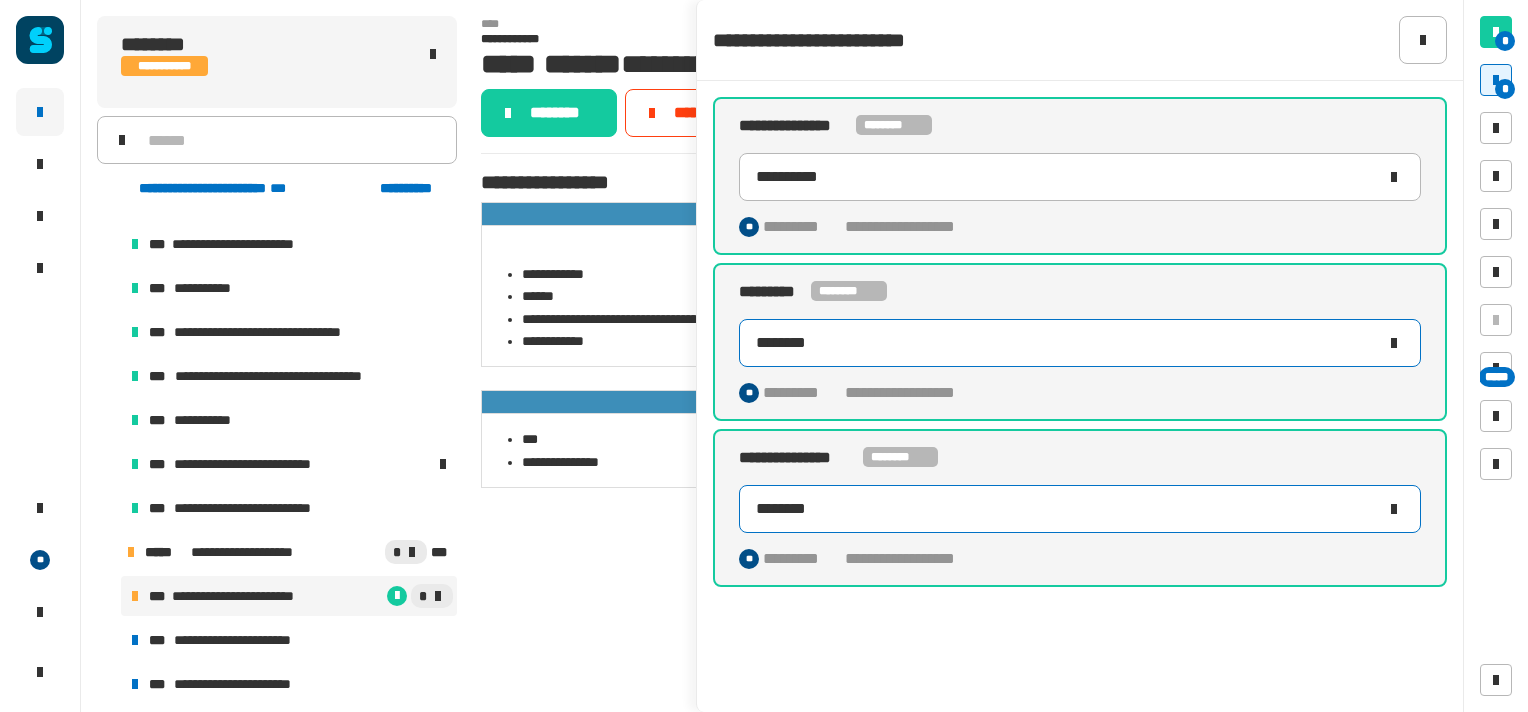 type on "********" 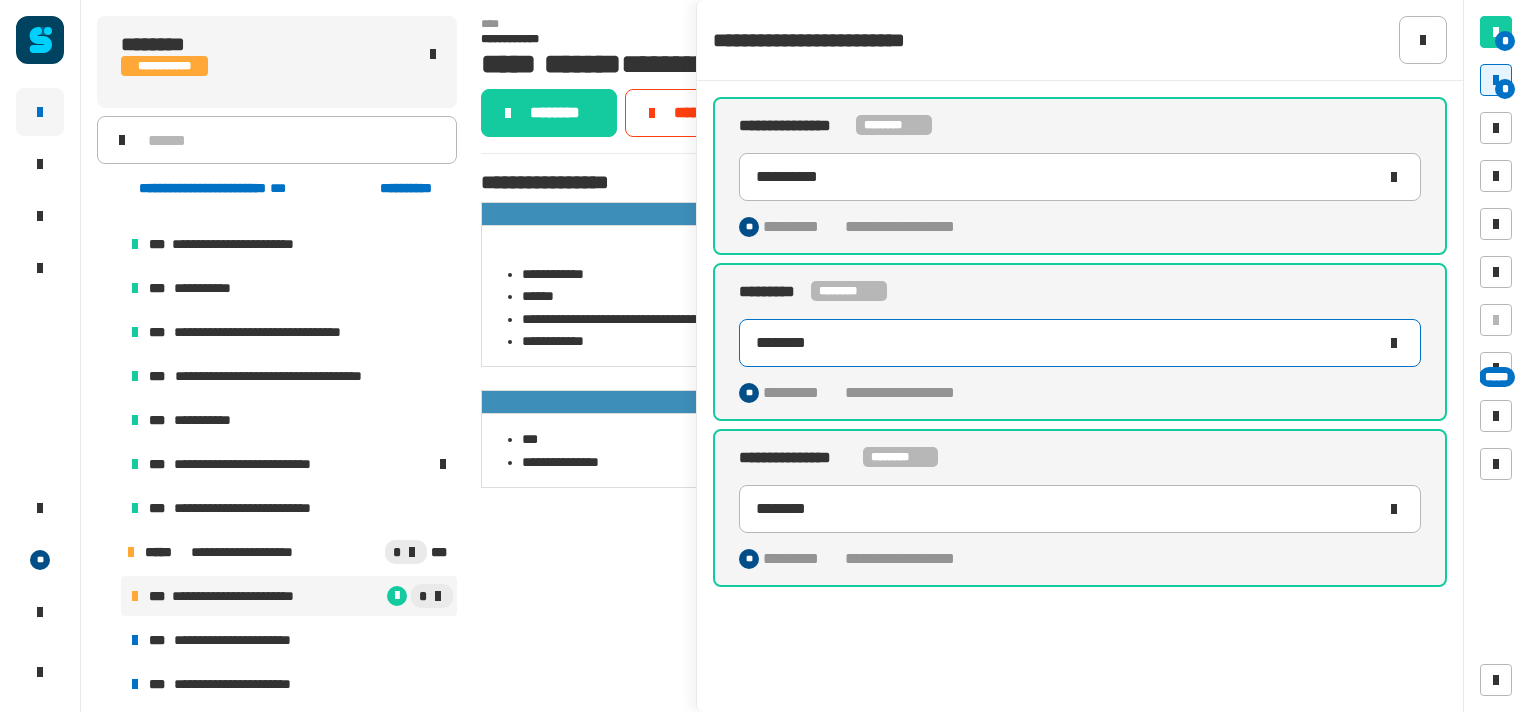 click 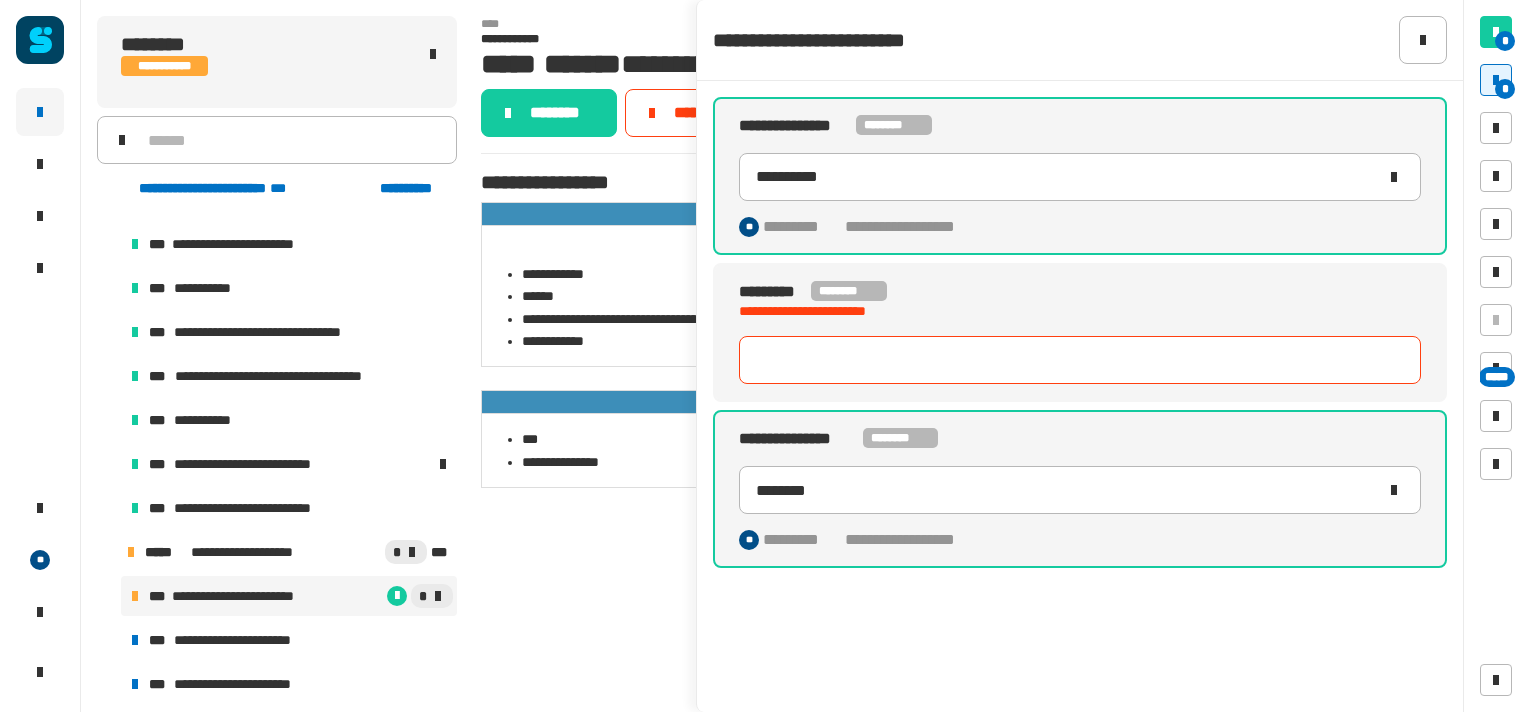 click 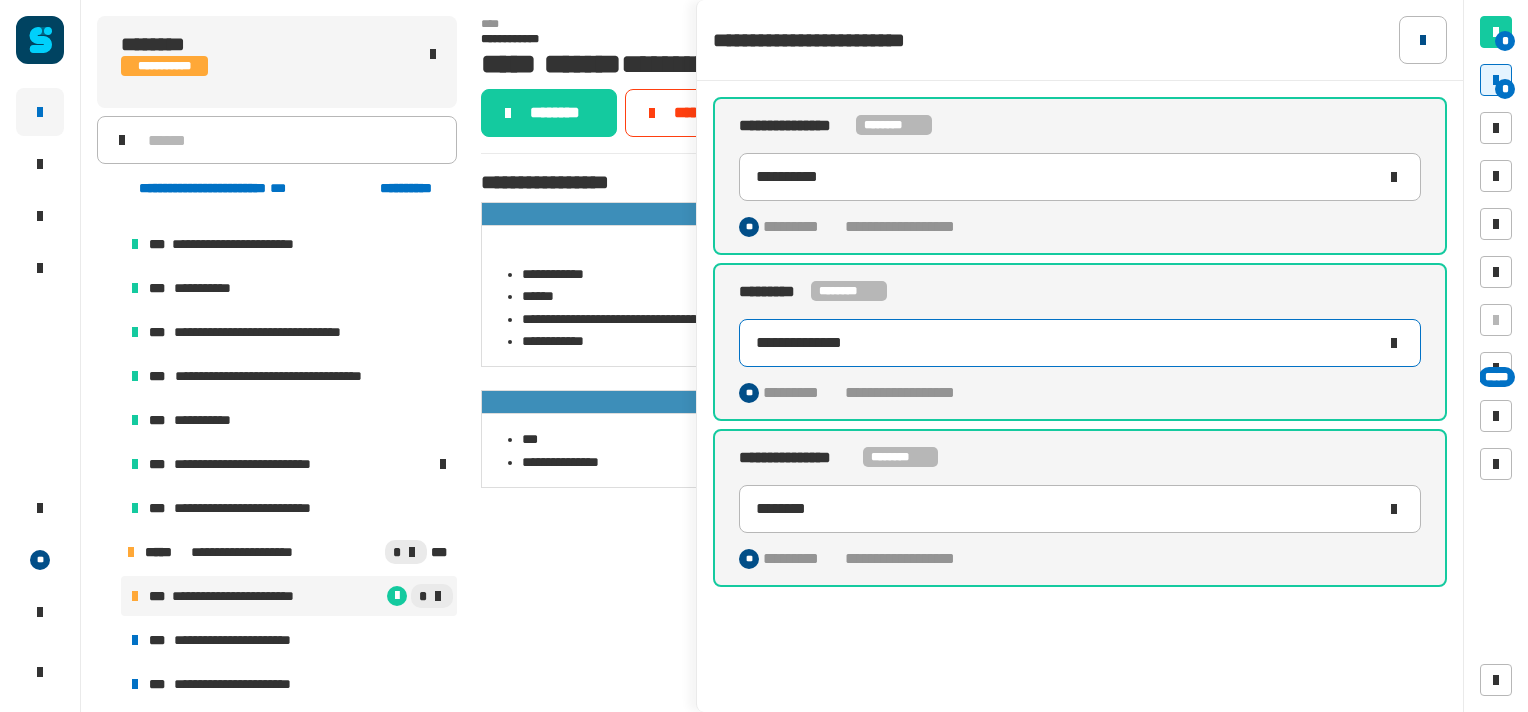 type on "**********" 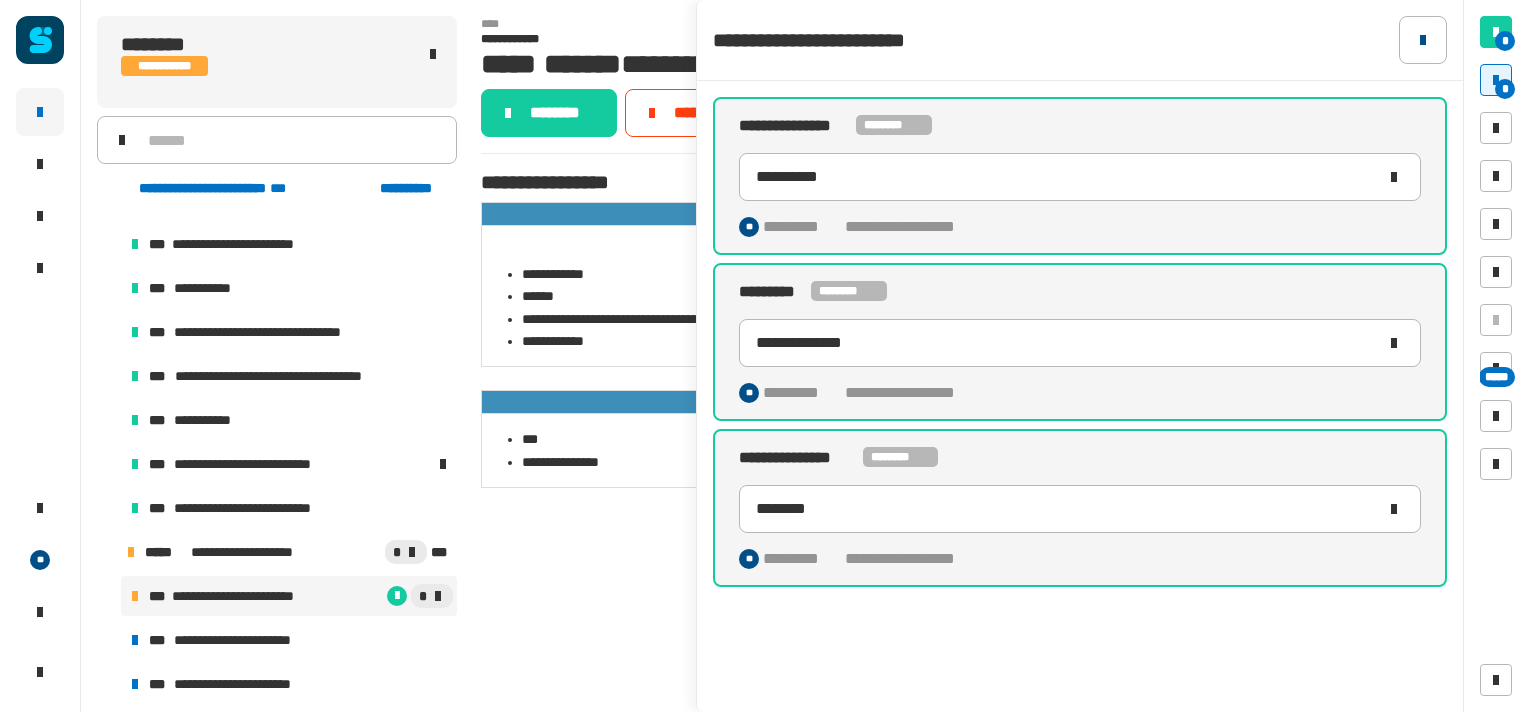 click 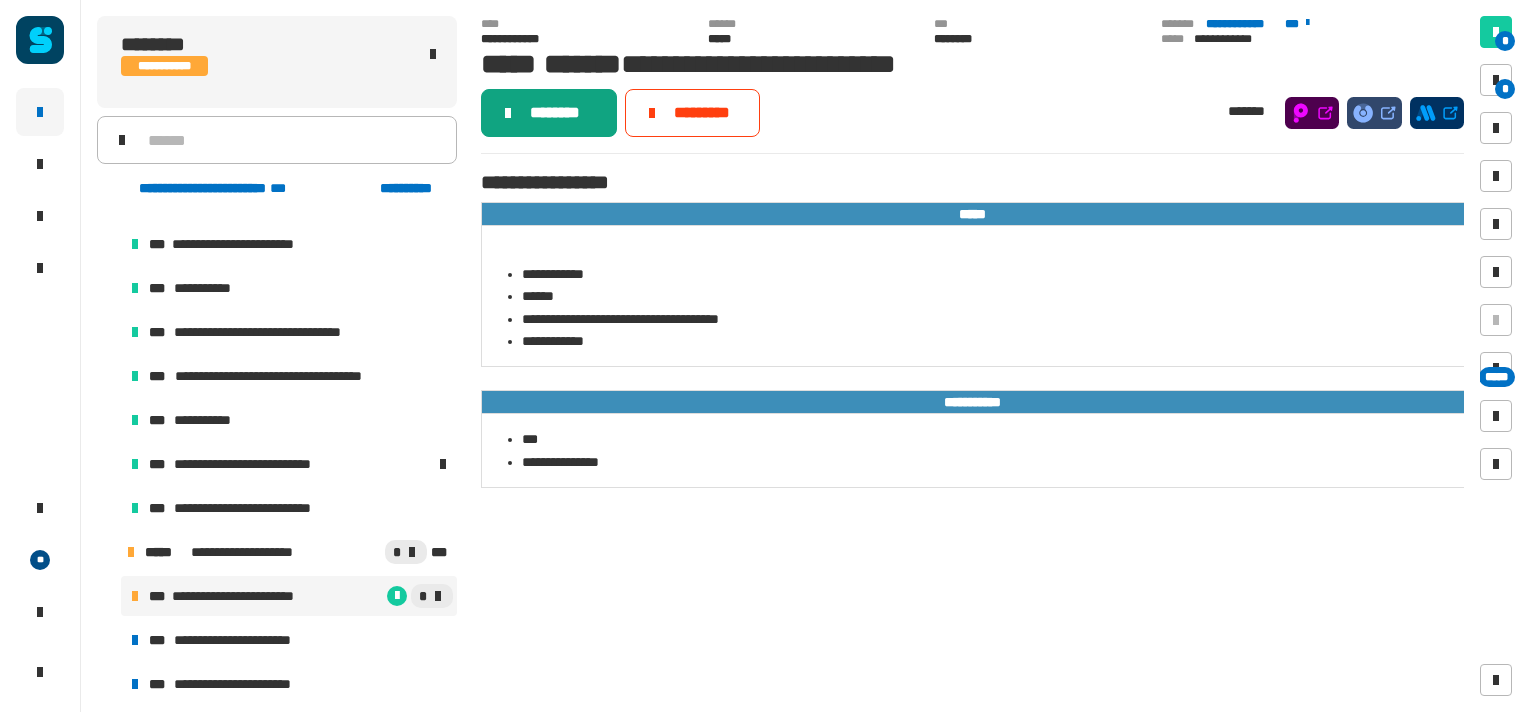 click on "********" 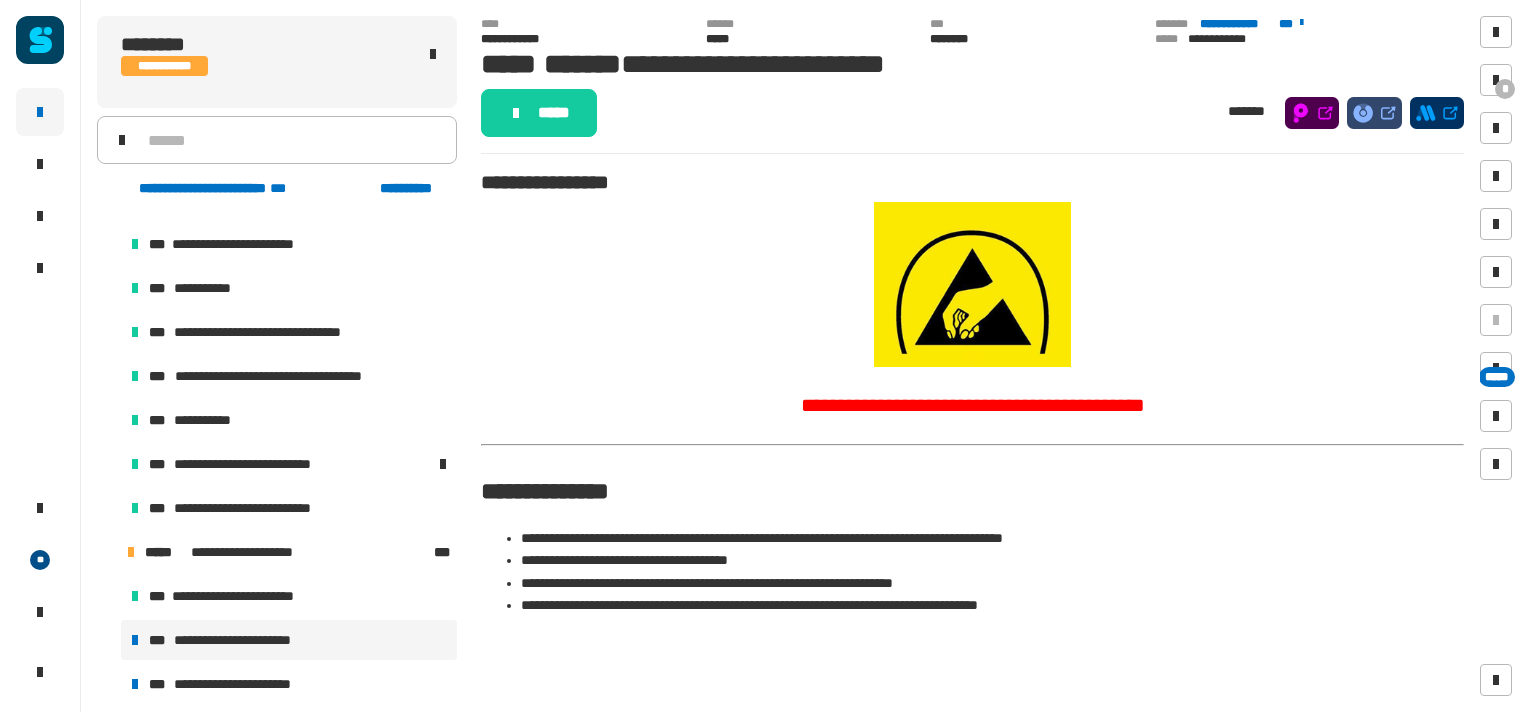 click on "**********" at bounding box center [289, 640] 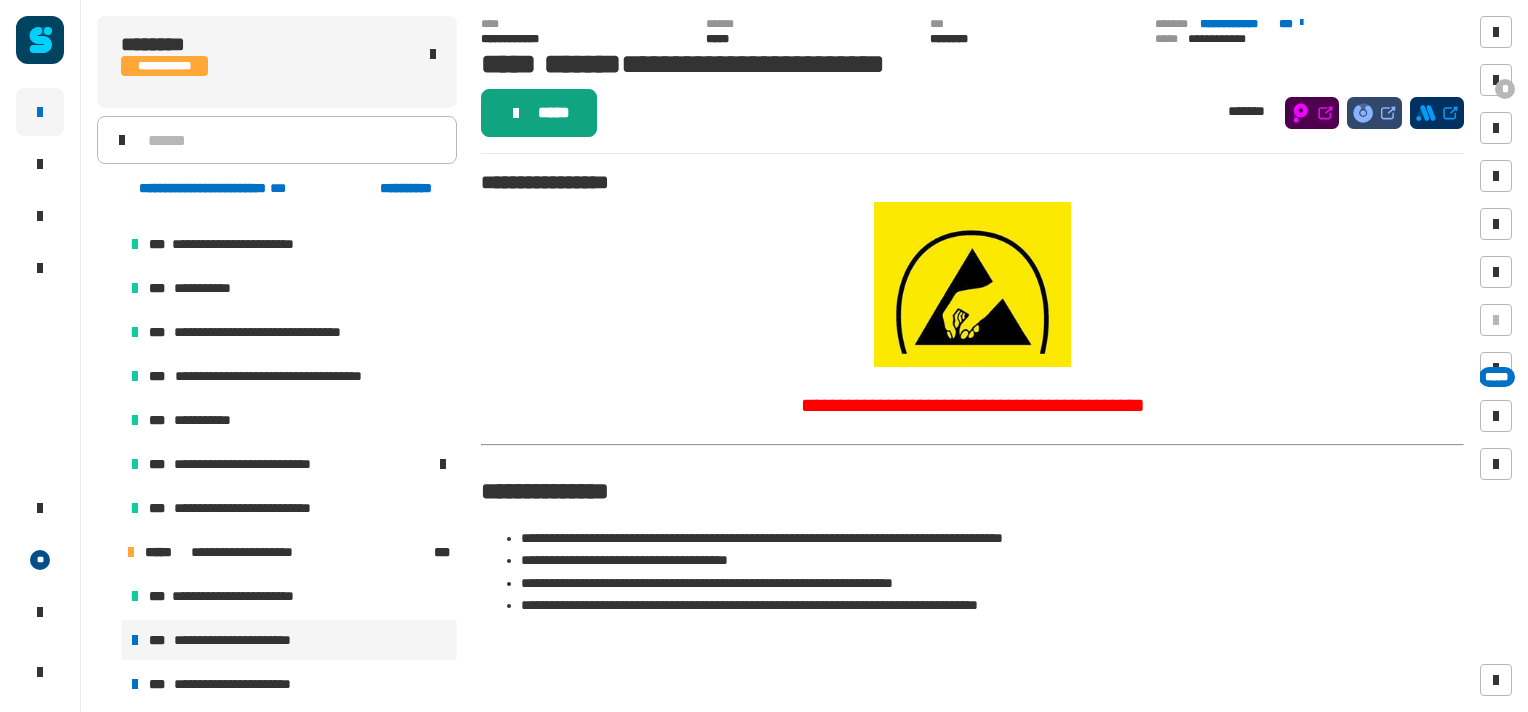 click on "*****" 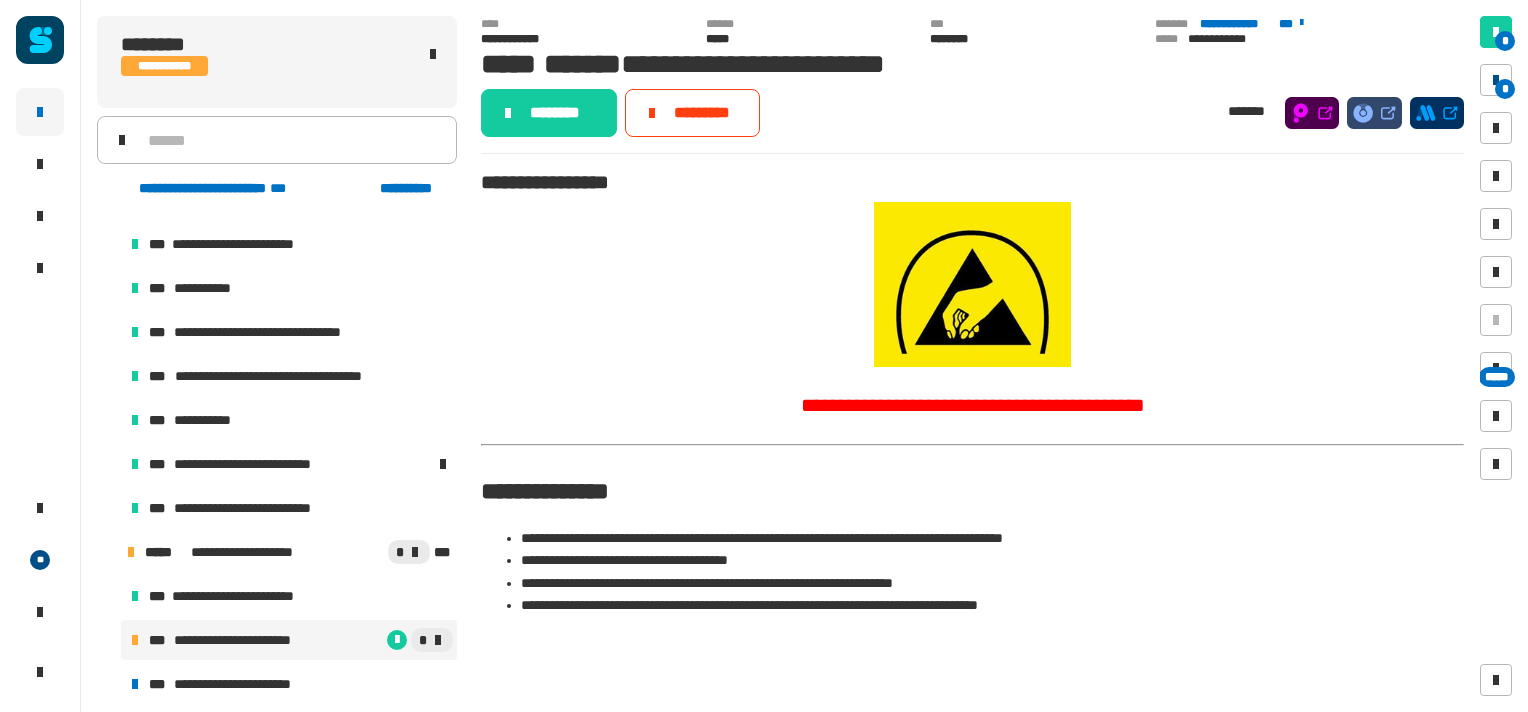 click on "*" at bounding box center (1505, 89) 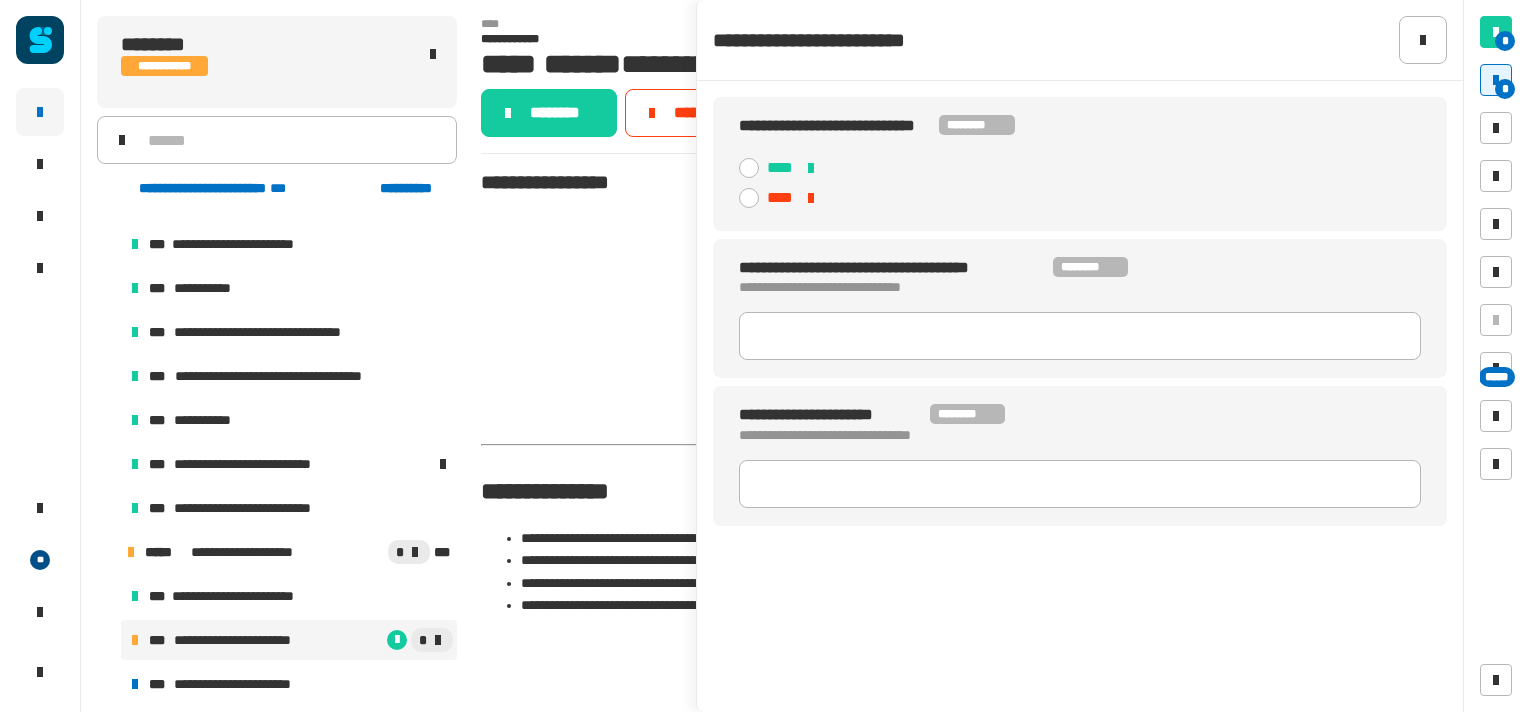click 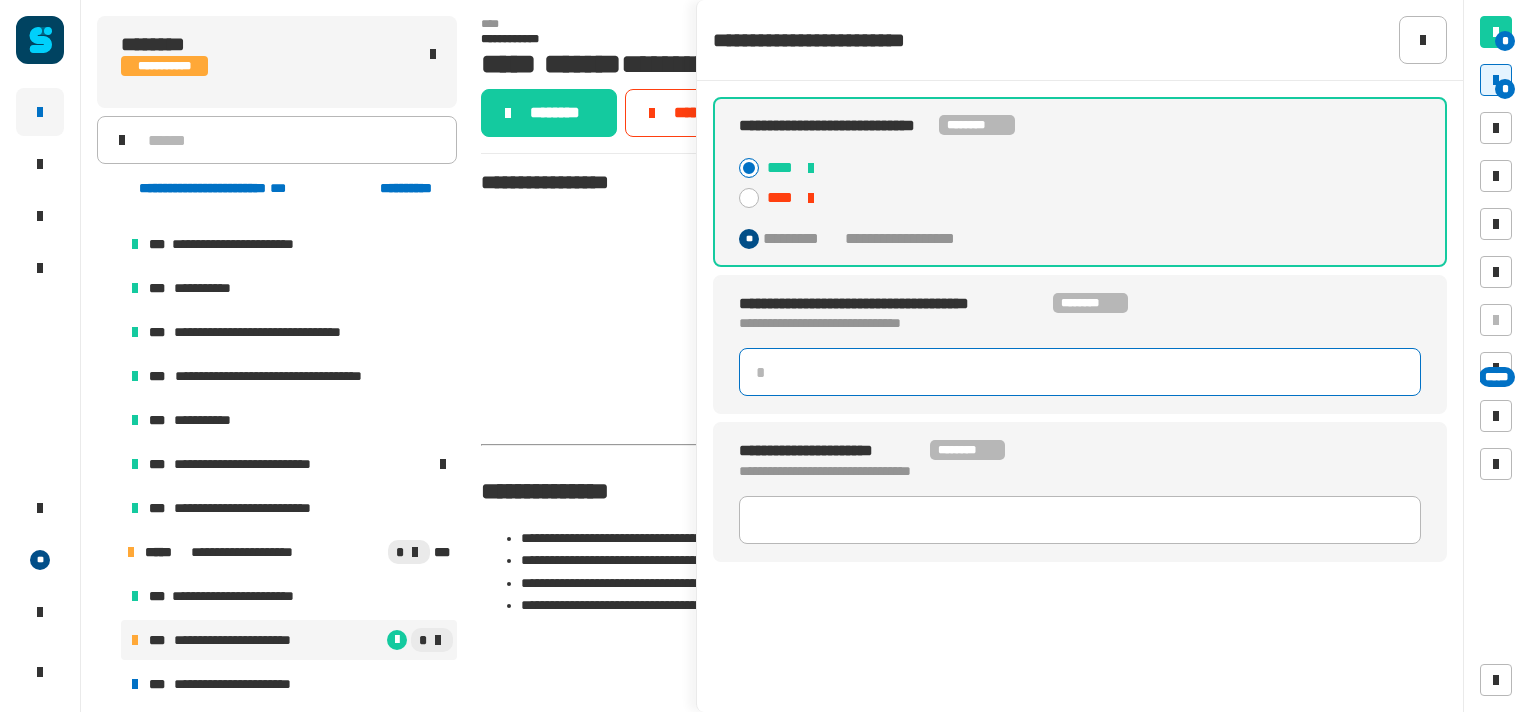click 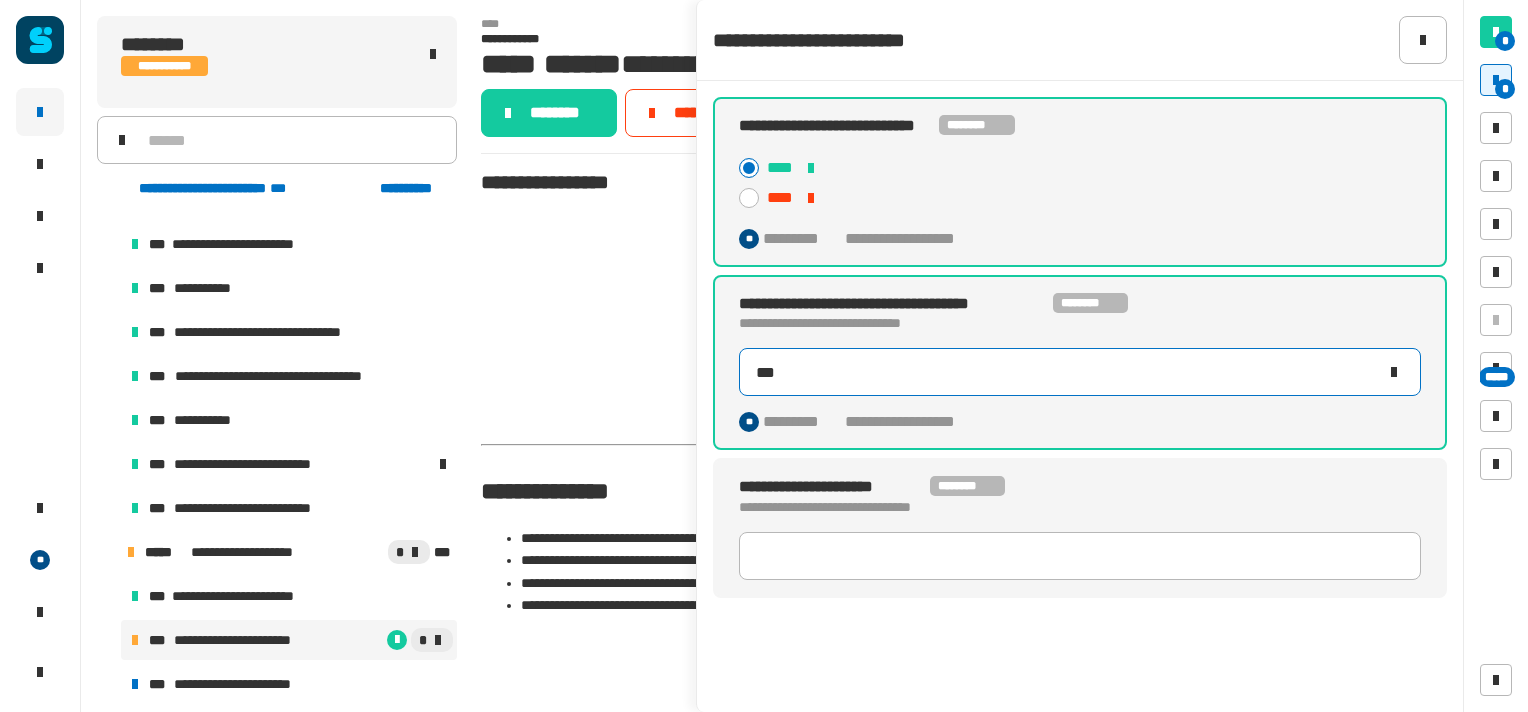 type on "***" 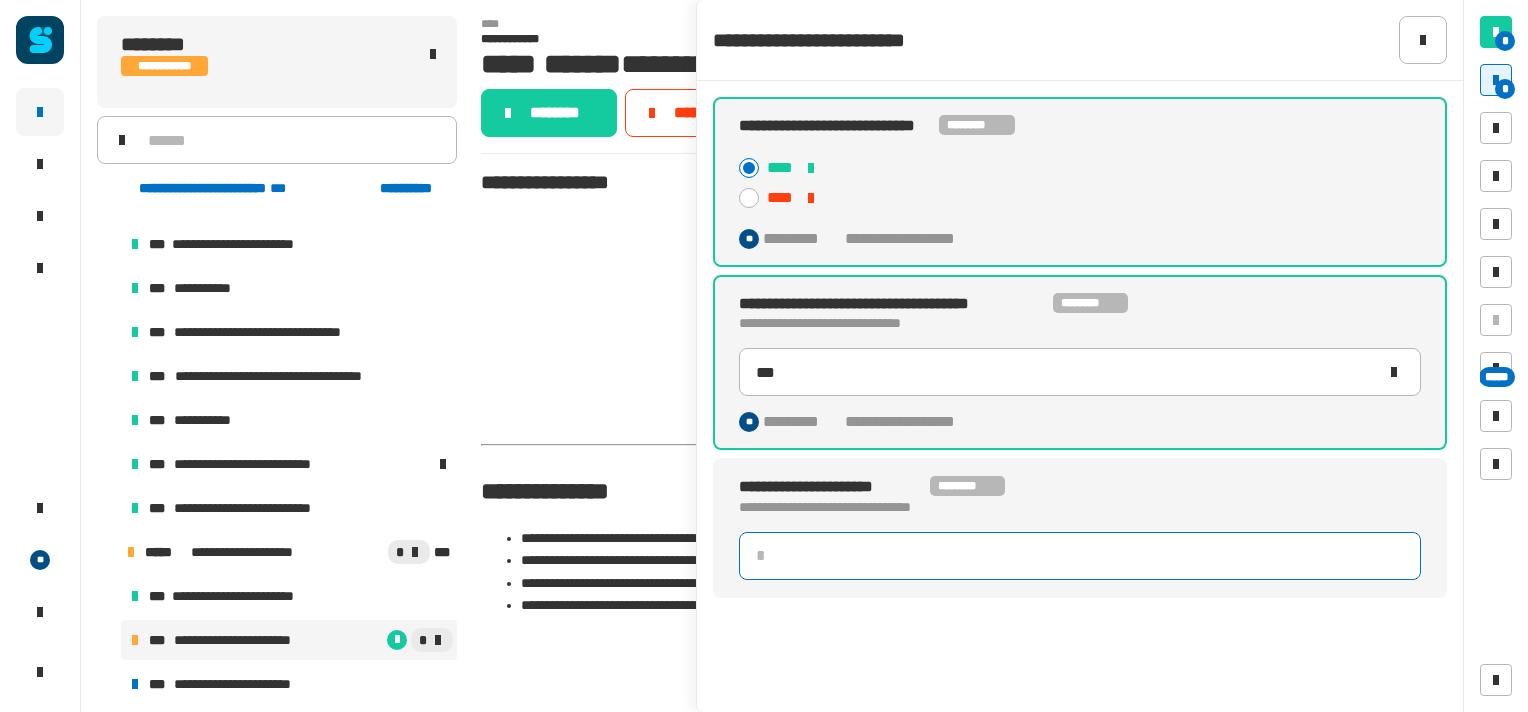 click 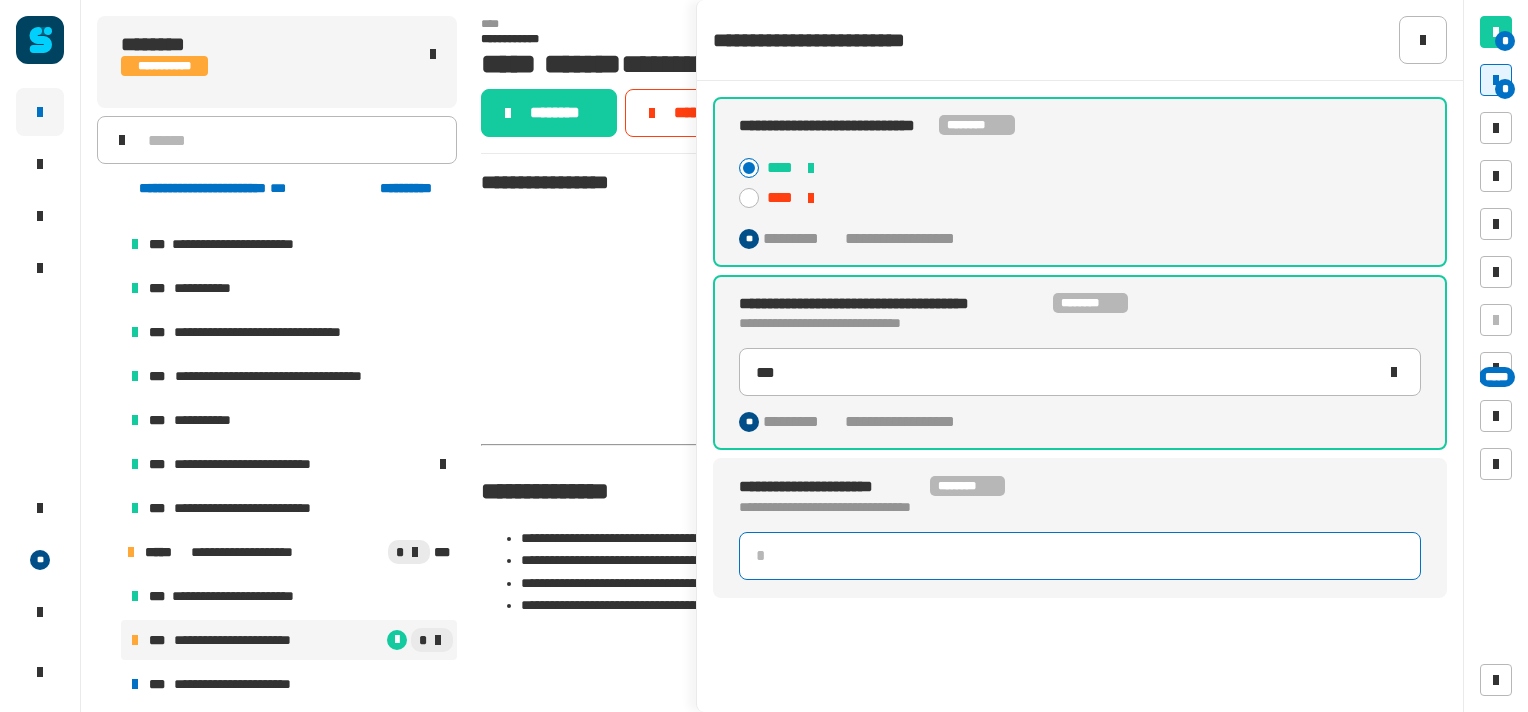 type on "*" 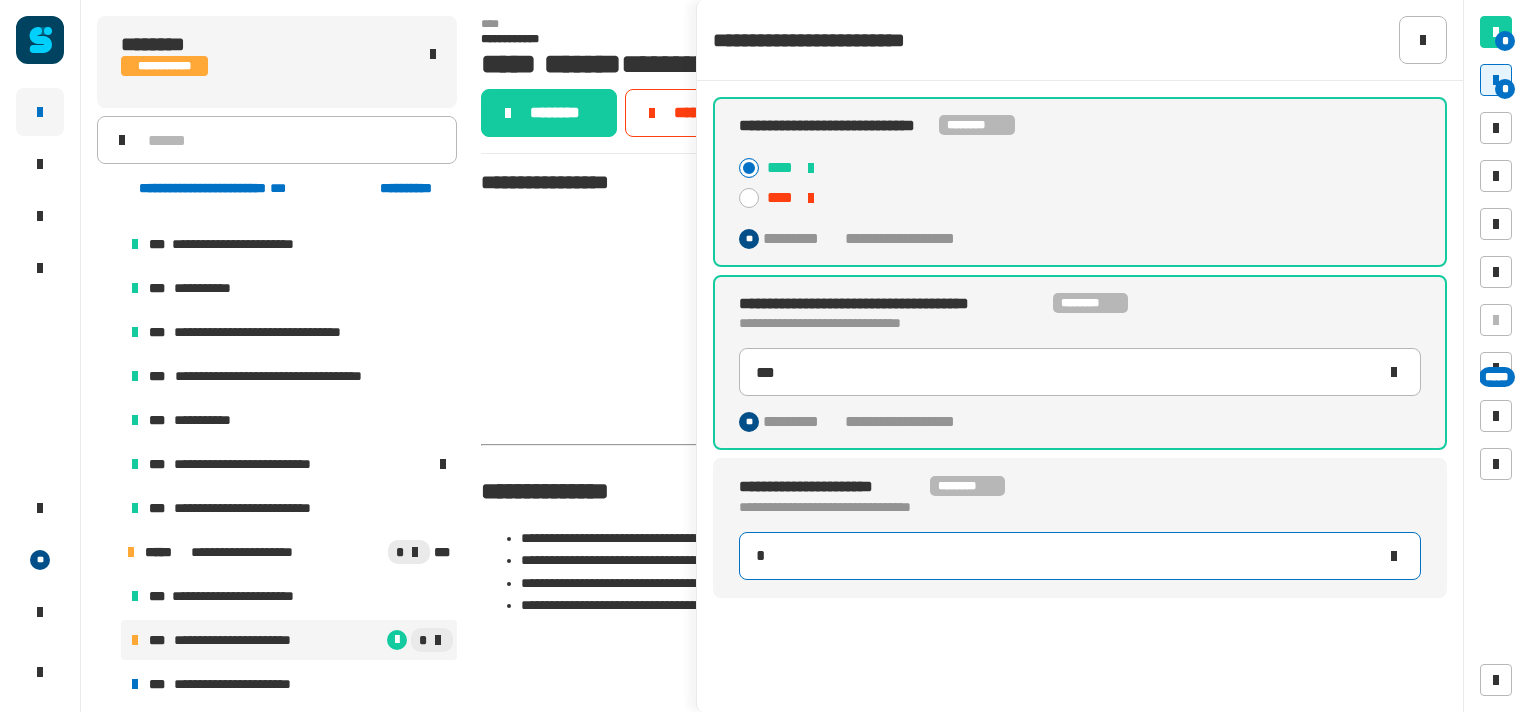 type on "***" 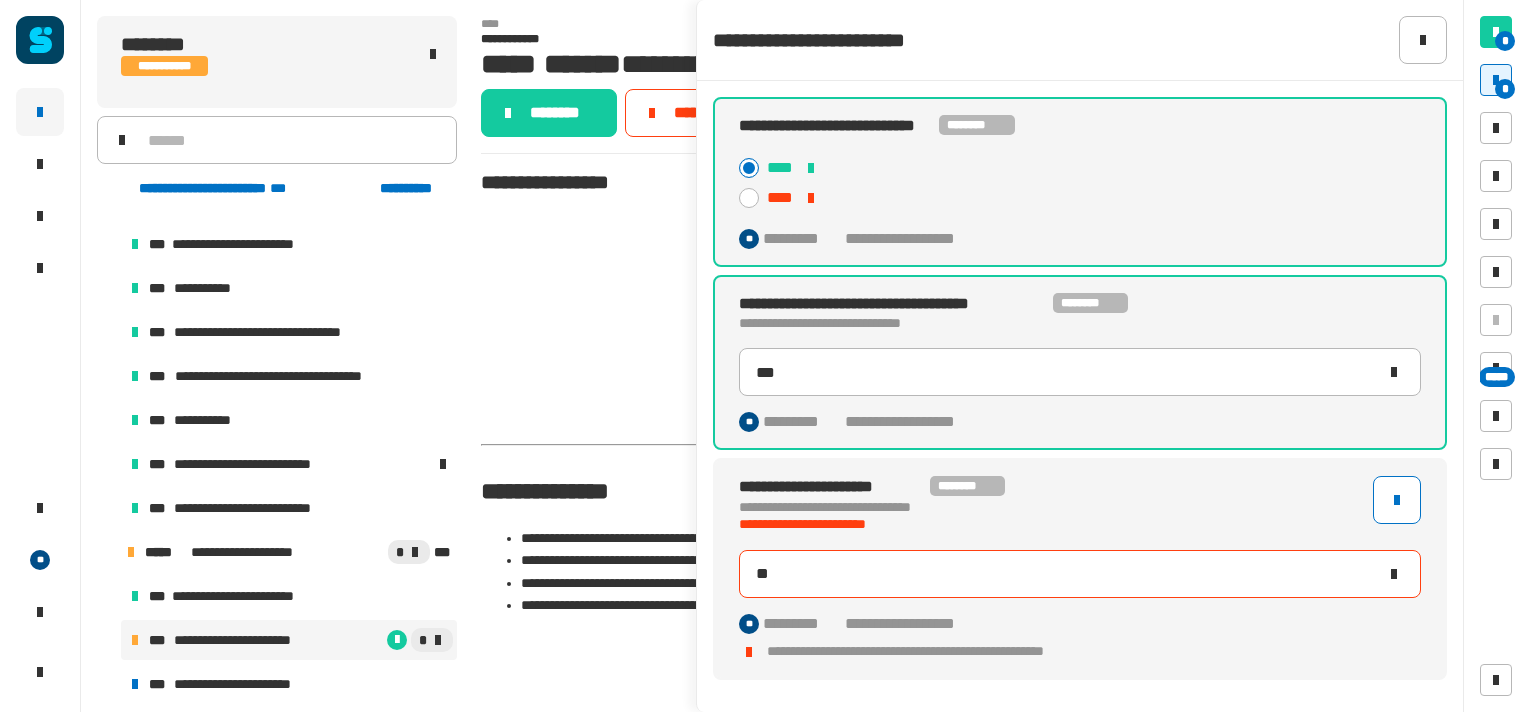 type on "***" 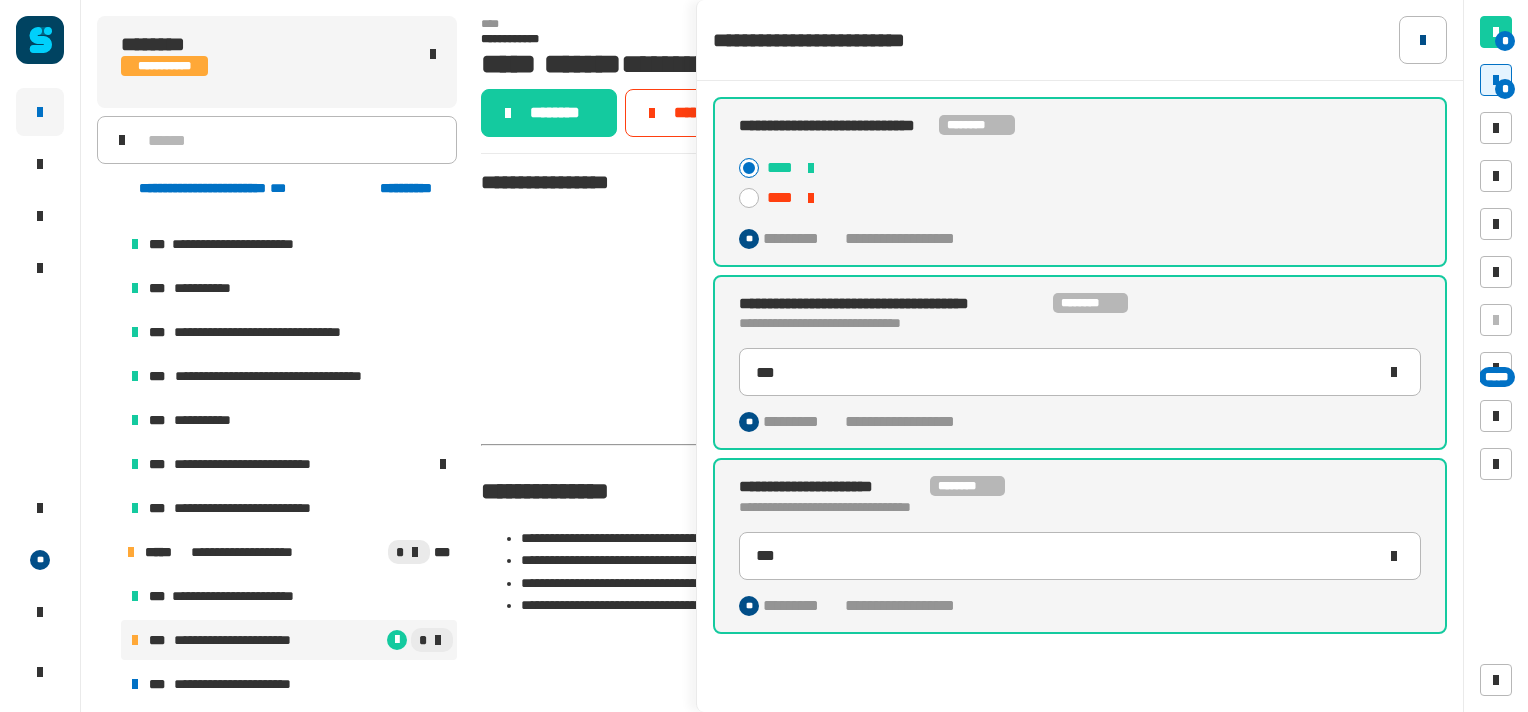 click 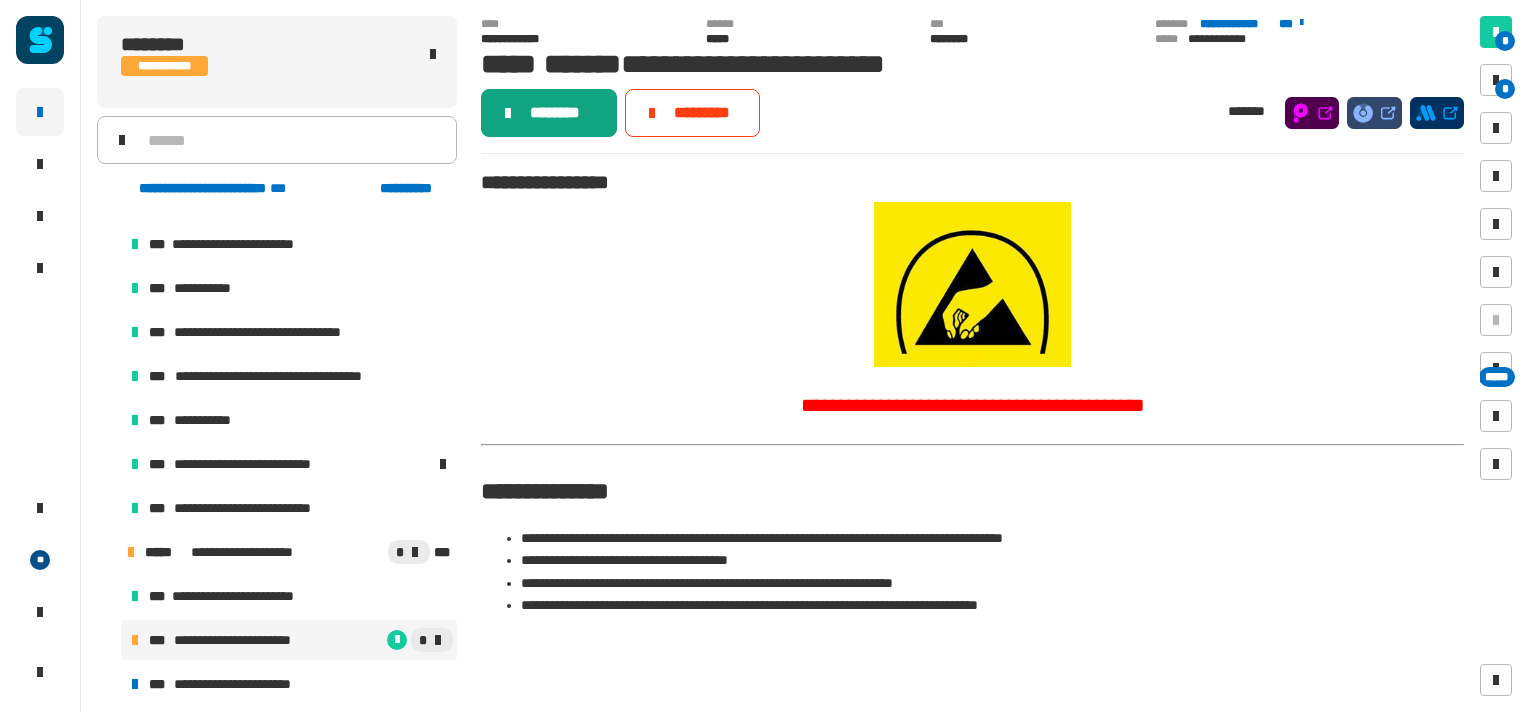 click on "********" 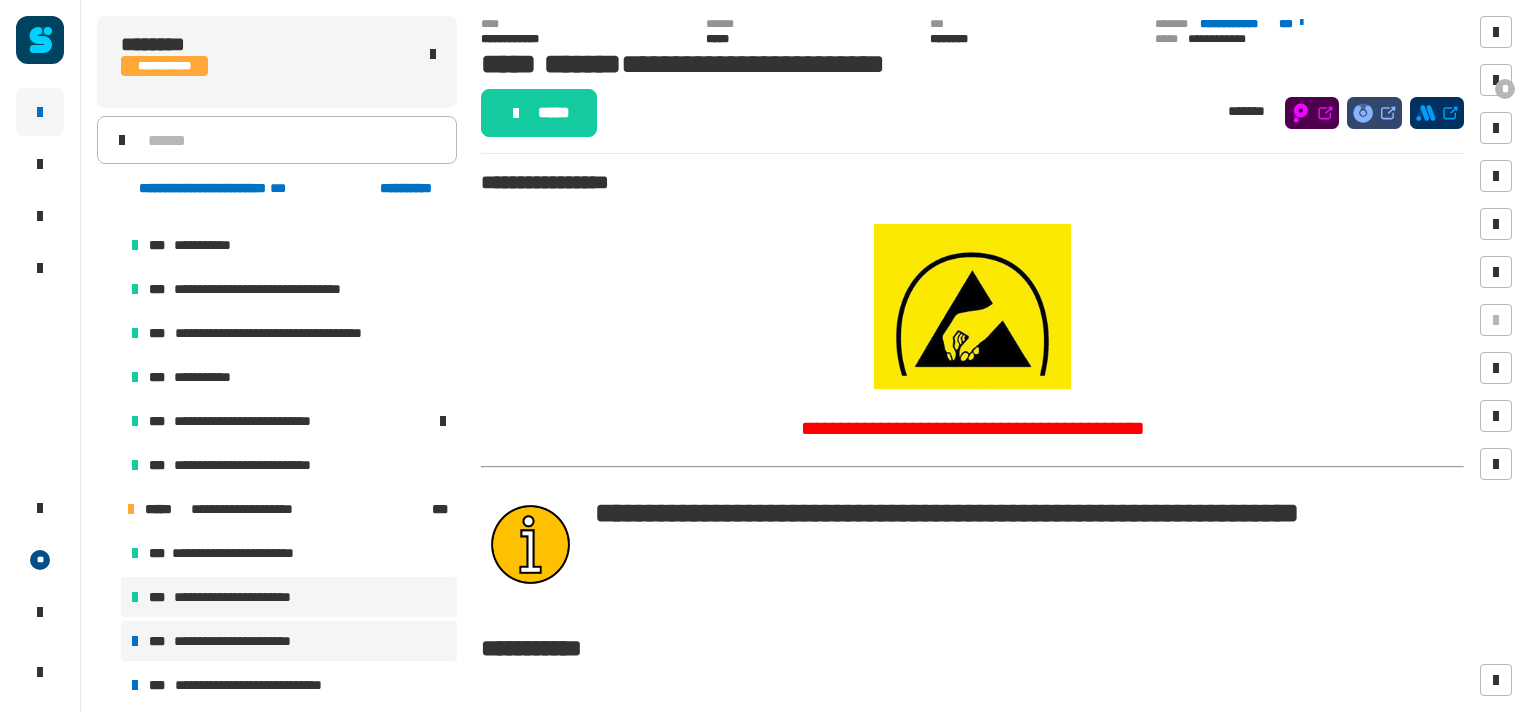 scroll, scrollTop: 296, scrollLeft: 0, axis: vertical 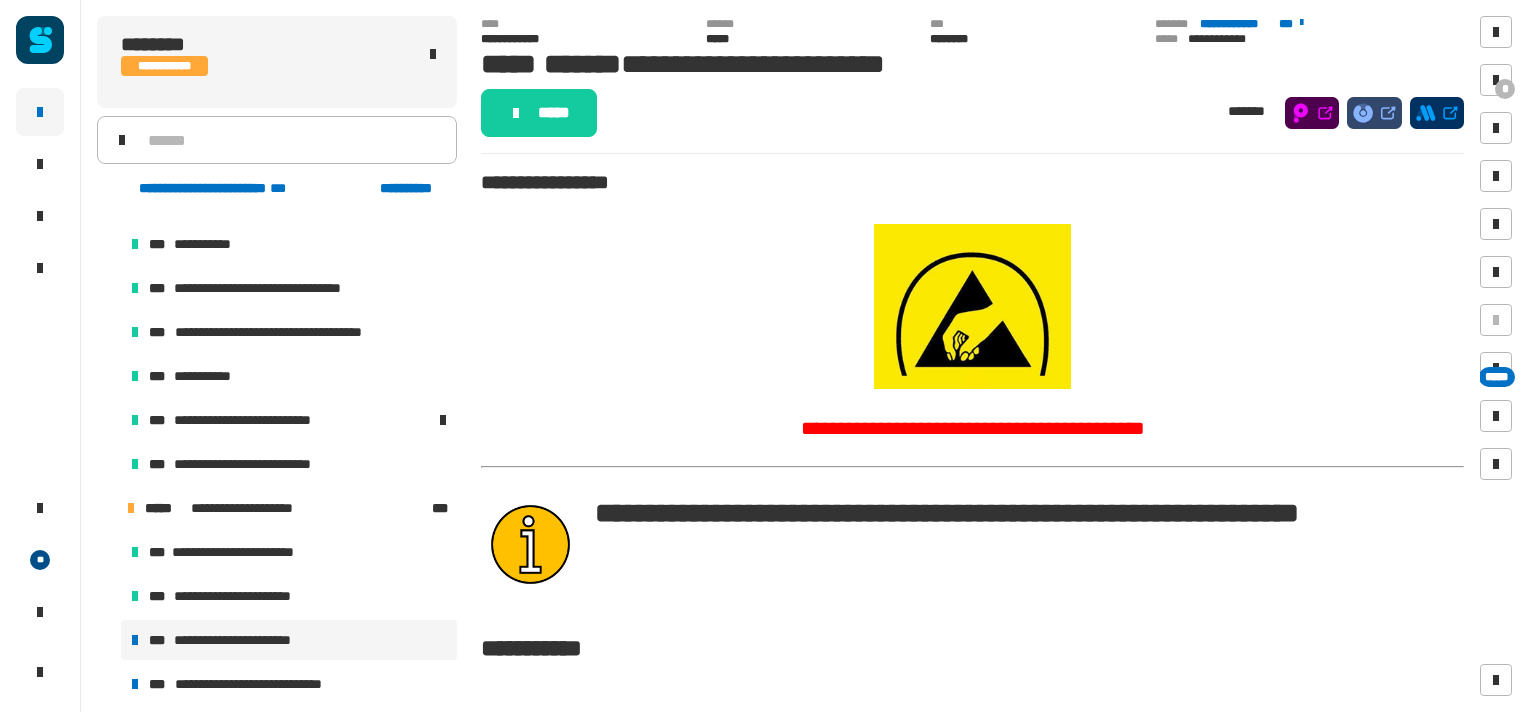 click on "**********" at bounding box center [241, 640] 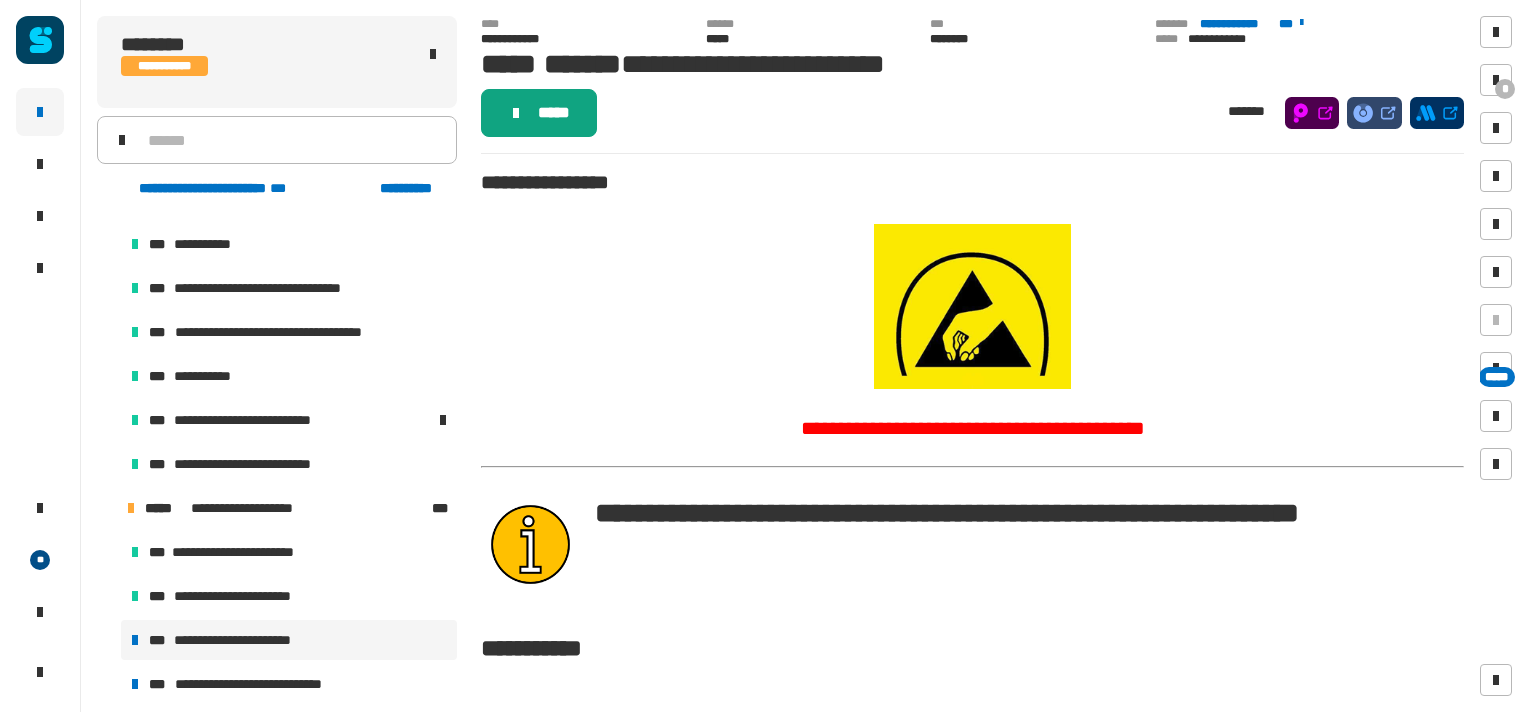 click on "*****" 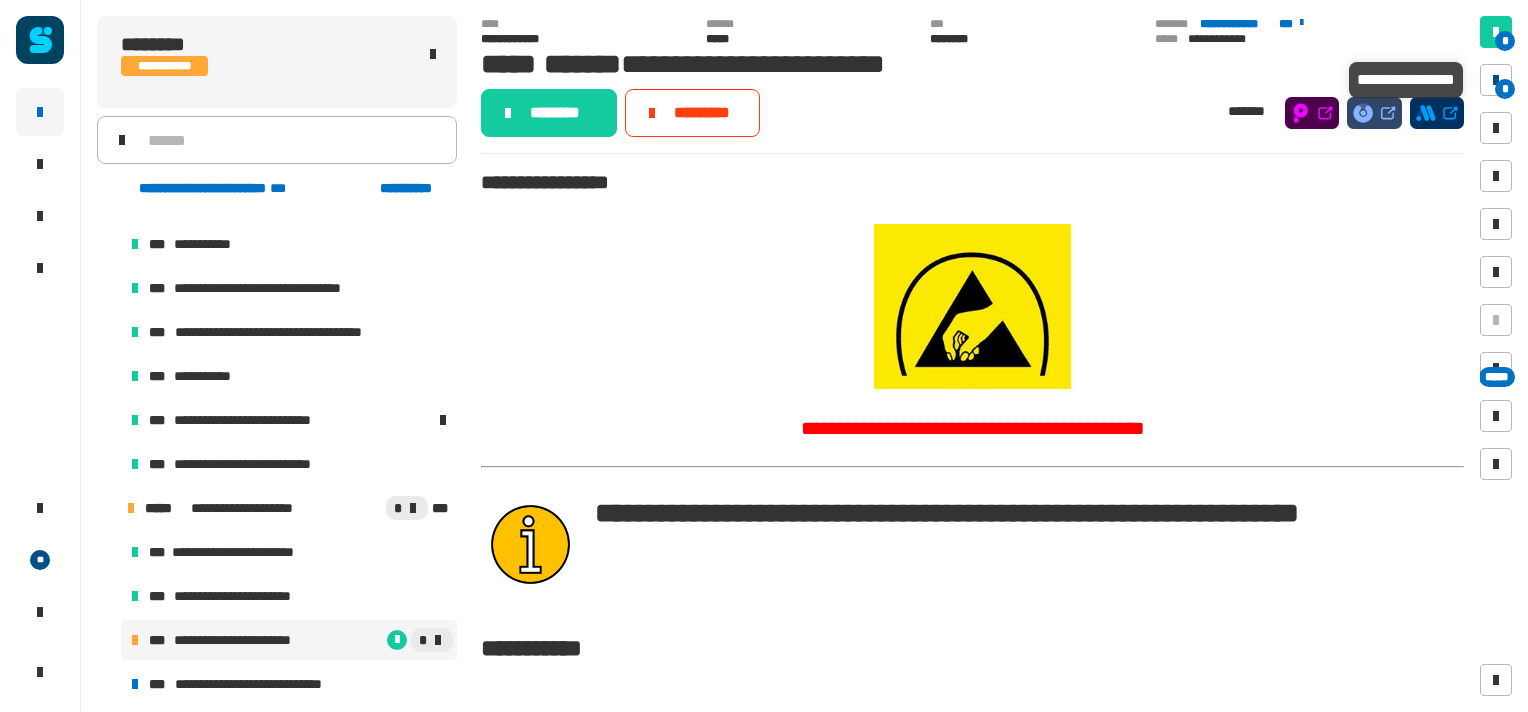 click at bounding box center (1496, 80) 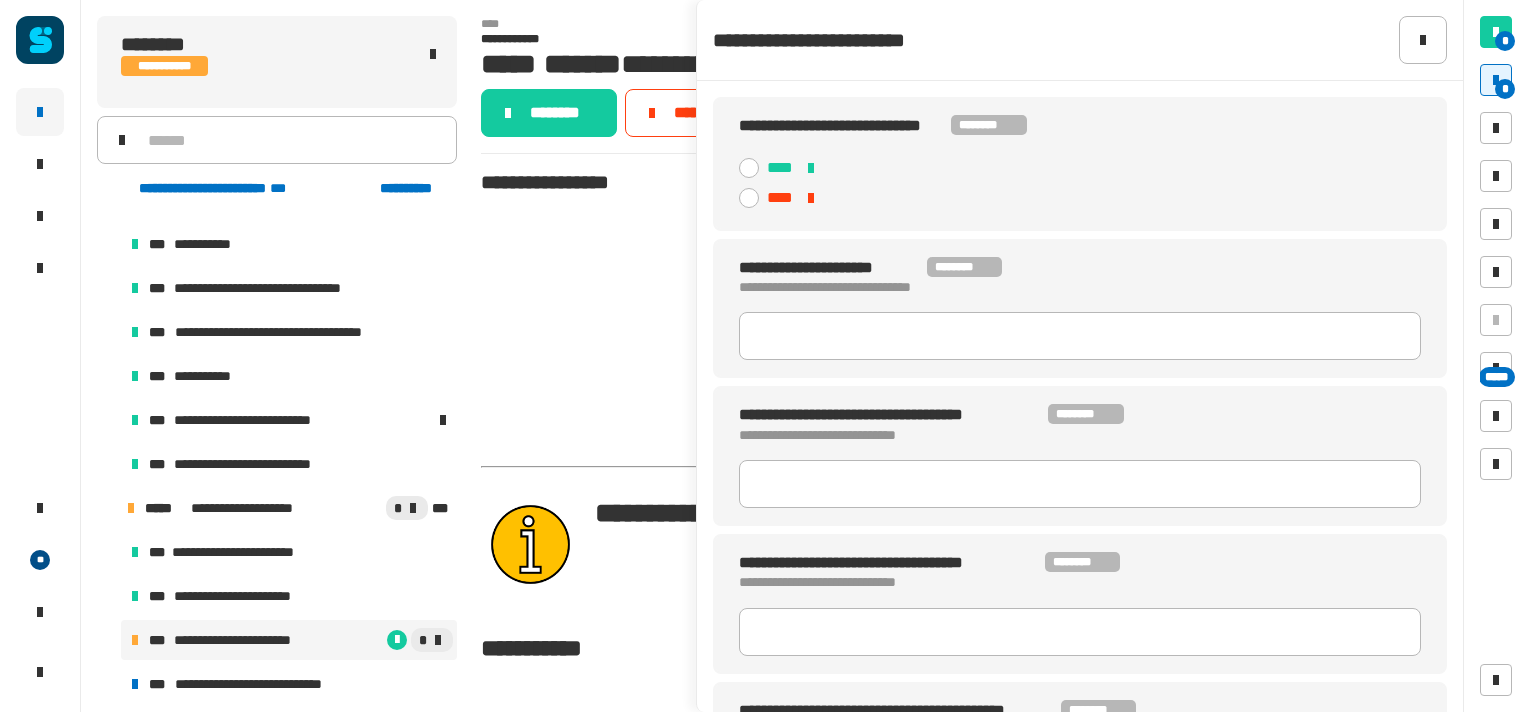 click 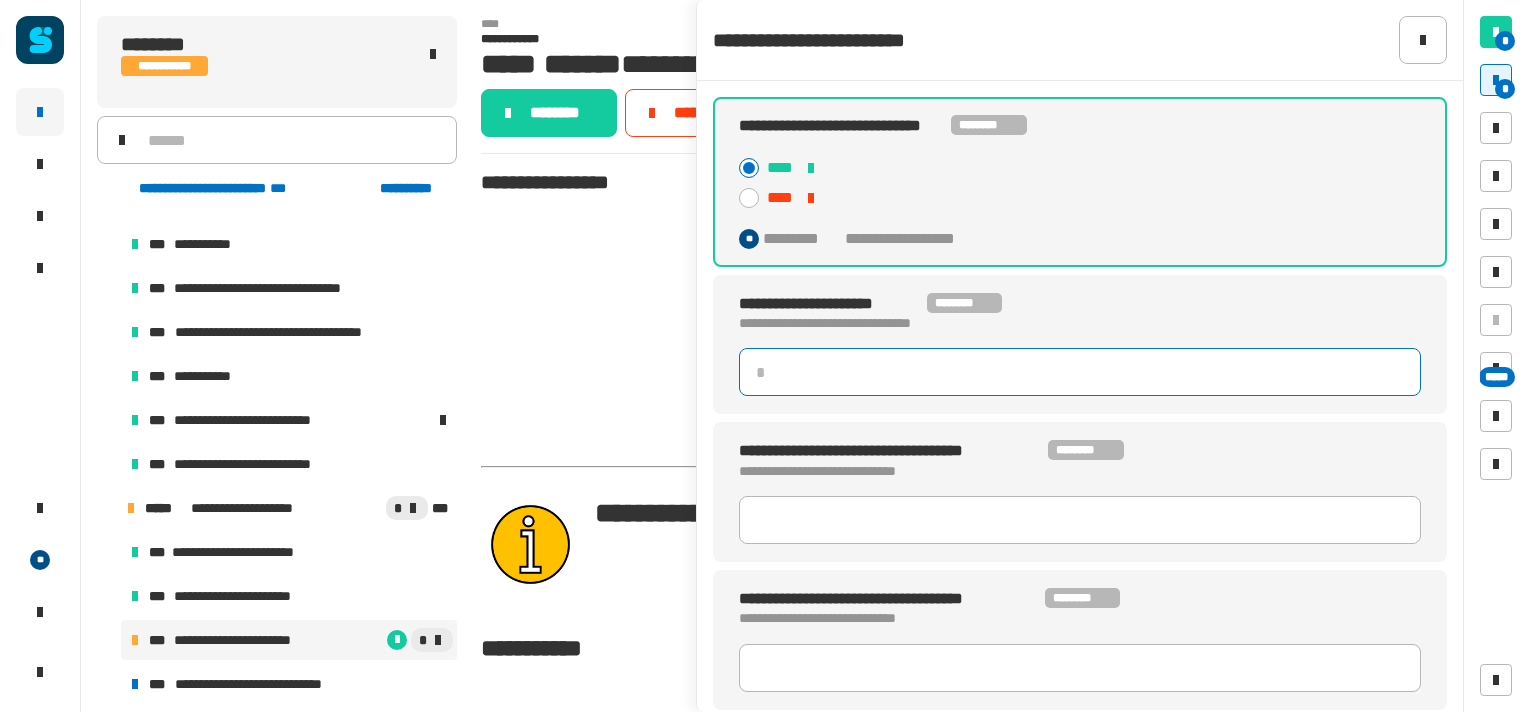 click 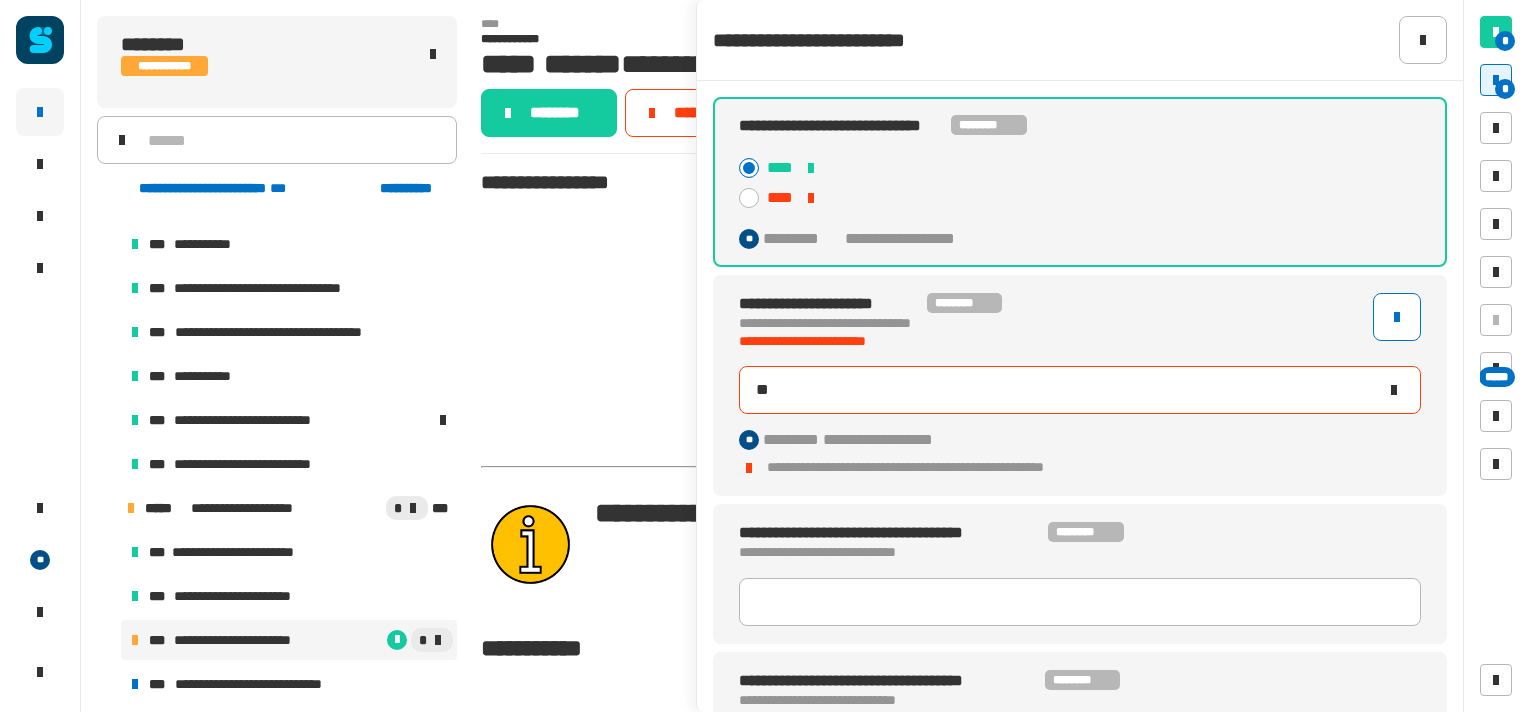 type on "***" 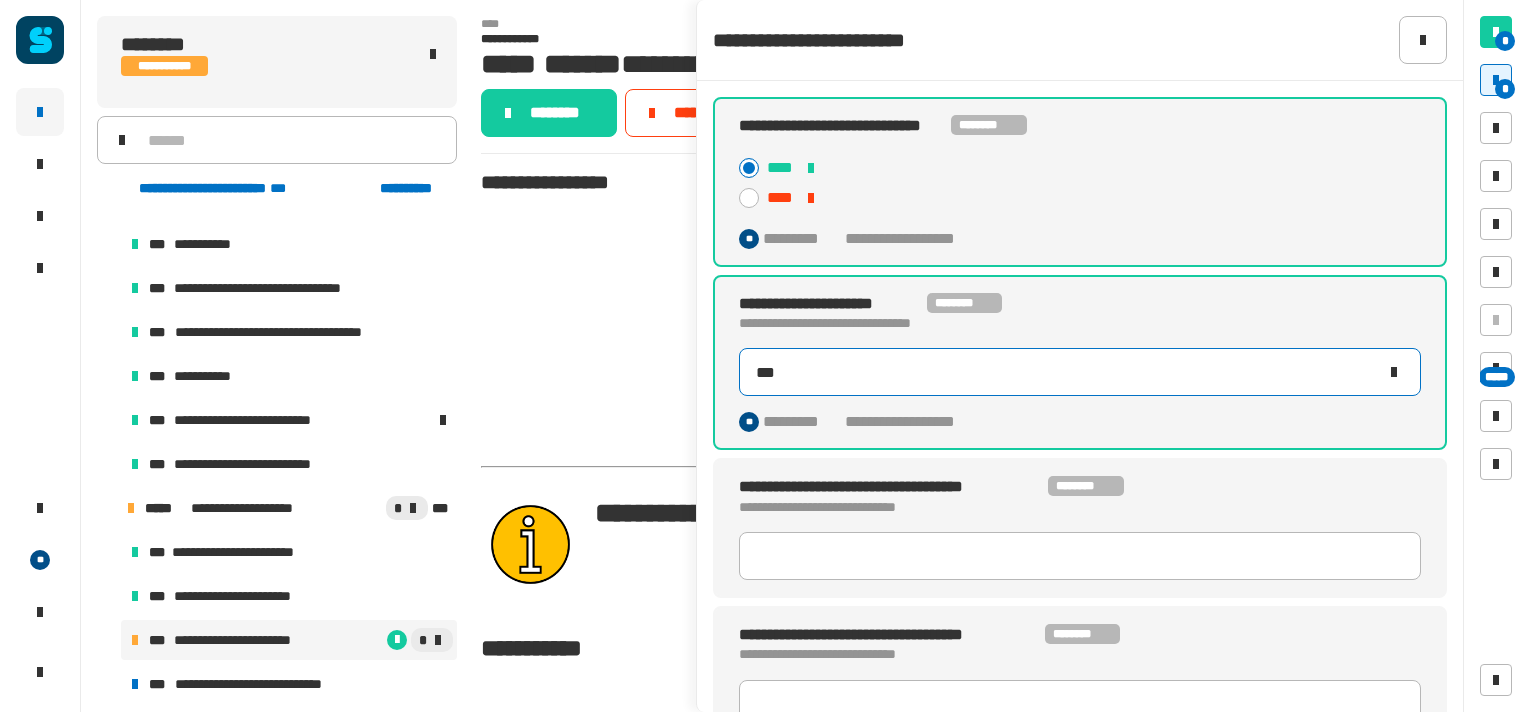 scroll, scrollTop: 54, scrollLeft: 0, axis: vertical 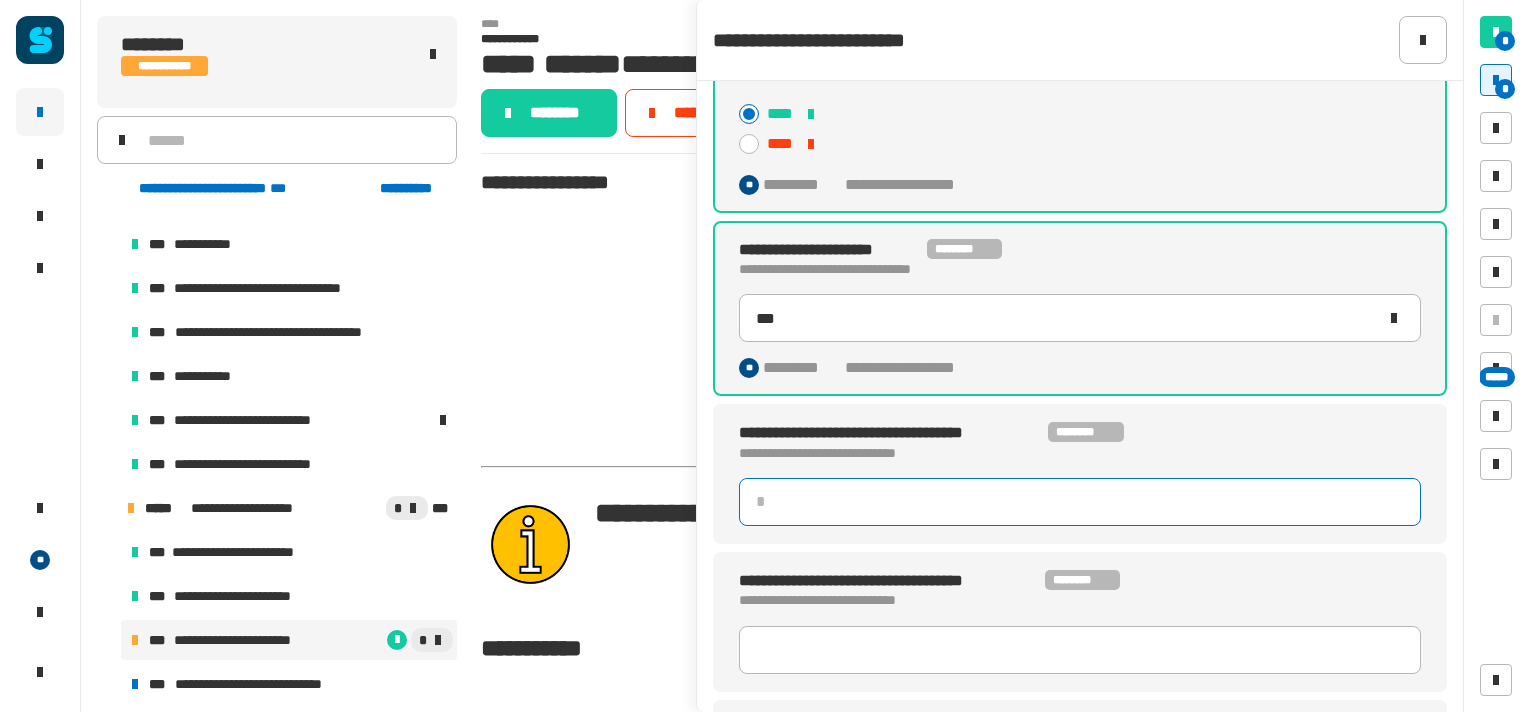 click 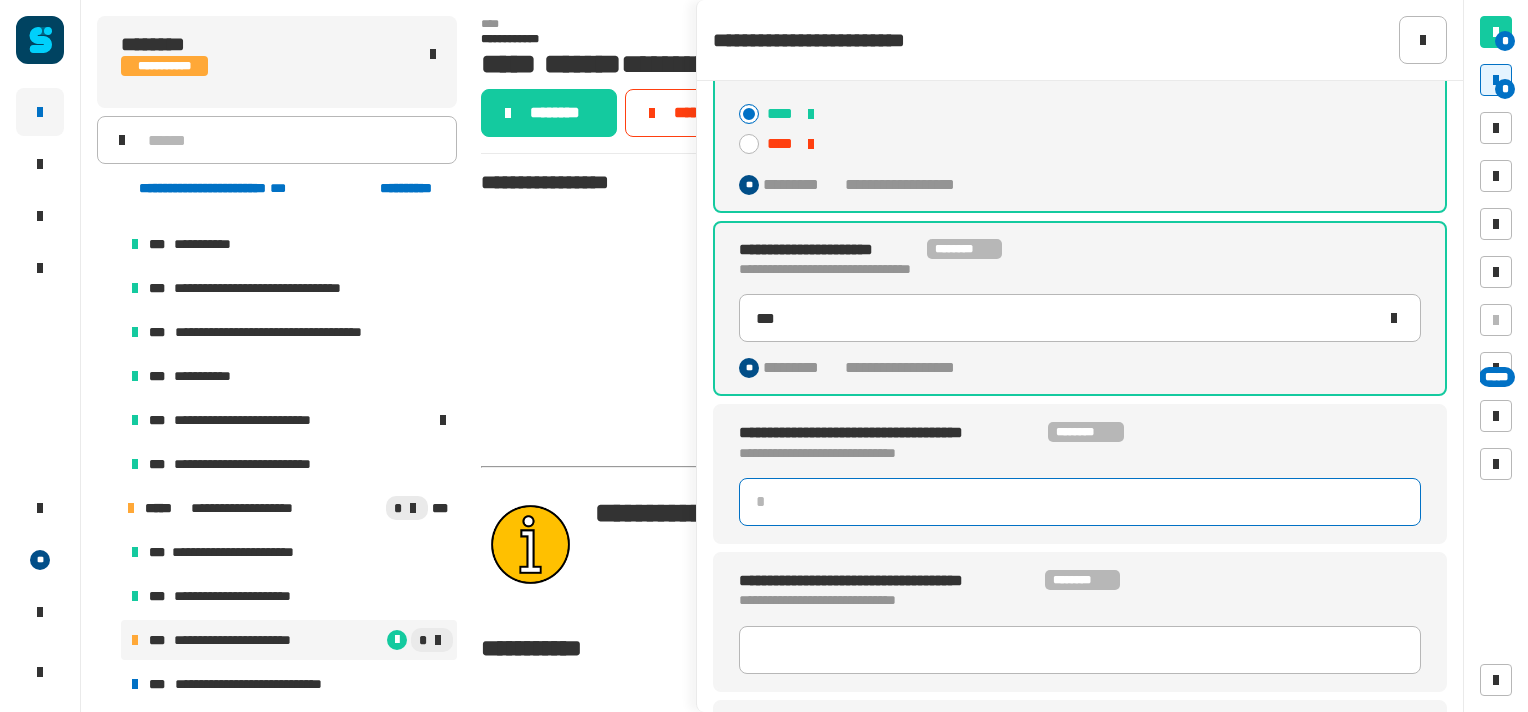 type on "*" 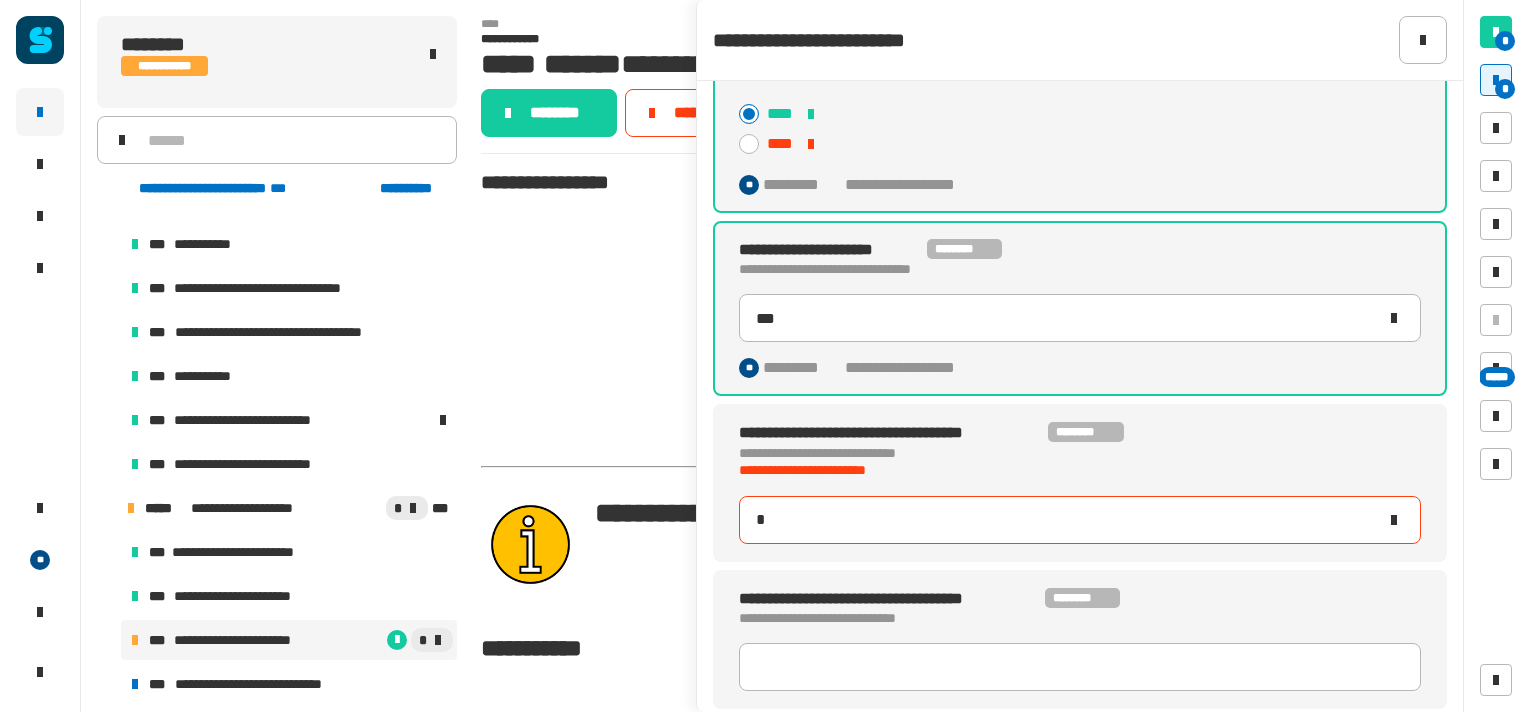 type on "***" 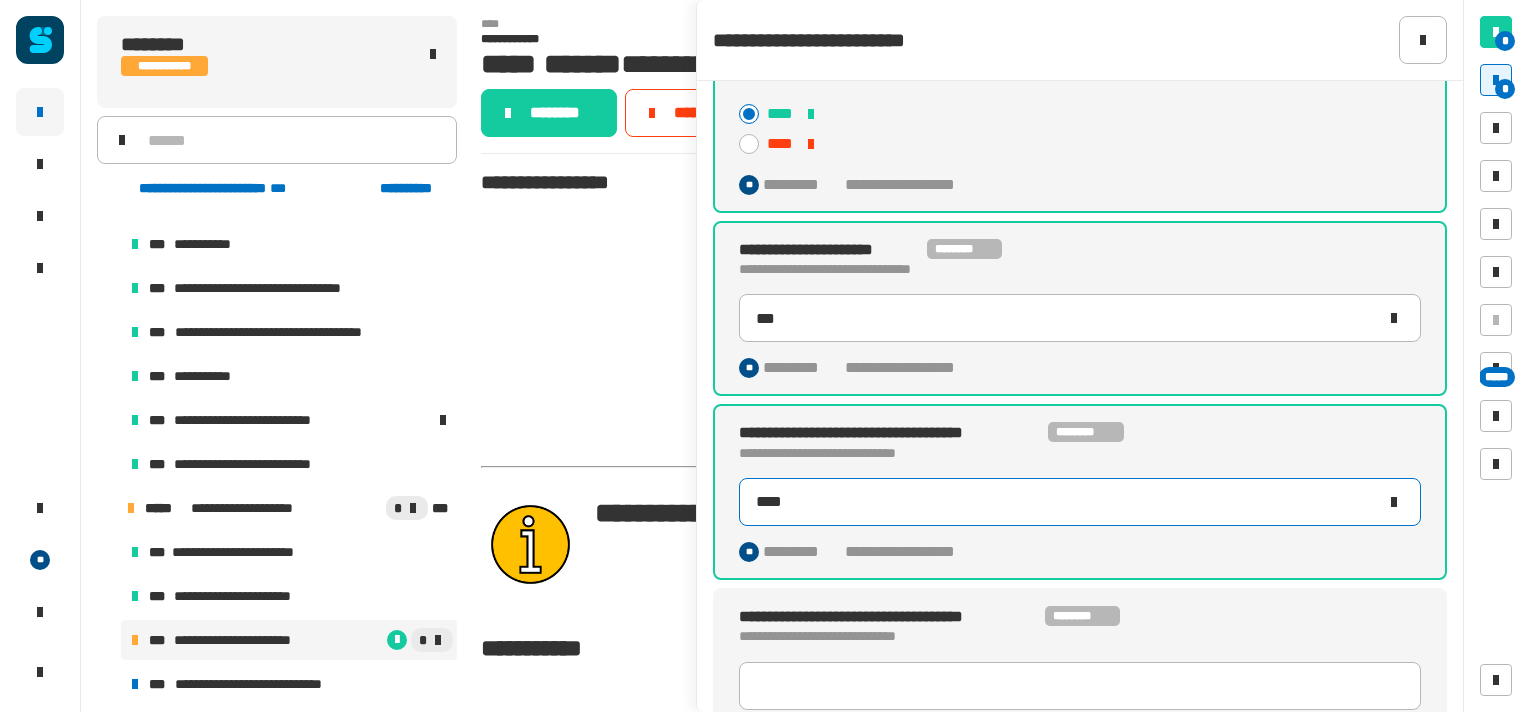 type on "****" 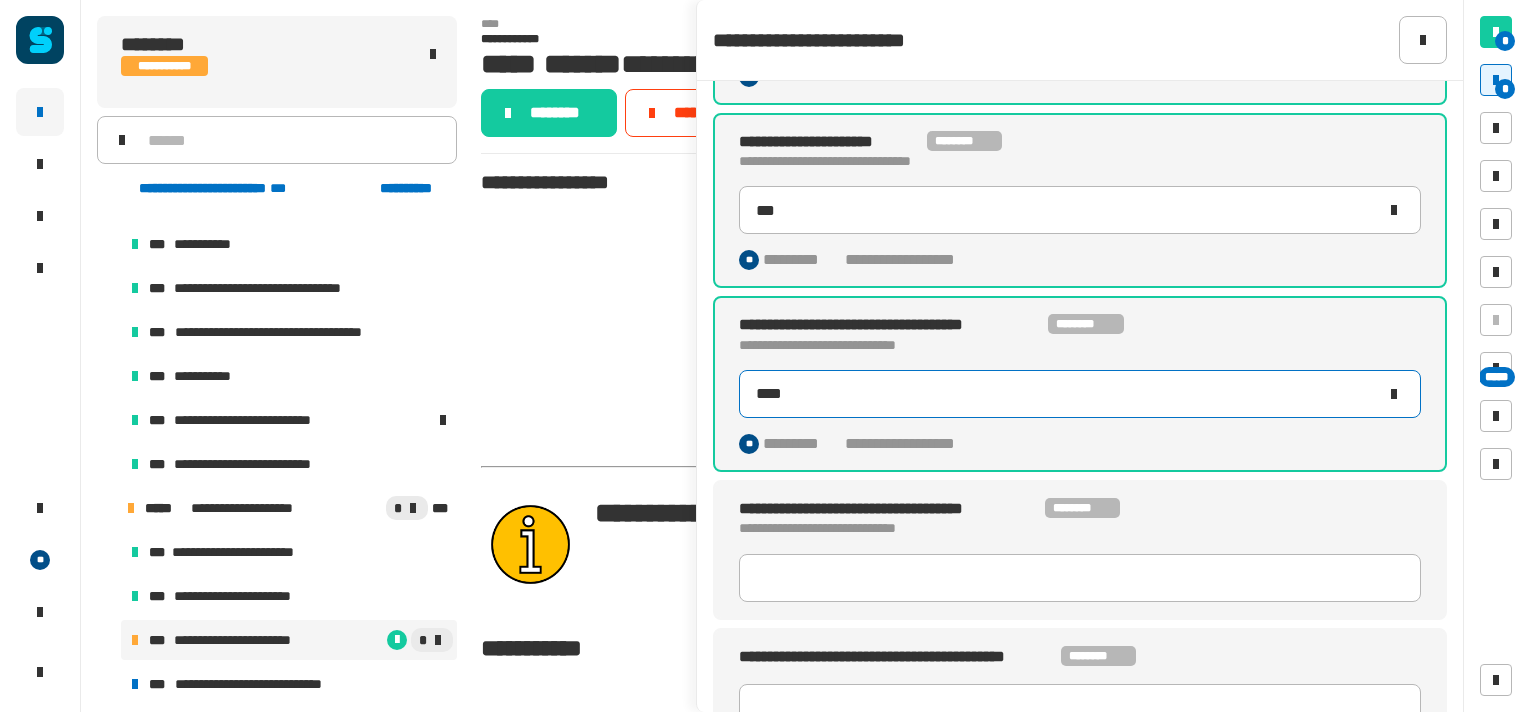 scroll, scrollTop: 176, scrollLeft: 0, axis: vertical 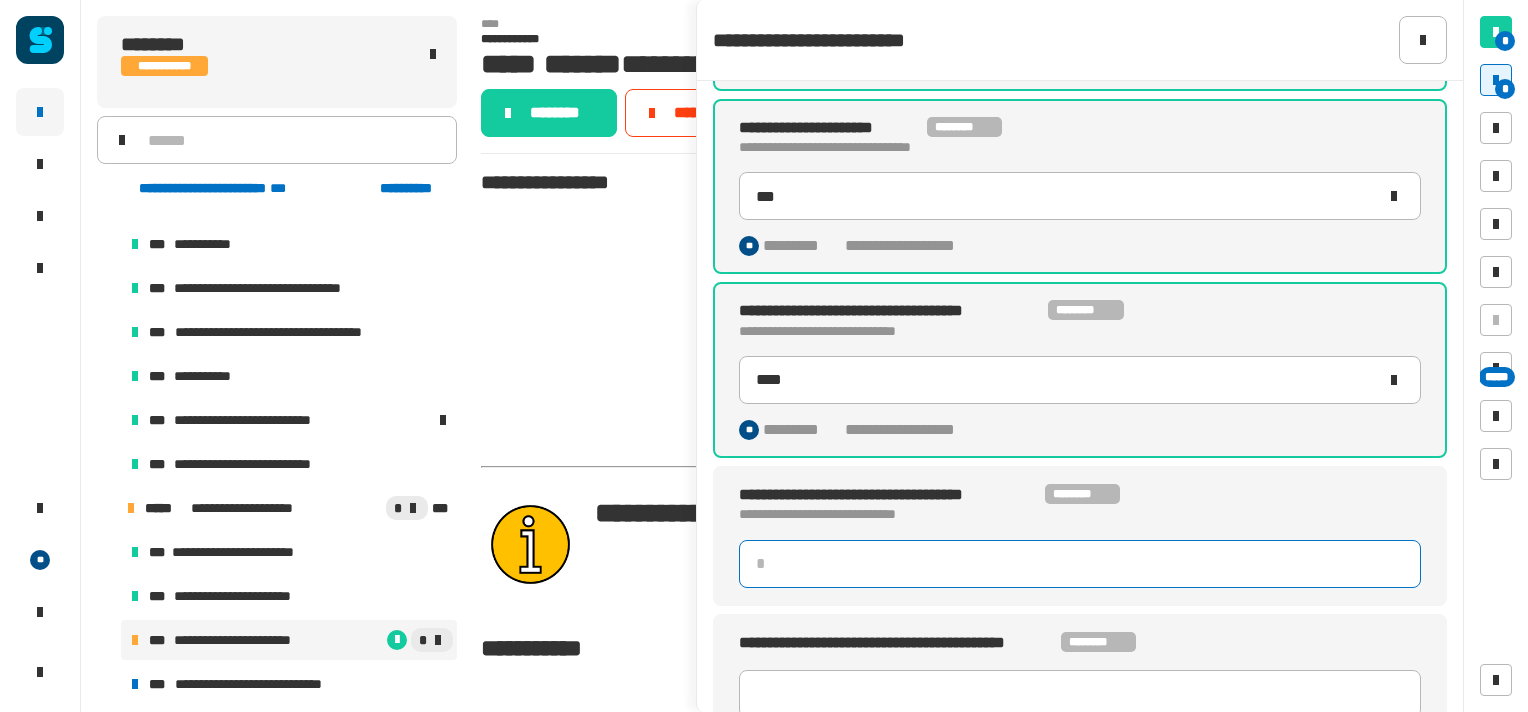 click 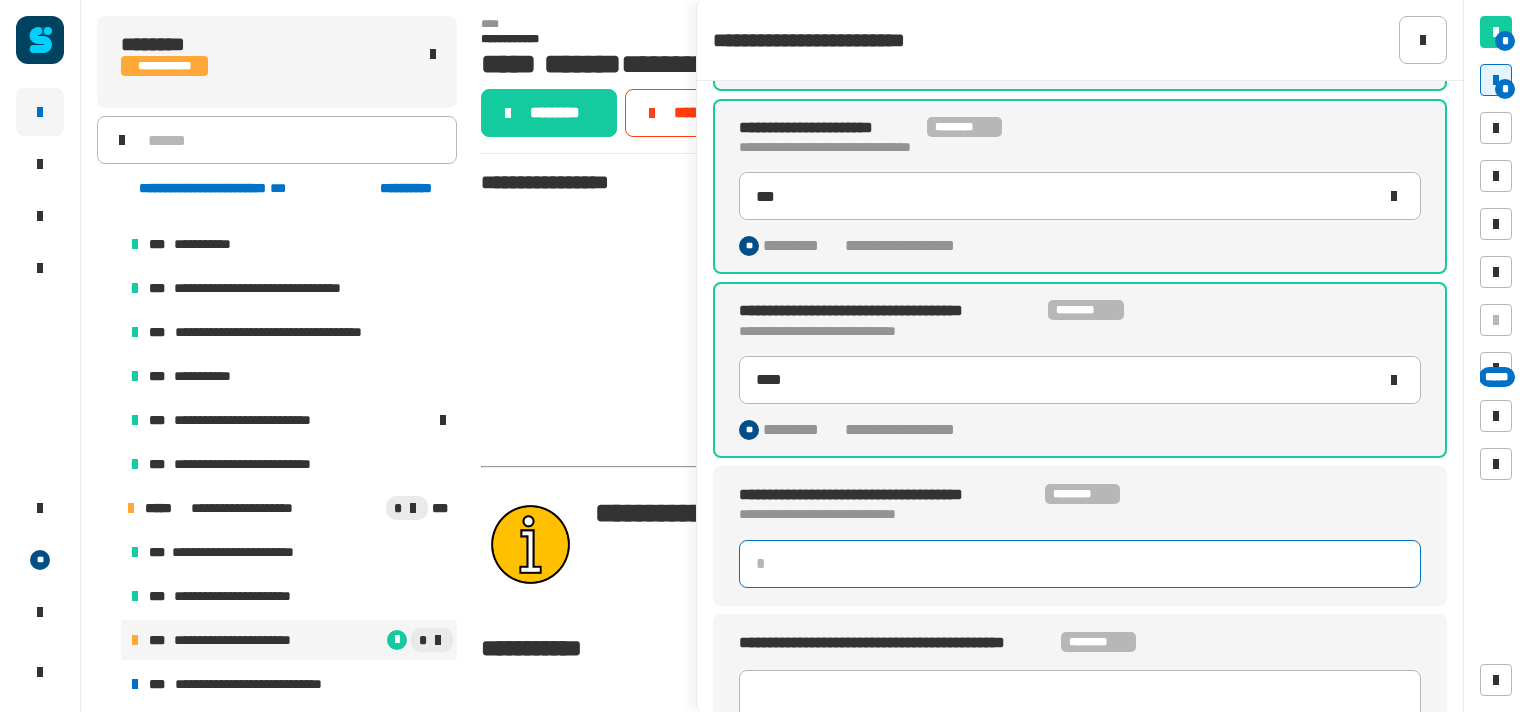 type on "*" 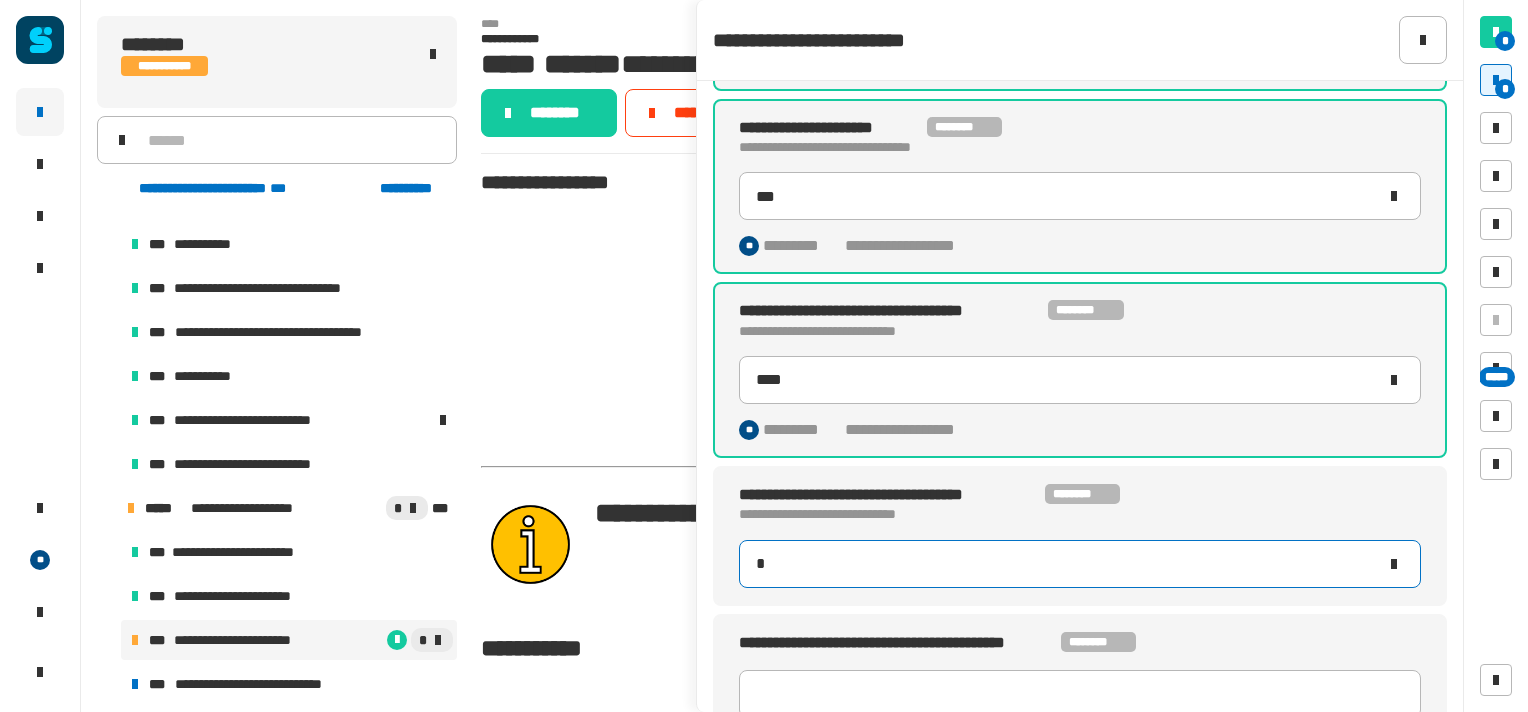 type on "****" 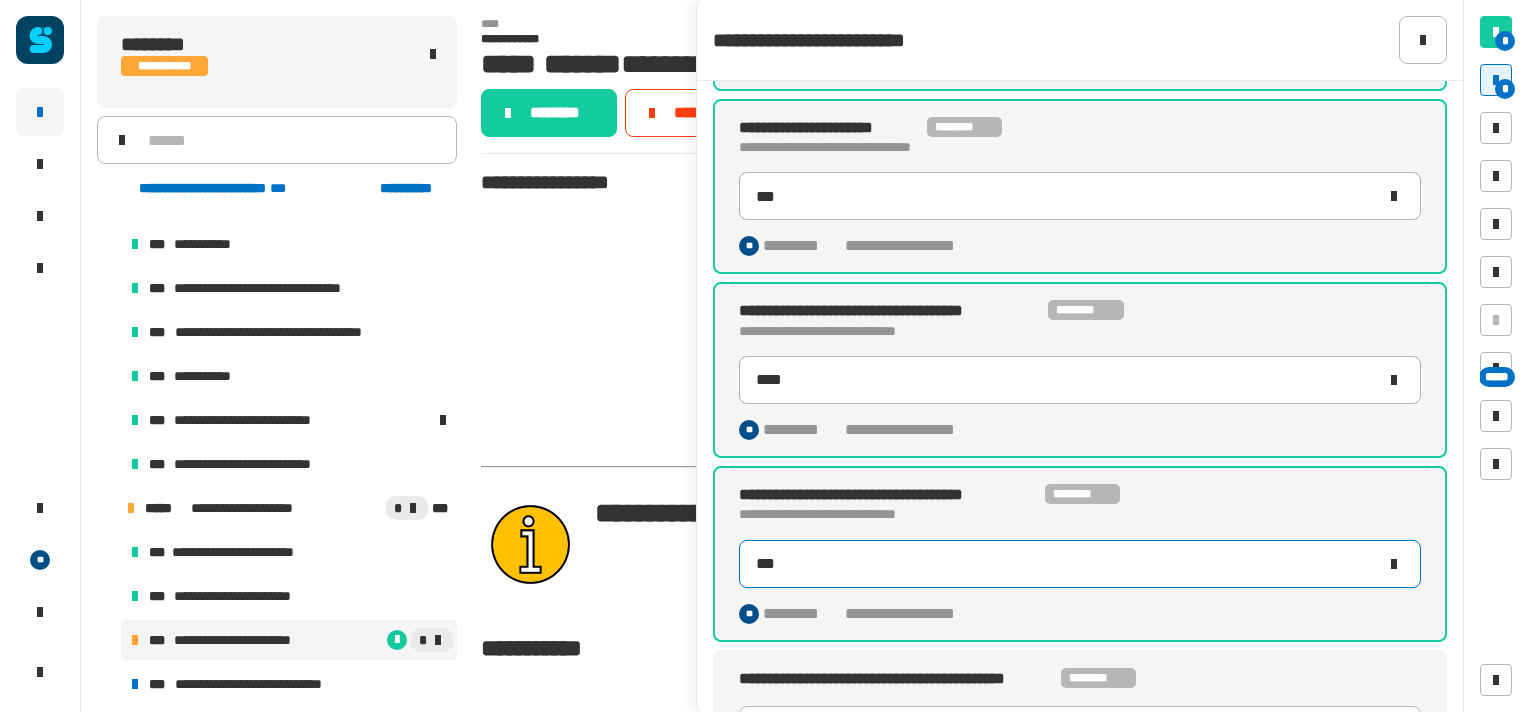 type on "***" 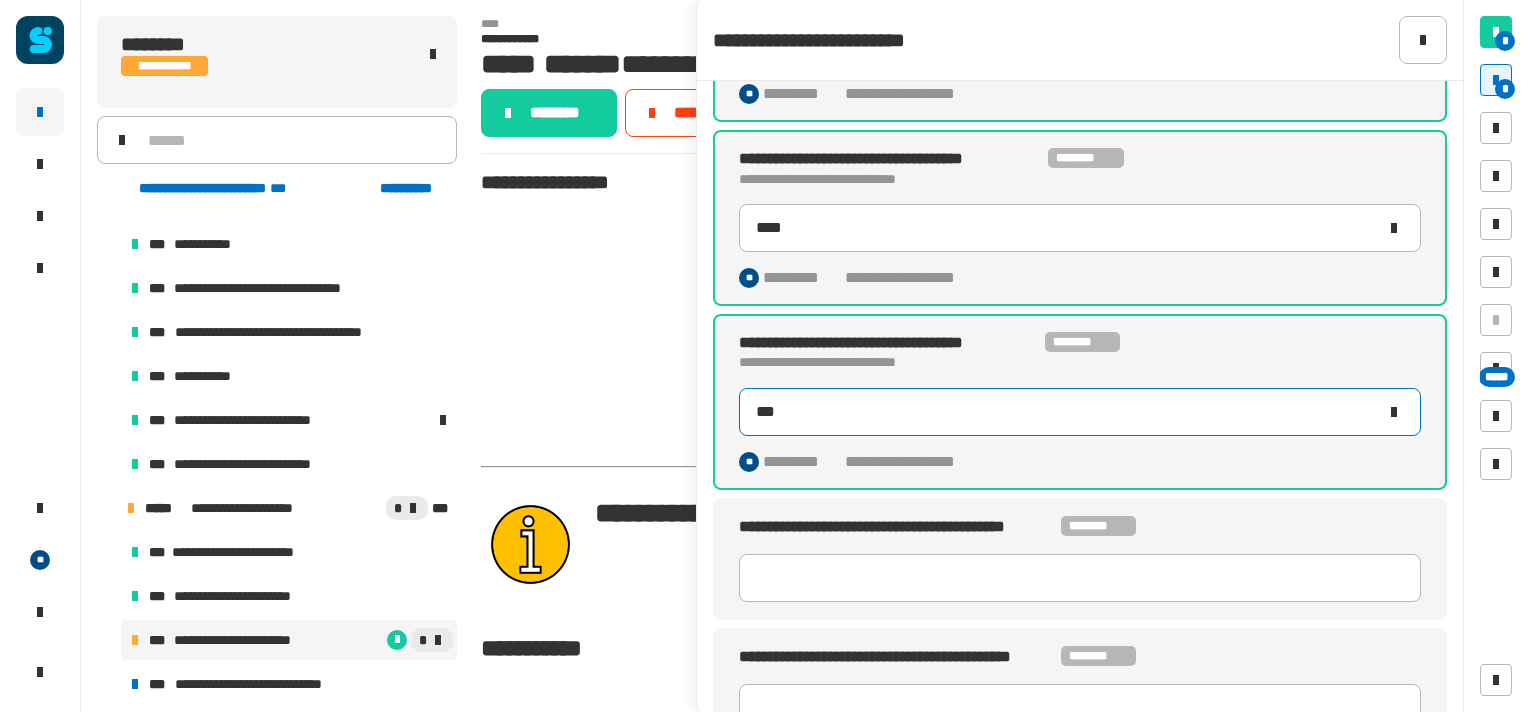 scroll, scrollTop: 331, scrollLeft: 0, axis: vertical 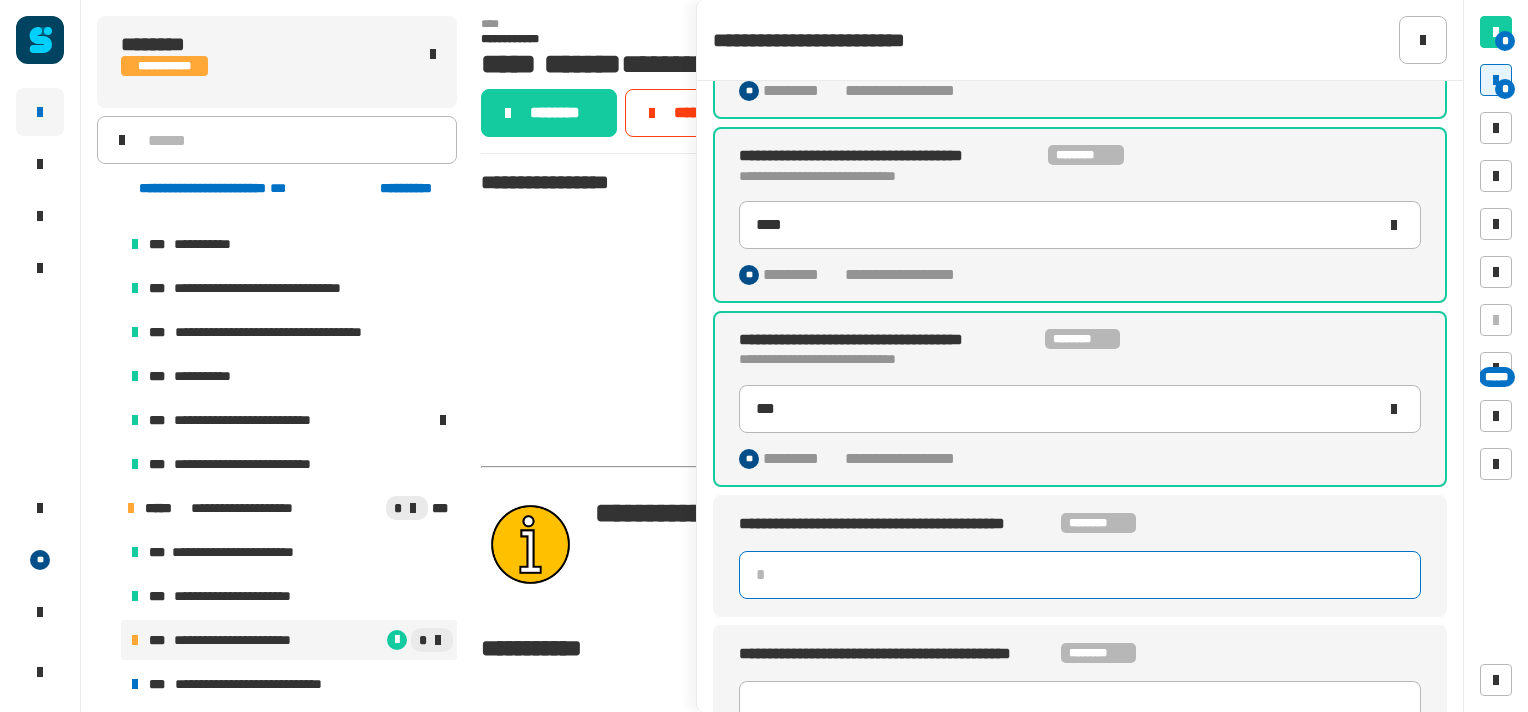 click 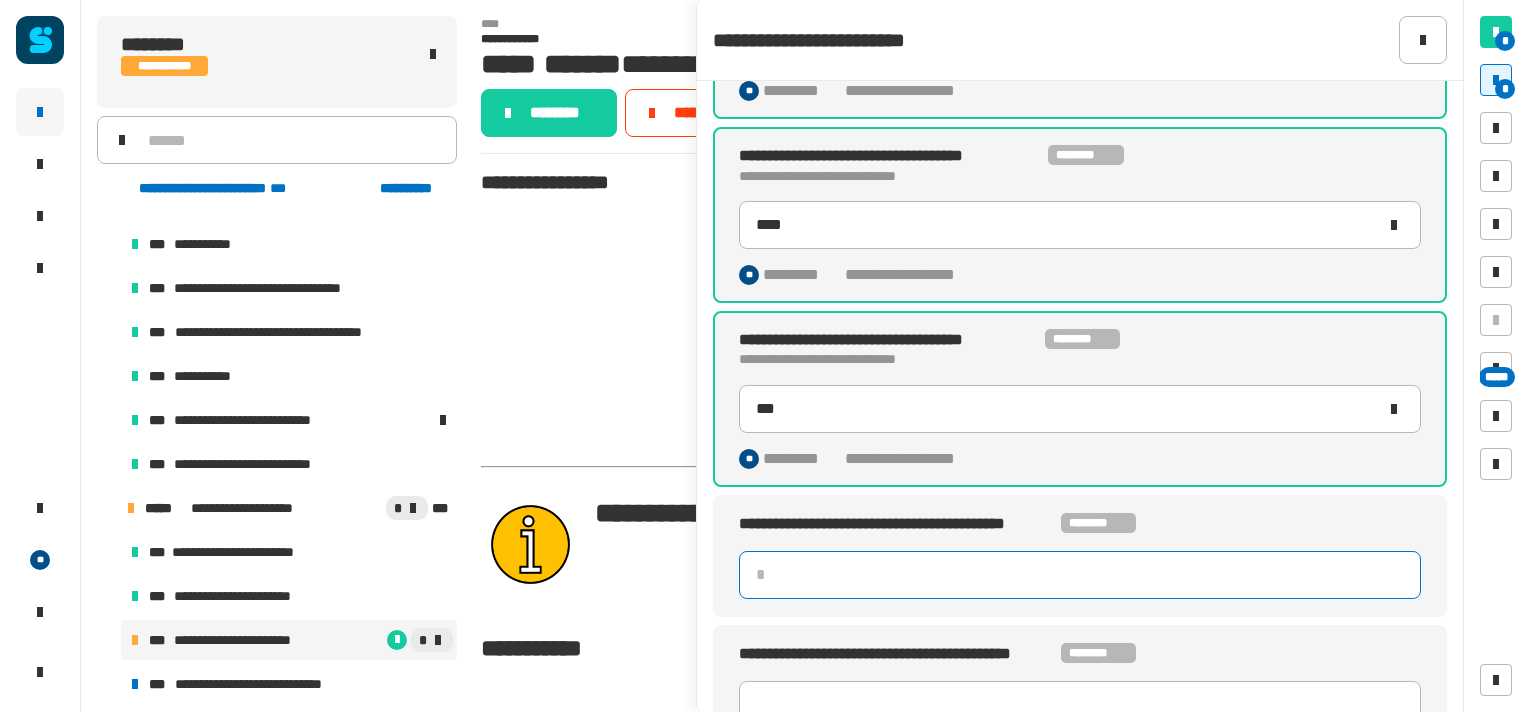 type on "*" 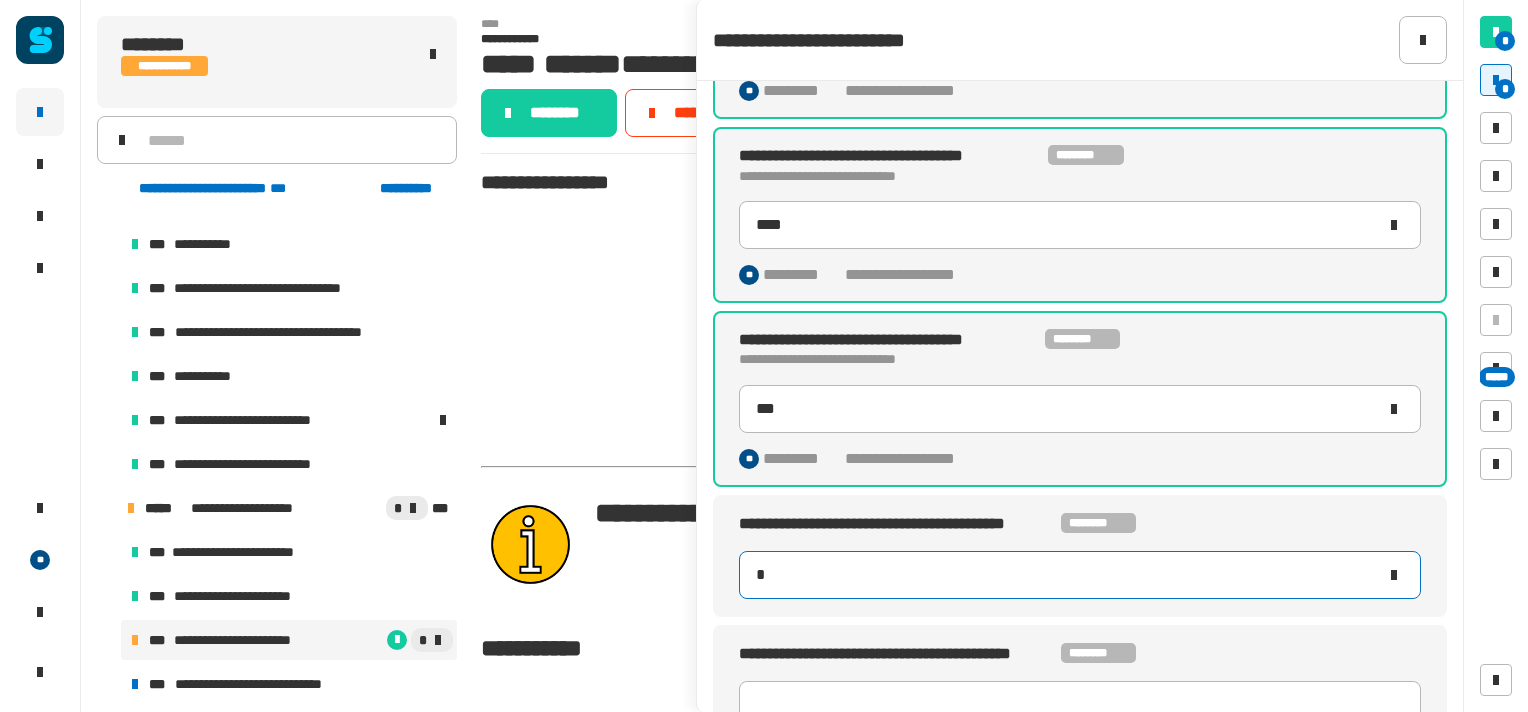type 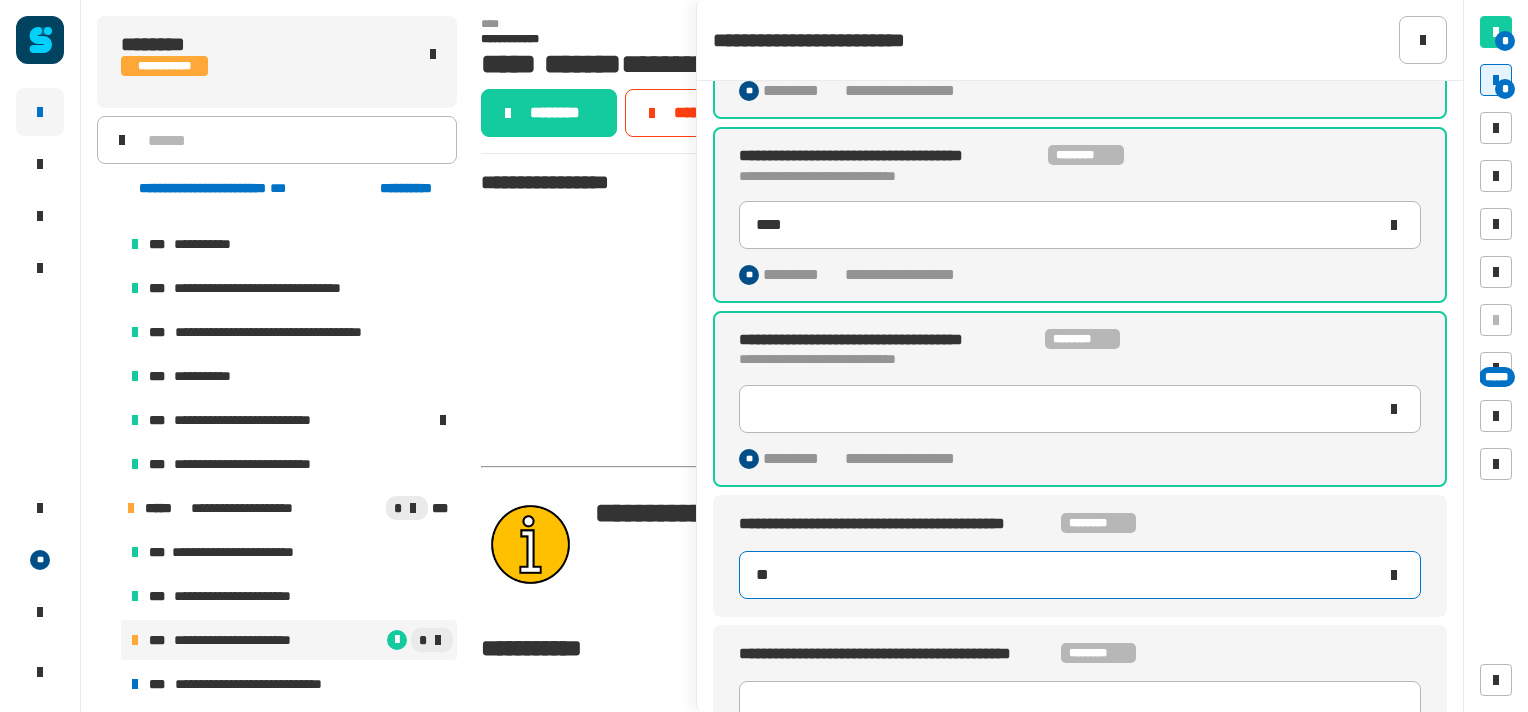 type on "***" 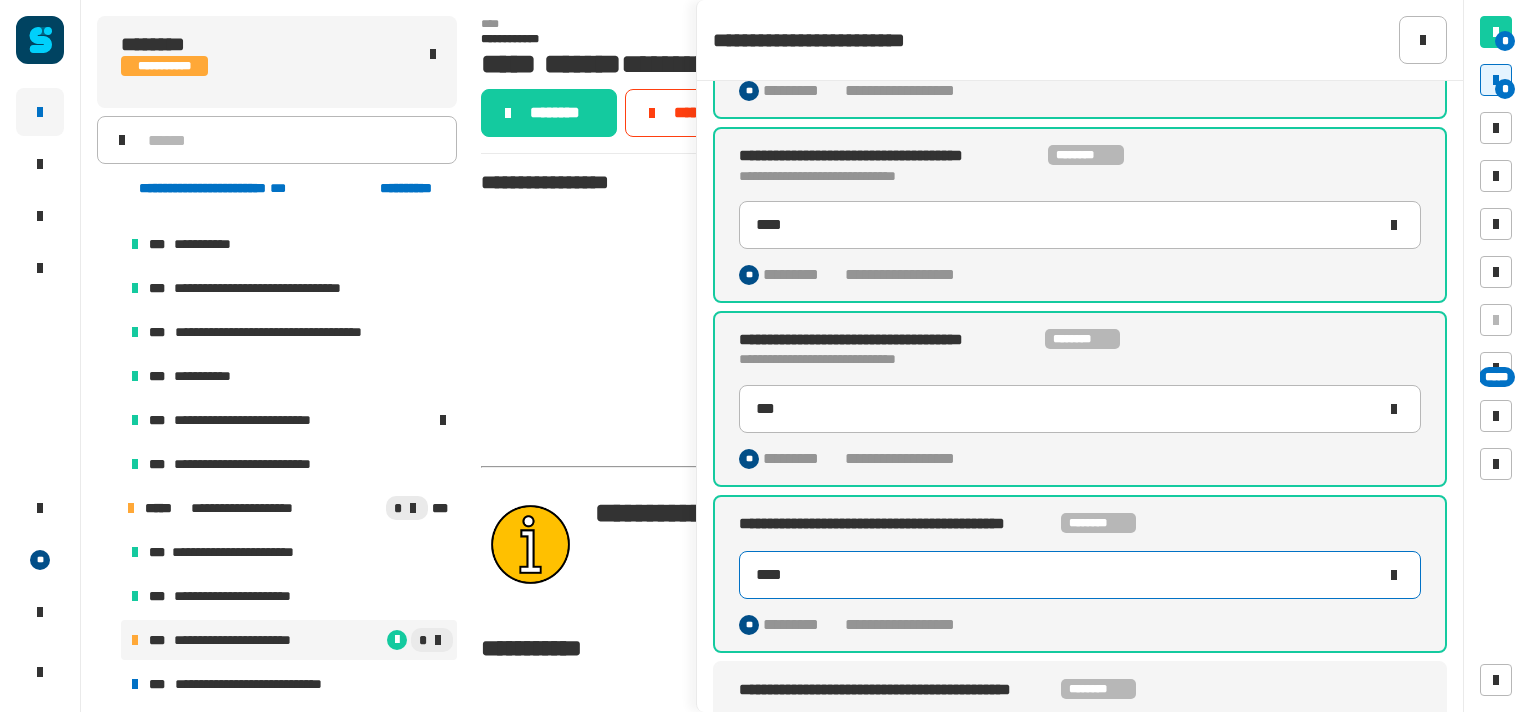 type on "*****" 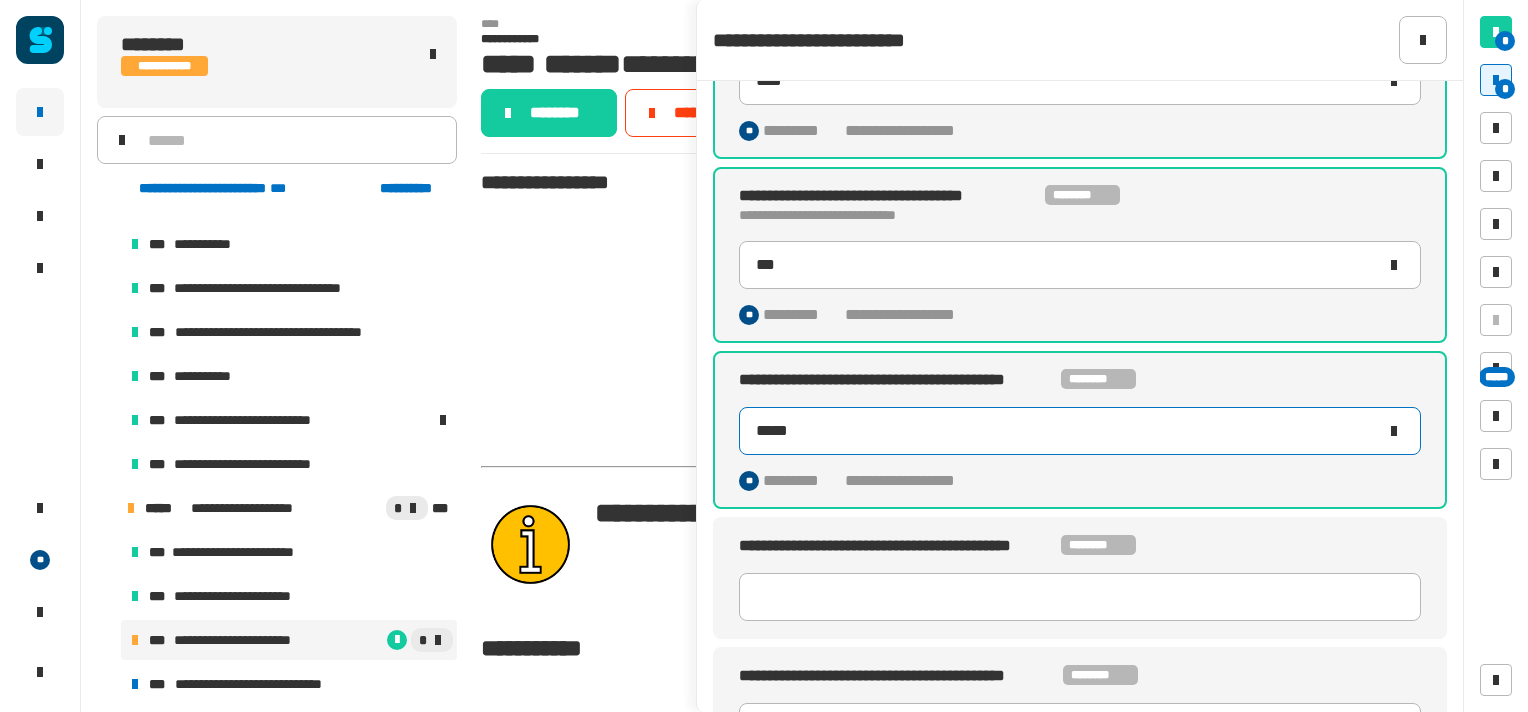 scroll, scrollTop: 476, scrollLeft: 0, axis: vertical 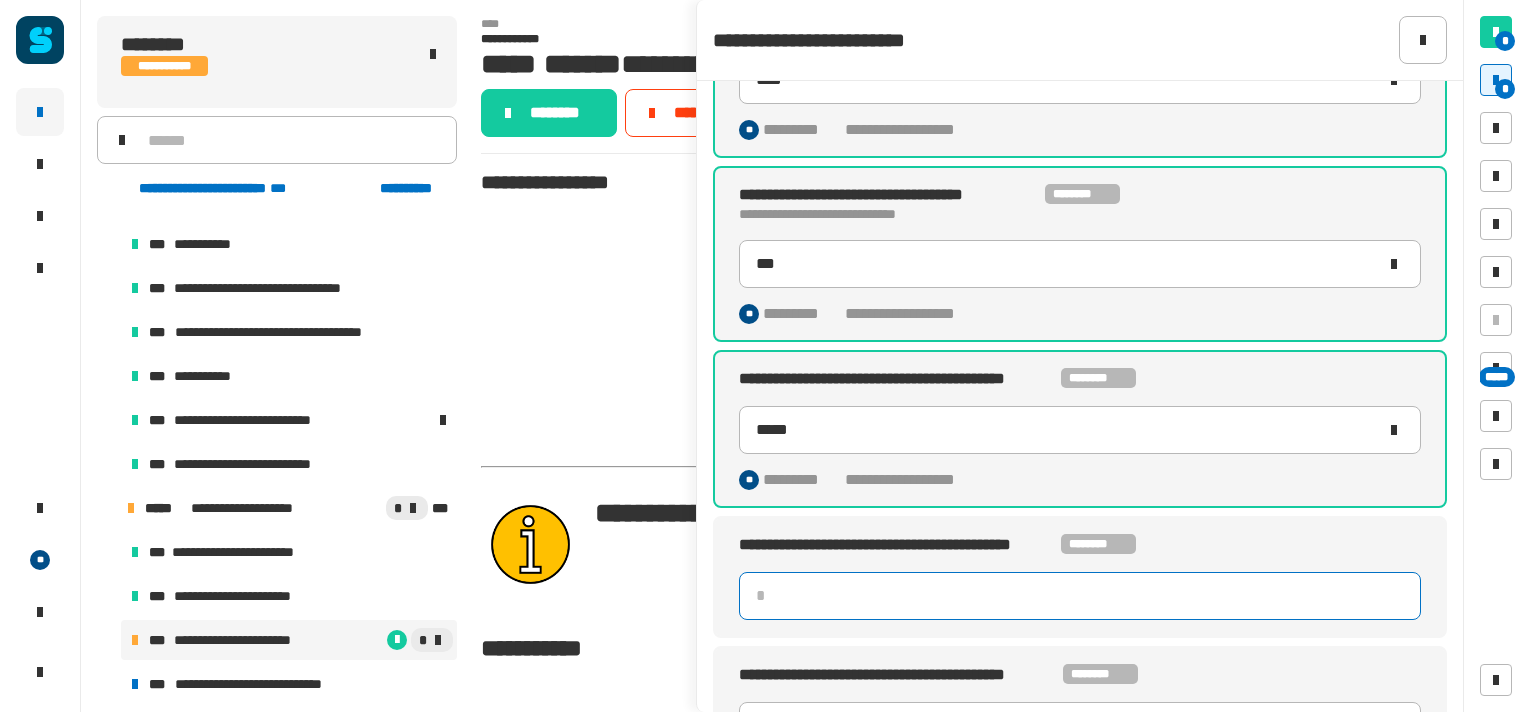click 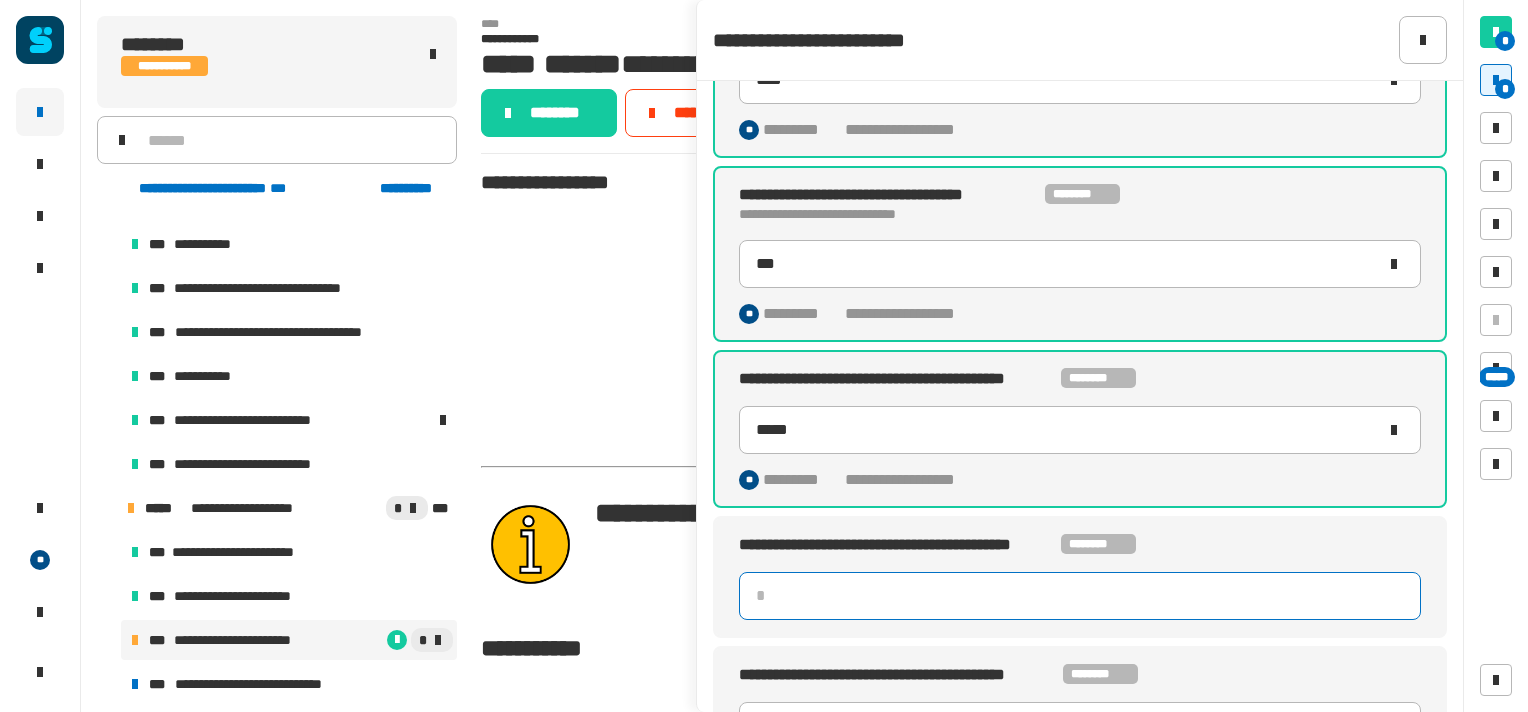 type on "**" 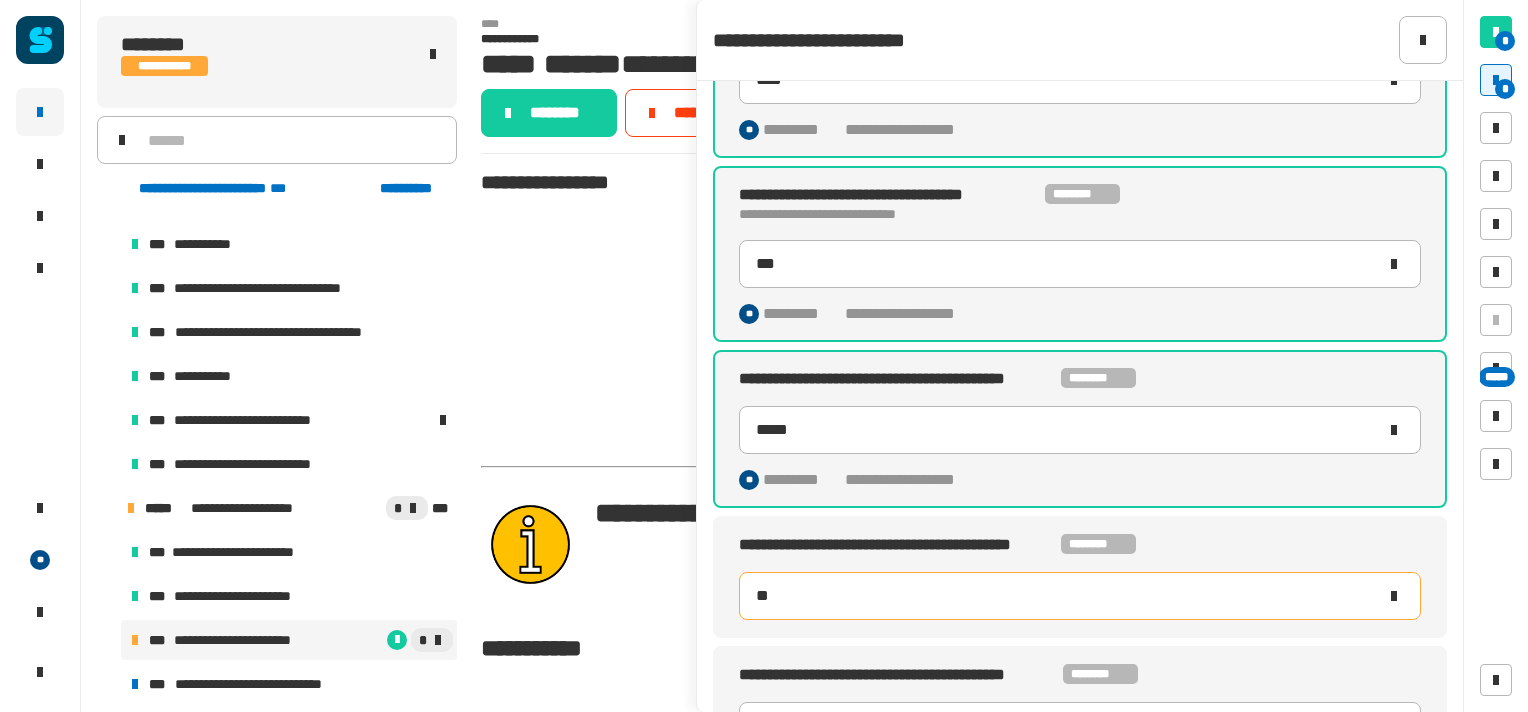 type on "*****" 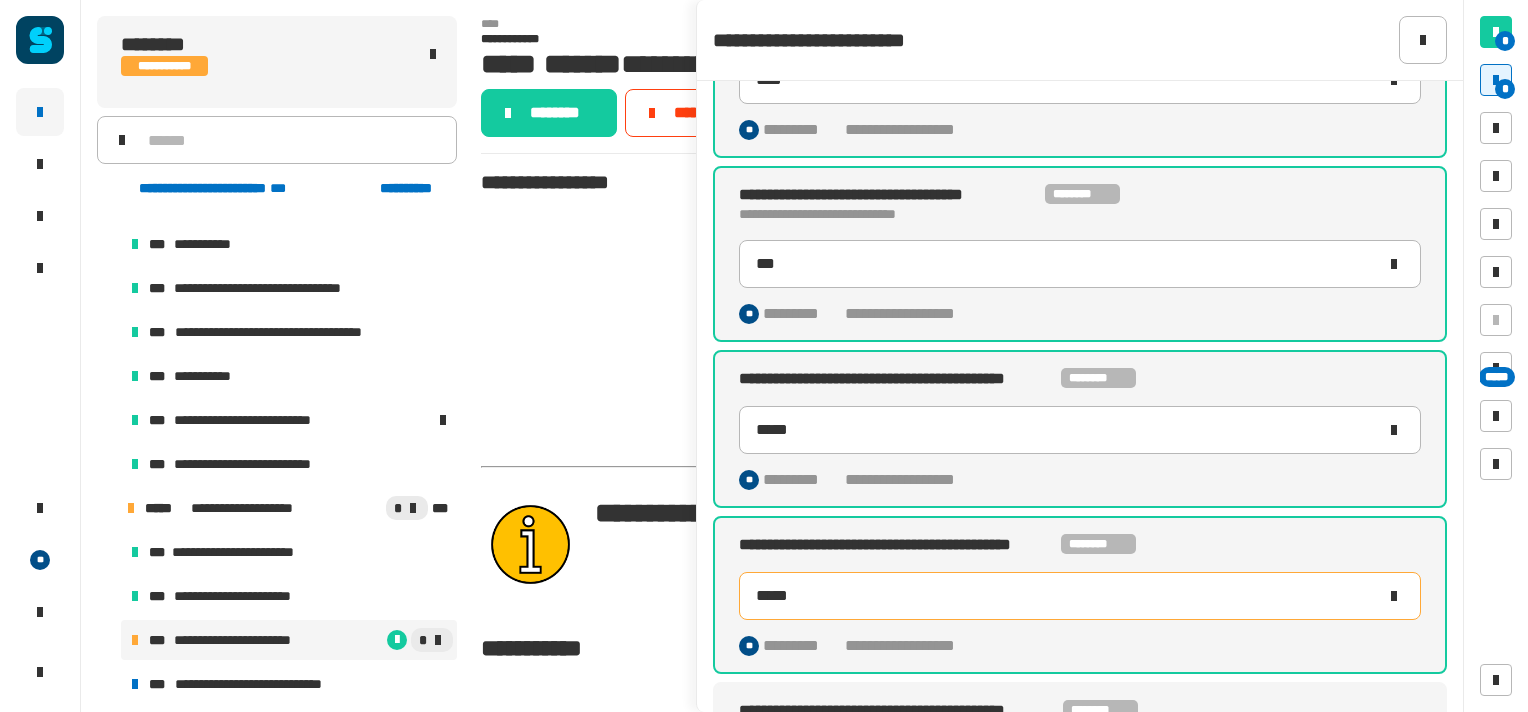 type on "******" 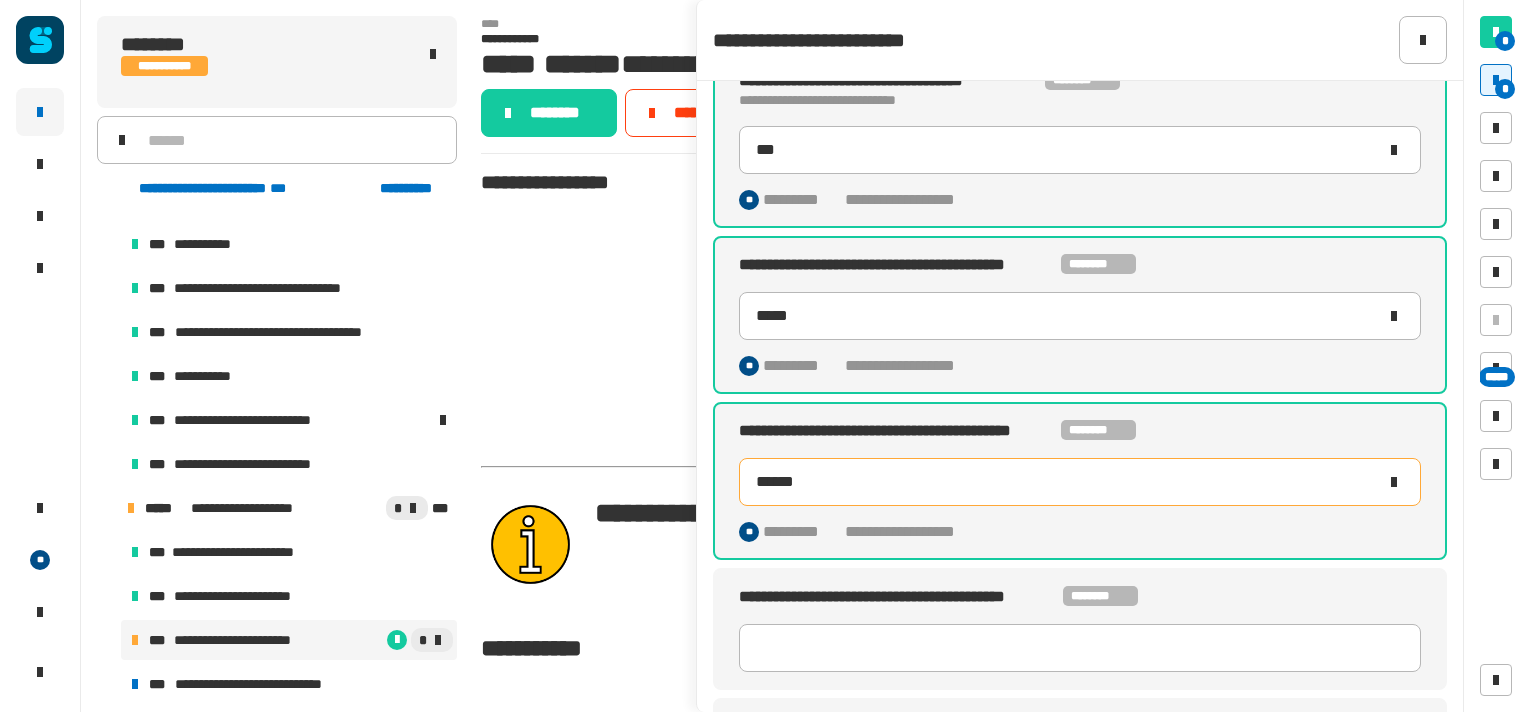 scroll, scrollTop: 622, scrollLeft: 0, axis: vertical 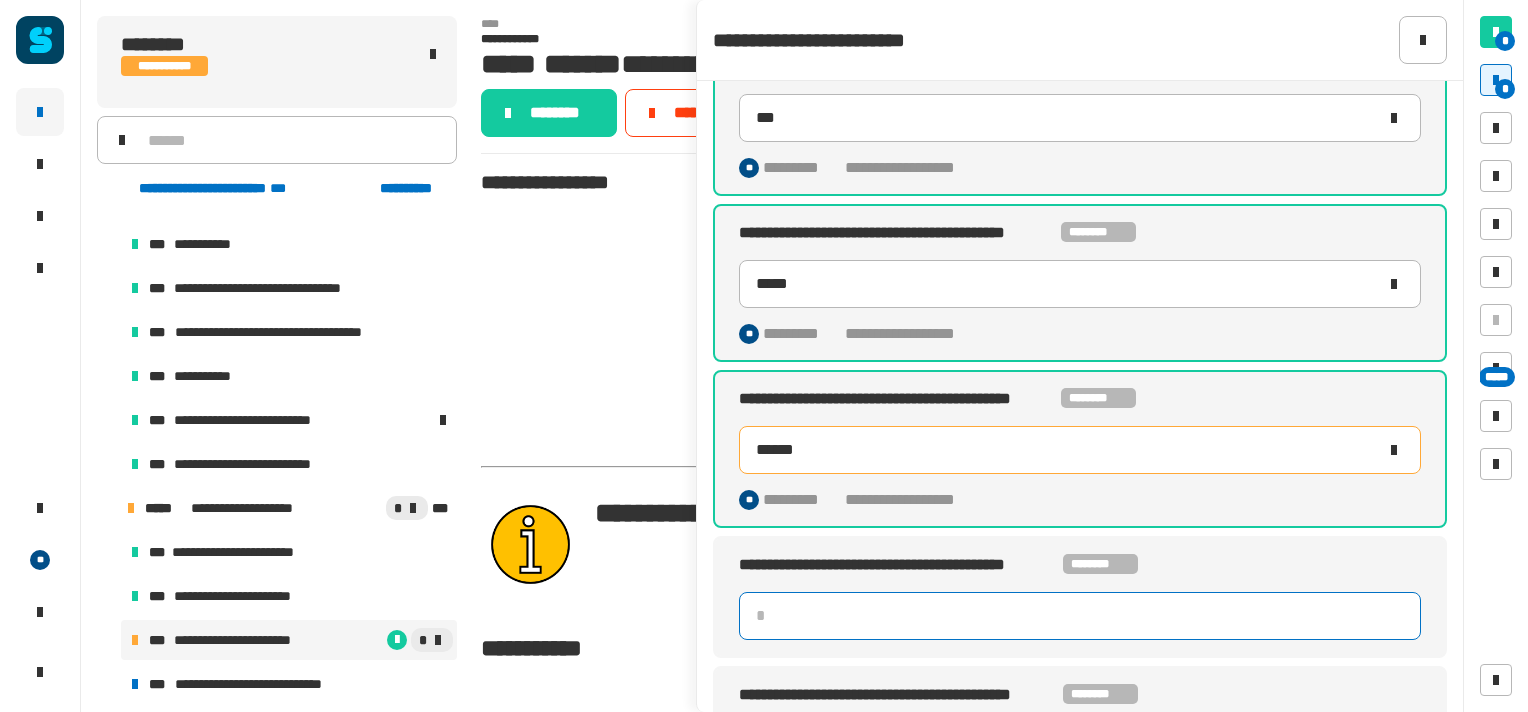 click 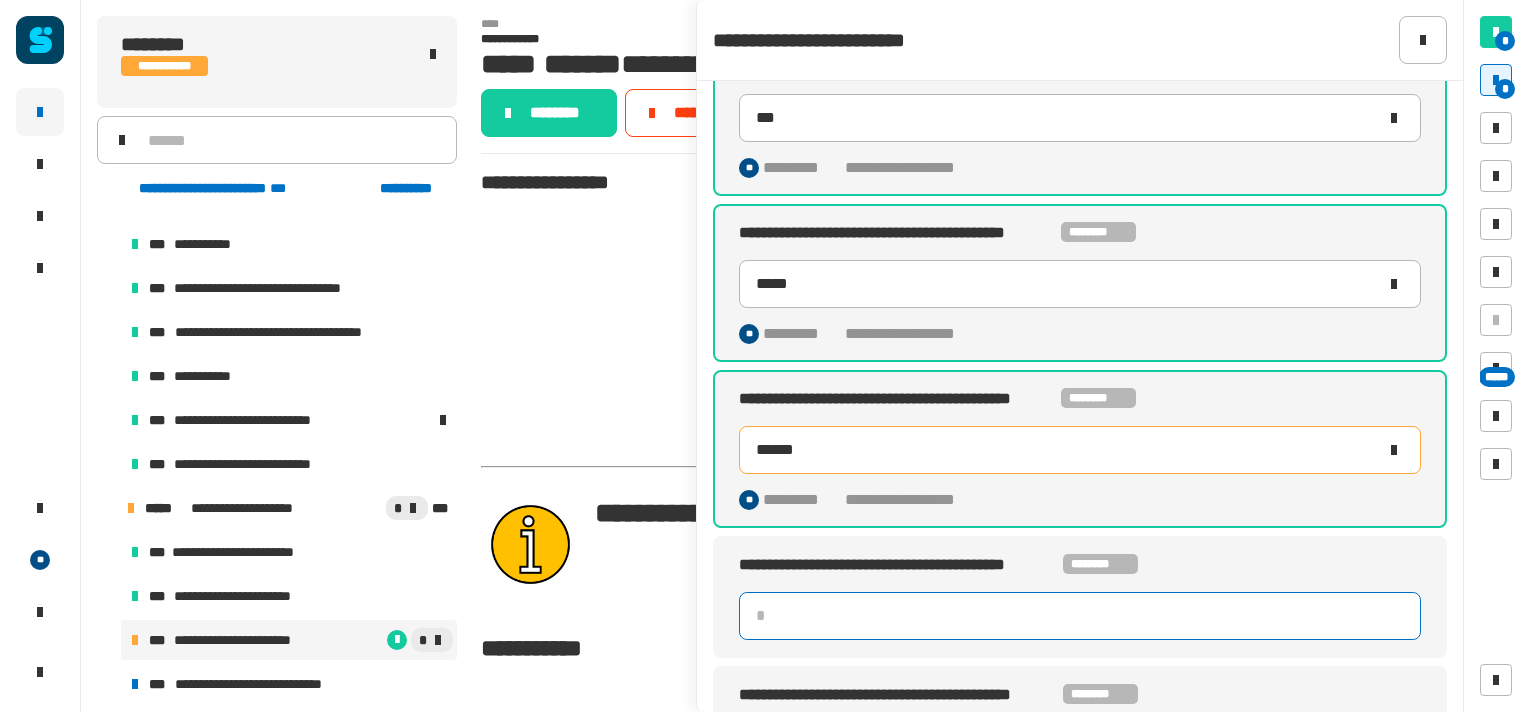 type on "**" 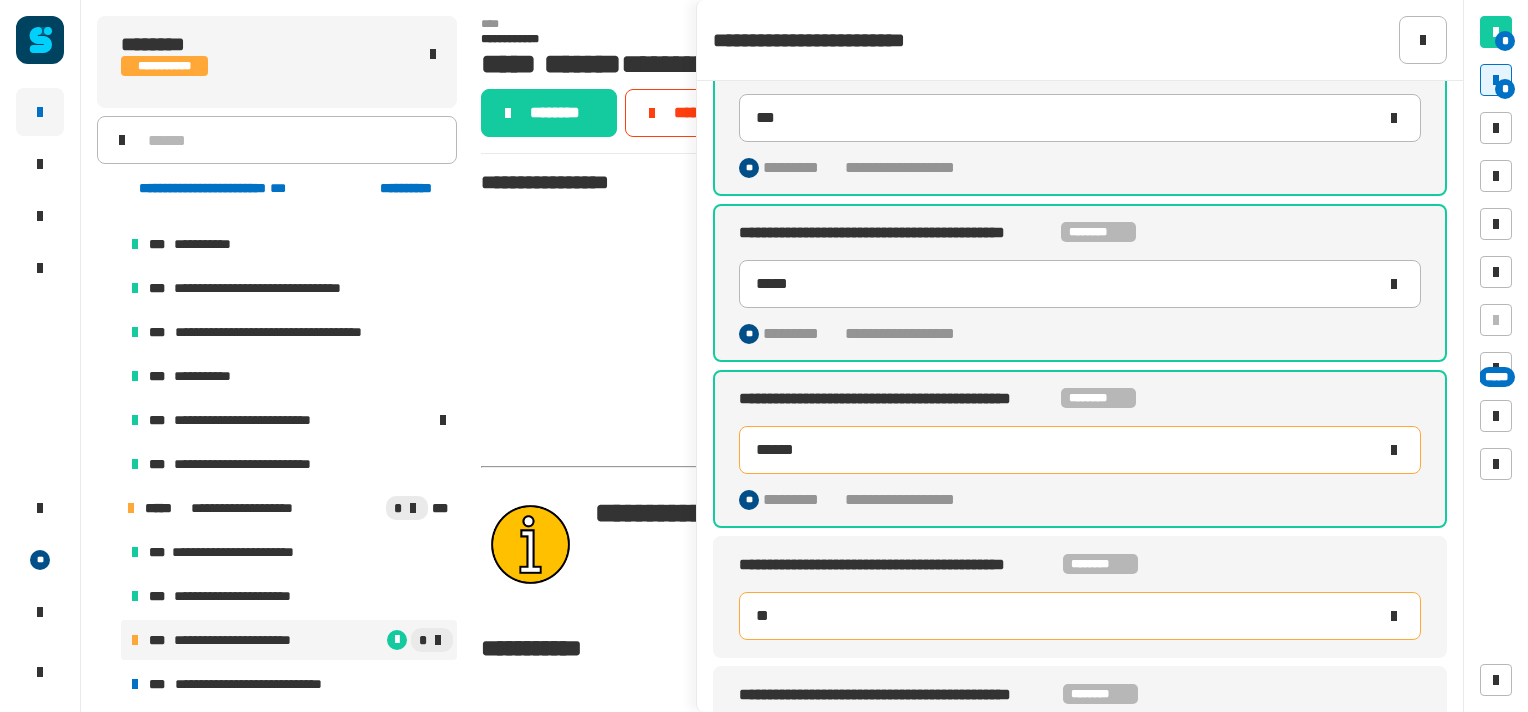 type on "******" 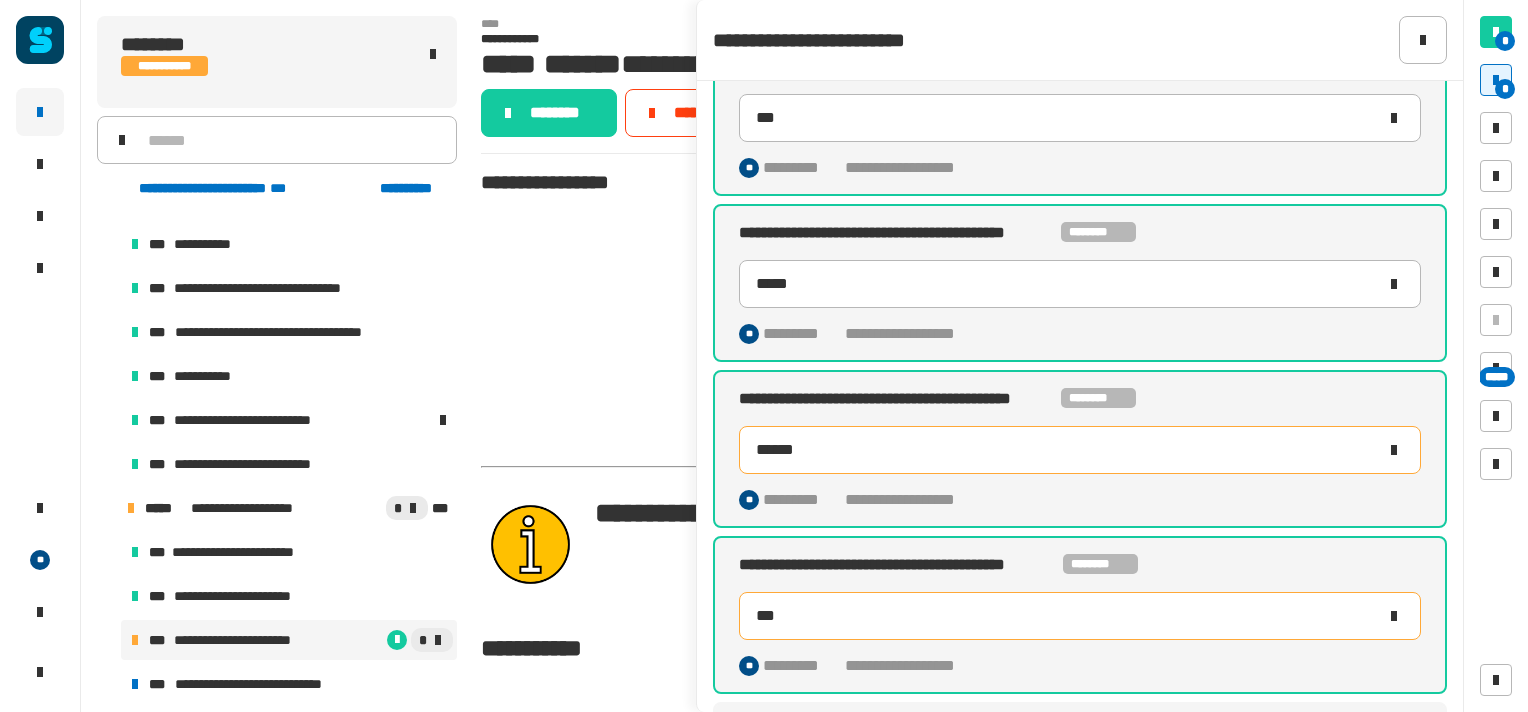 type on "****" 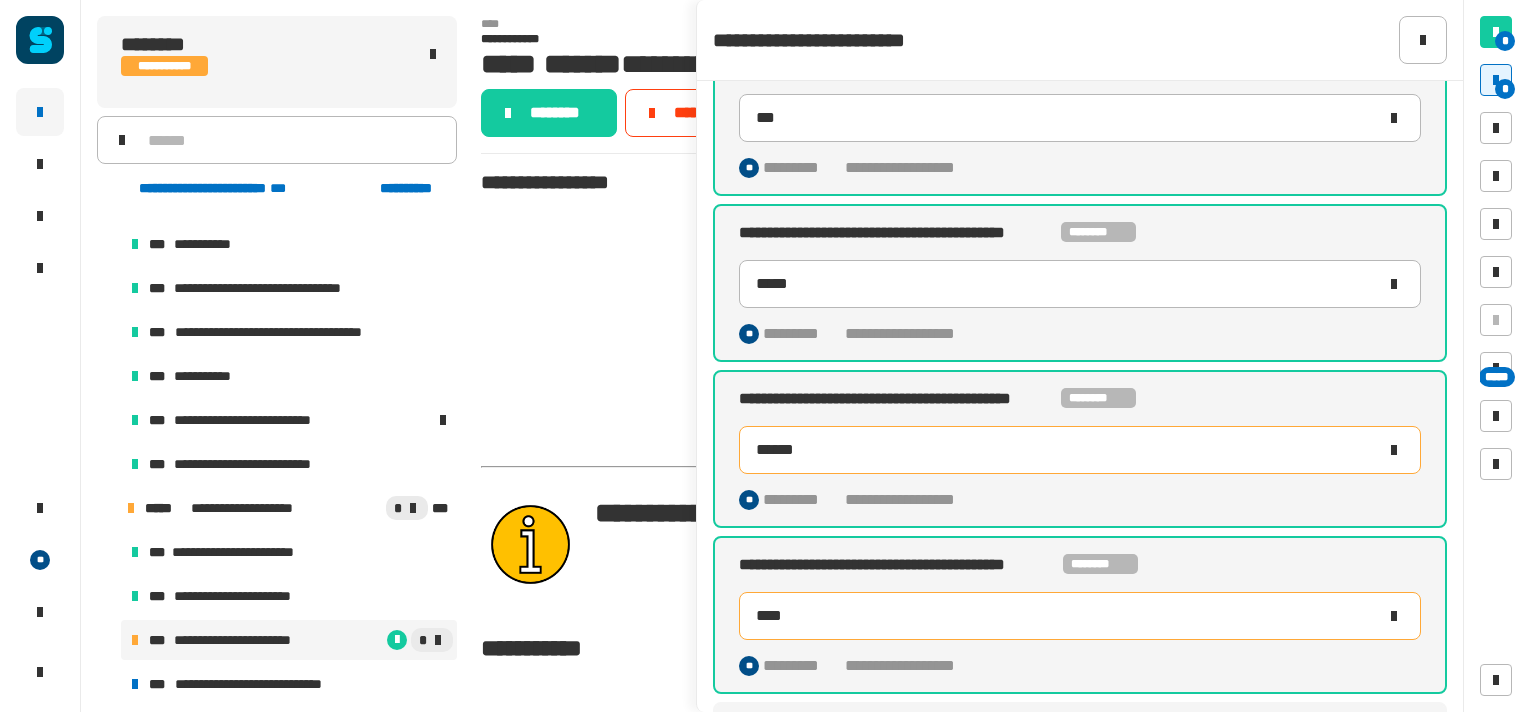 scroll, scrollTop: 727, scrollLeft: 0, axis: vertical 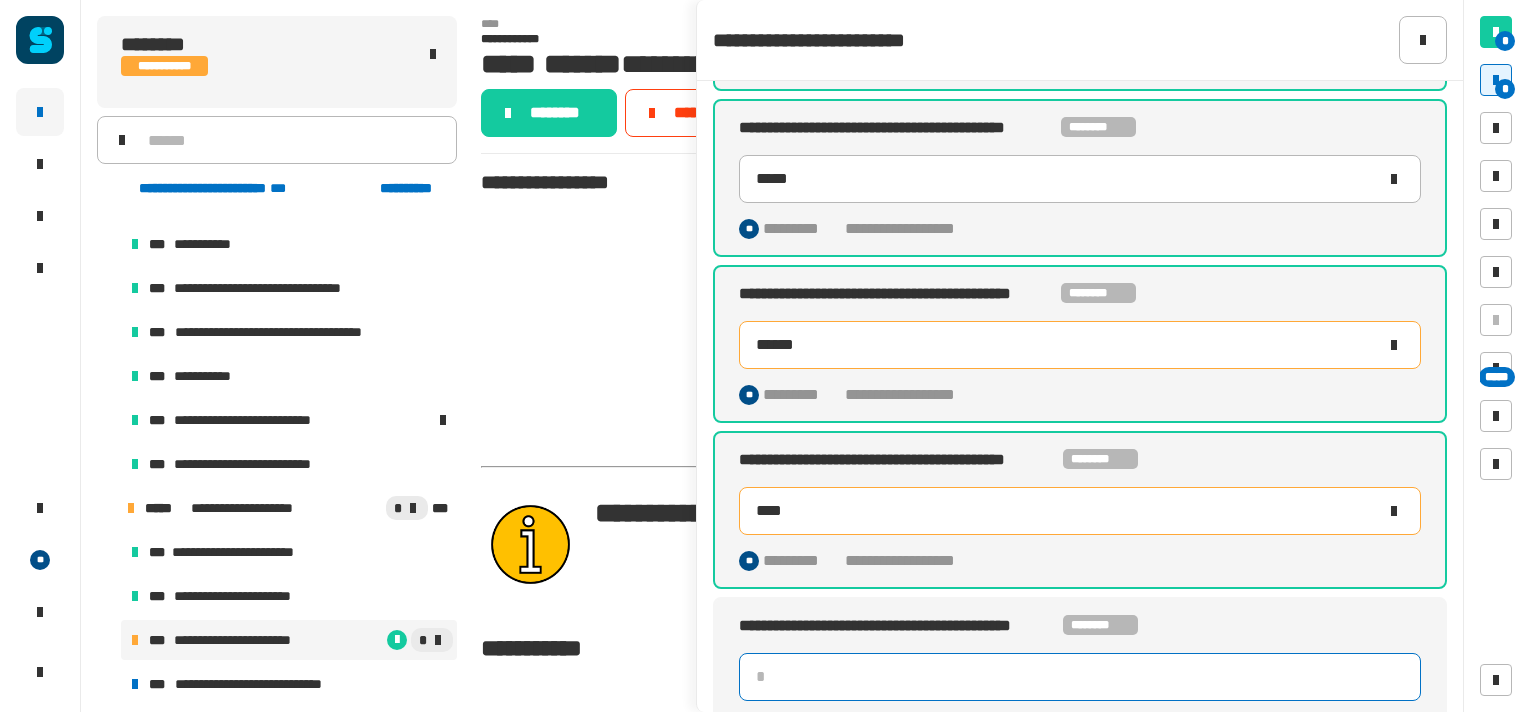 click 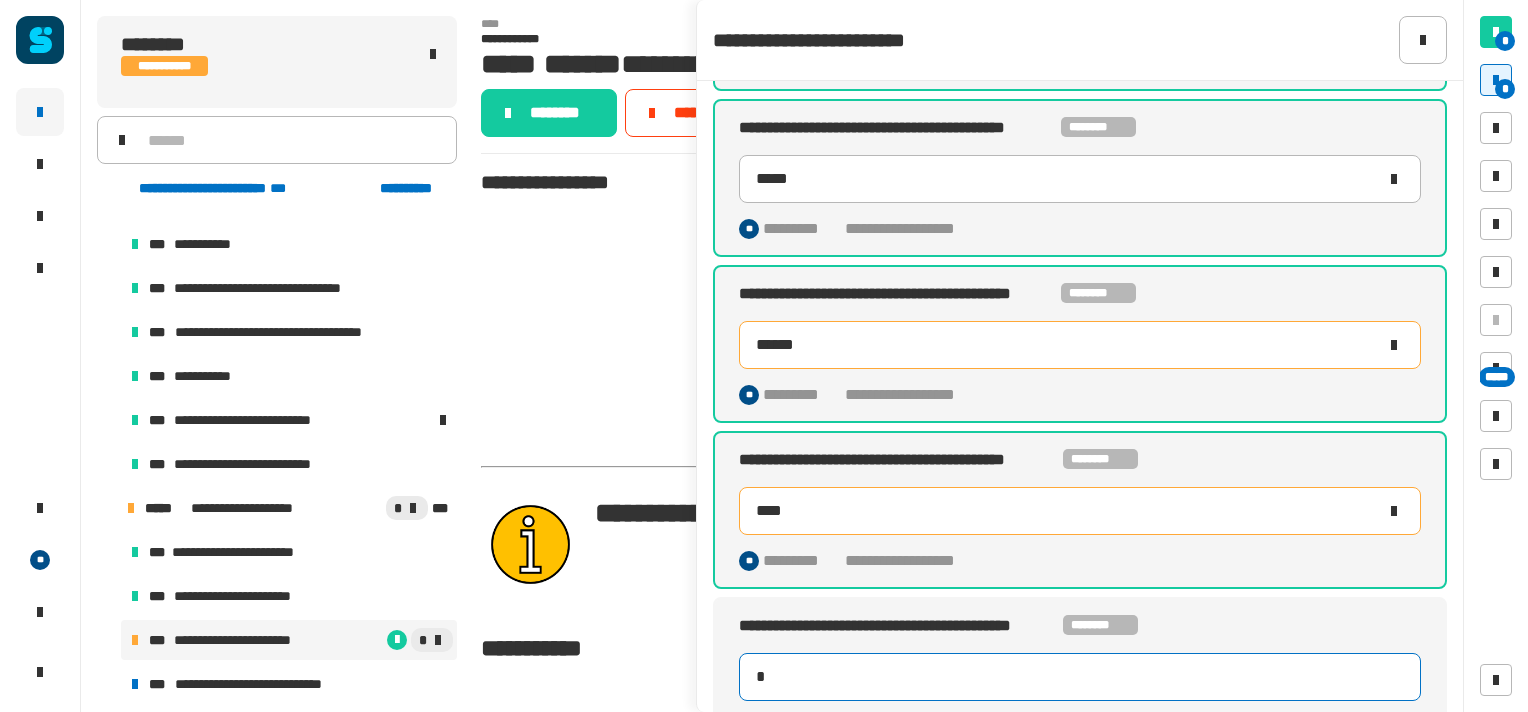 type on "**" 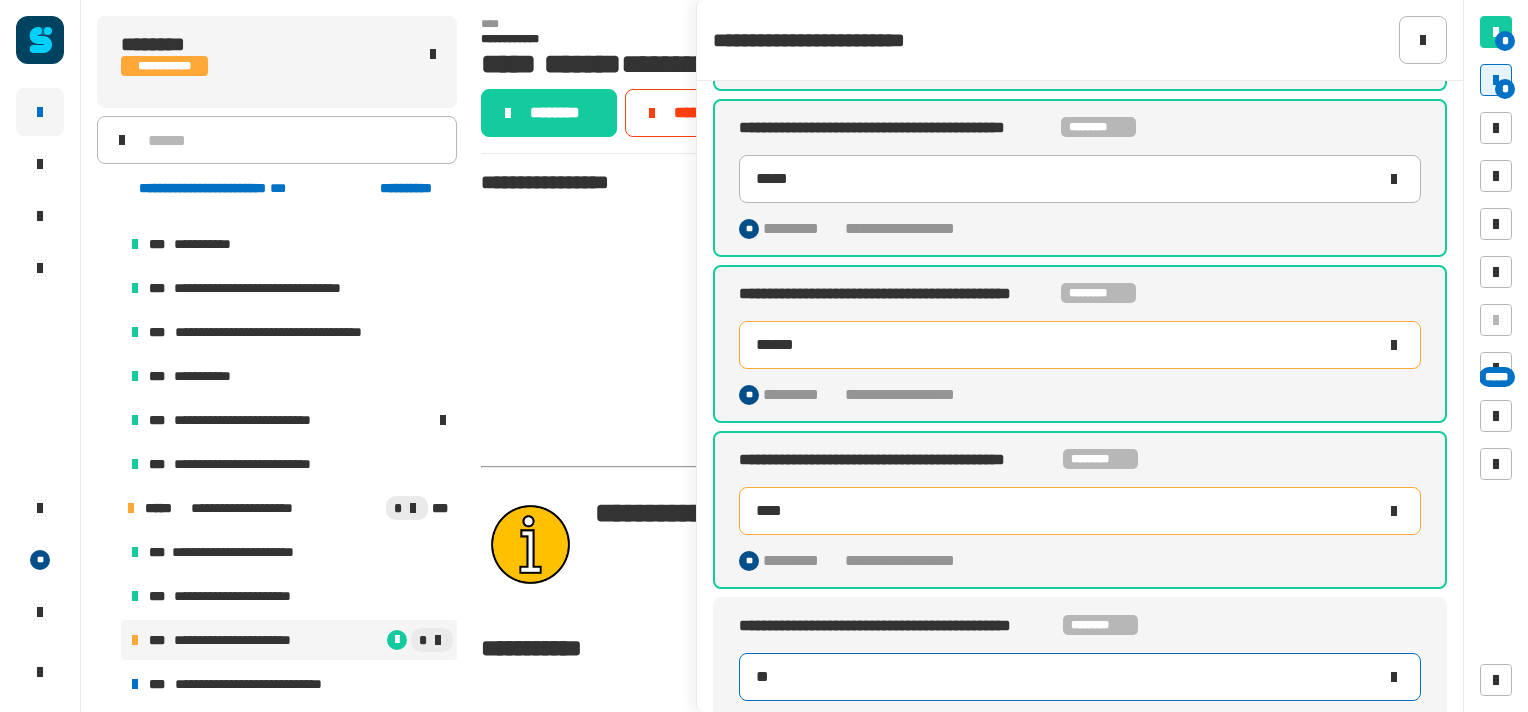 type on "****" 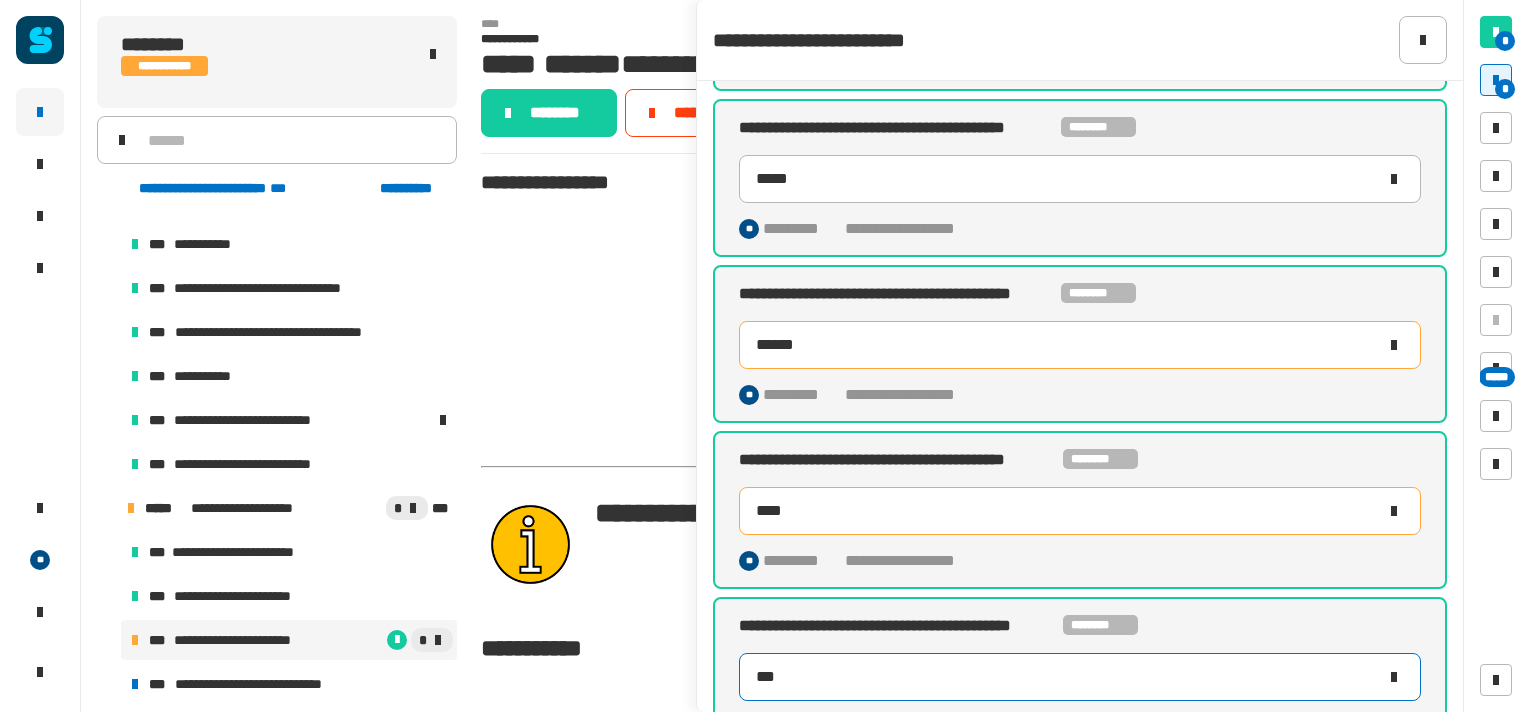 type on "****" 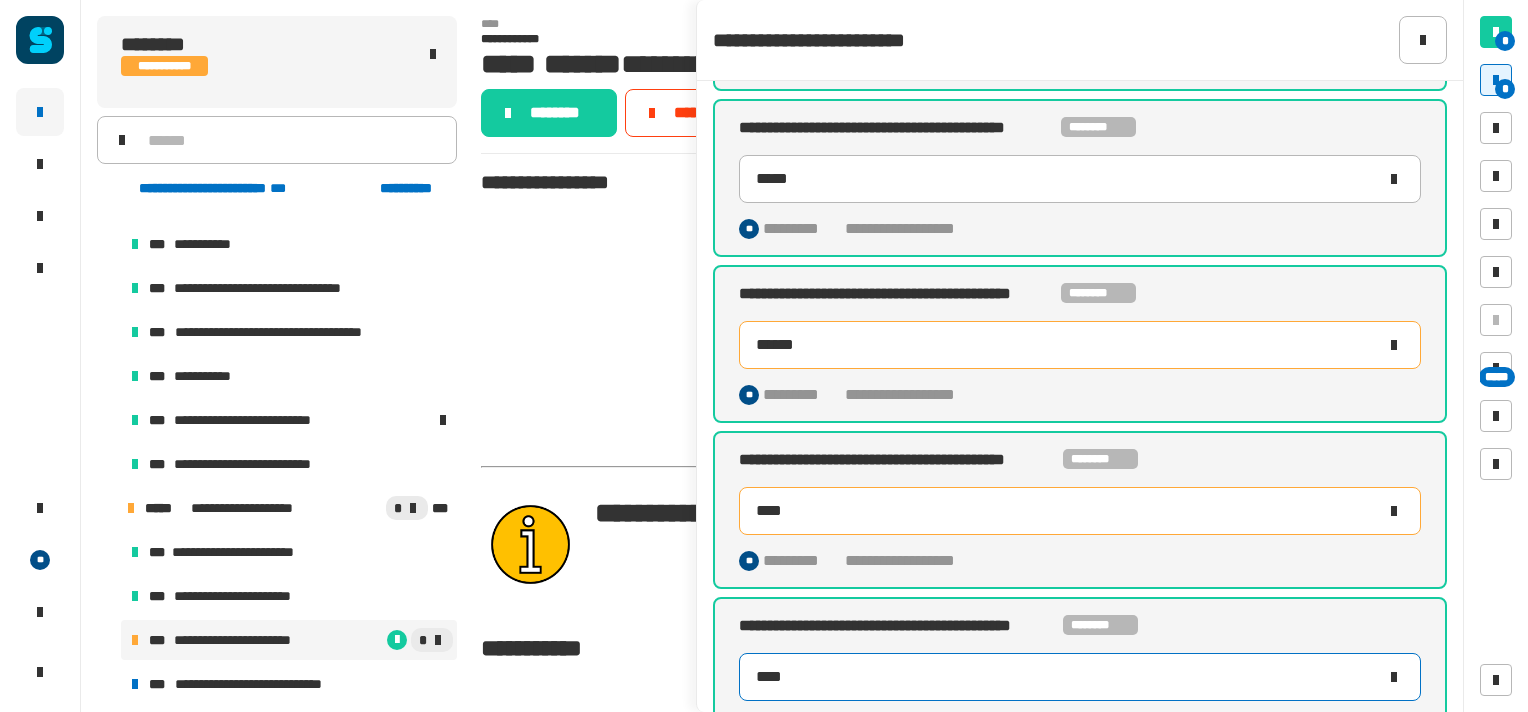 scroll, scrollTop: 763, scrollLeft: 0, axis: vertical 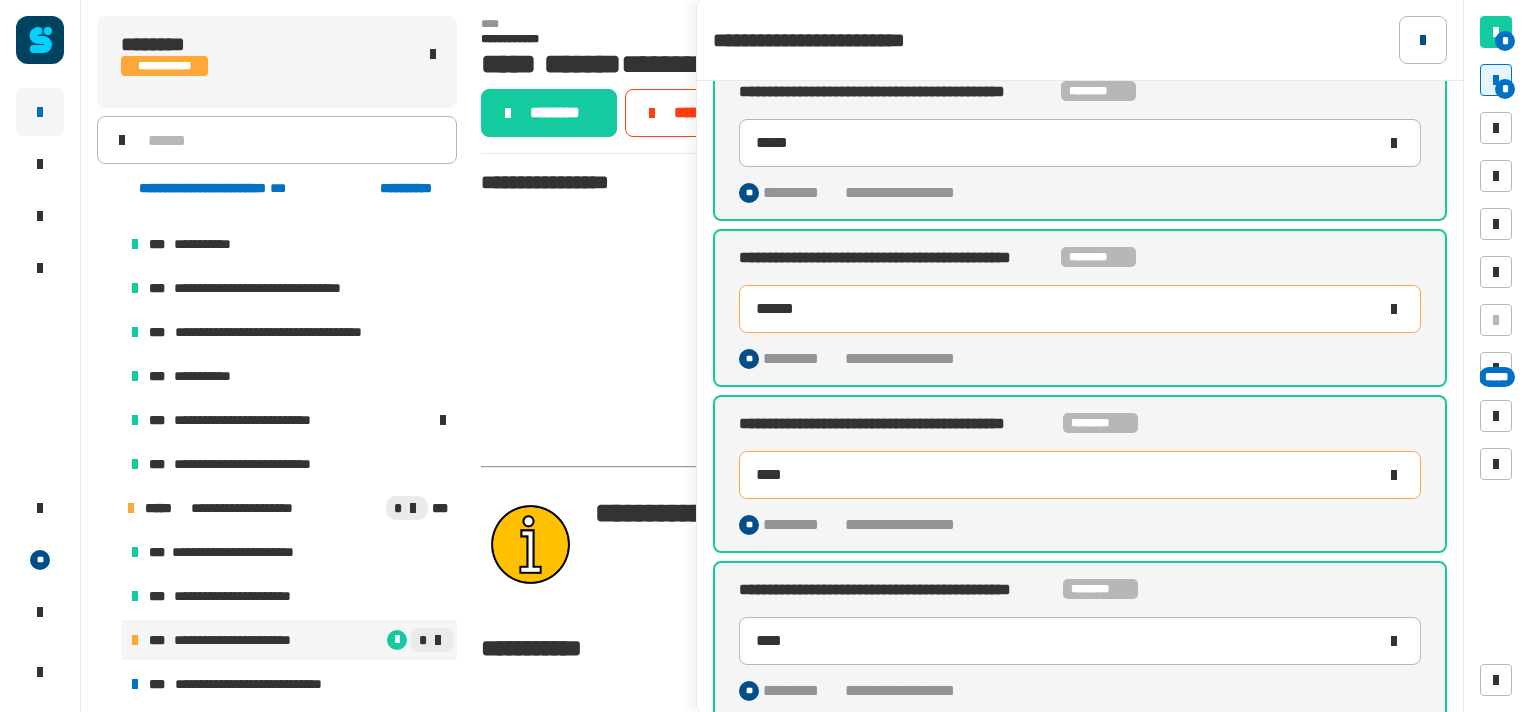 click 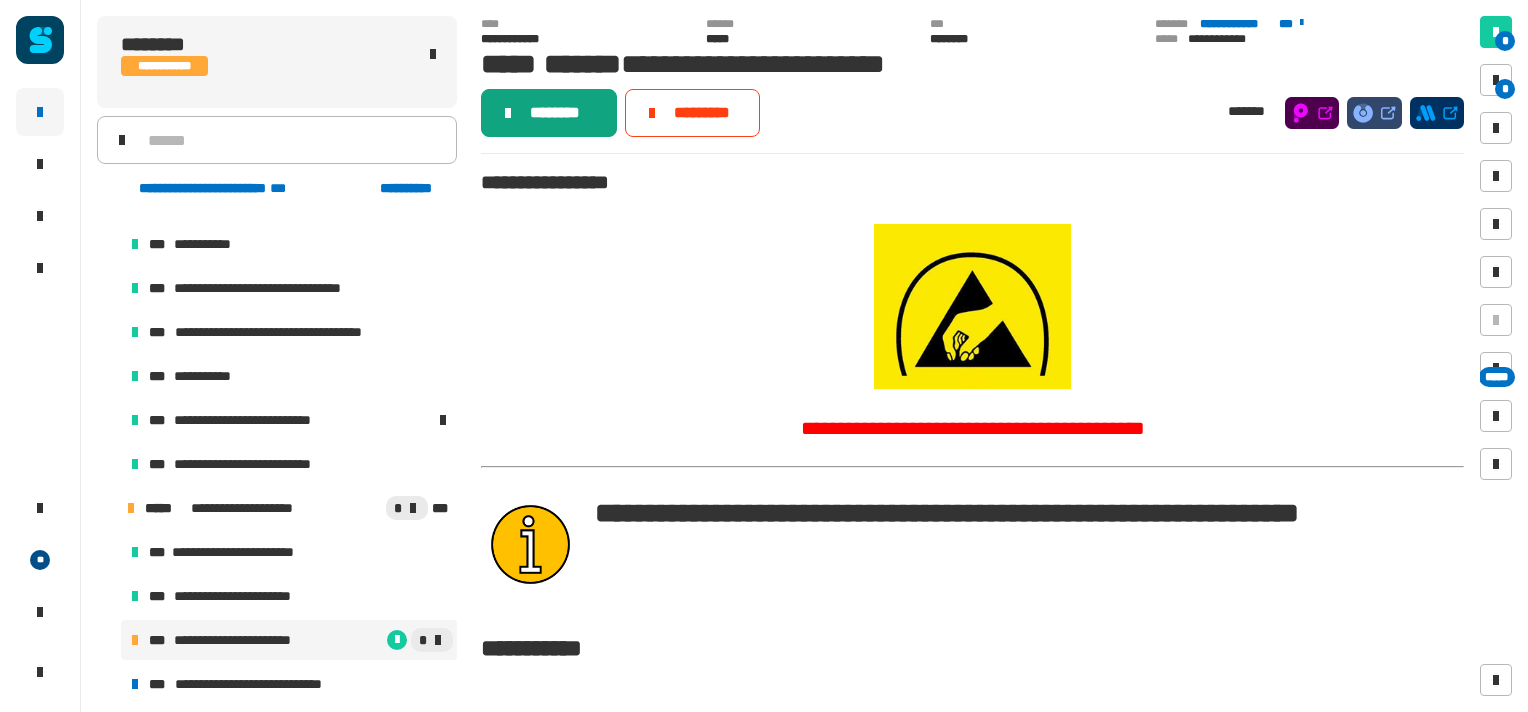 click on "********" 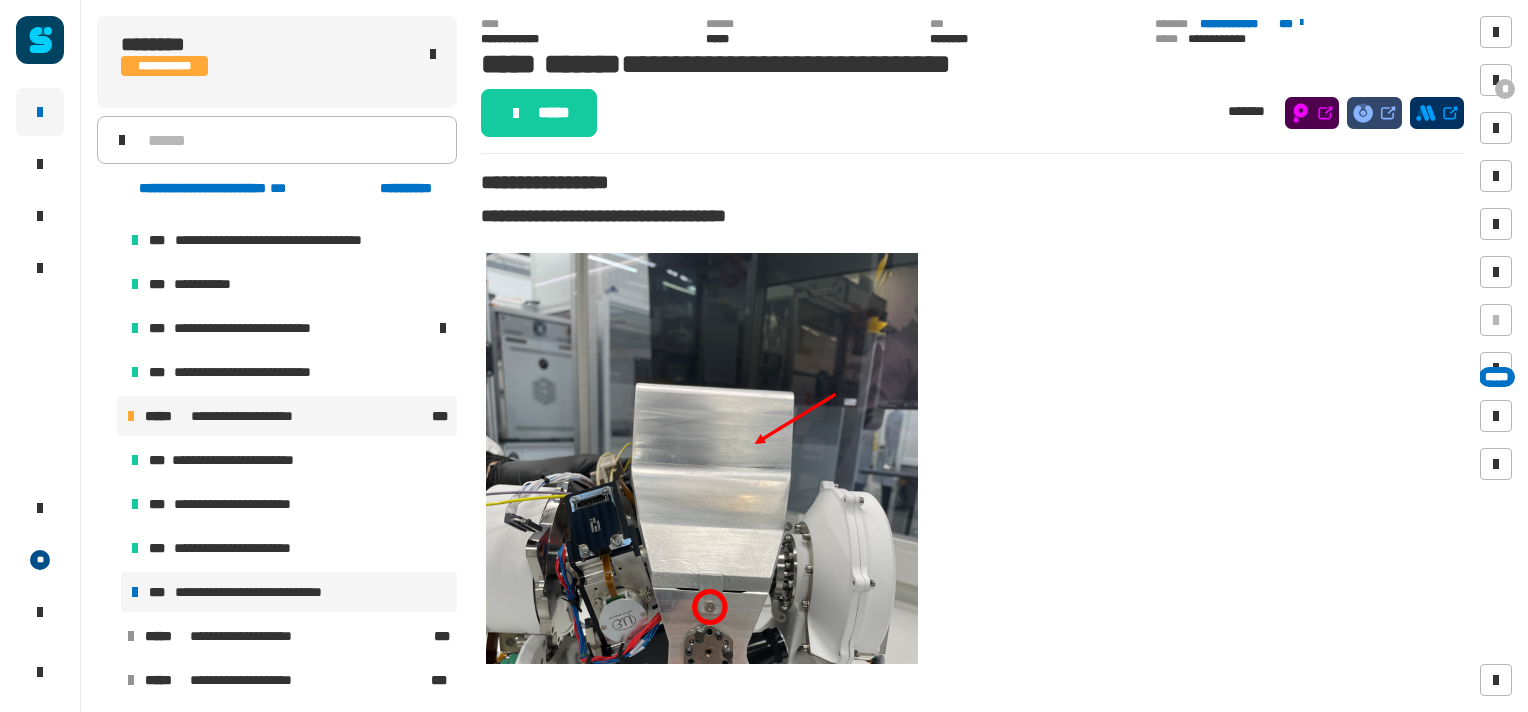 scroll, scrollTop: 388, scrollLeft: 0, axis: vertical 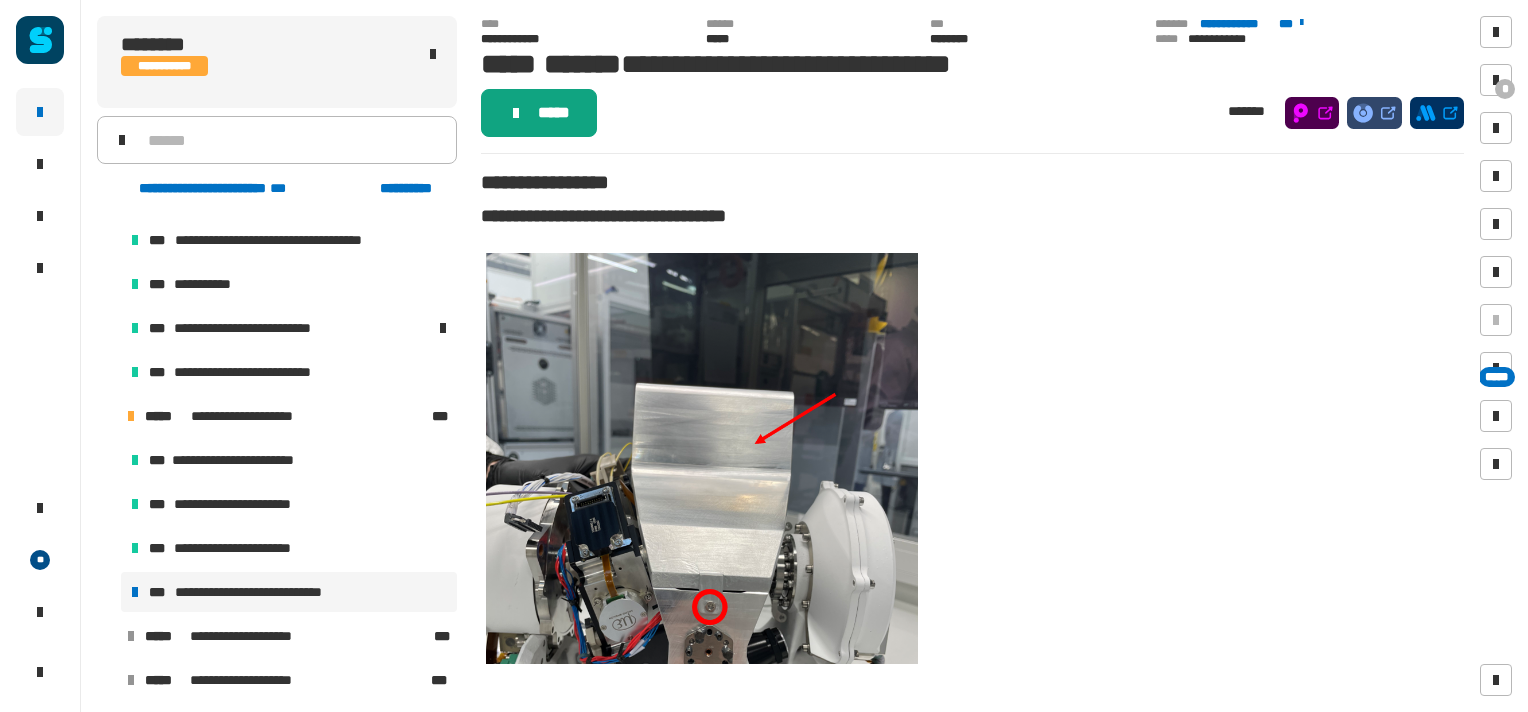 click on "*****" 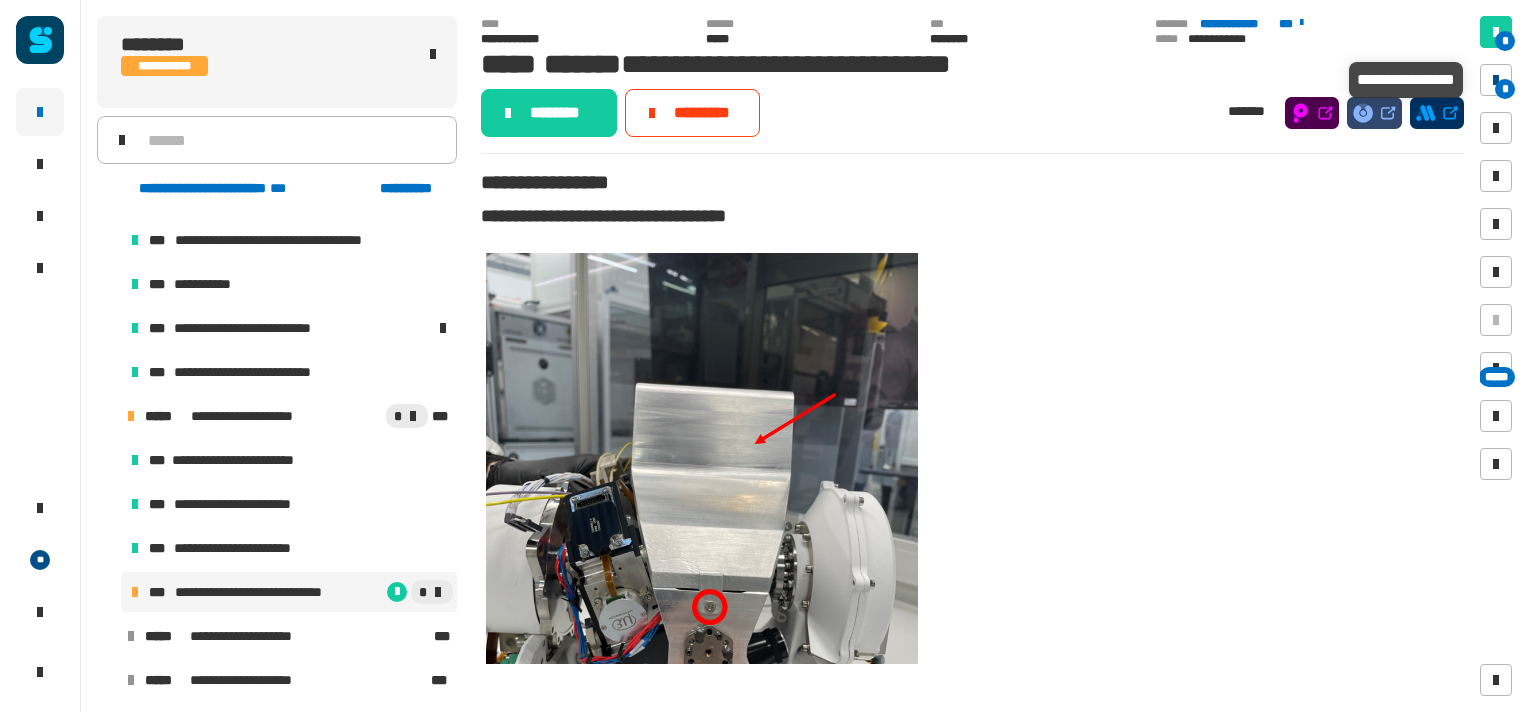 click at bounding box center (1496, 80) 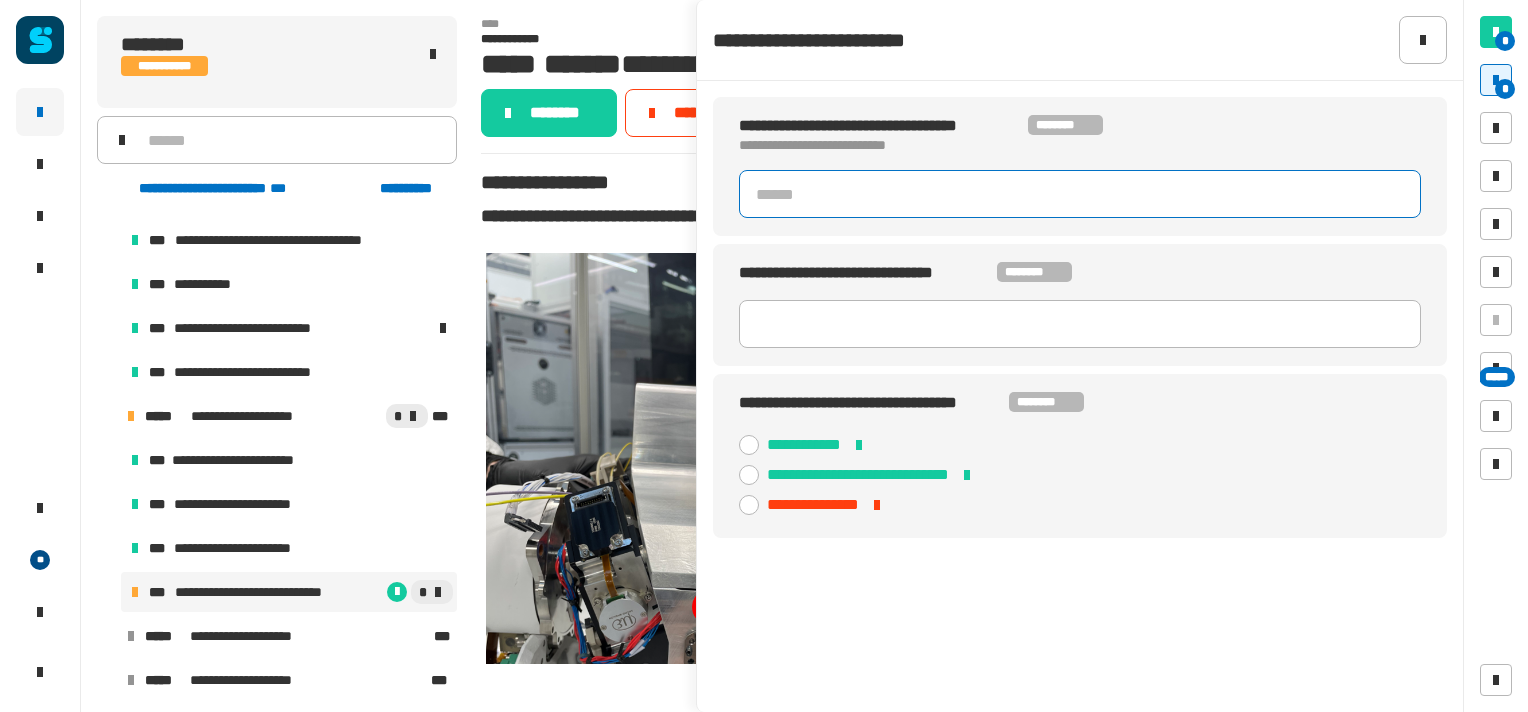 click 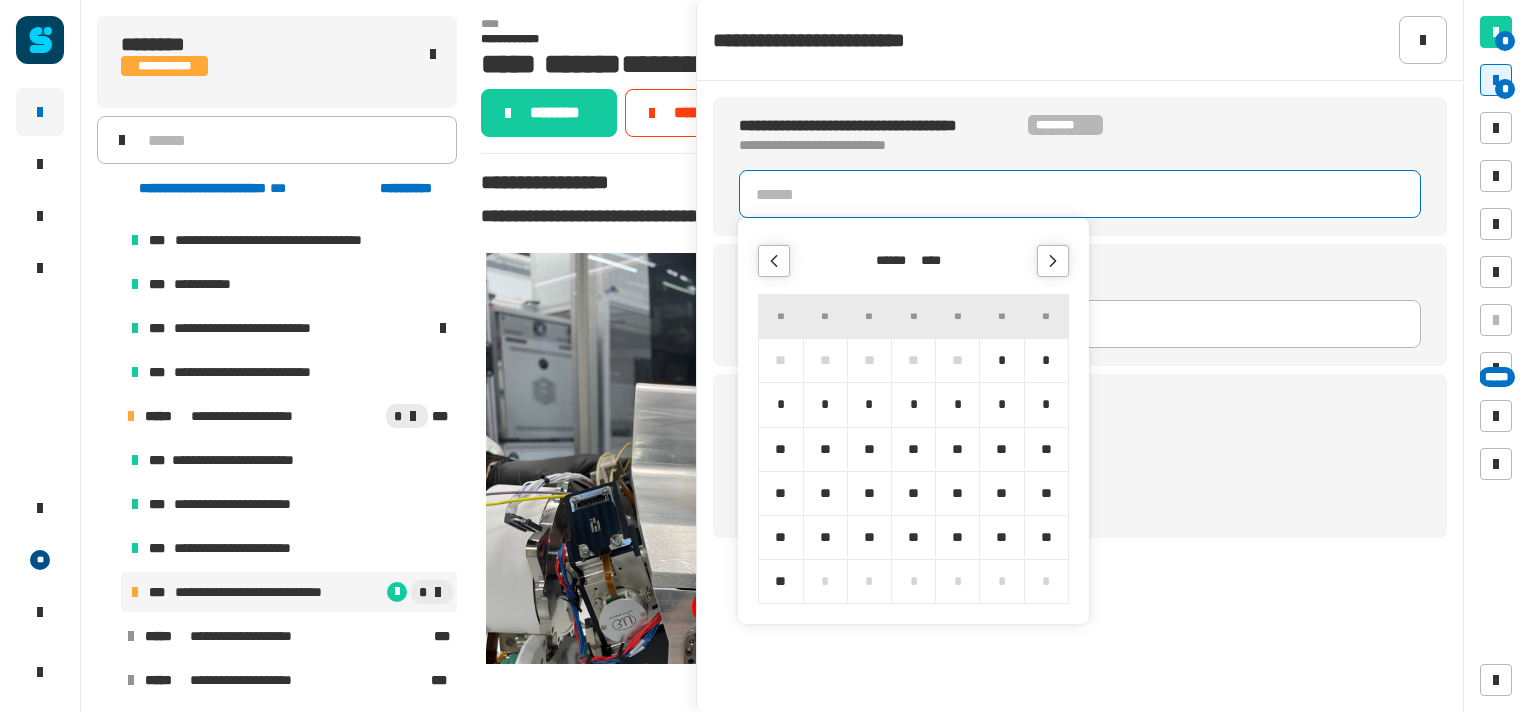 click 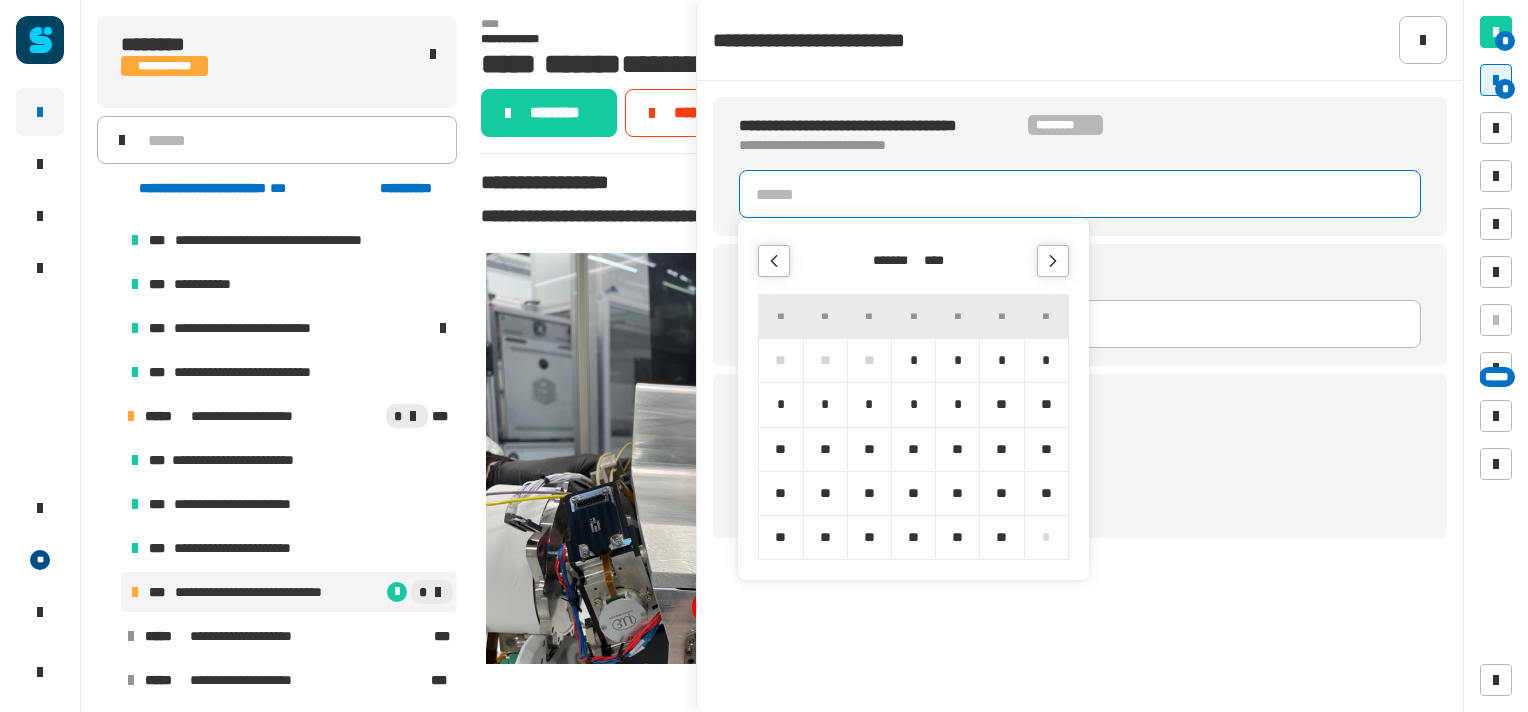 click 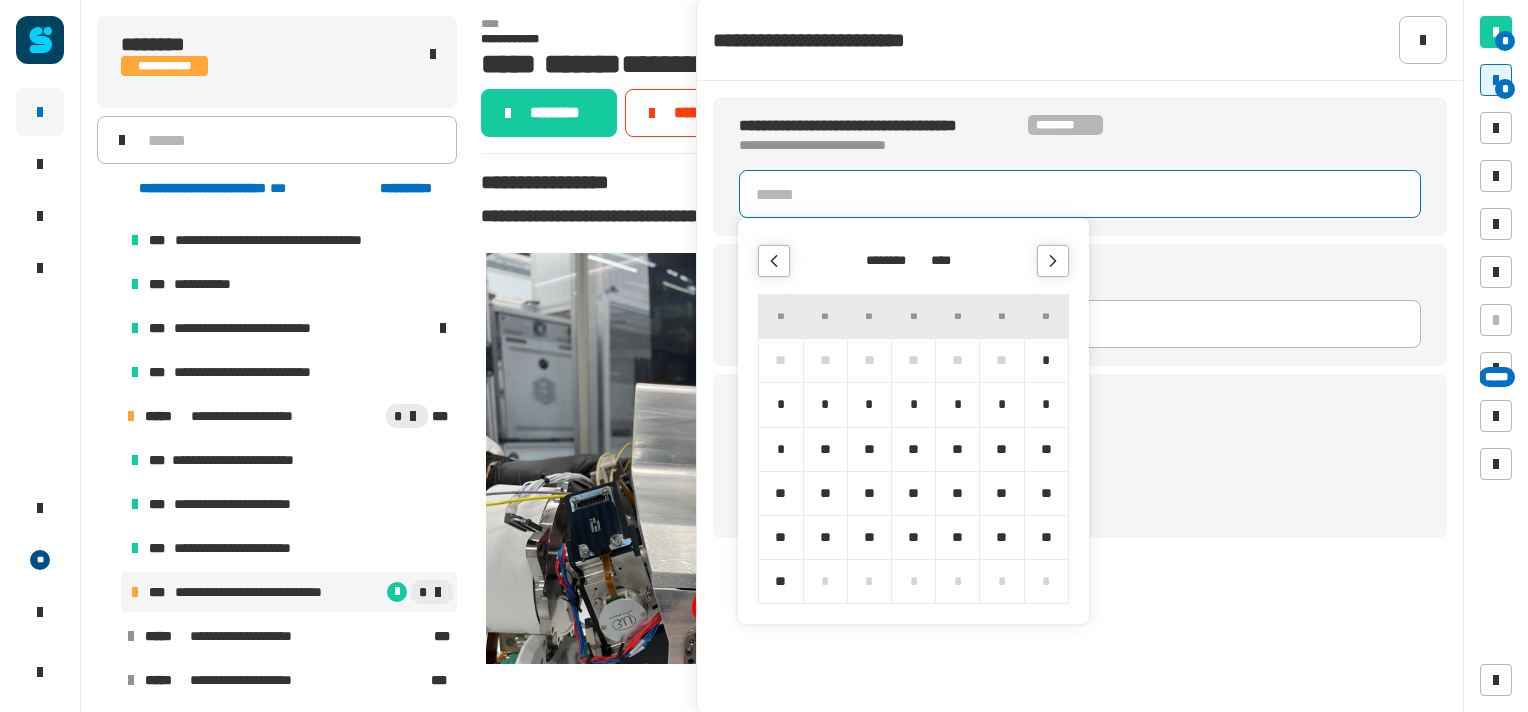 click 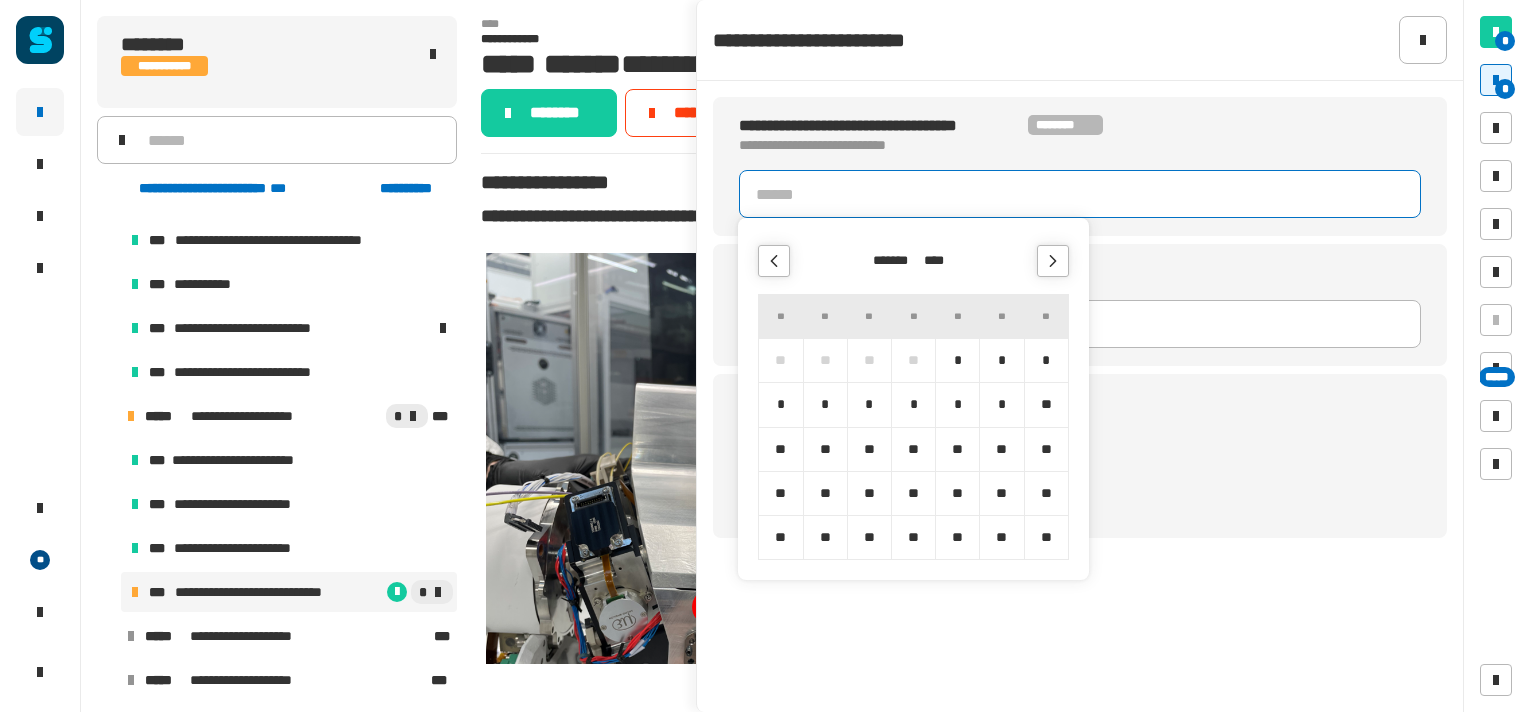 click 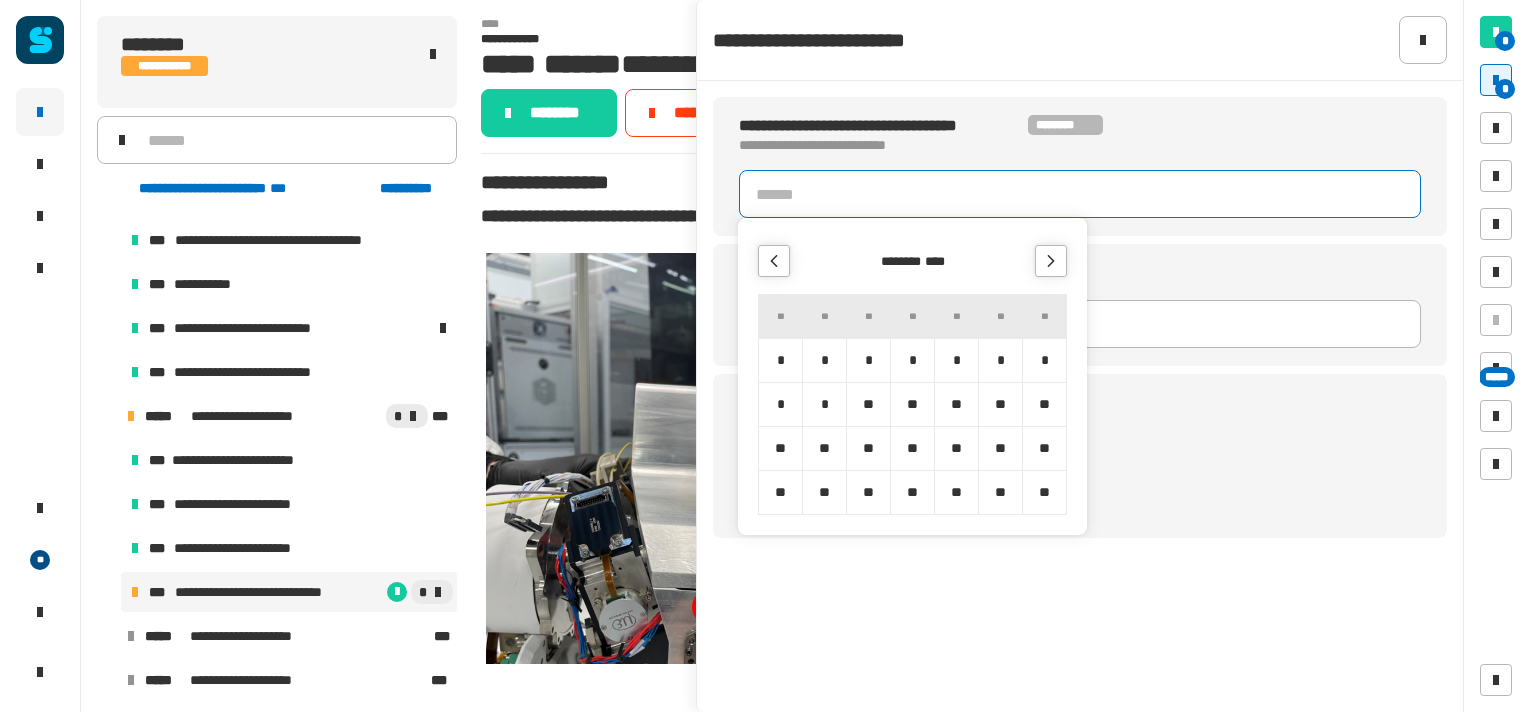 click 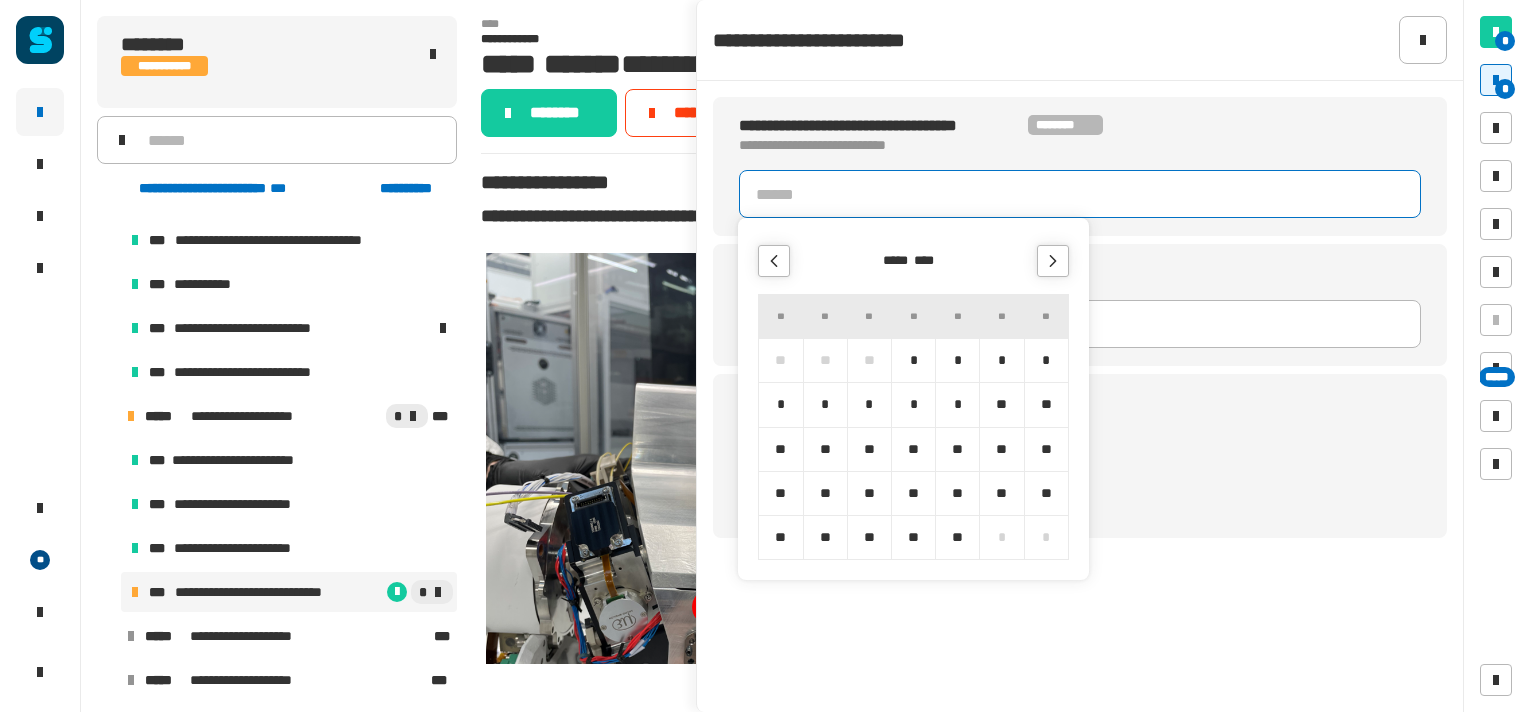 click 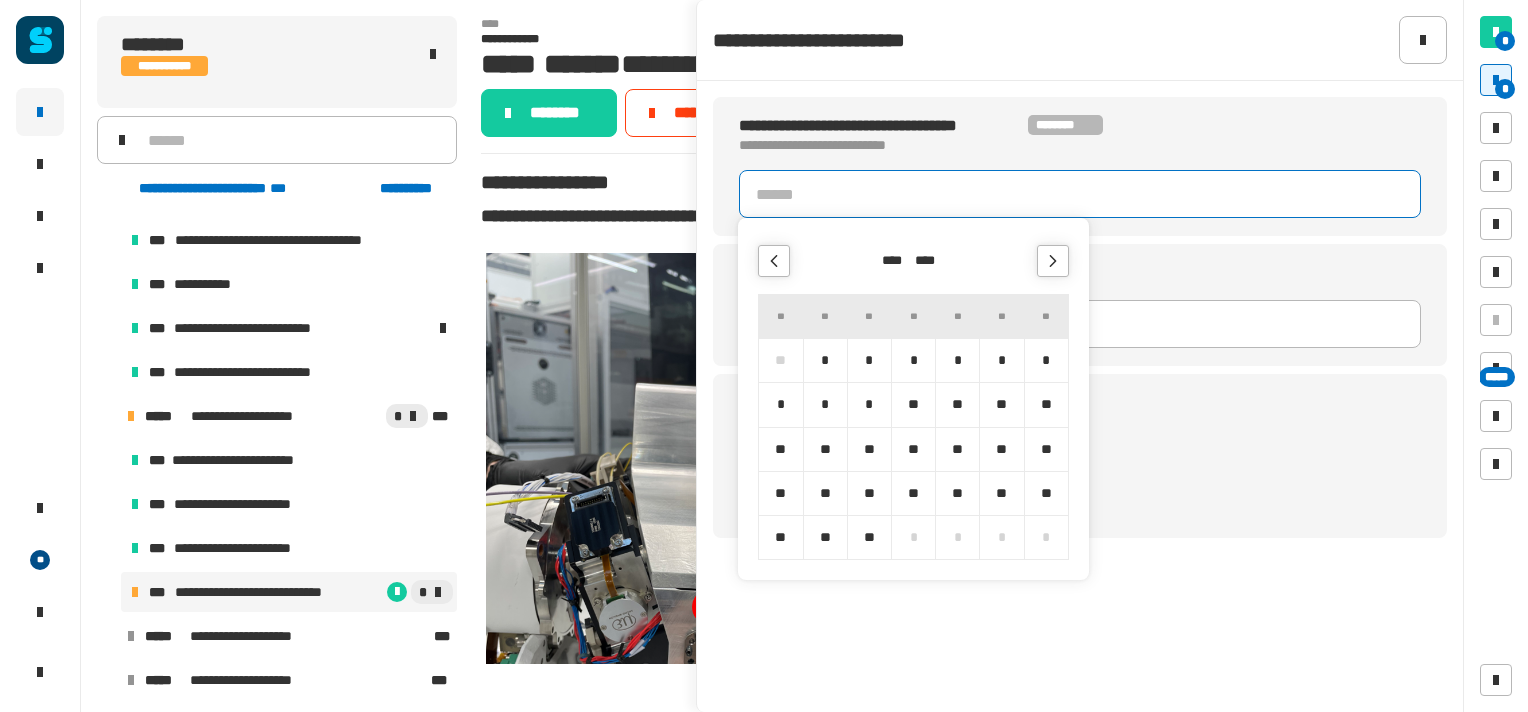 click 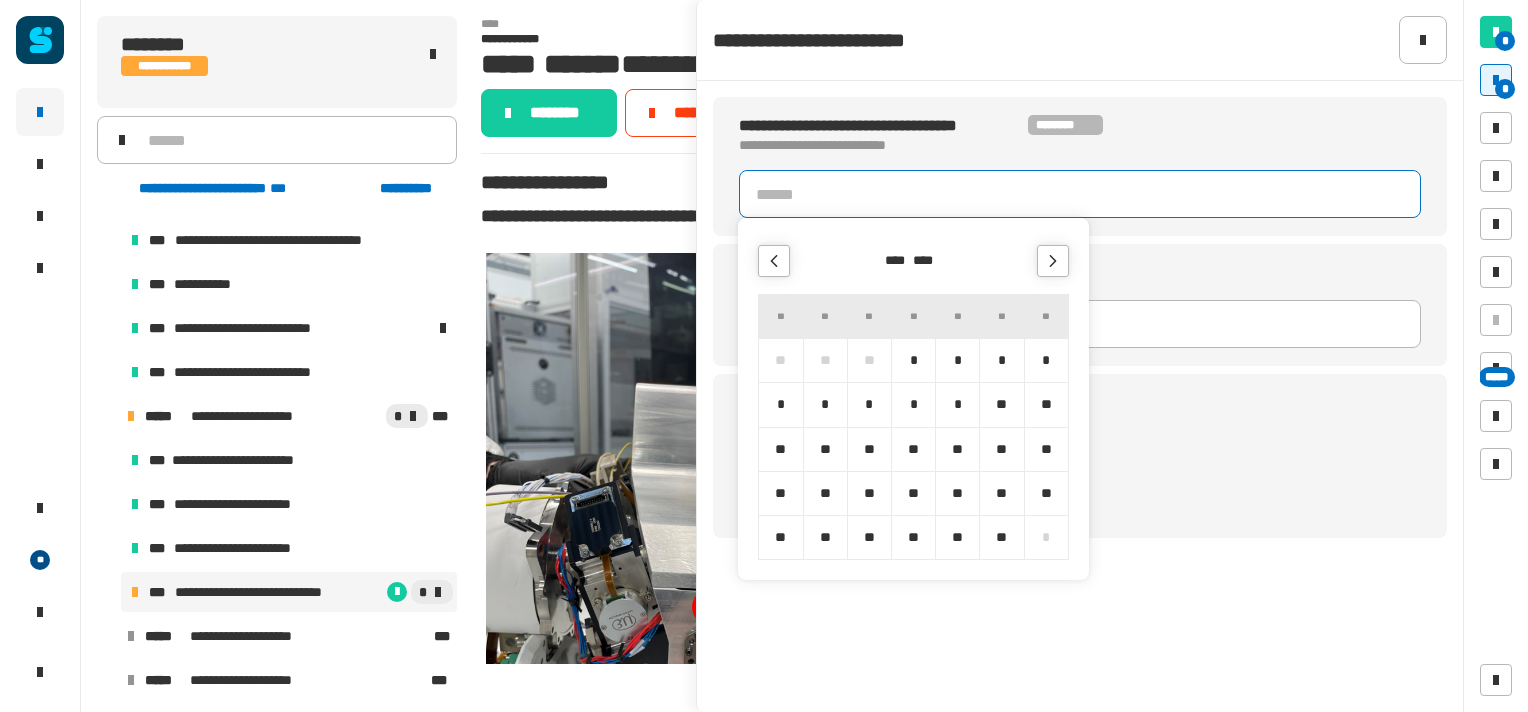 click 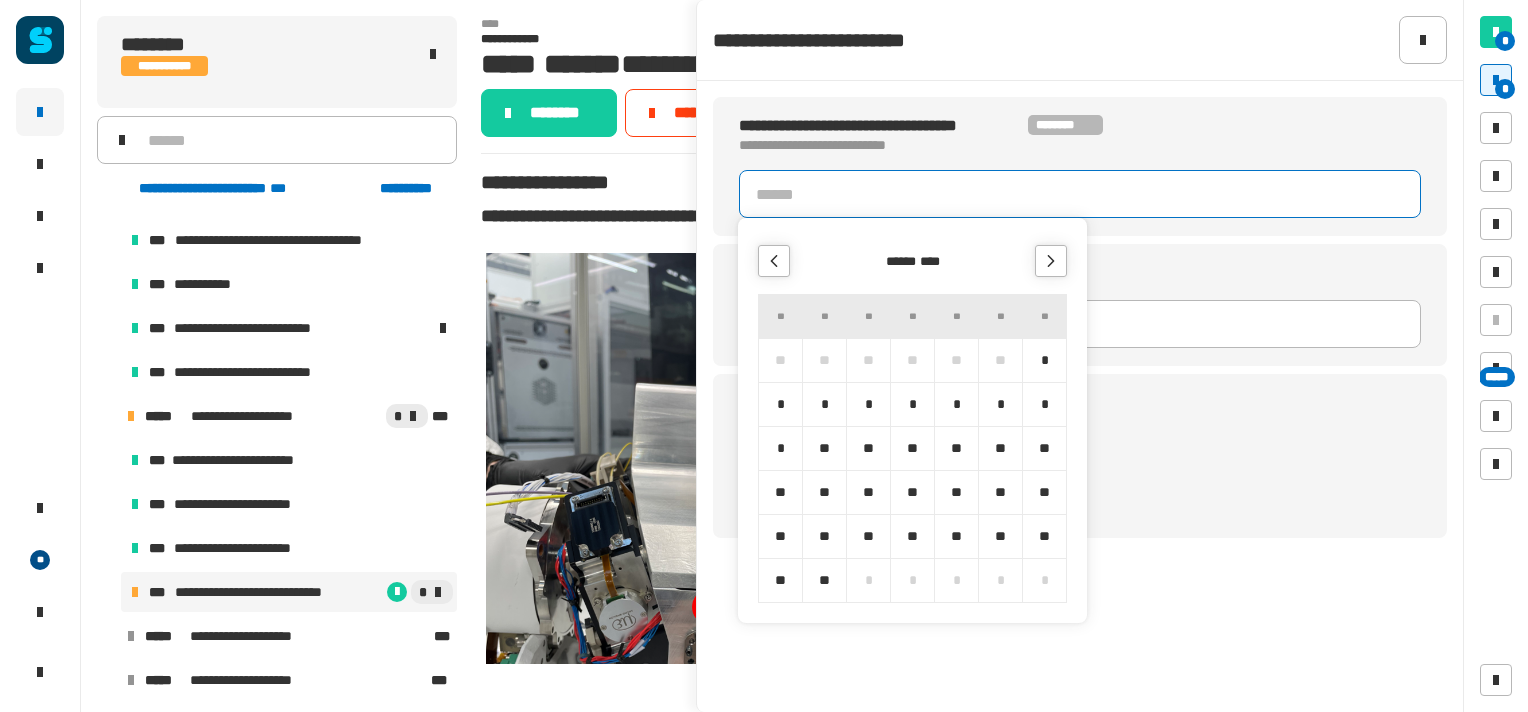 click 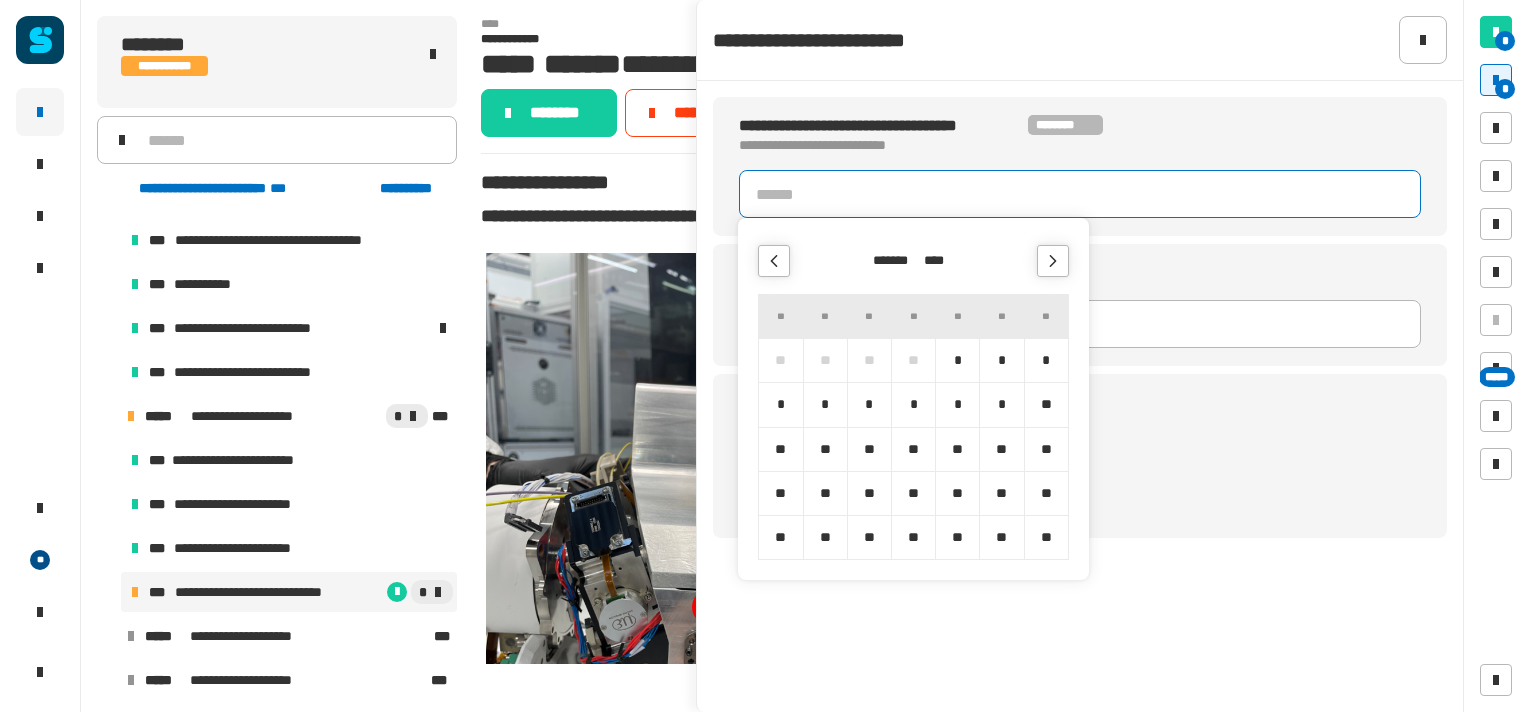 click 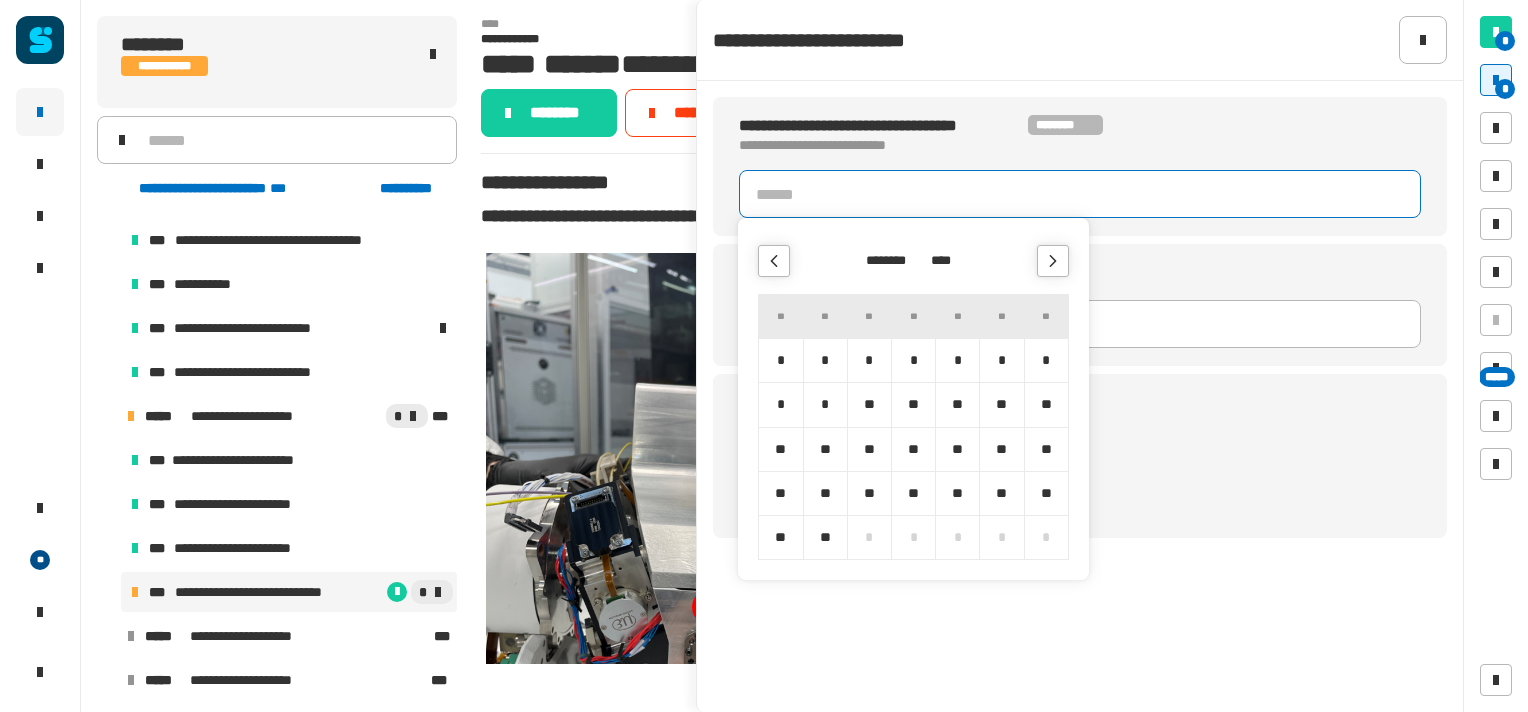 click 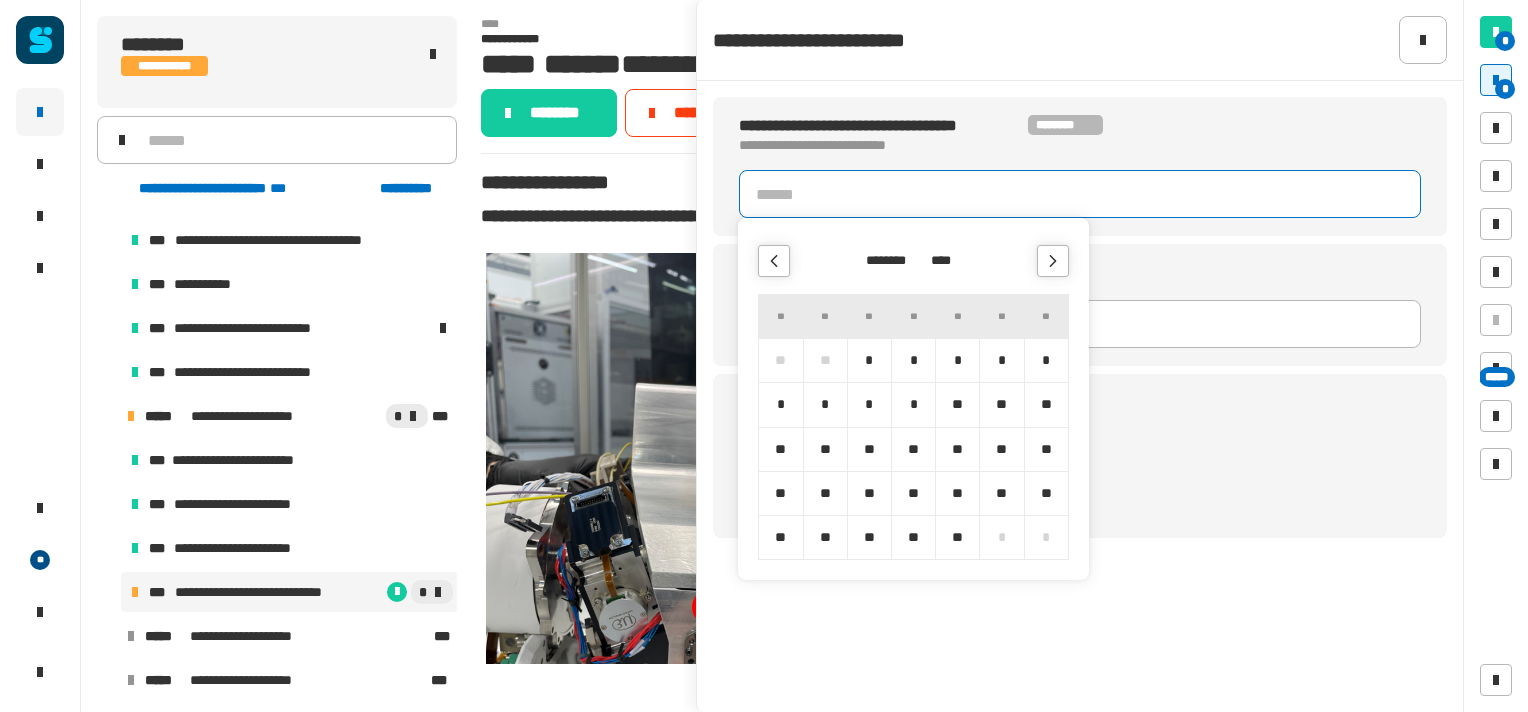 click 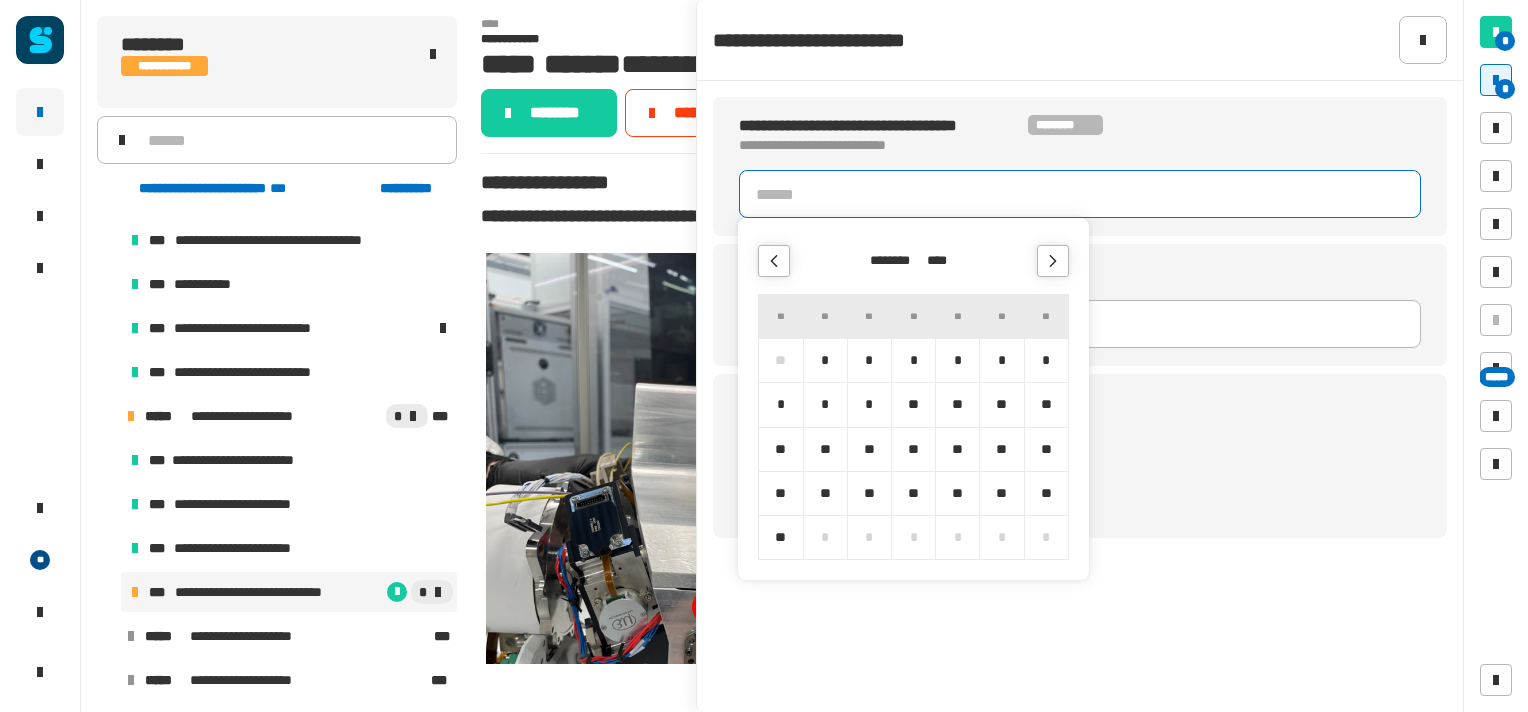 click 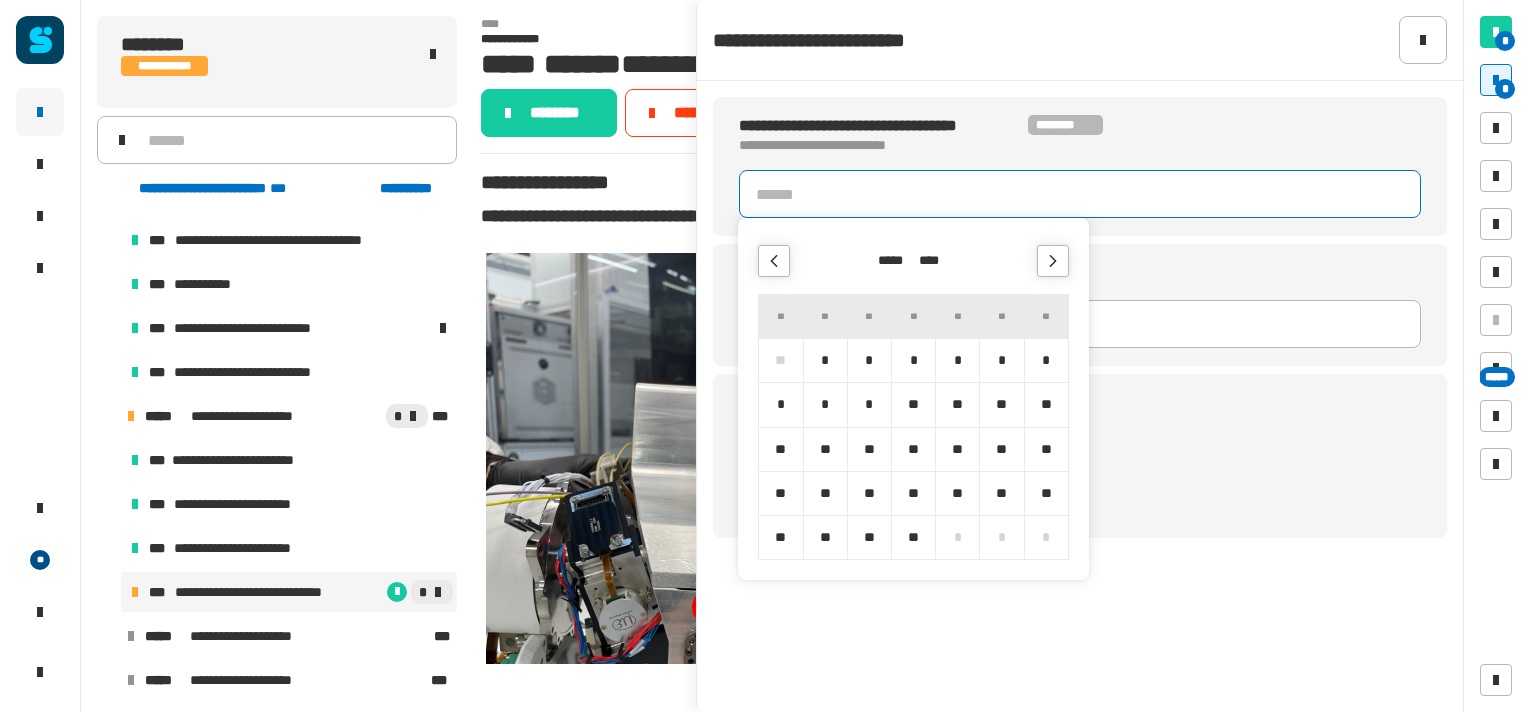 click 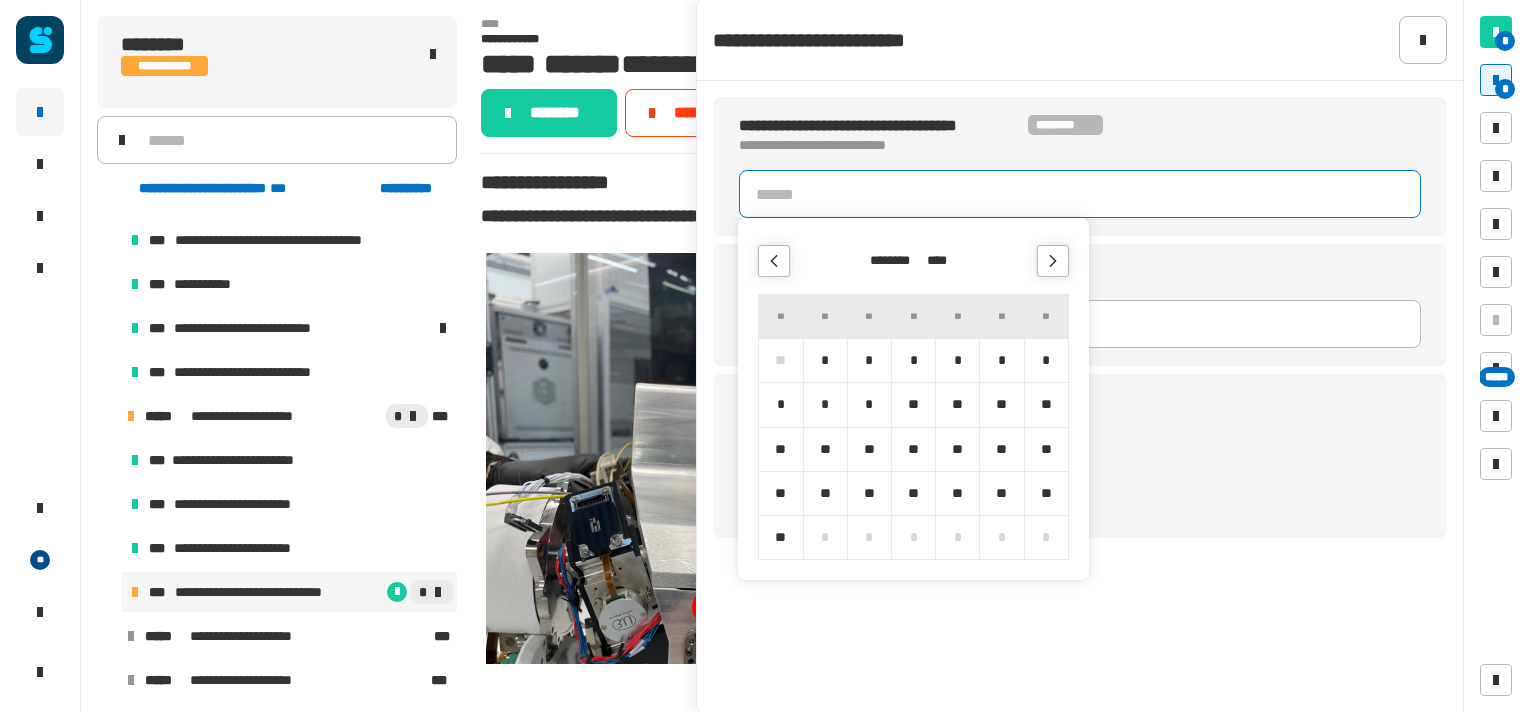 click on "**" at bounding box center [957, 493] 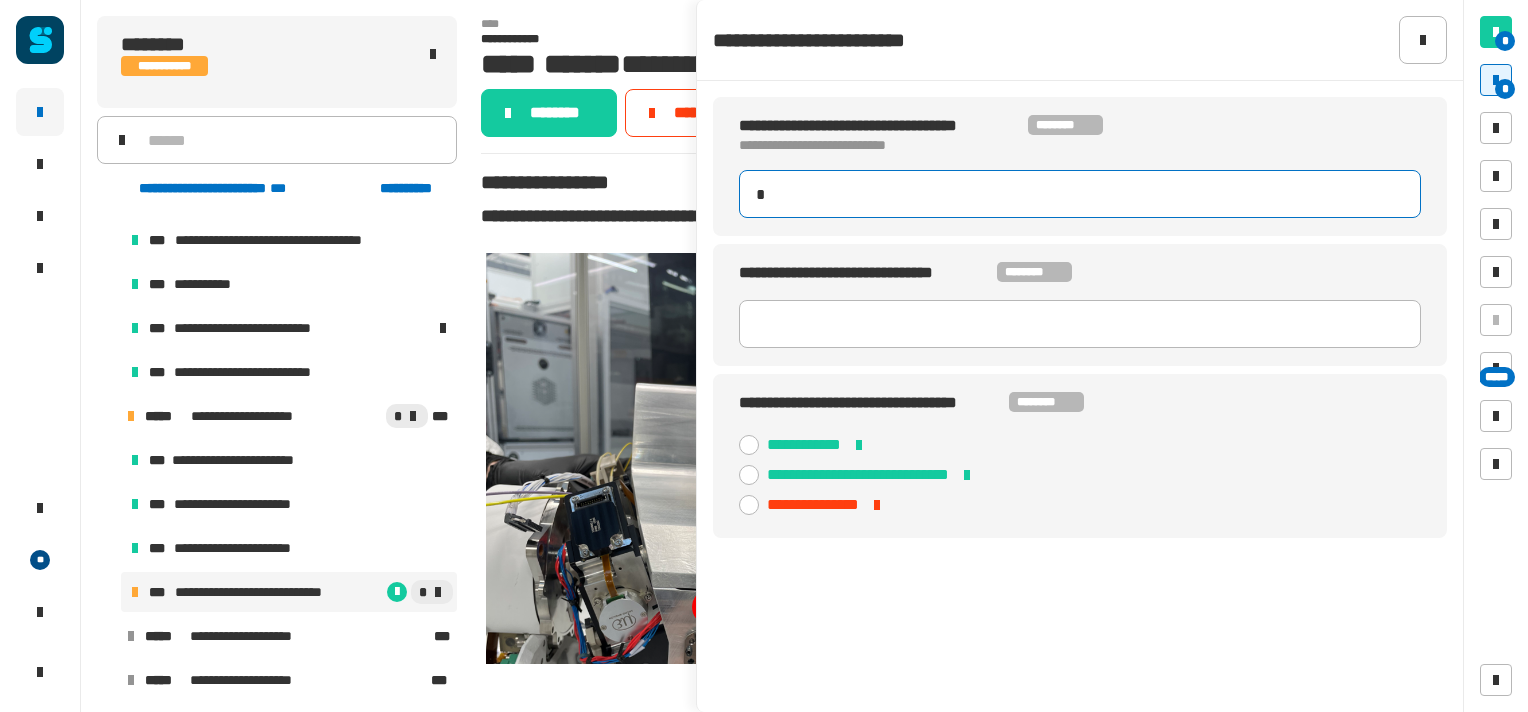 type on "**********" 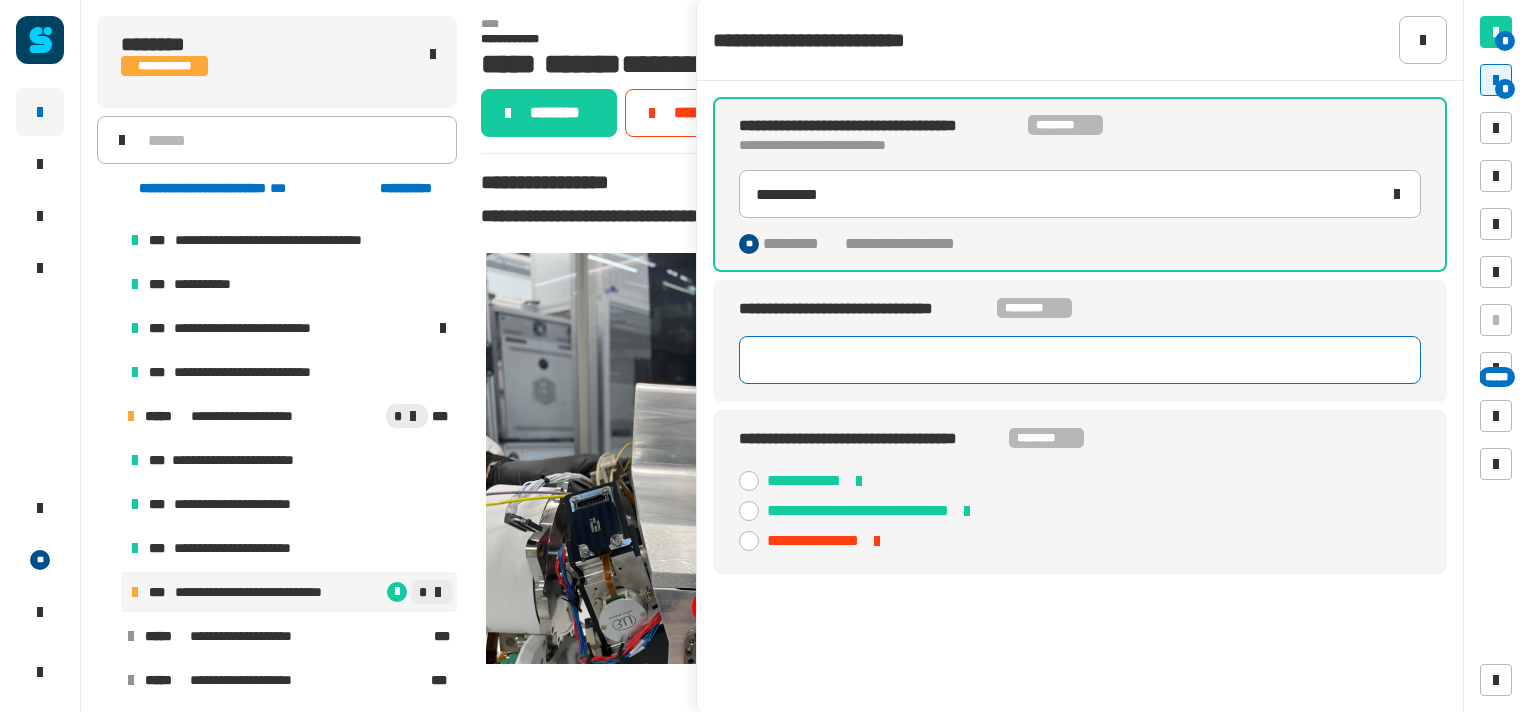 click 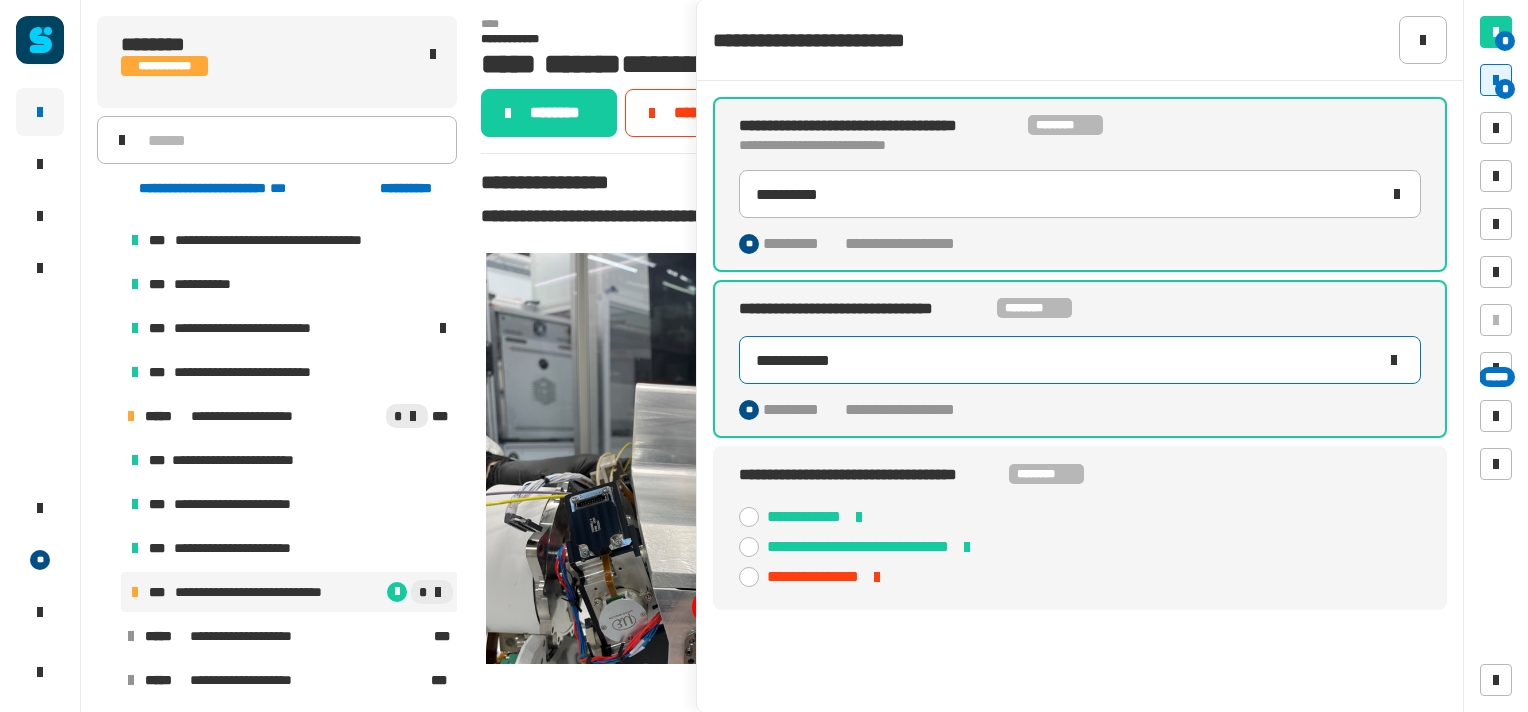 type on "**********" 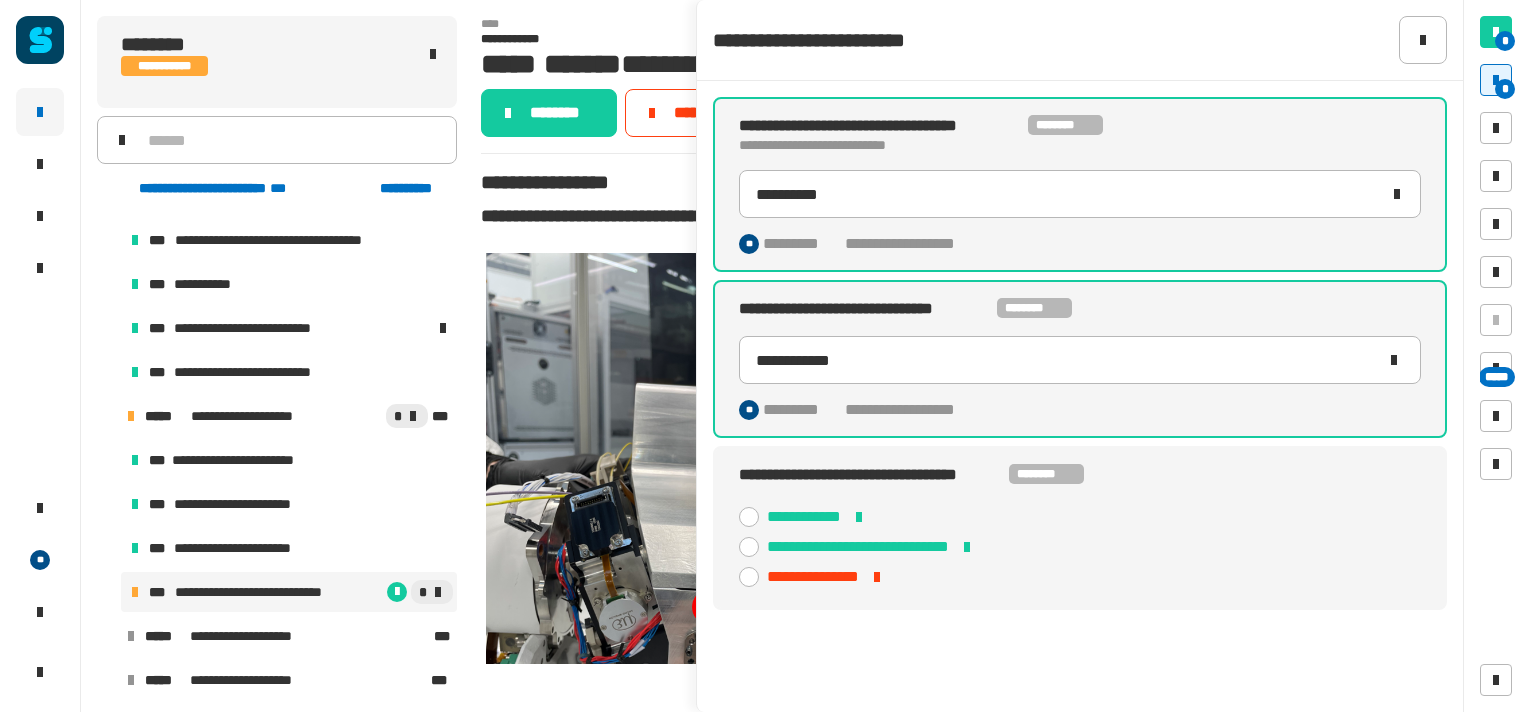 click 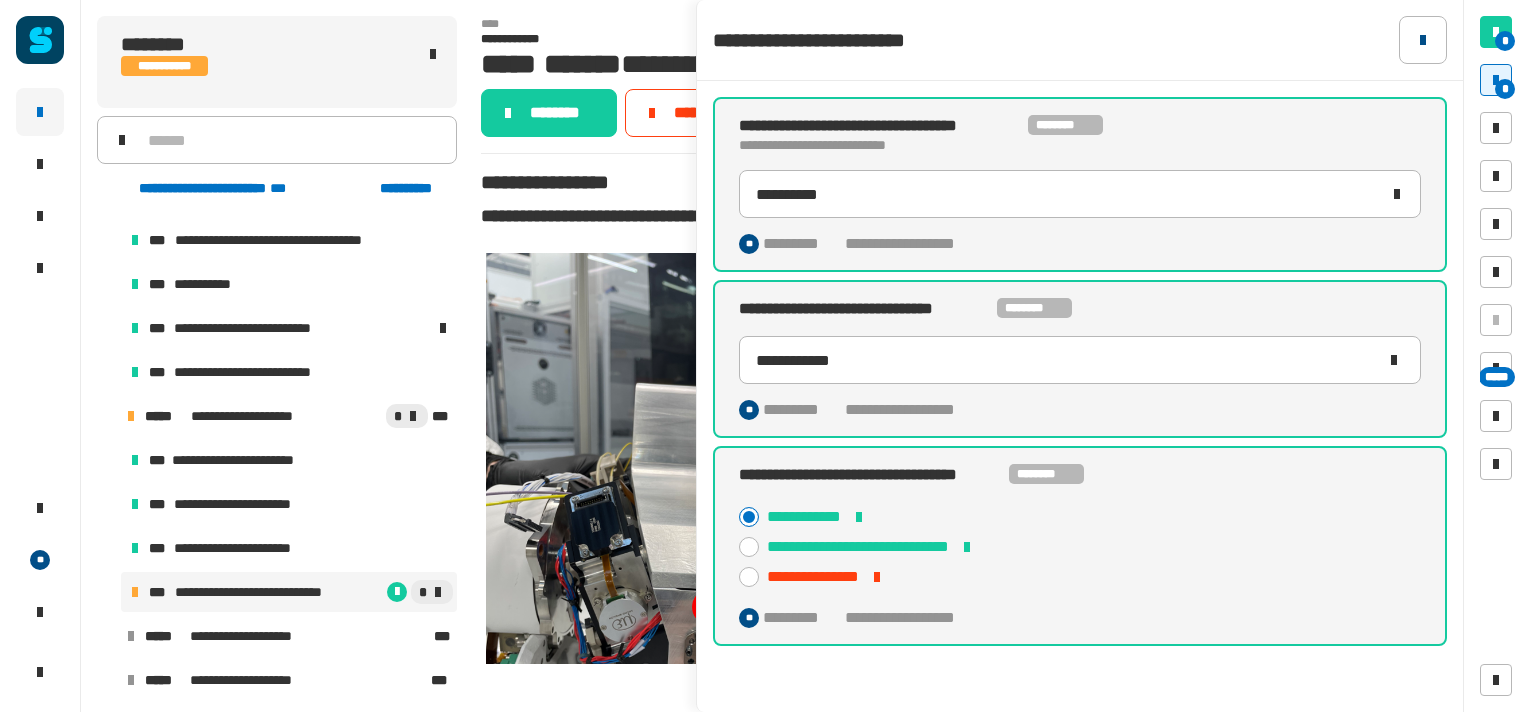 click 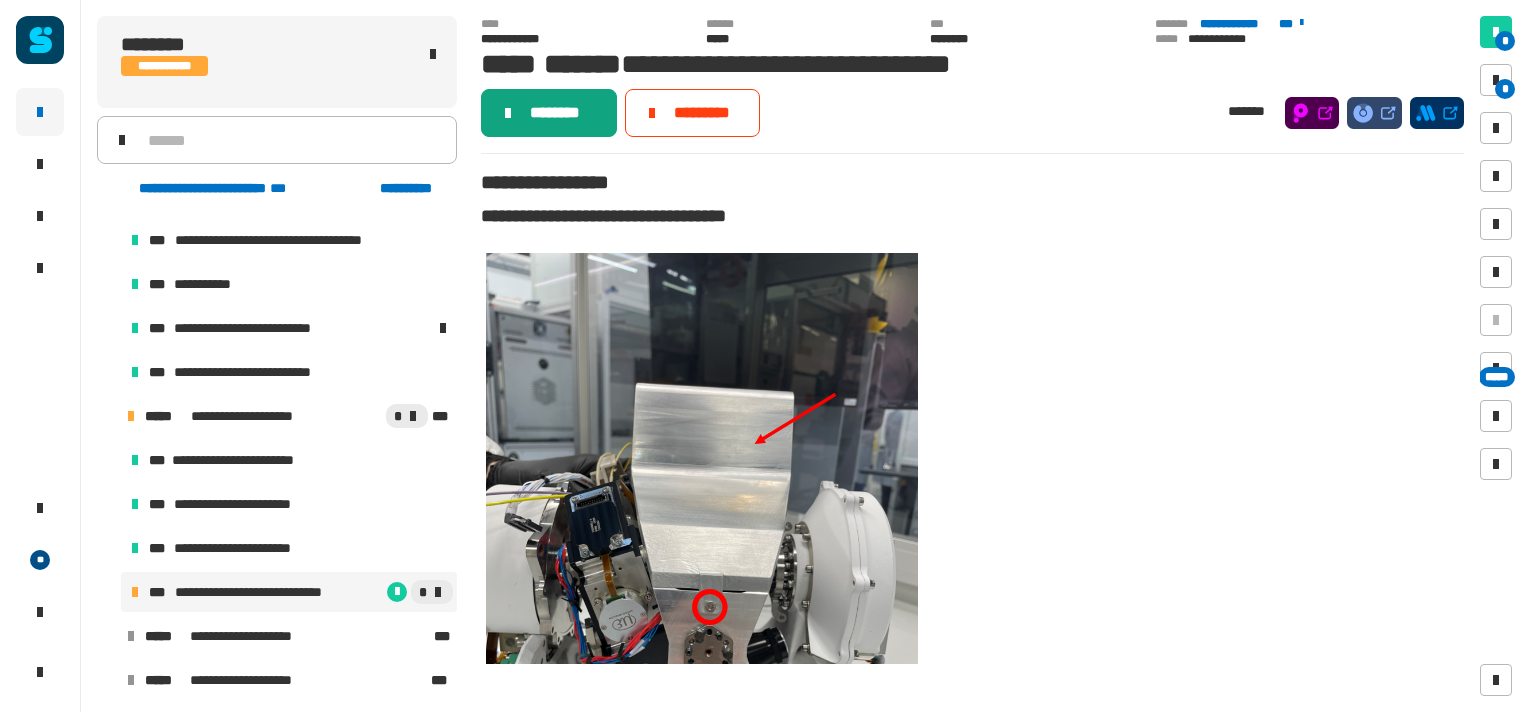 click on "********" 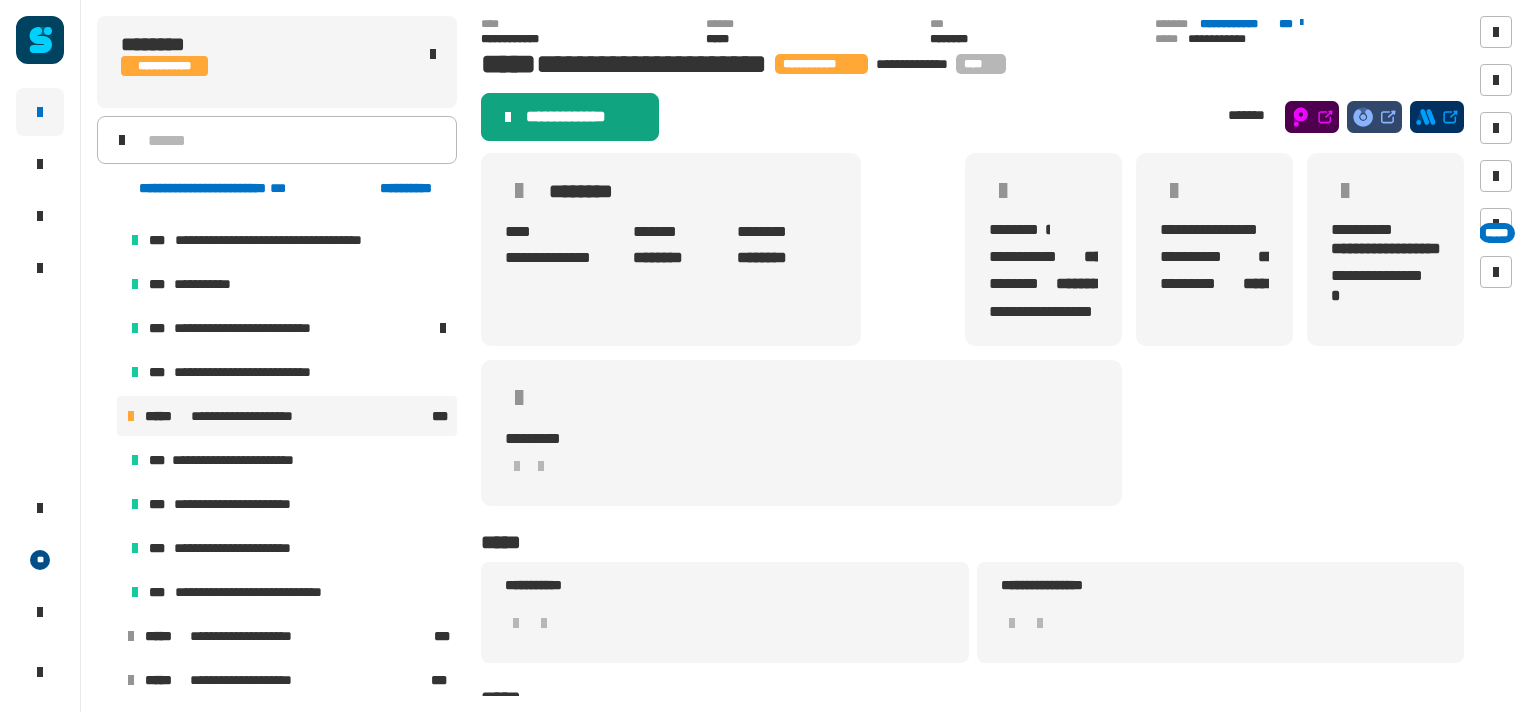 click on "**********" 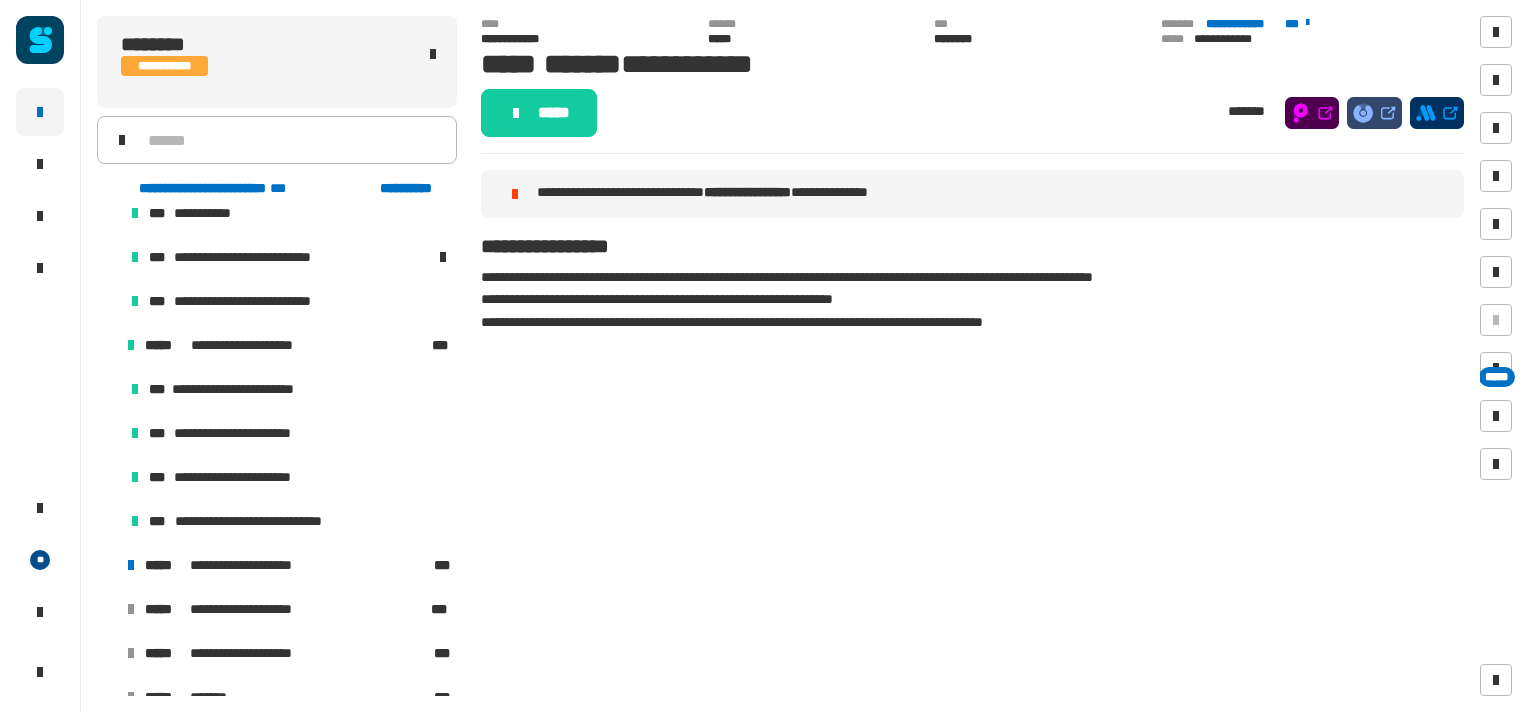 scroll, scrollTop: 480, scrollLeft: 0, axis: vertical 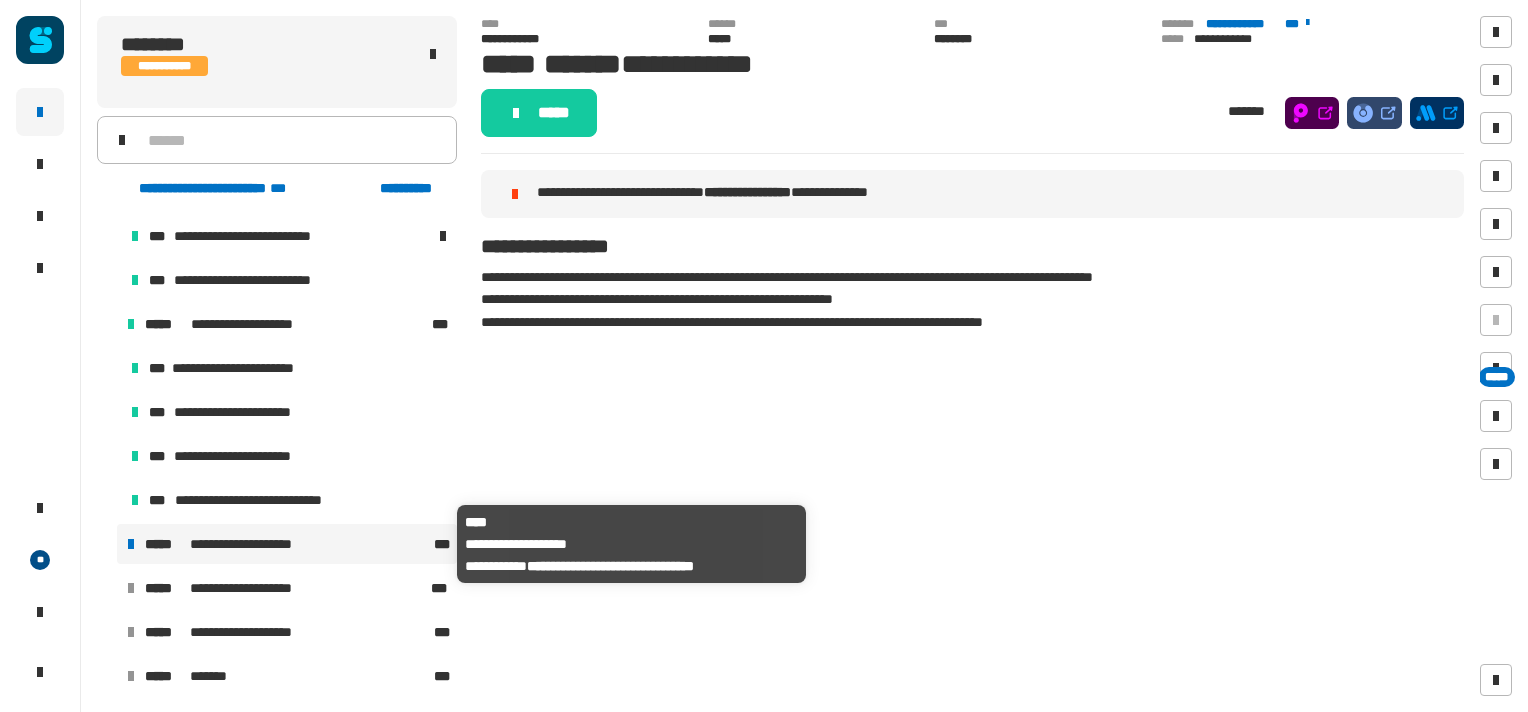 click on "**********" at bounding box center (247, 544) 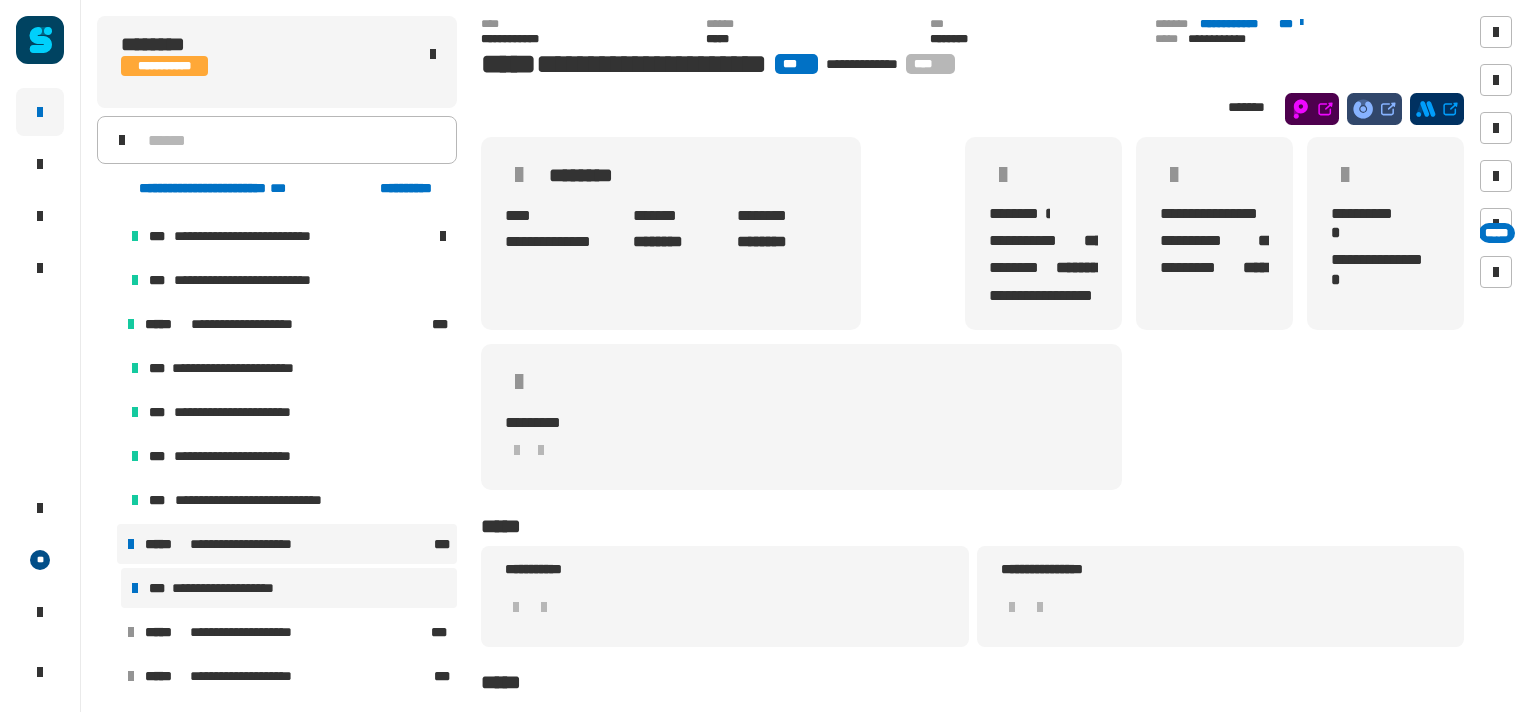 click on "**********" at bounding box center (289, 588) 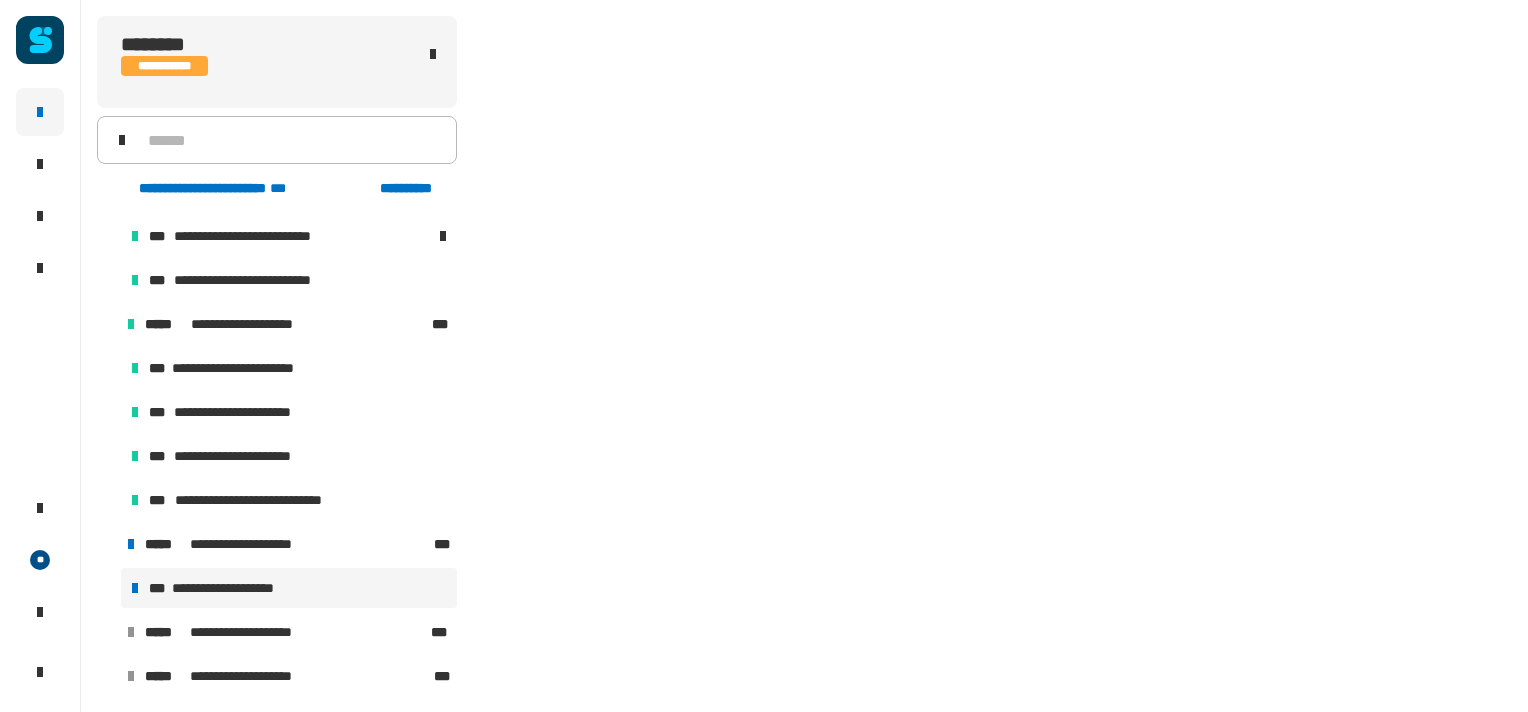 scroll, scrollTop: 524, scrollLeft: 0, axis: vertical 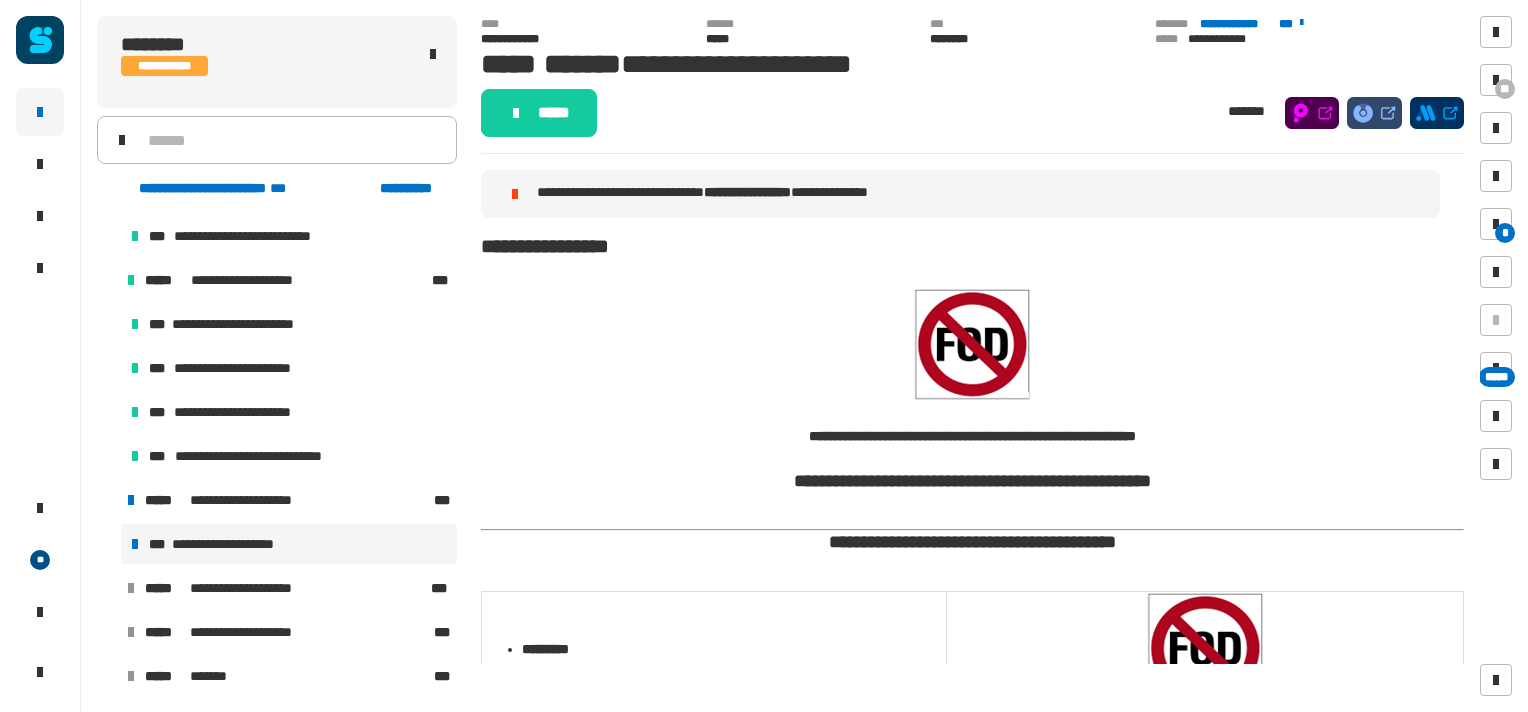 click on "***" 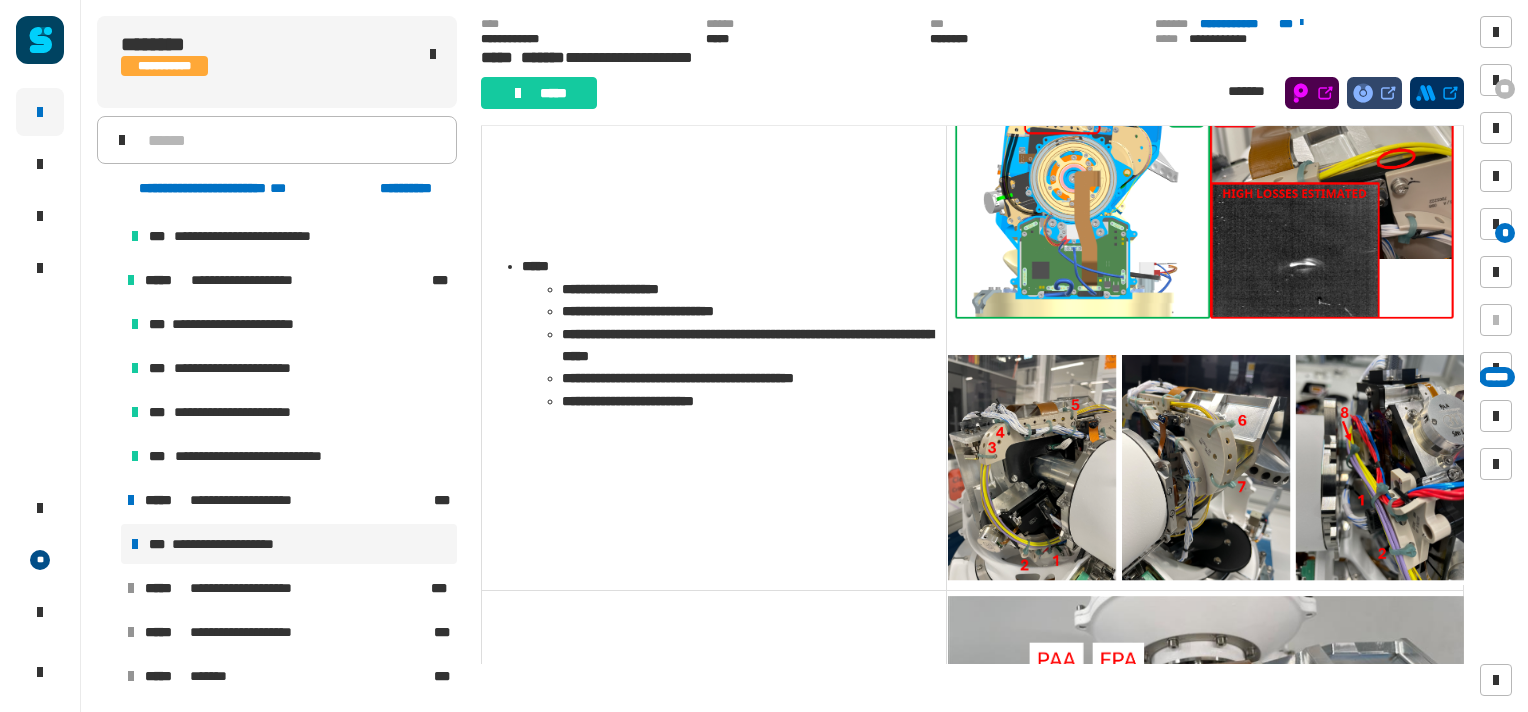 scroll, scrollTop: 779, scrollLeft: 0, axis: vertical 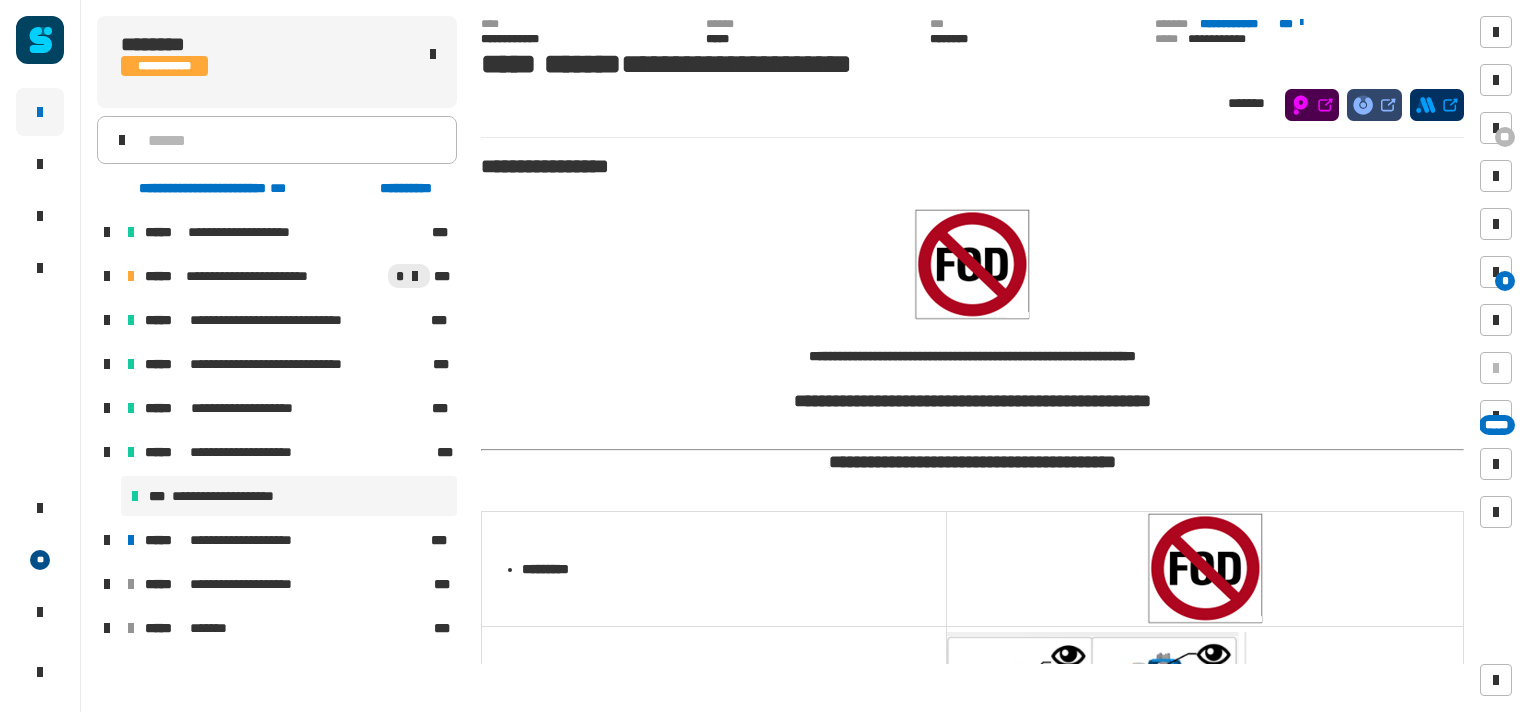 click at bounding box center (107, 540) 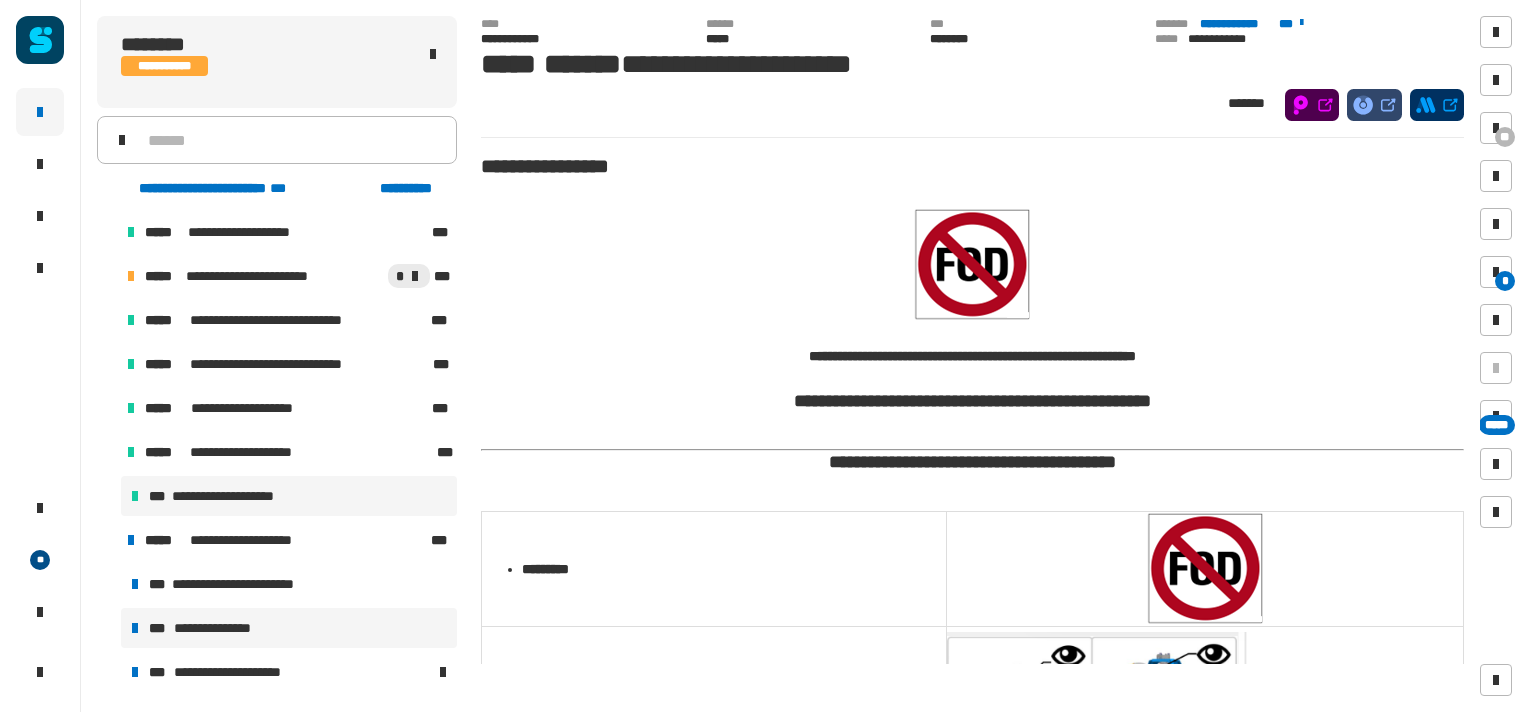 click on "**********" at bounding box center (224, 628) 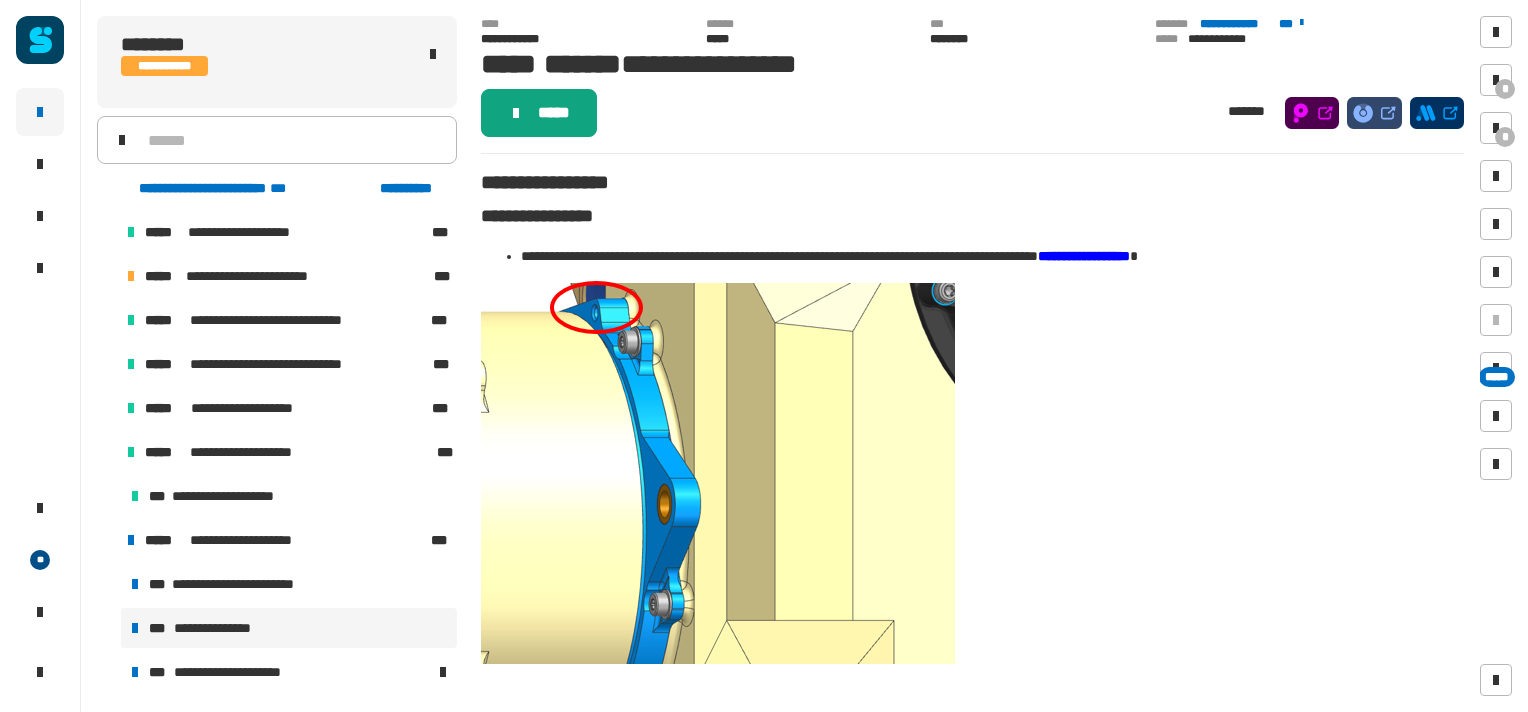 click on "*****" 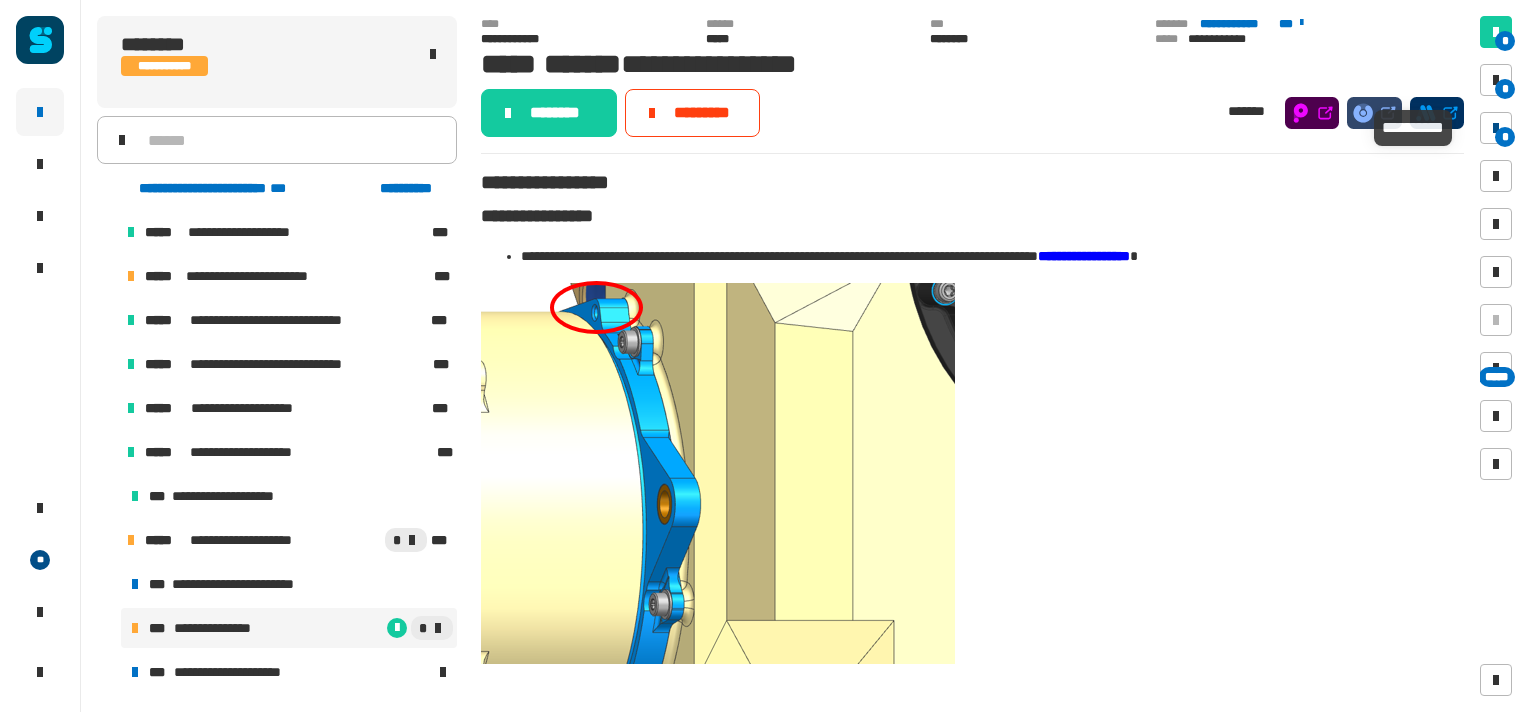 click at bounding box center [1496, 128] 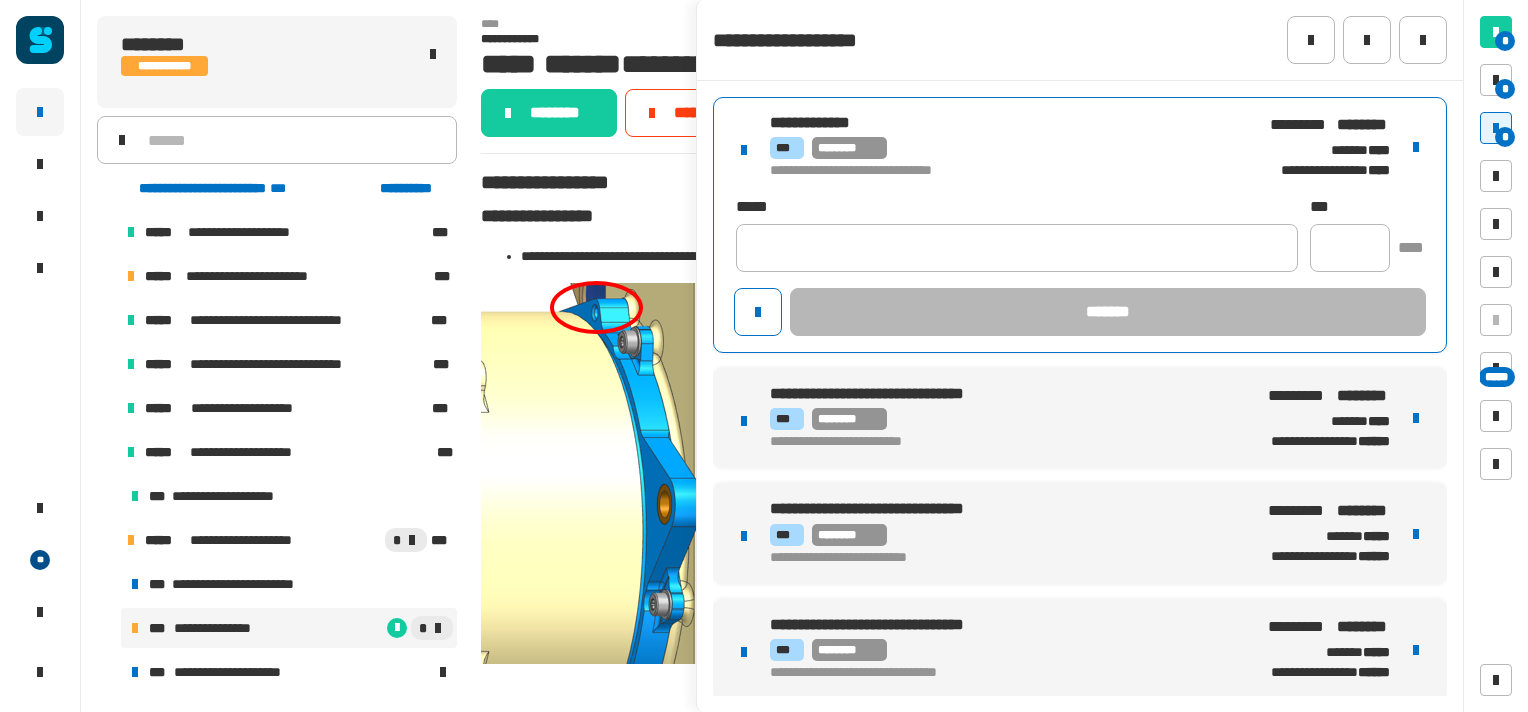 click on "**********" at bounding box center (1006, 147) 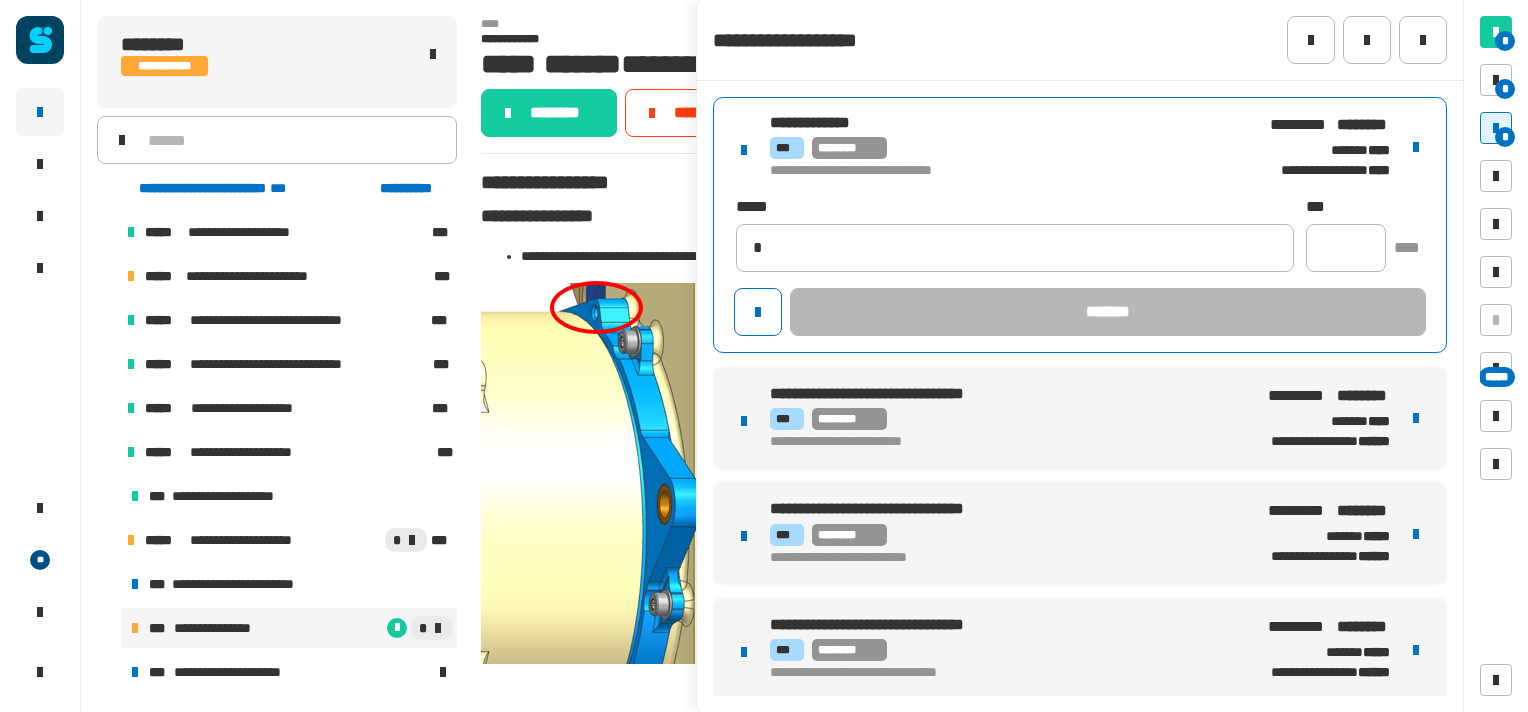 type on "**********" 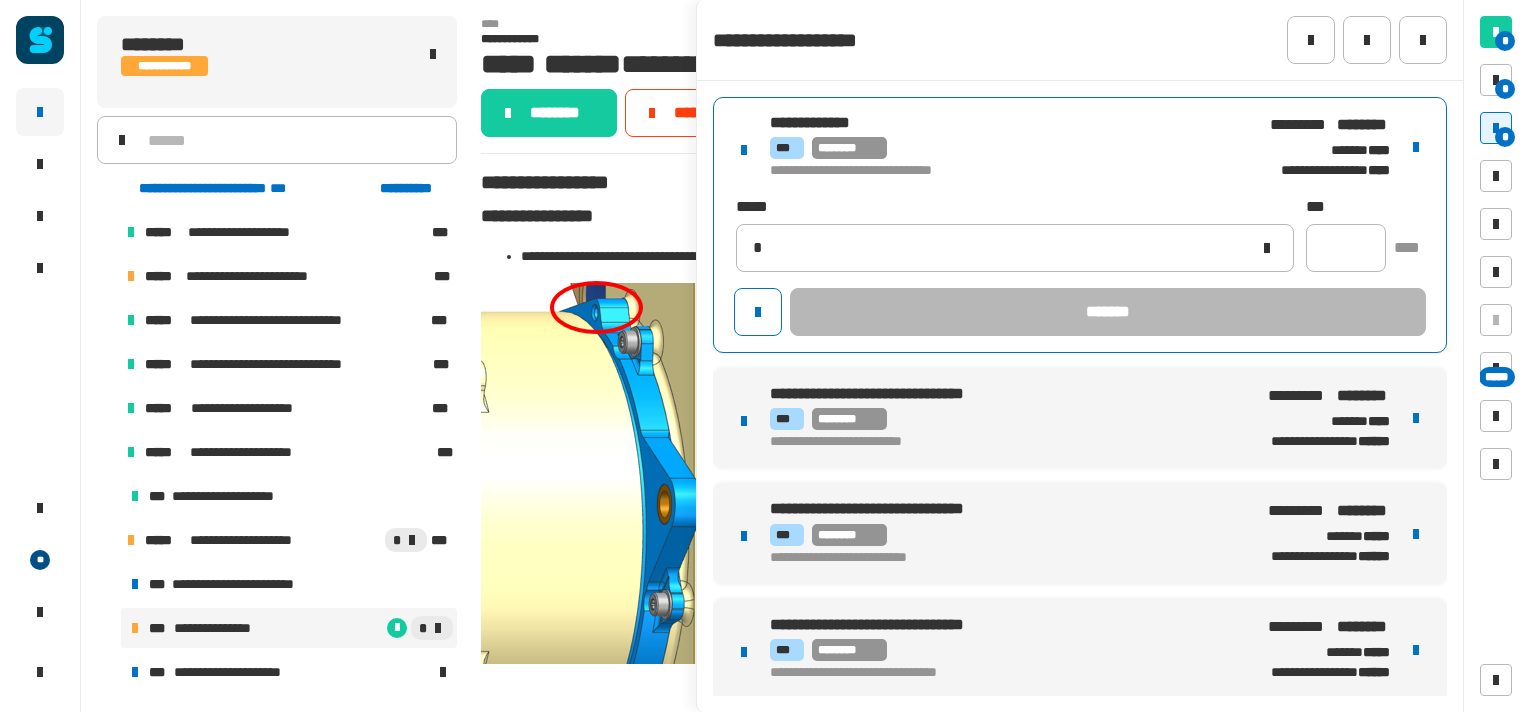 type 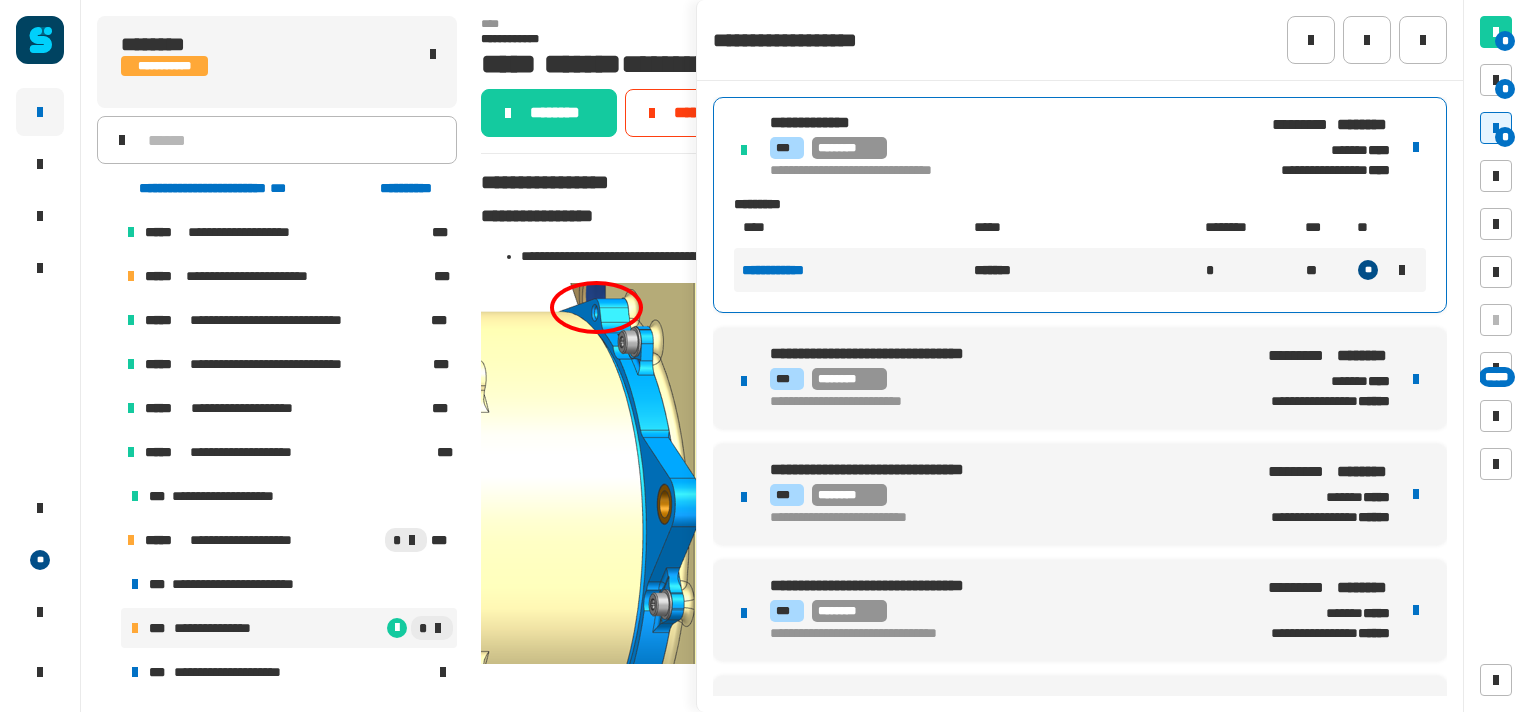 click on "**********" at bounding box center [1080, 378] 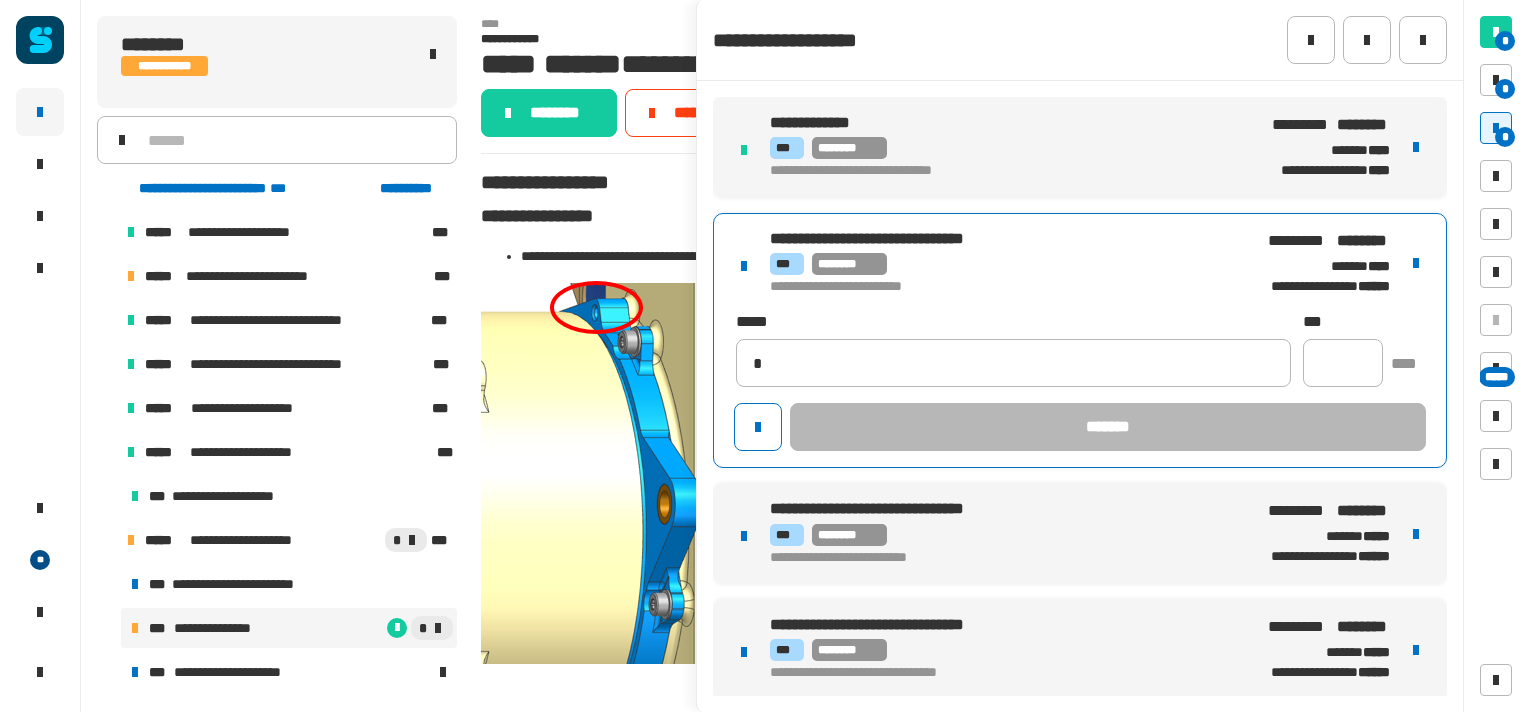 type on "**********" 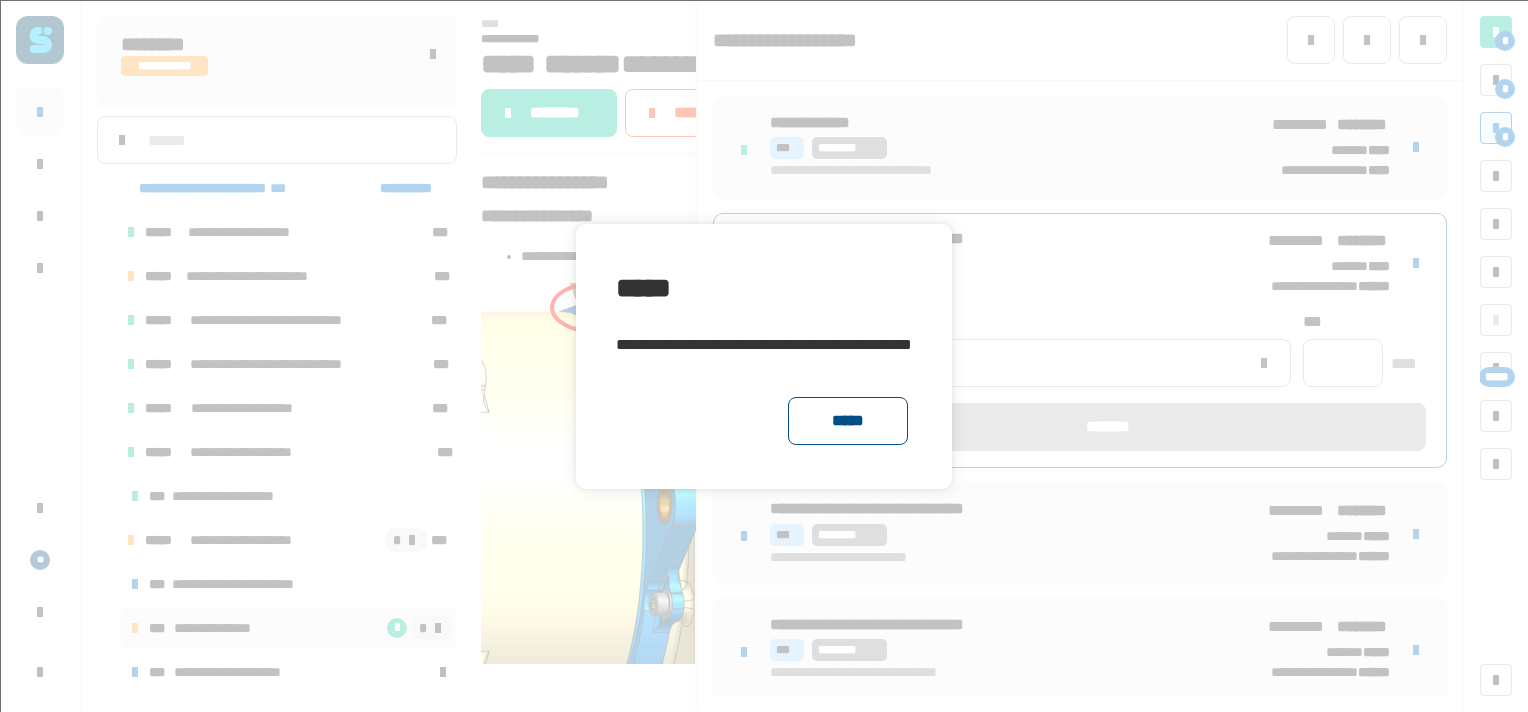 click on "*****" 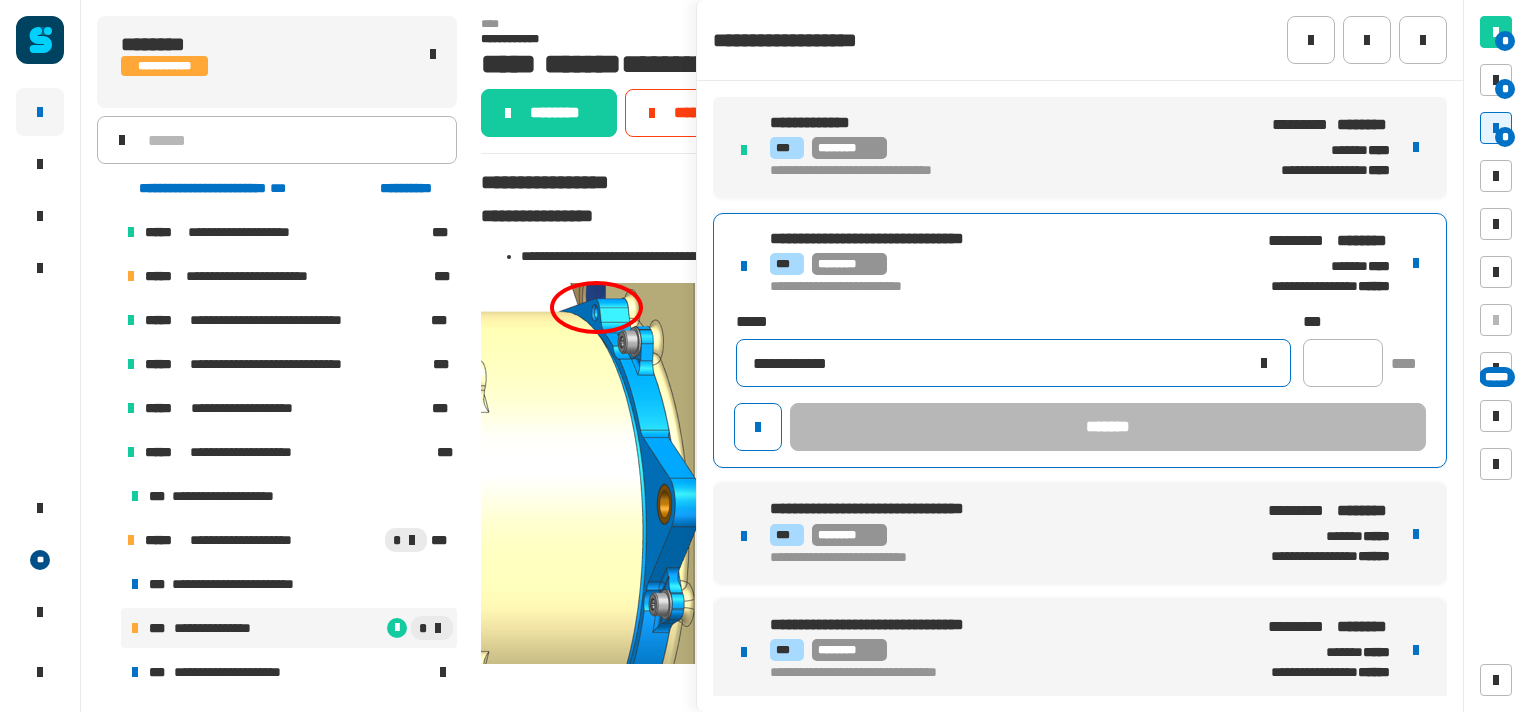 click 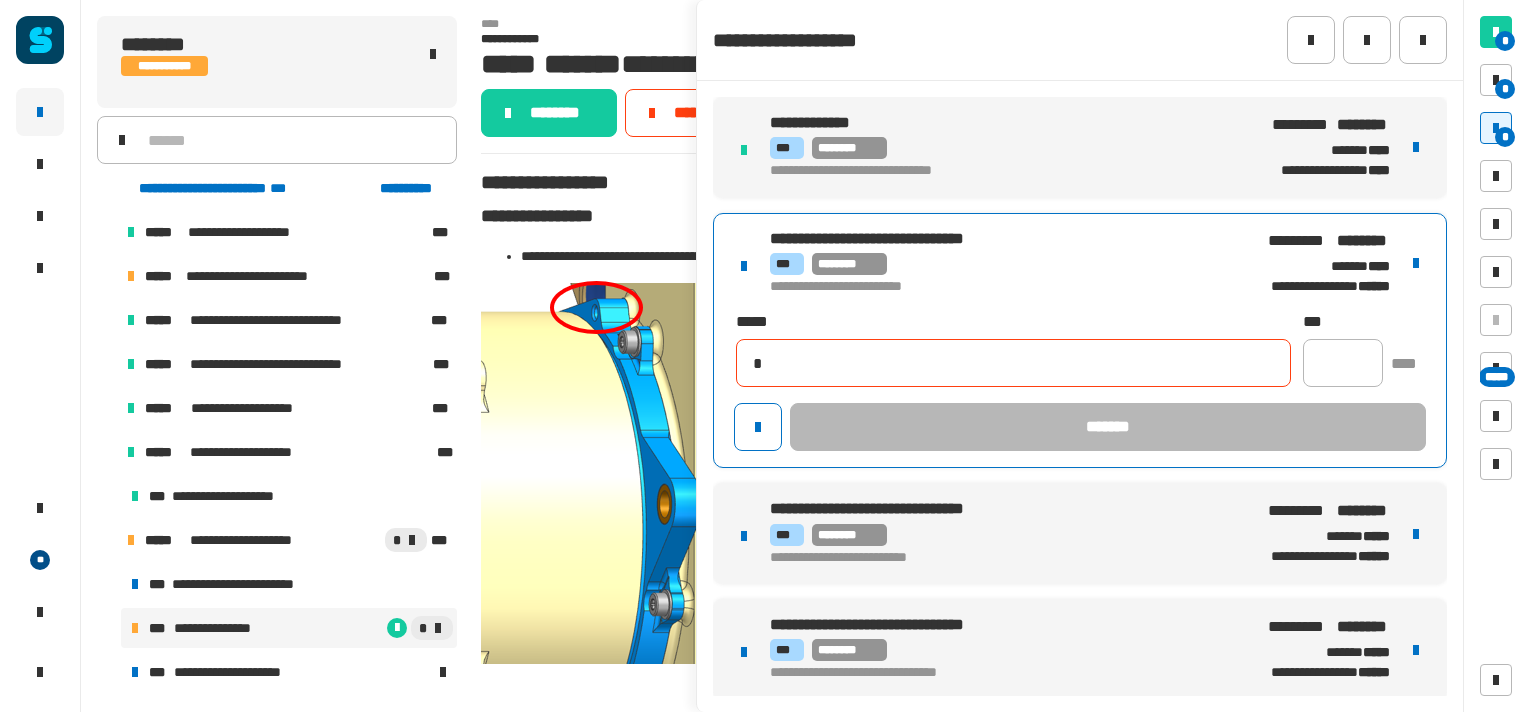 type on "**********" 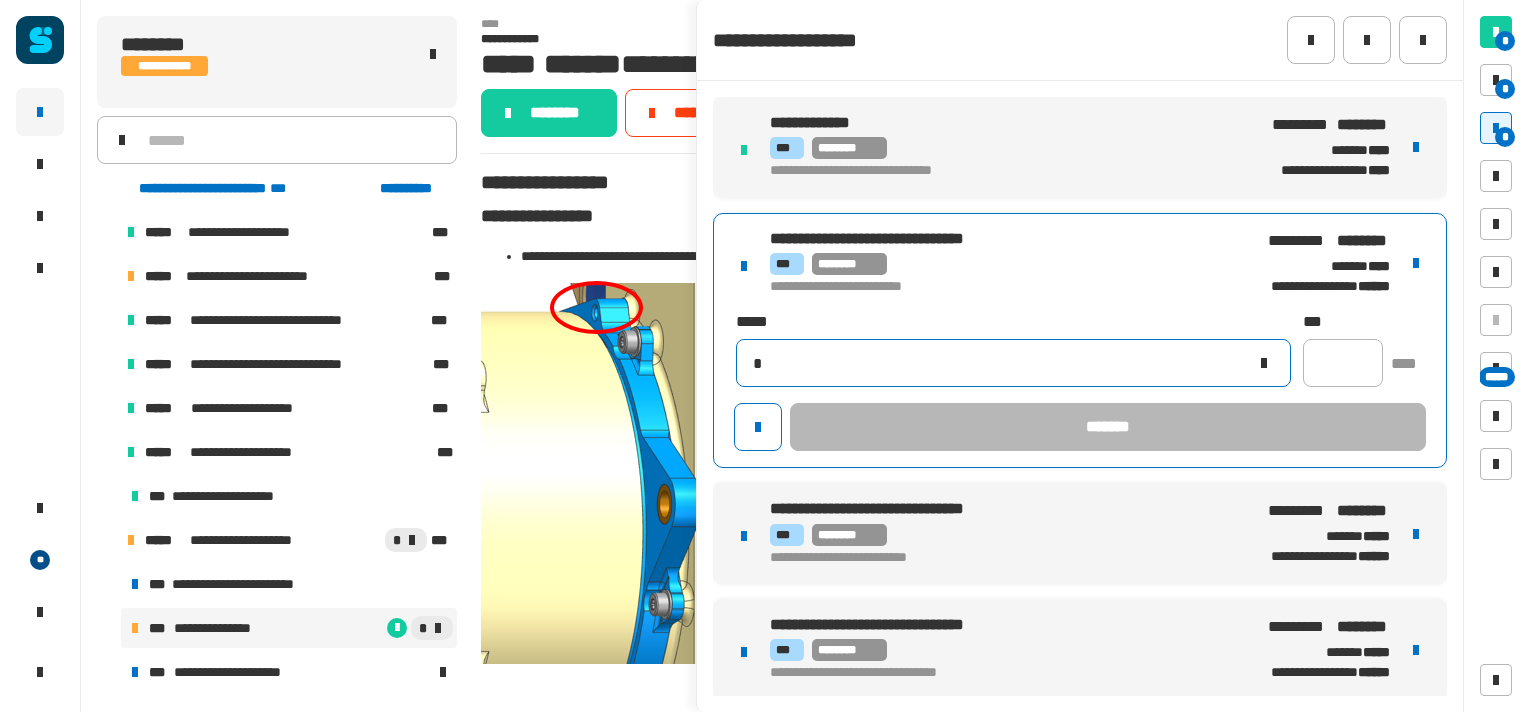 type 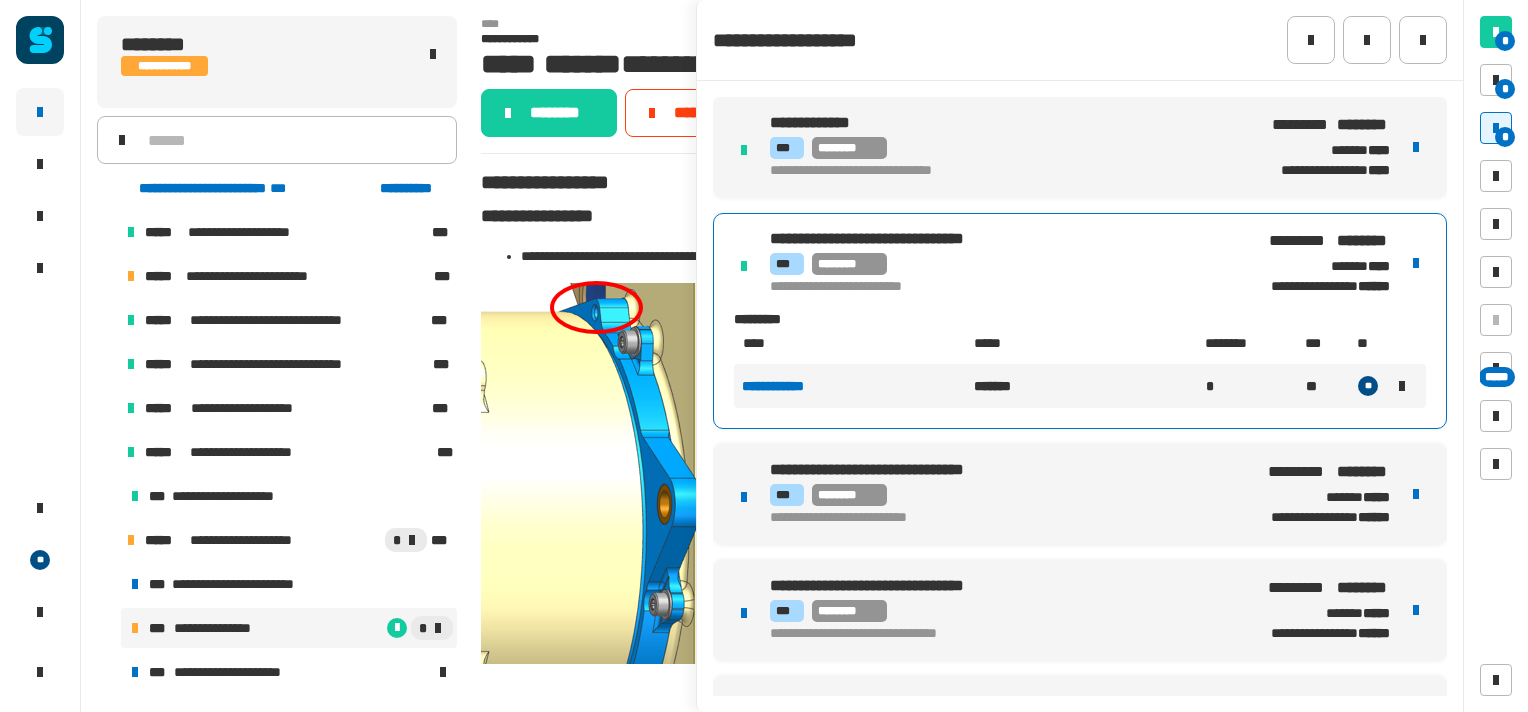 scroll, scrollTop: 82, scrollLeft: 0, axis: vertical 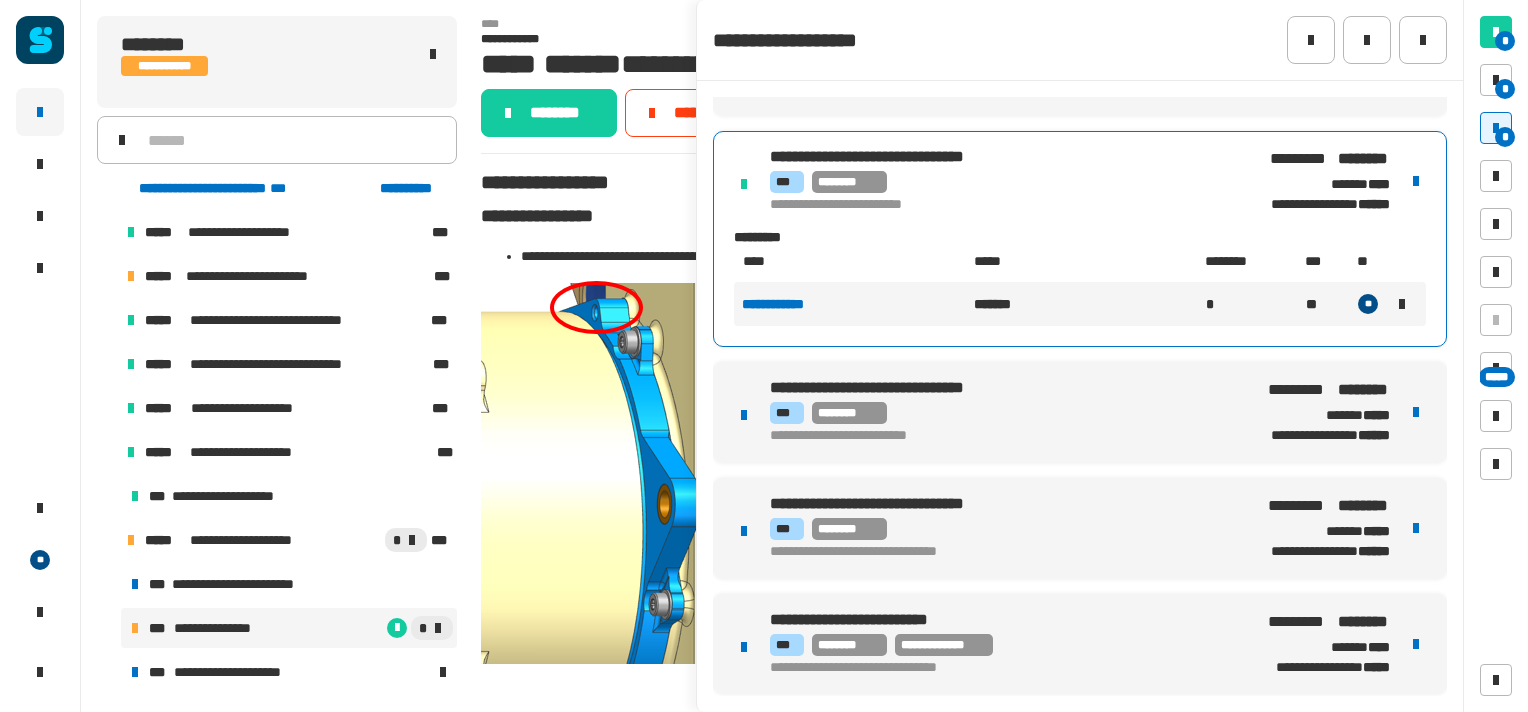 click on "**********" at bounding box center (1080, 412) 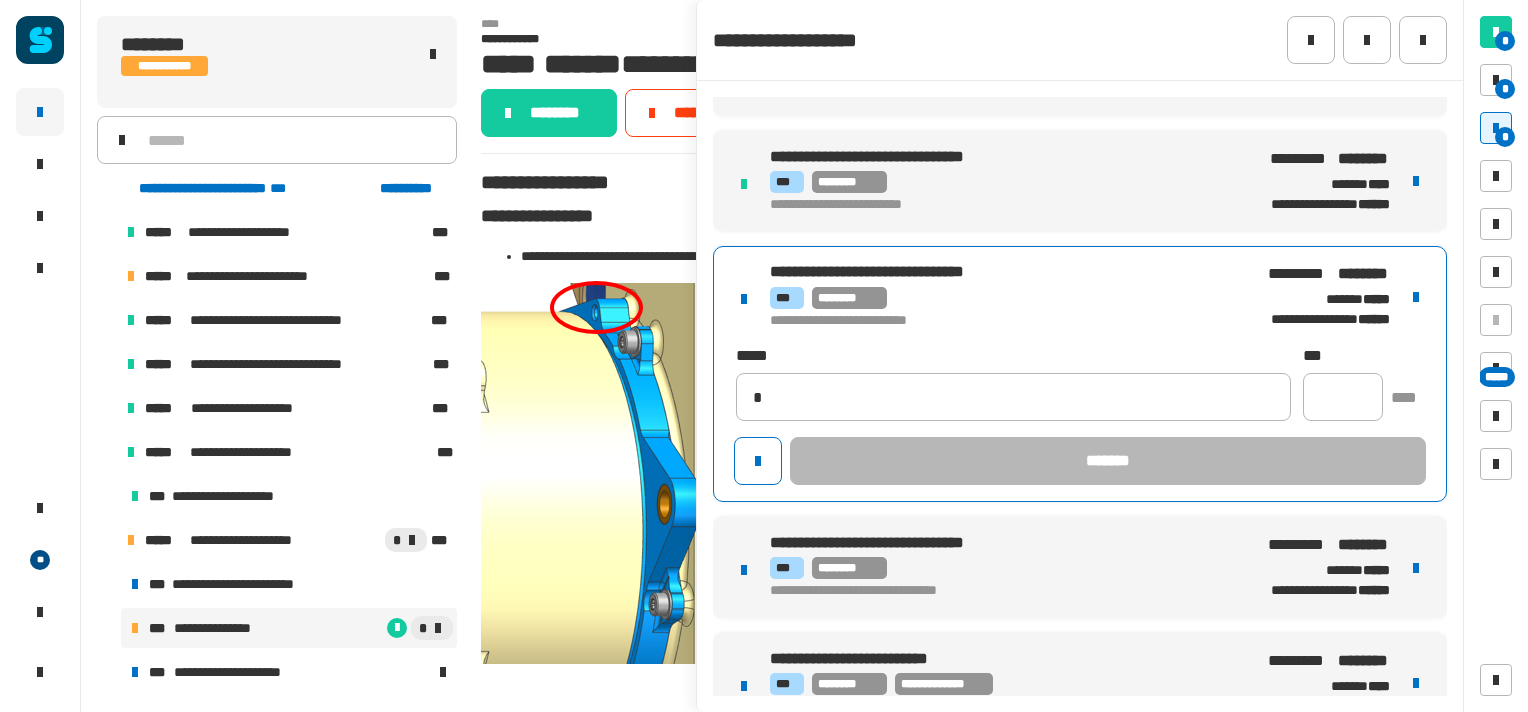 type on "**********" 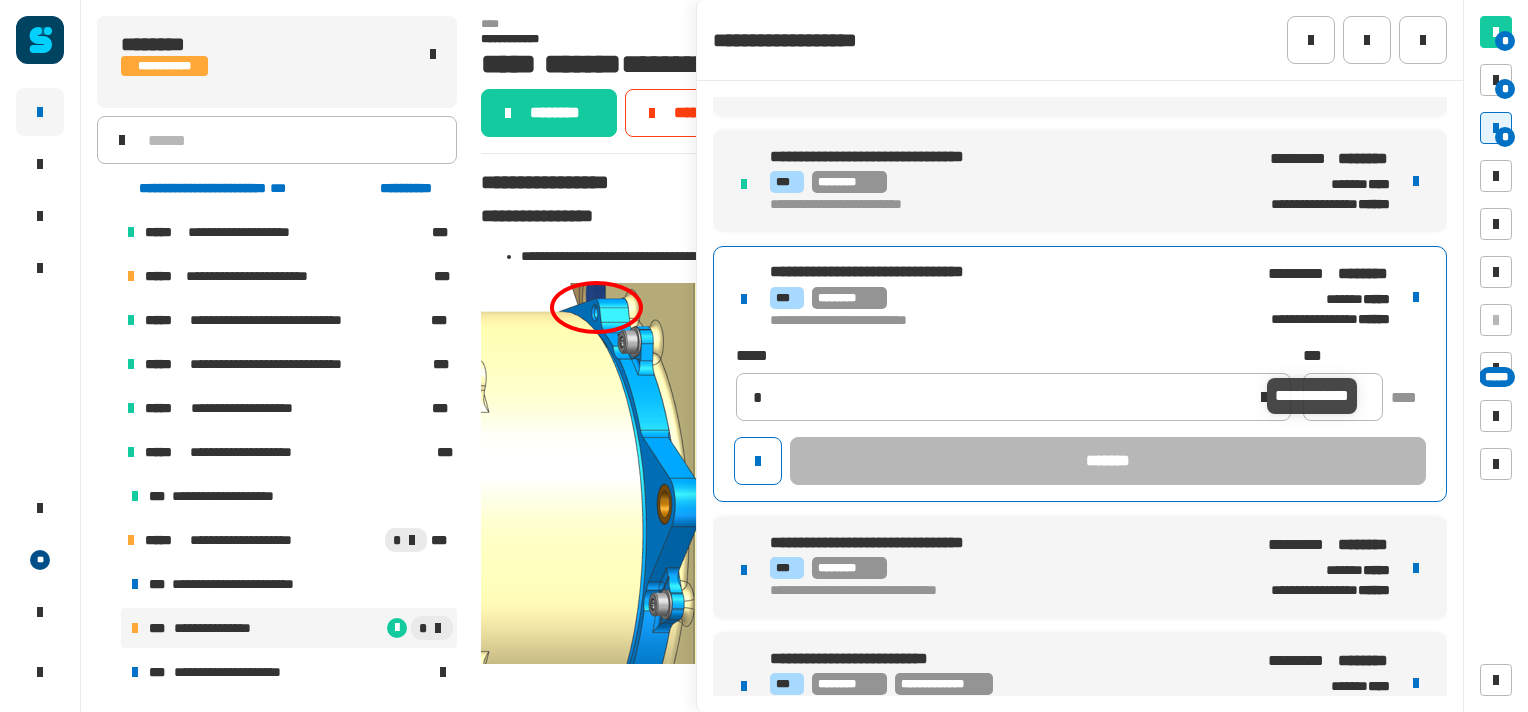type 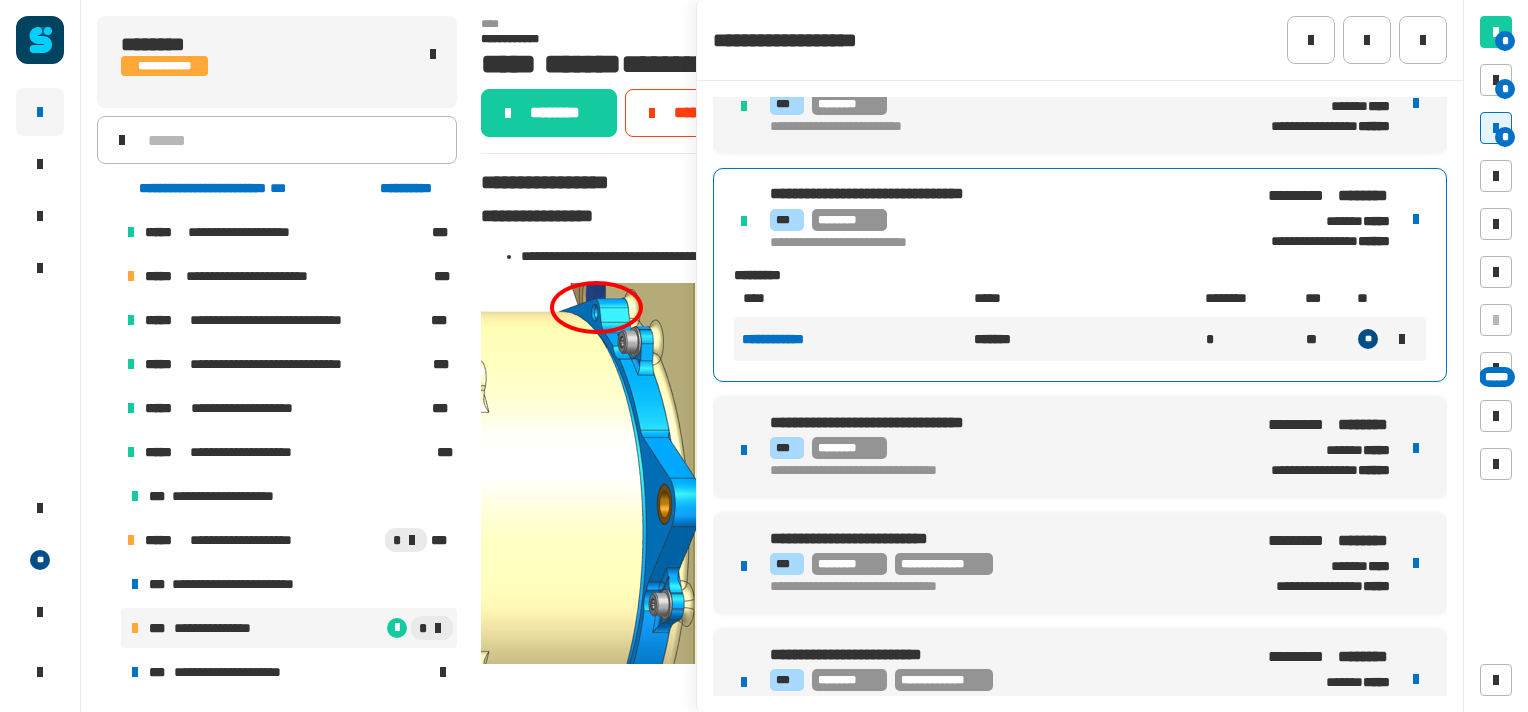 scroll, scrollTop: 162, scrollLeft: 0, axis: vertical 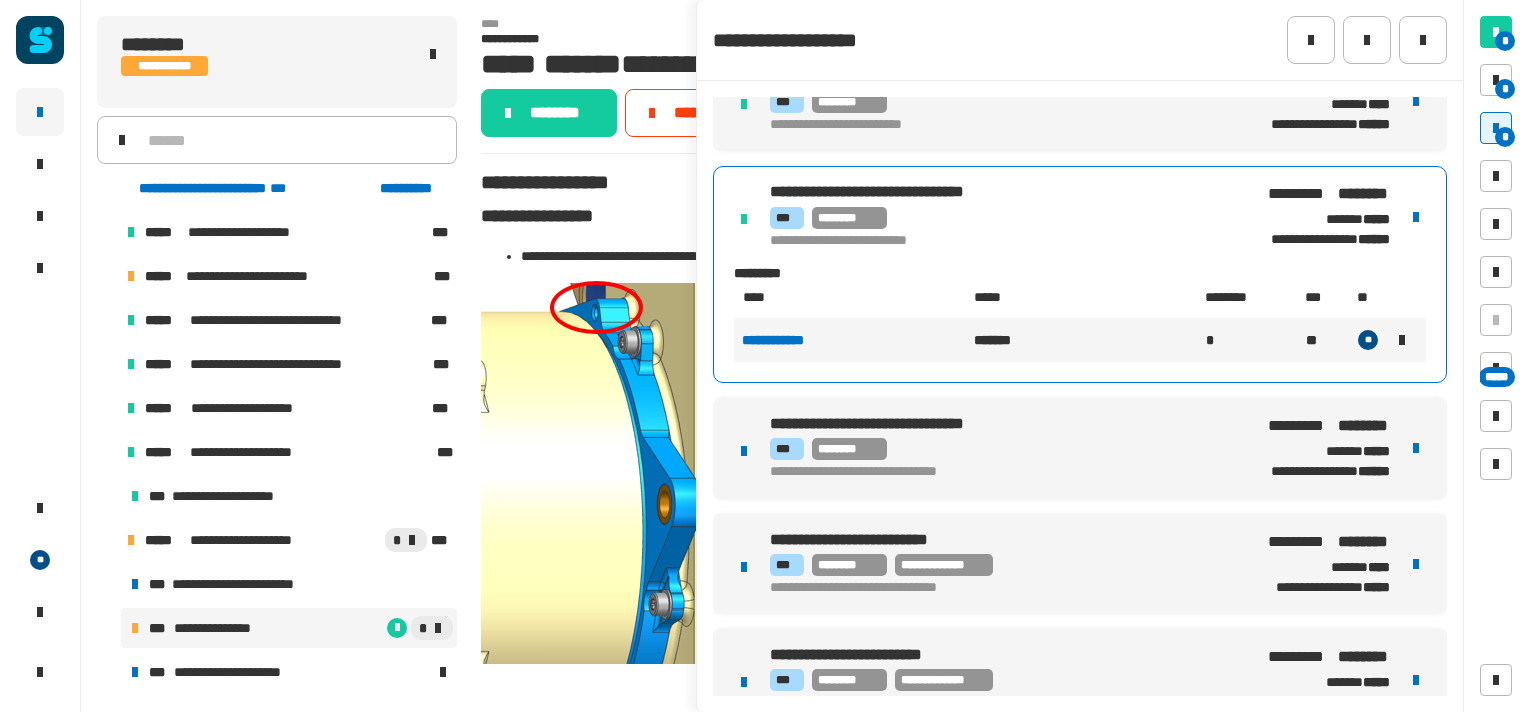 click on "**********" at bounding box center (1080, 448) 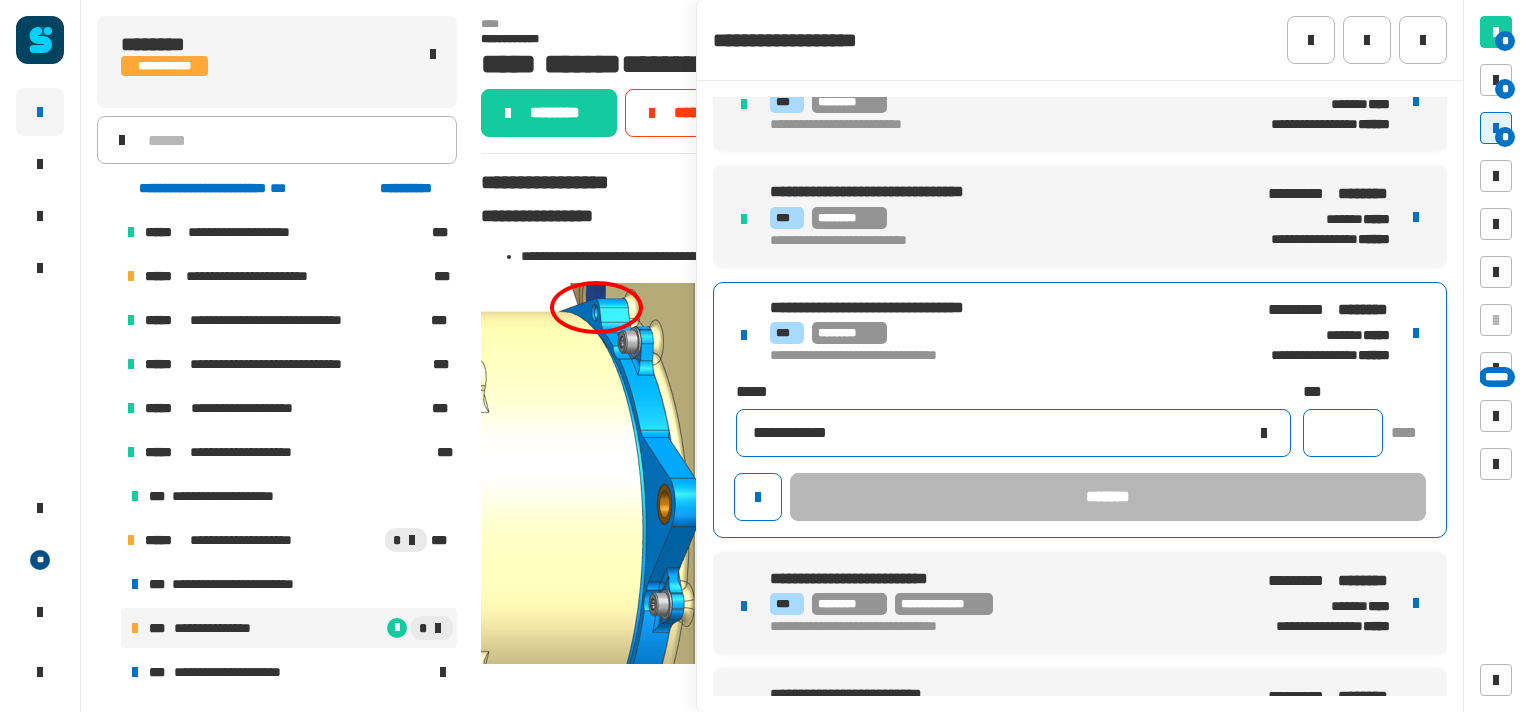 type on "**********" 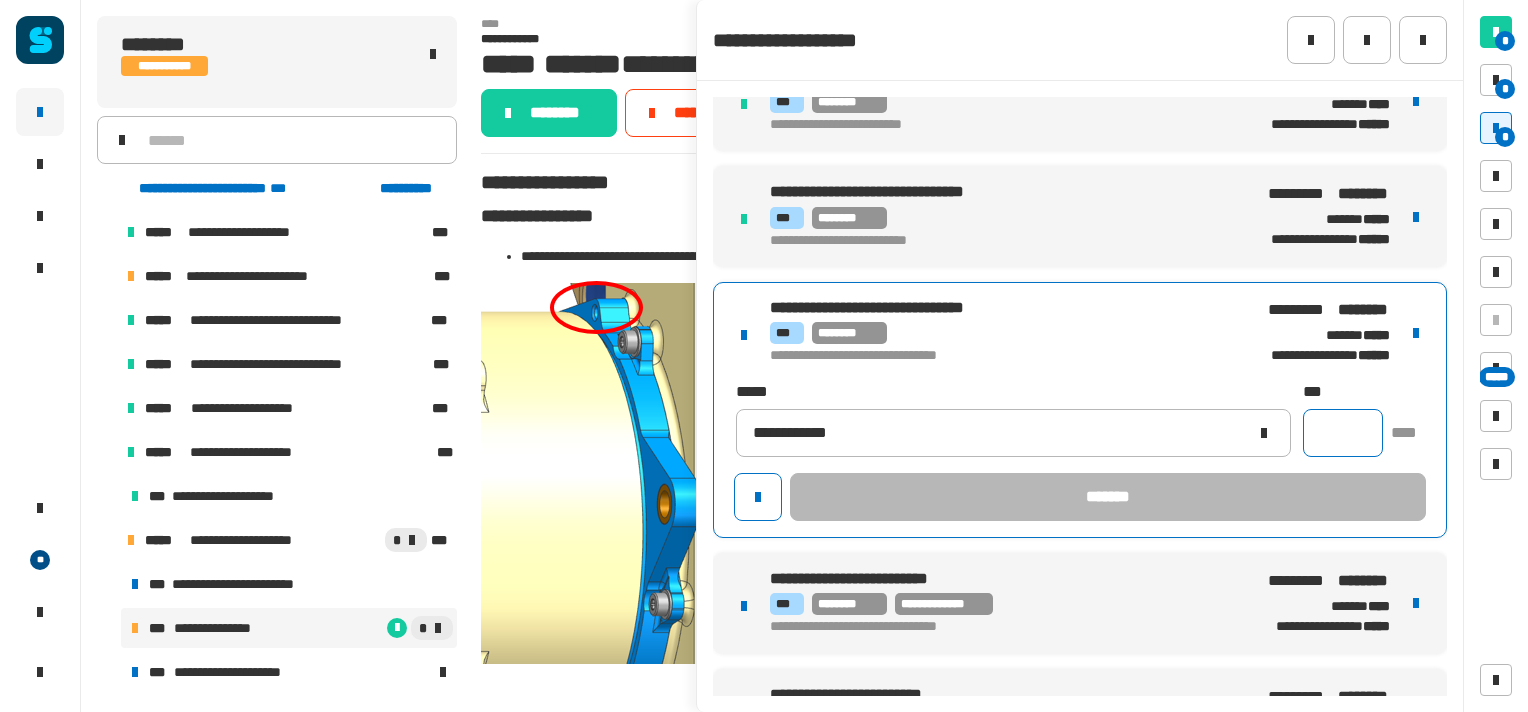click 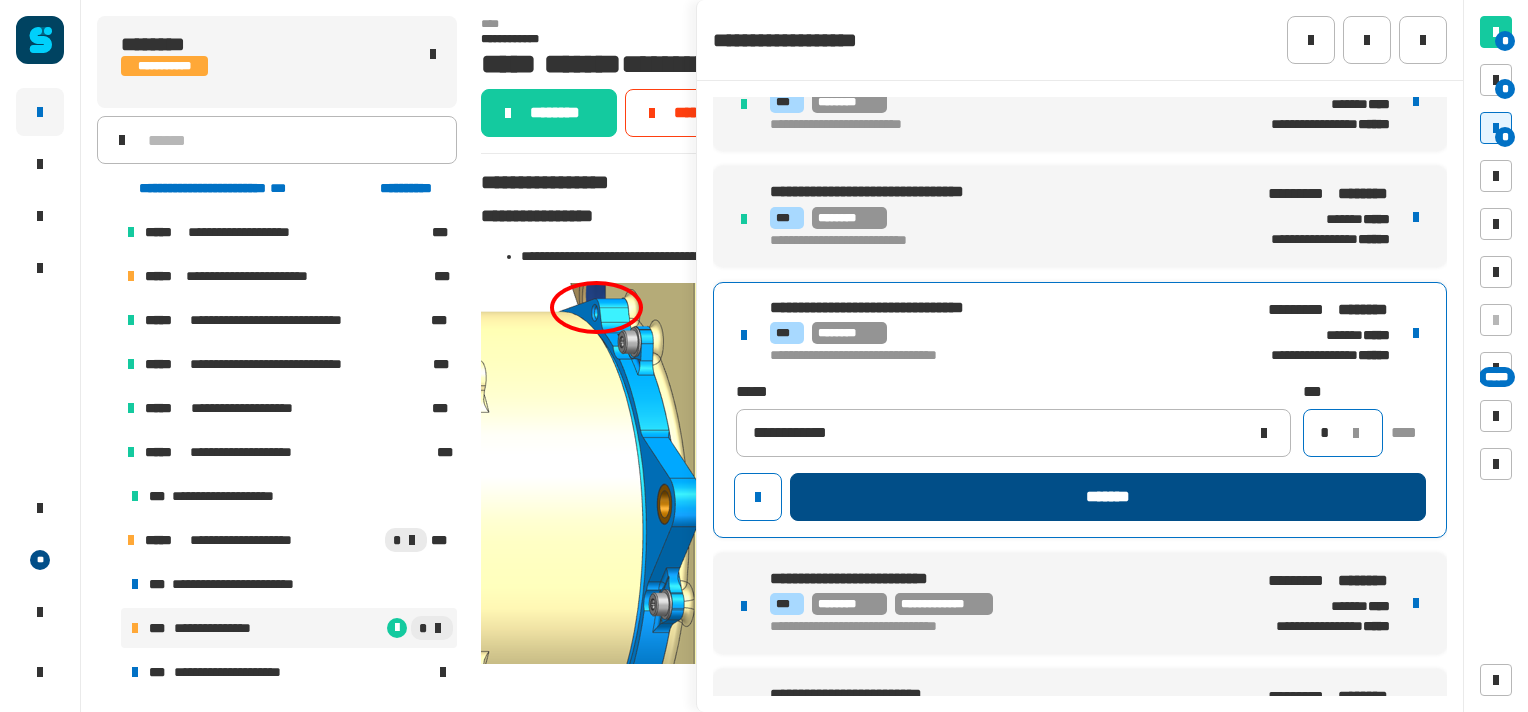 type on "*" 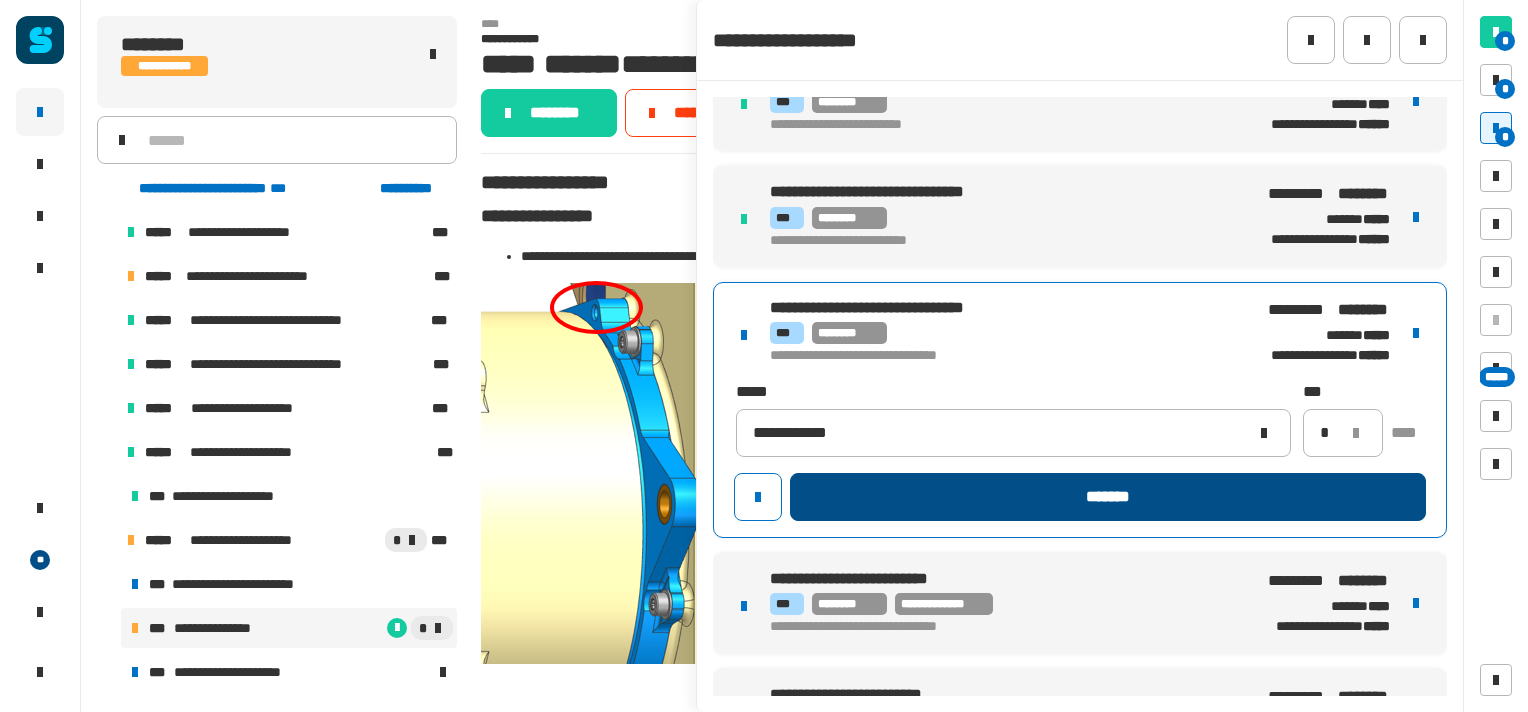 click on "*******" 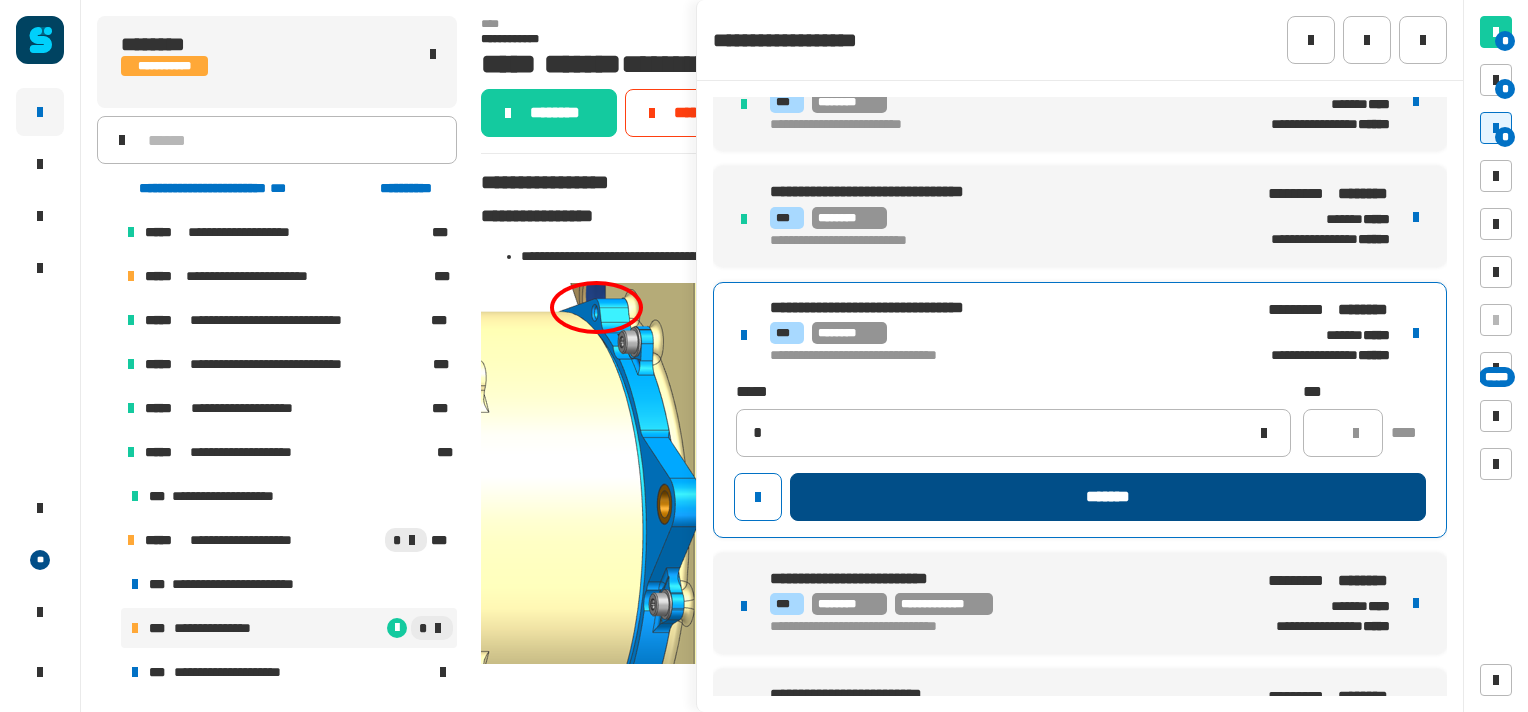 type 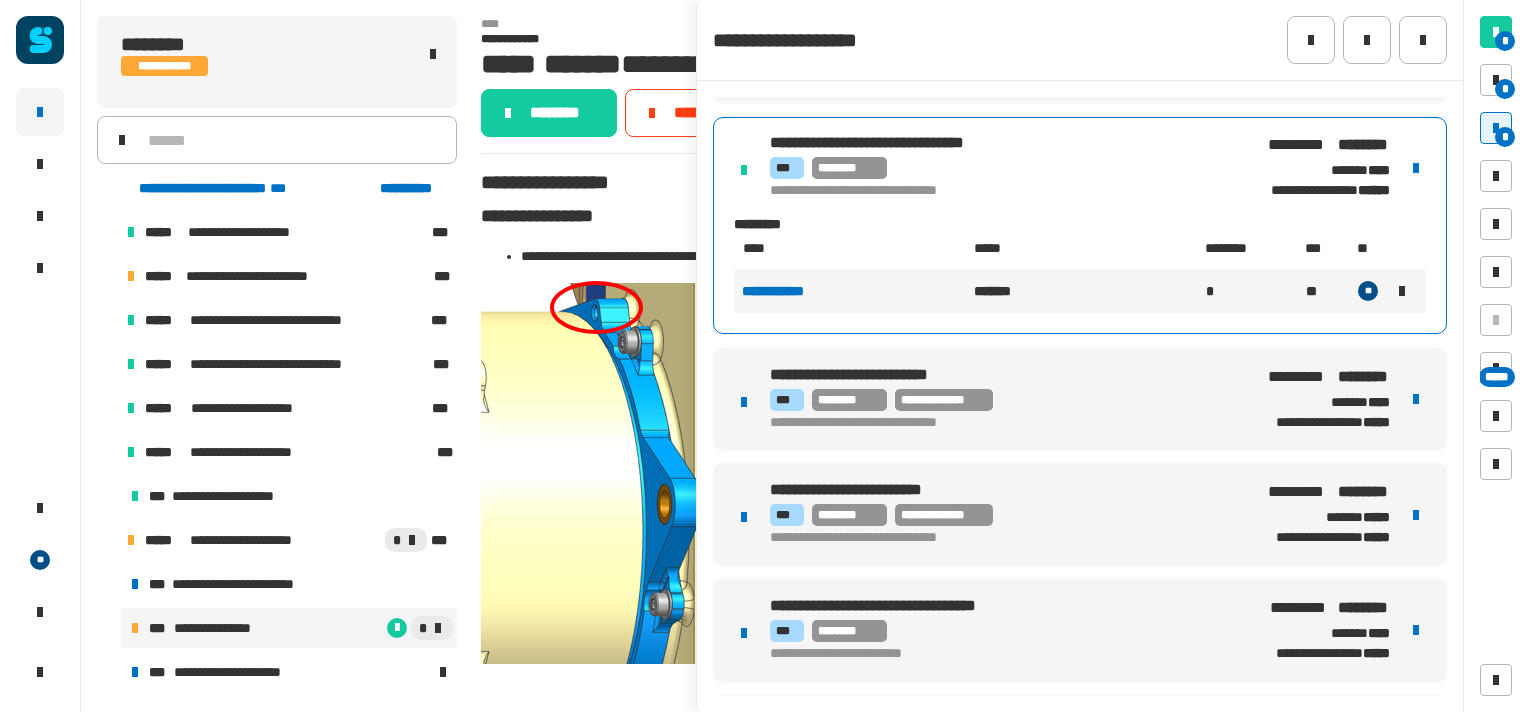 scroll, scrollTop: 331, scrollLeft: 0, axis: vertical 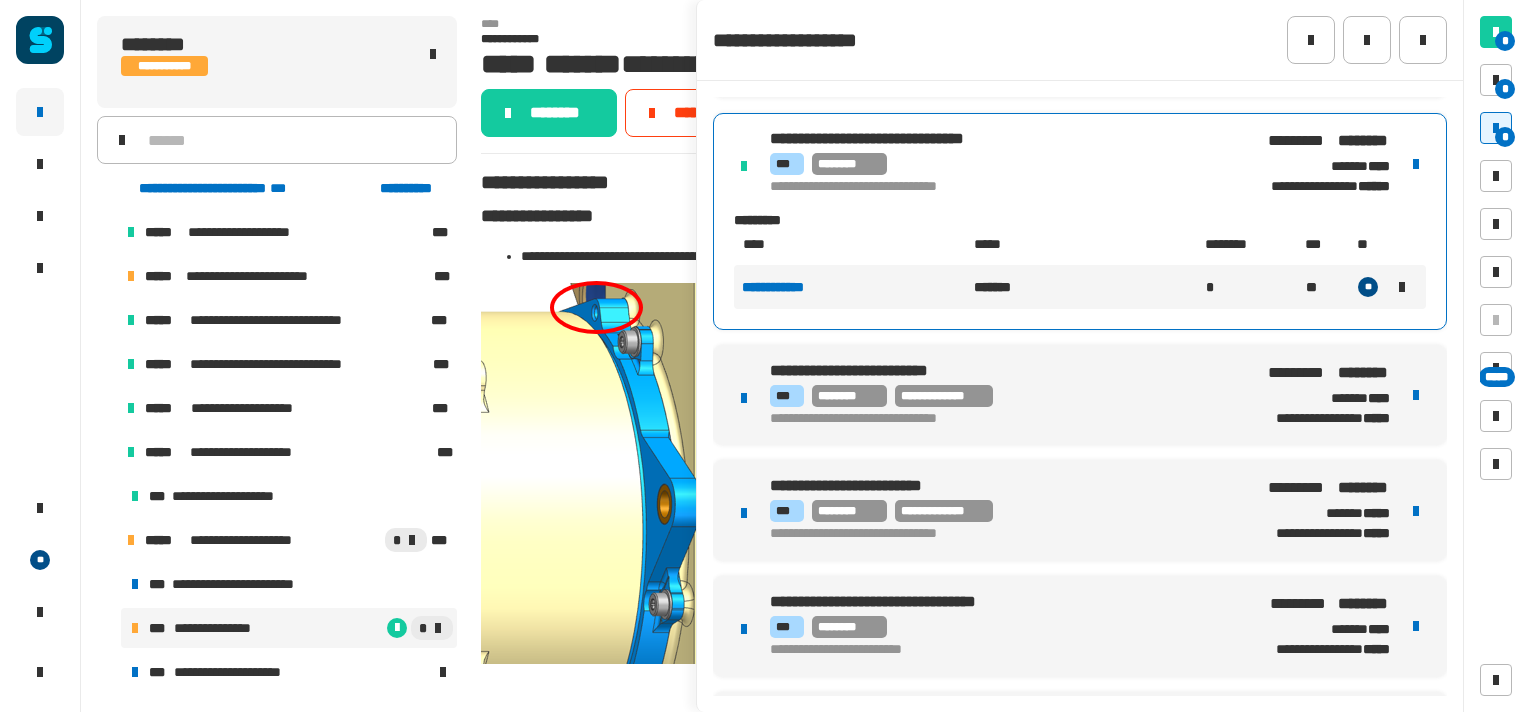 click on "**********" at bounding box center [1080, 395] 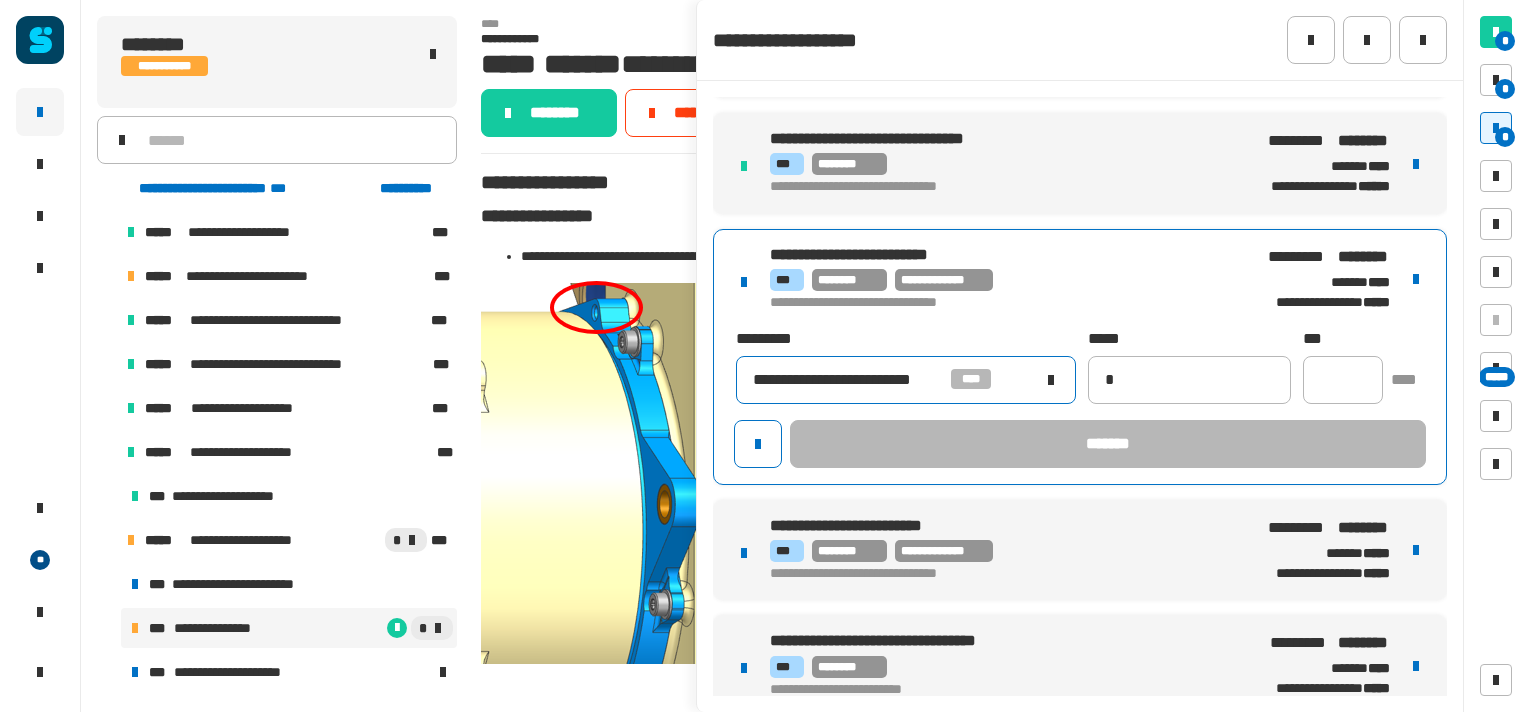 type on "**********" 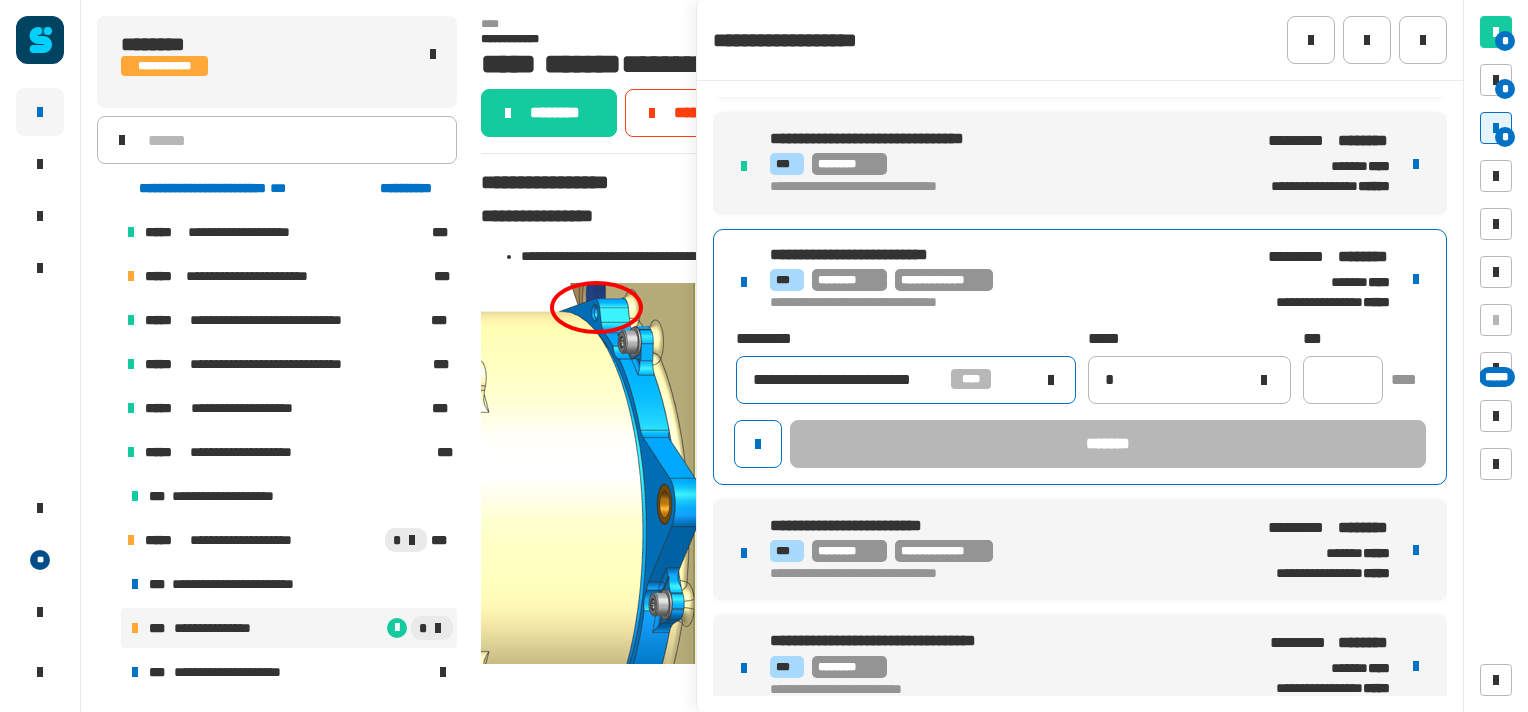 type 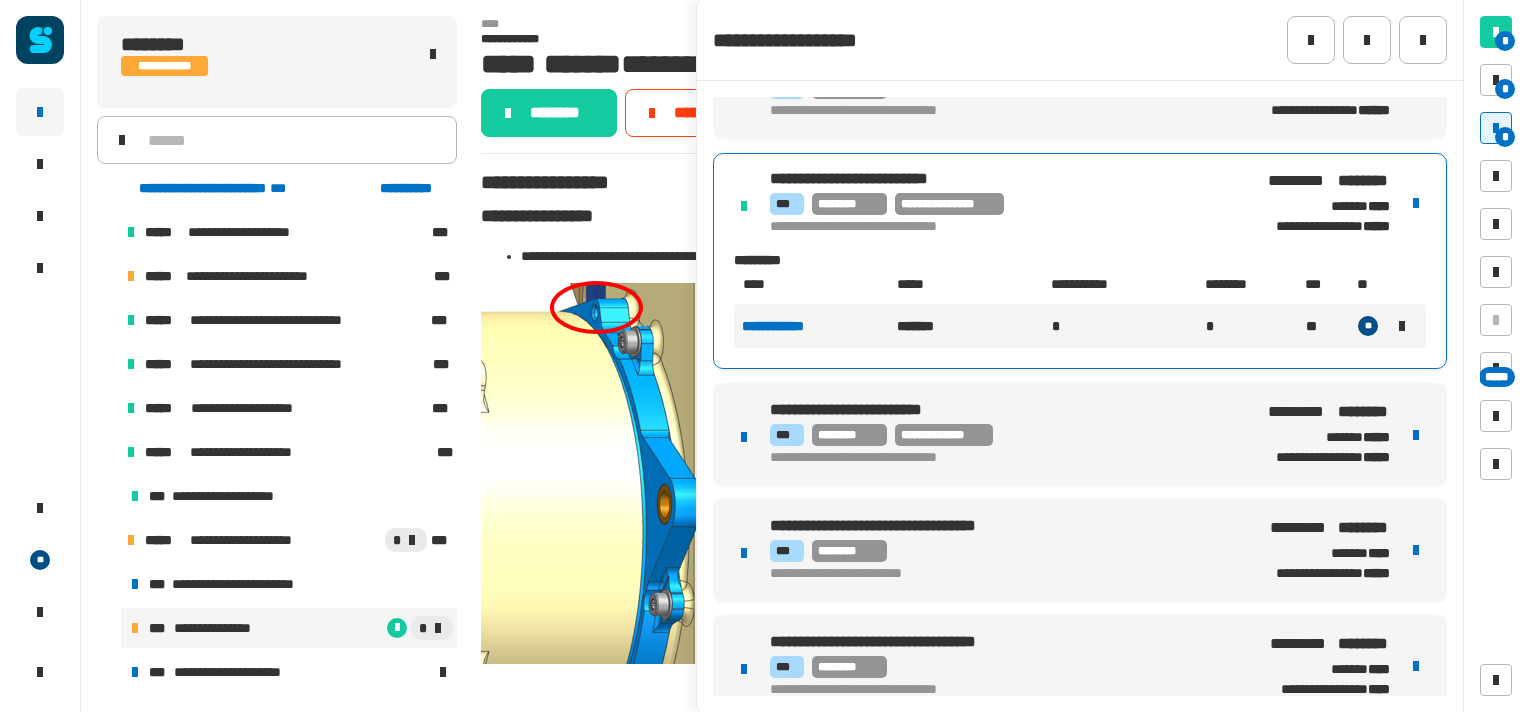 scroll, scrollTop: 419, scrollLeft: 0, axis: vertical 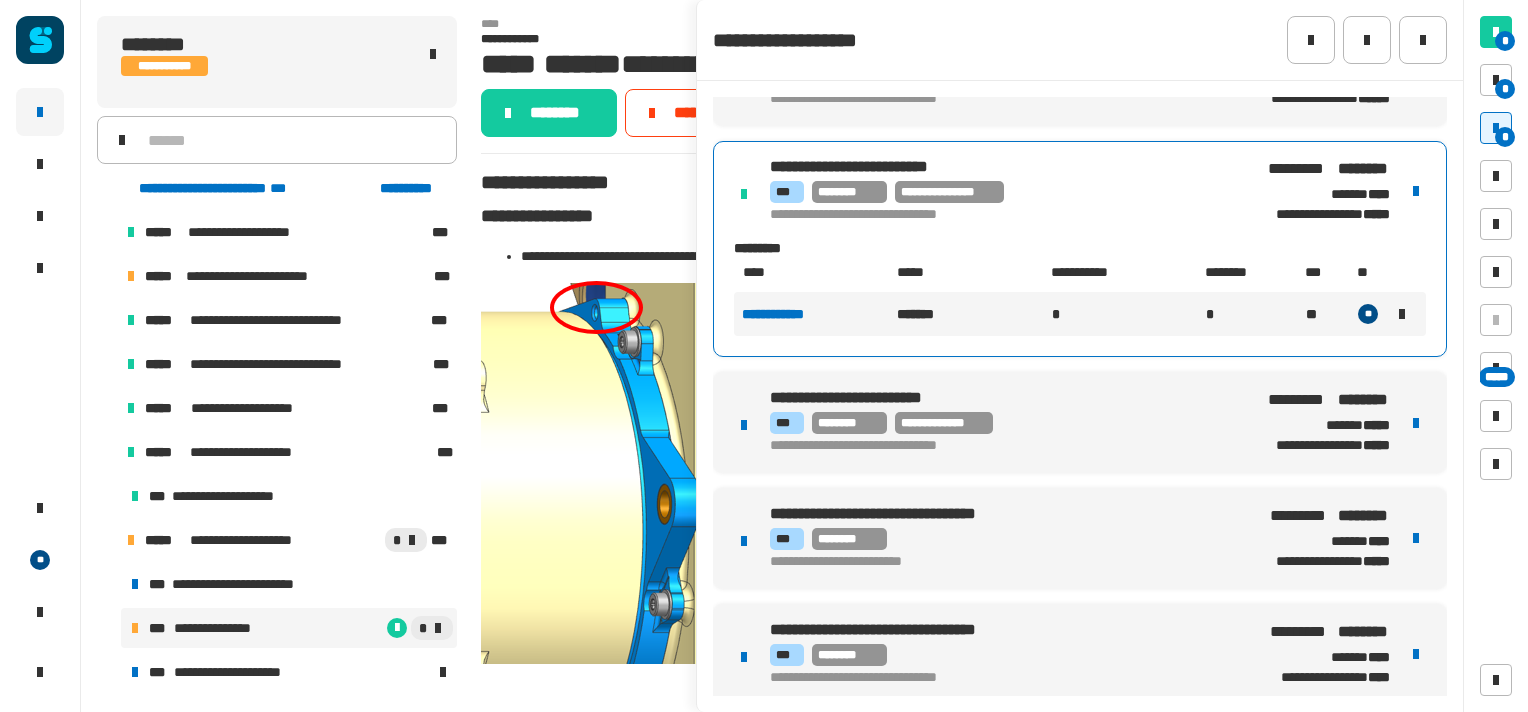click on "[FIRST] [LAST]" at bounding box center [1080, 422] 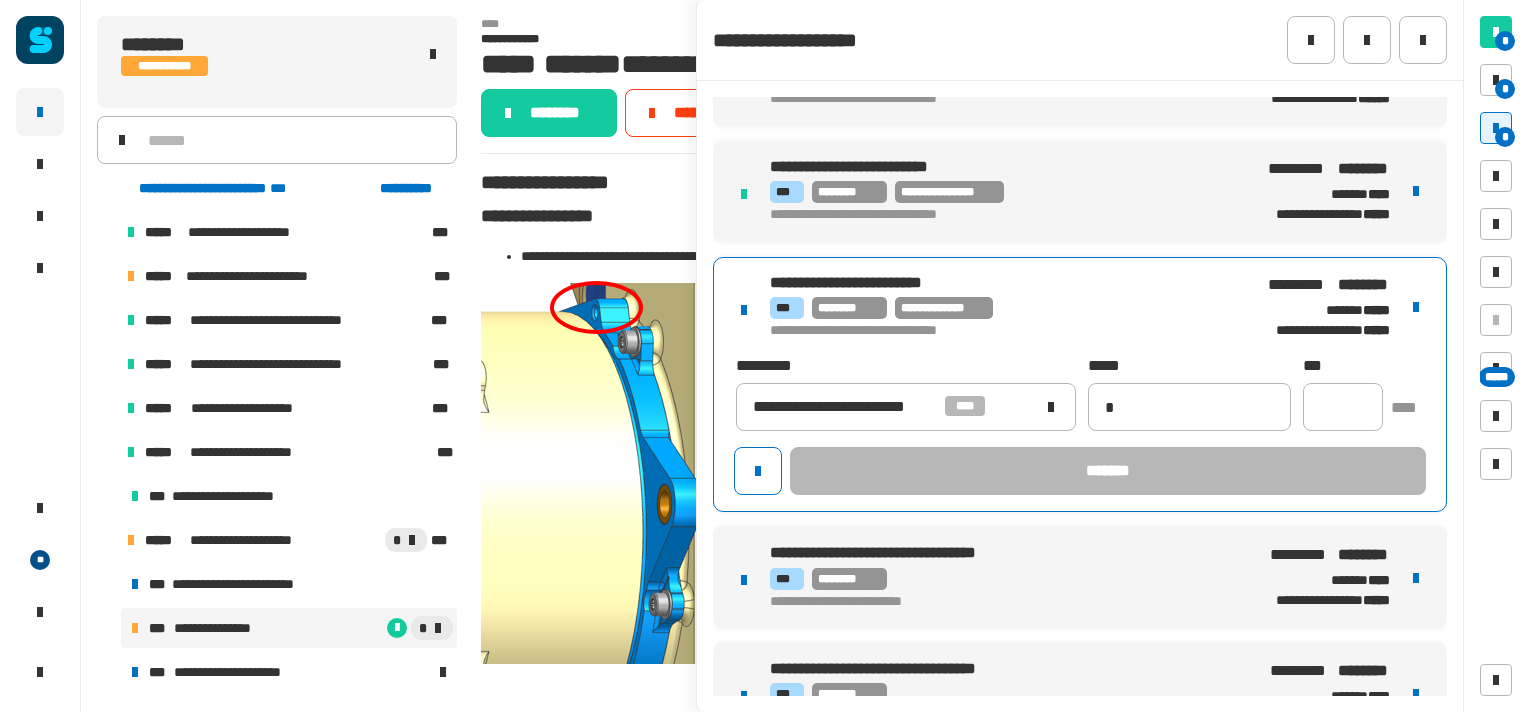 type on "**********" 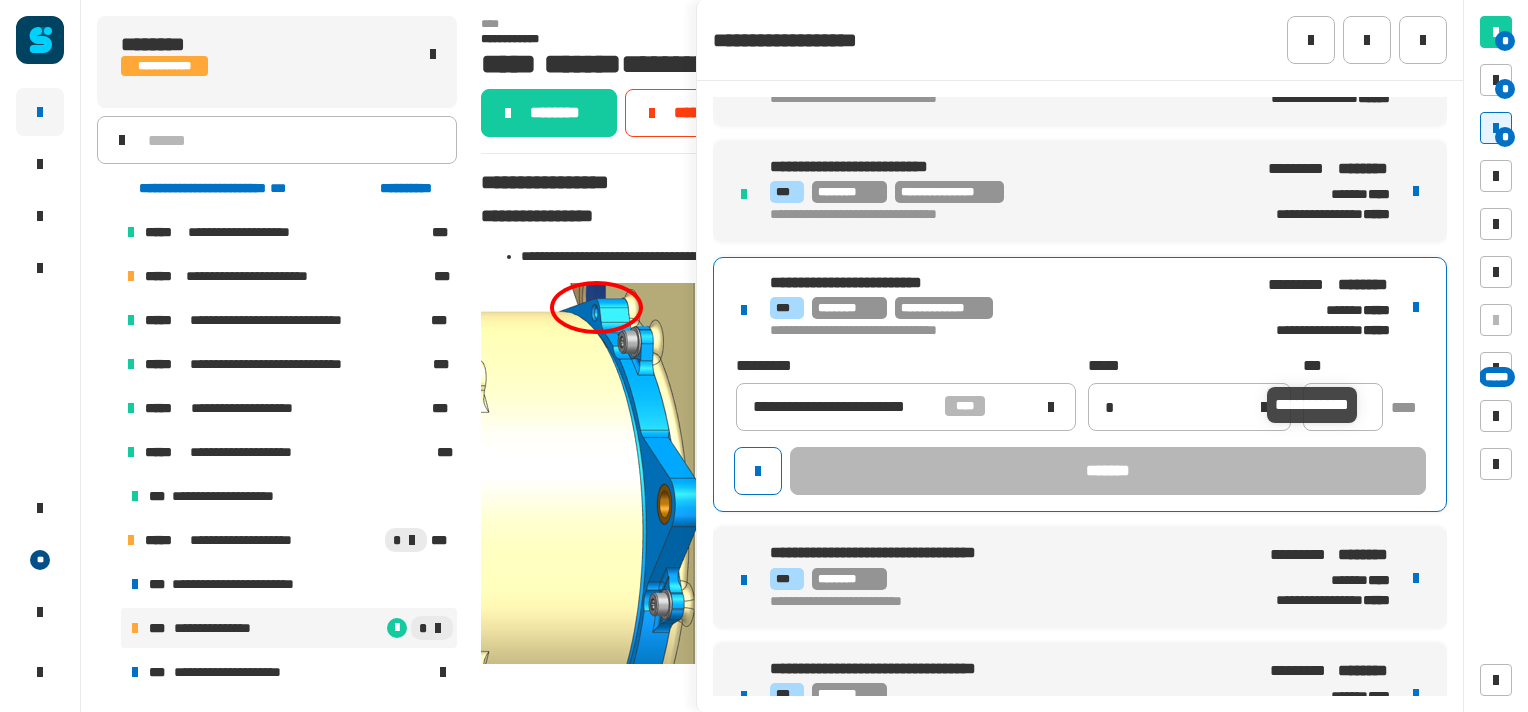 type 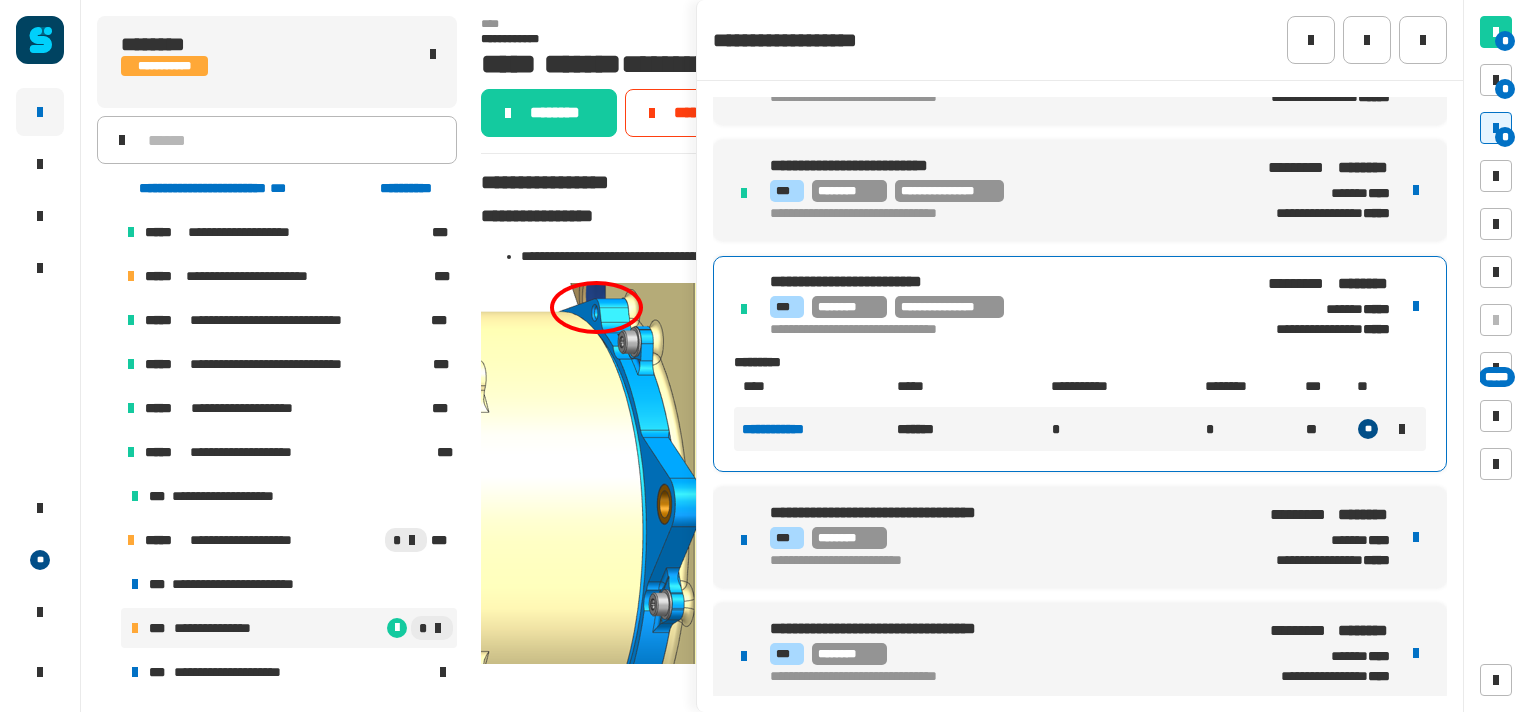 scroll, scrollTop: 424, scrollLeft: 0, axis: vertical 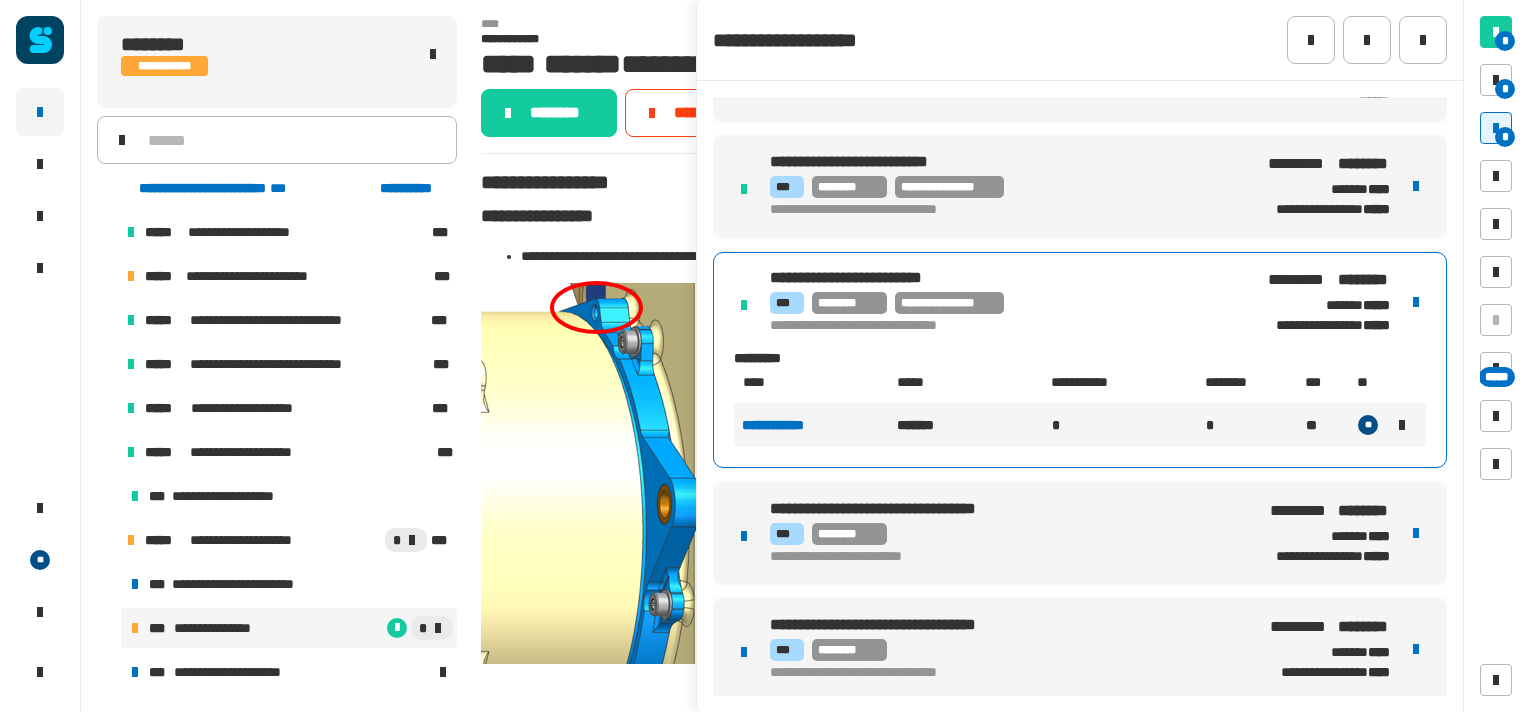 click on "**********" at bounding box center (1080, 533) 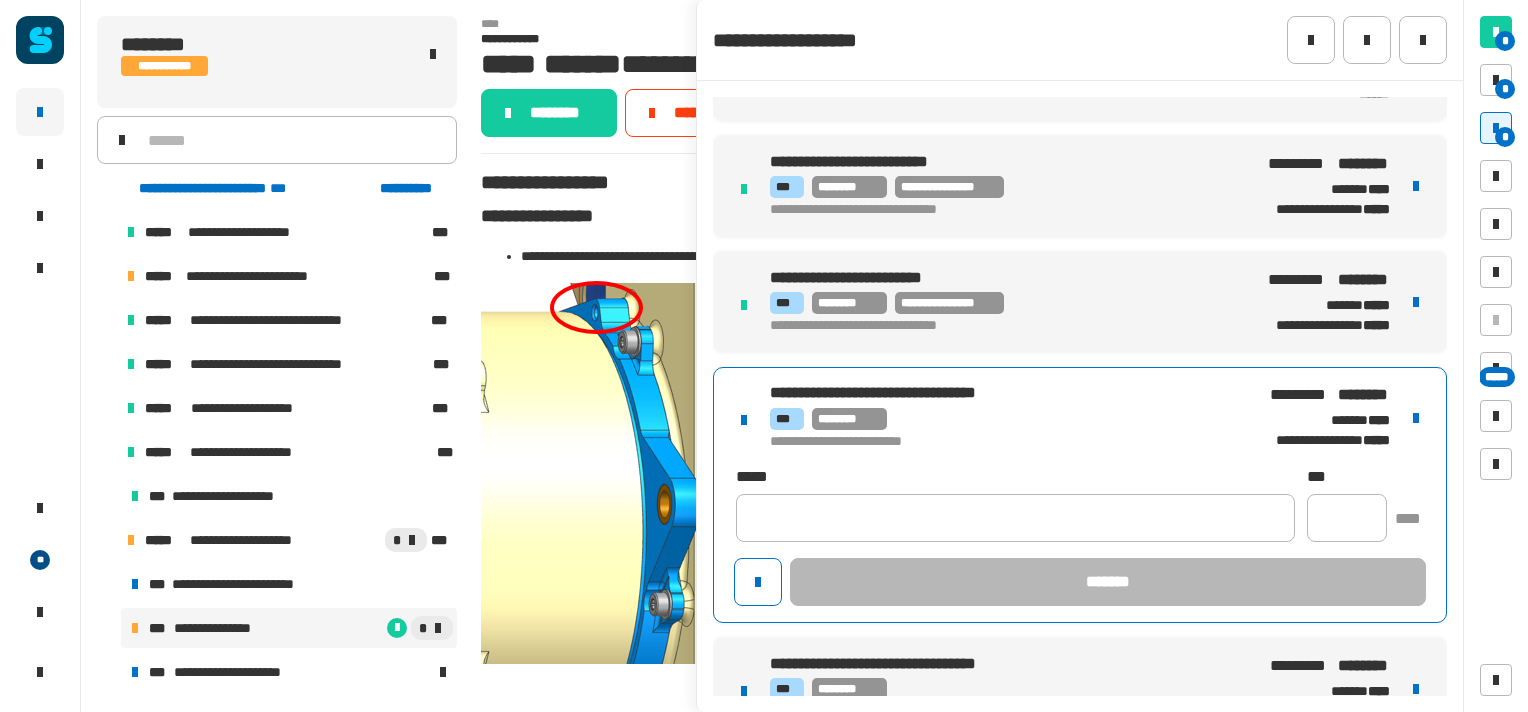 scroll, scrollTop: 464, scrollLeft: 0, axis: vertical 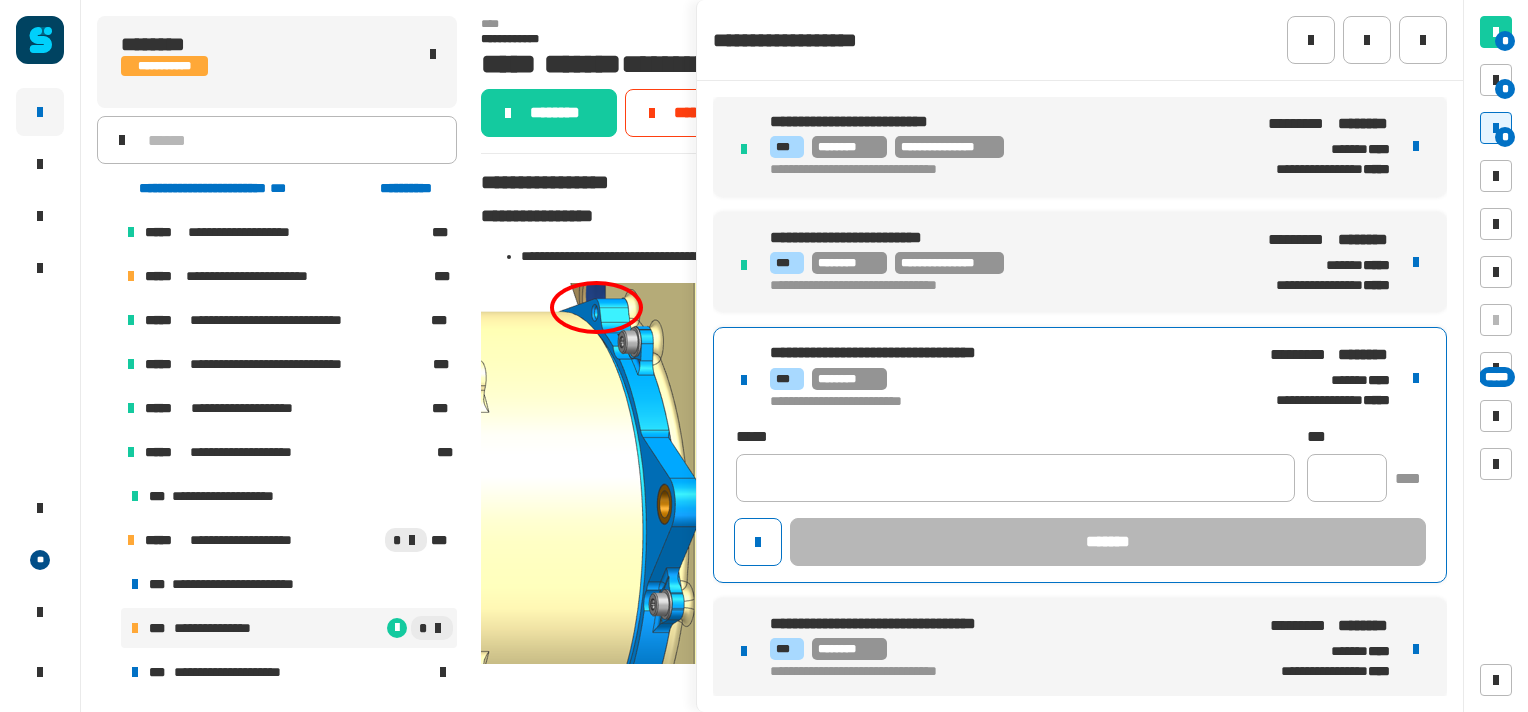 type on "**********" 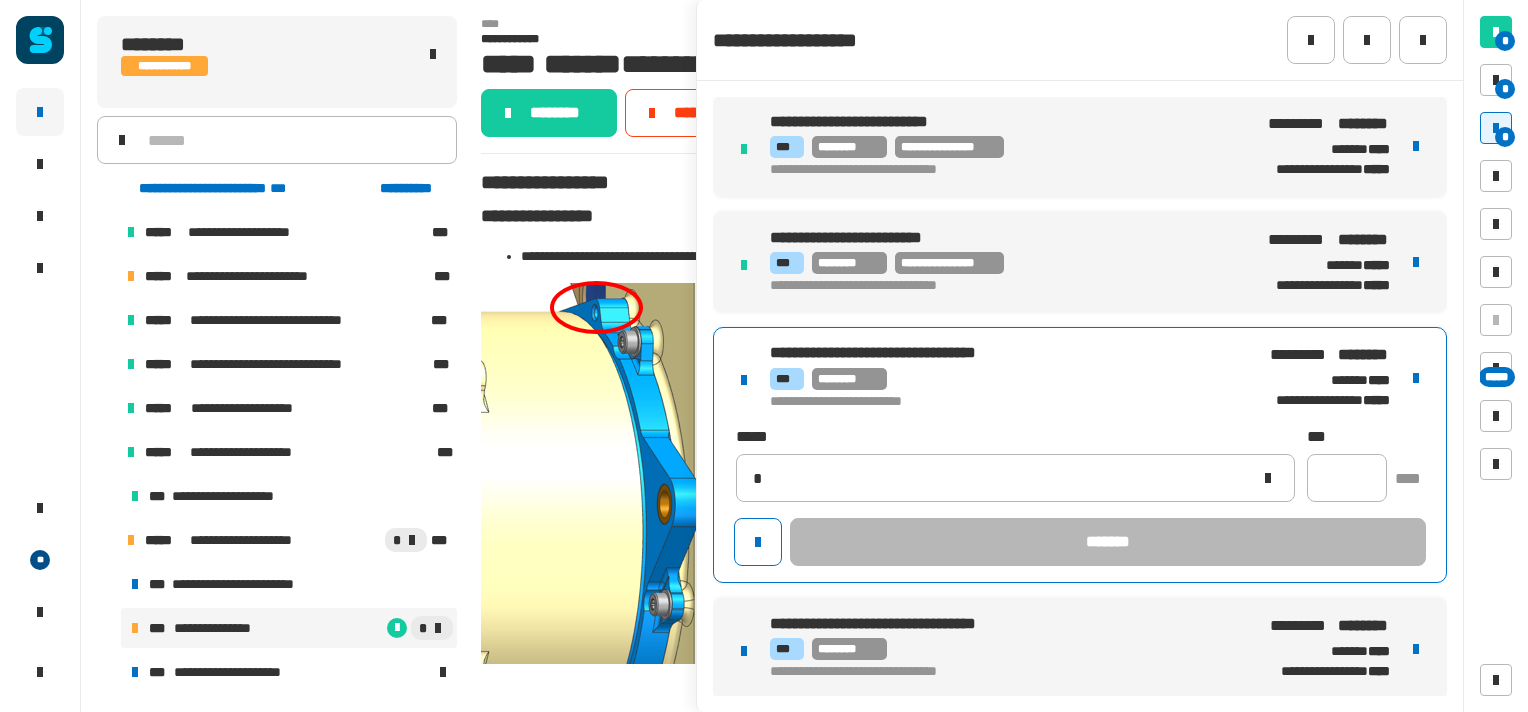 type 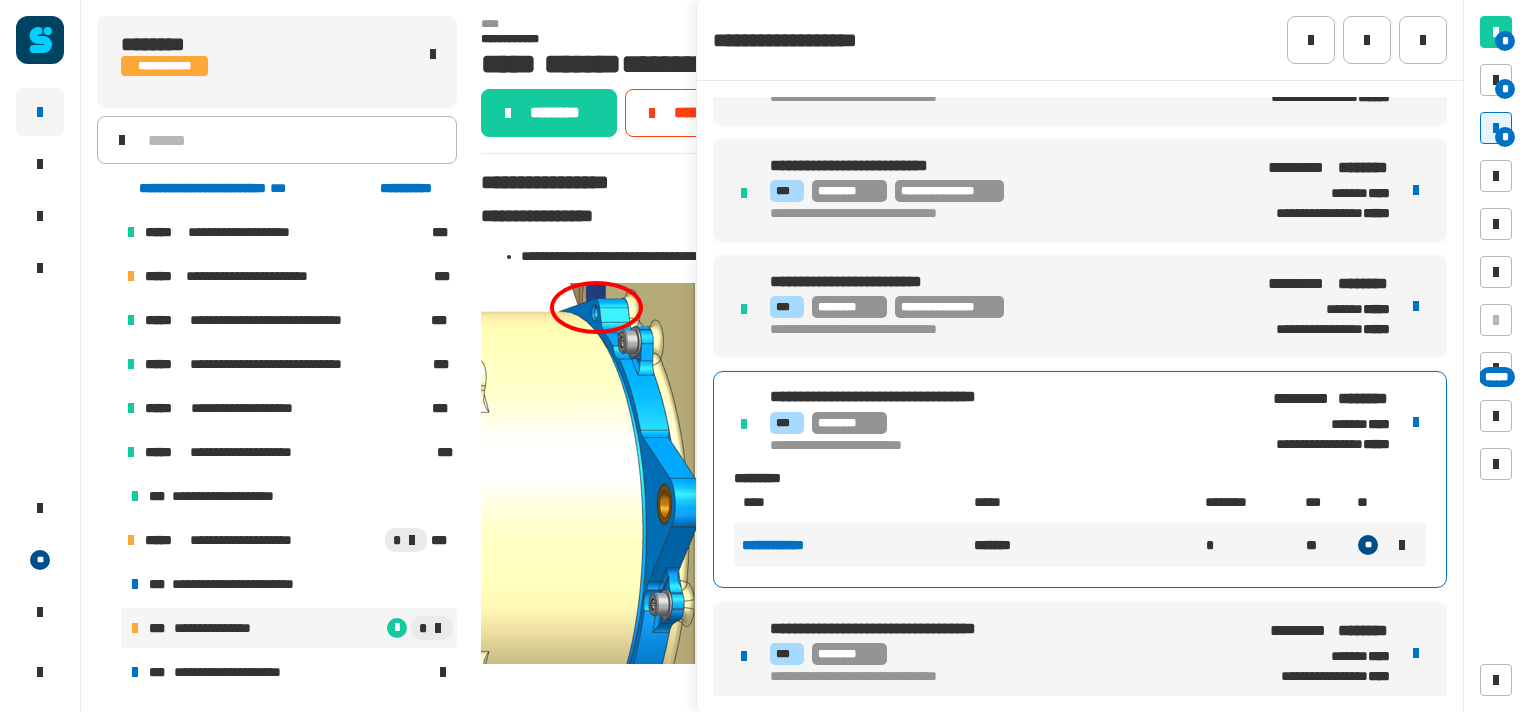 scroll, scrollTop: 424, scrollLeft: 0, axis: vertical 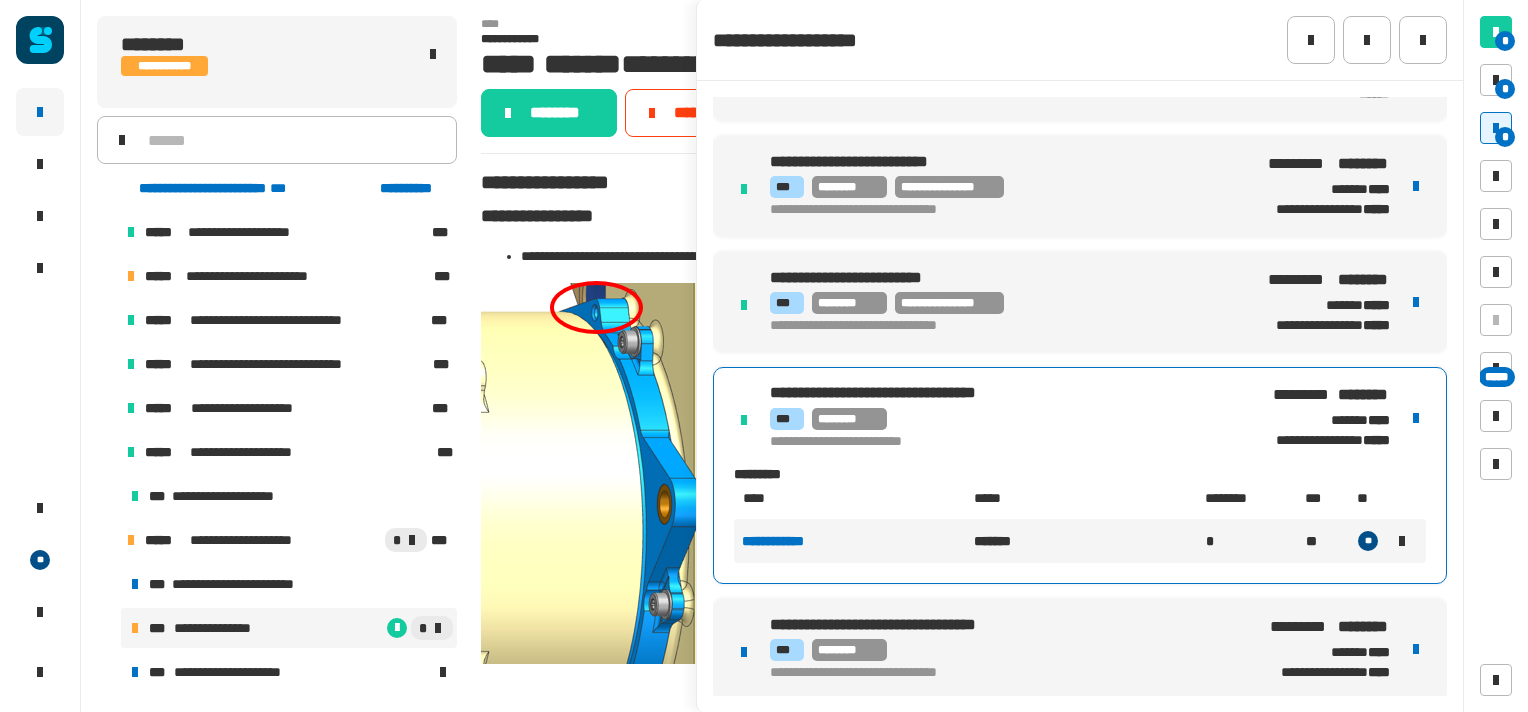 click on "**********" at bounding box center [1080, 649] 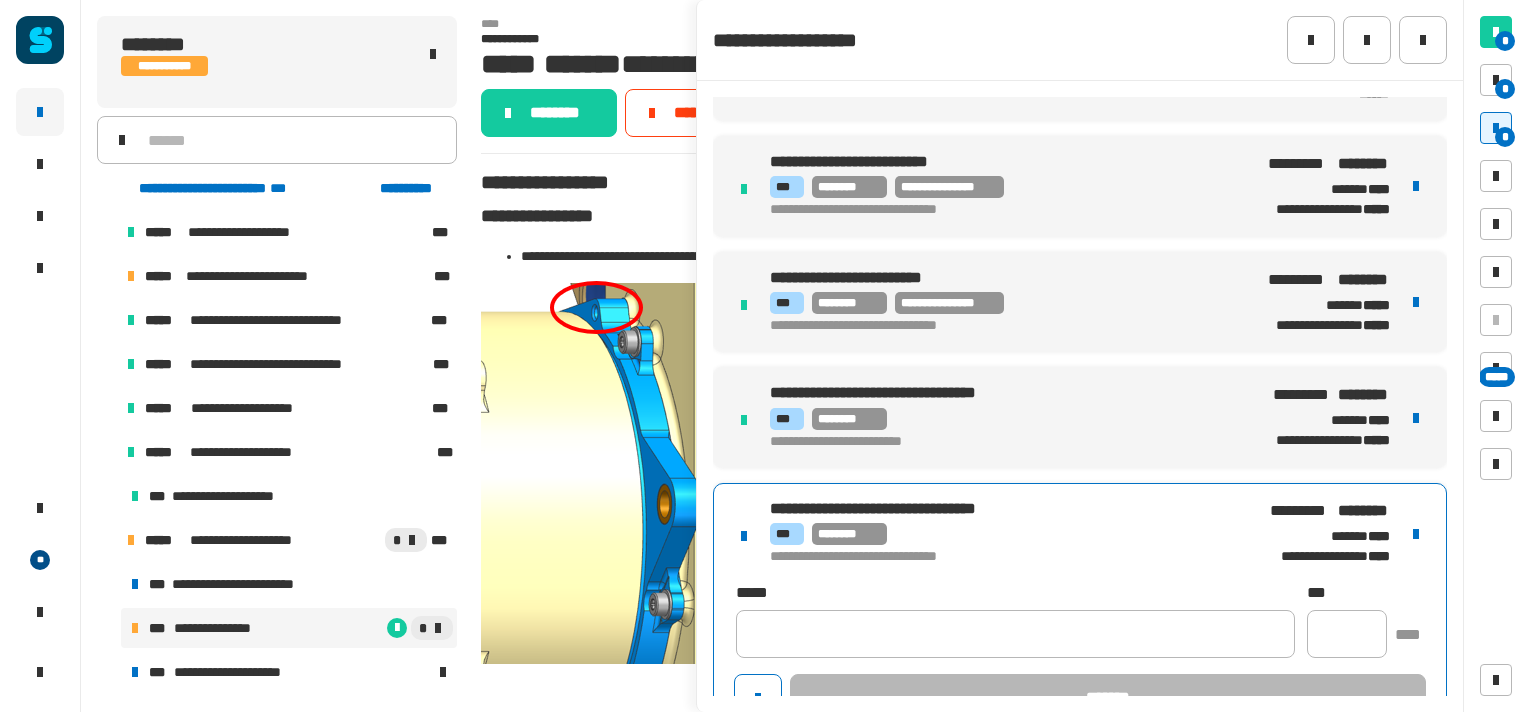 scroll, scrollTop: 464, scrollLeft: 0, axis: vertical 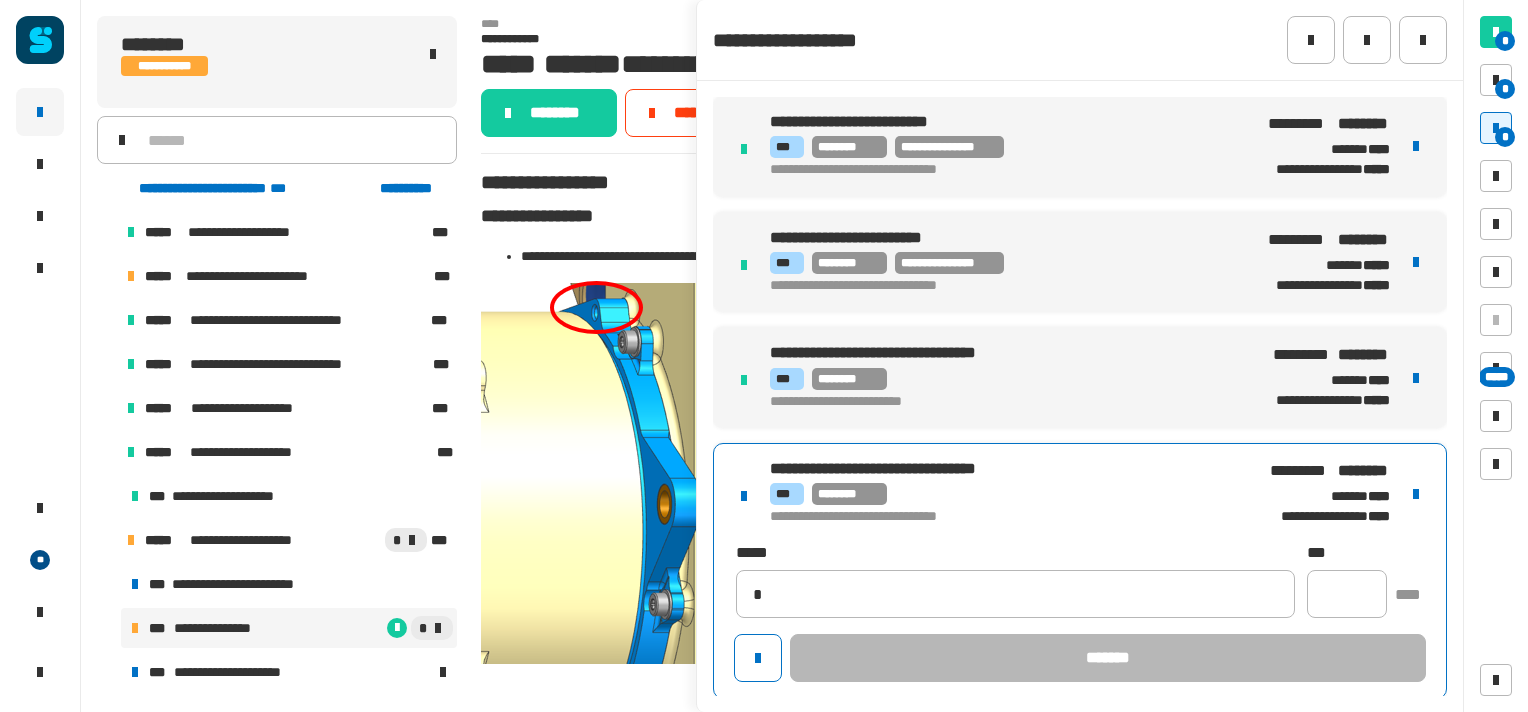 type on "**********" 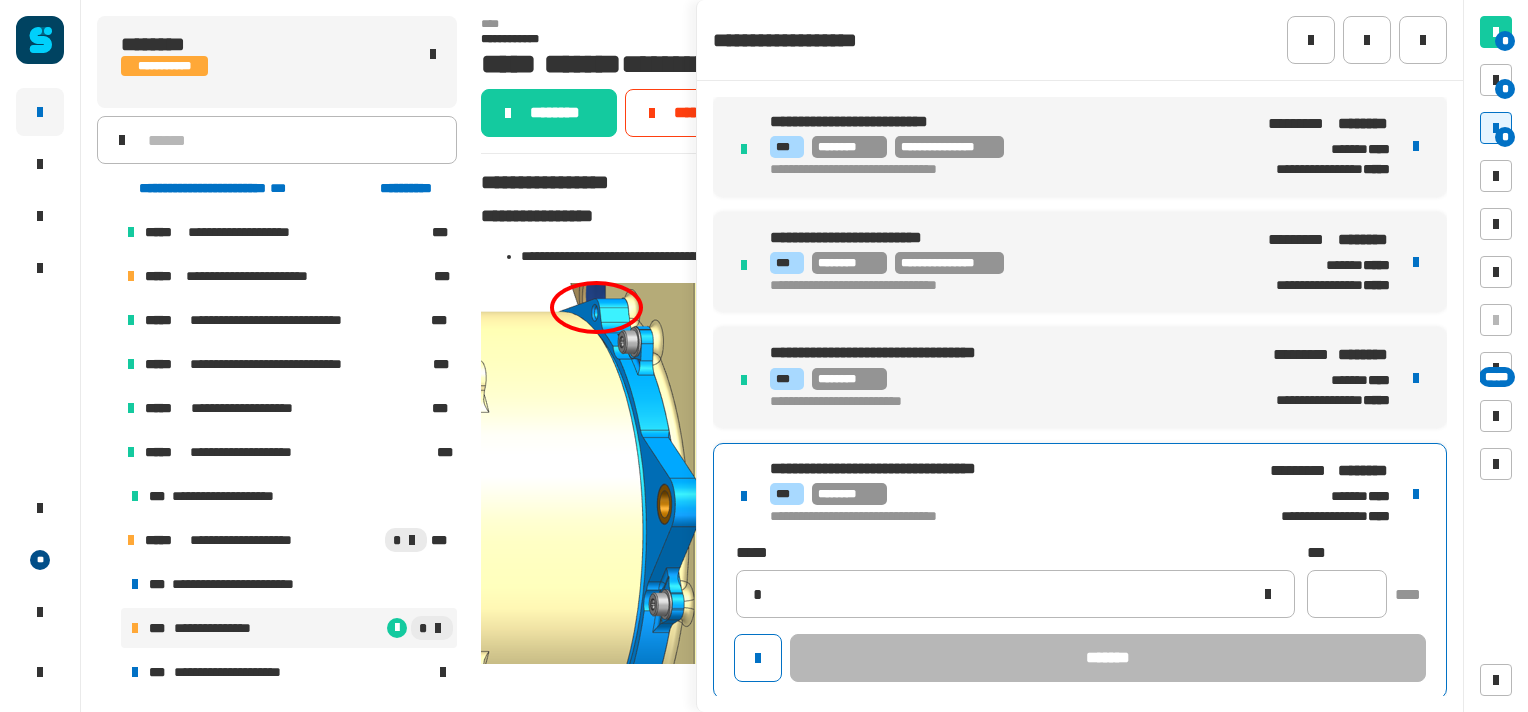 type 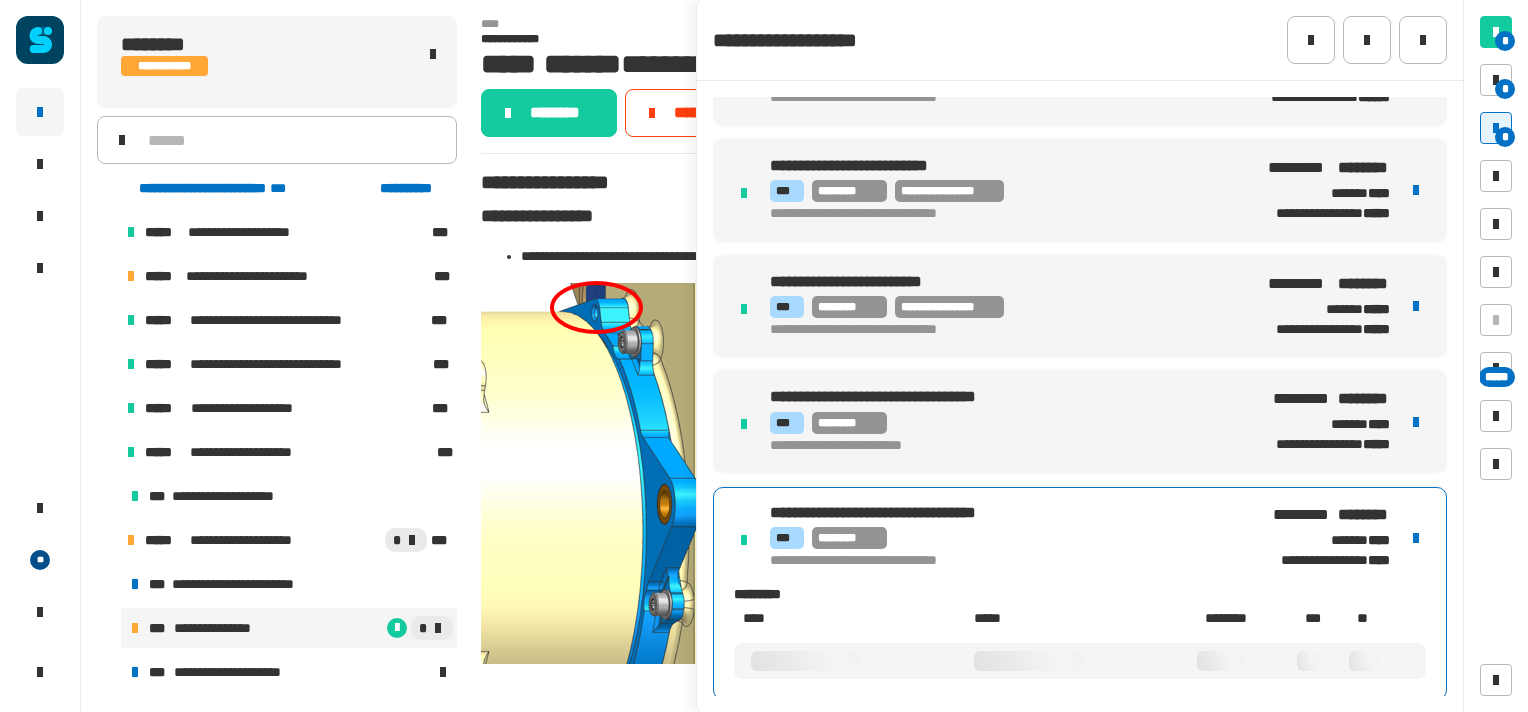 scroll, scrollTop: 424, scrollLeft: 0, axis: vertical 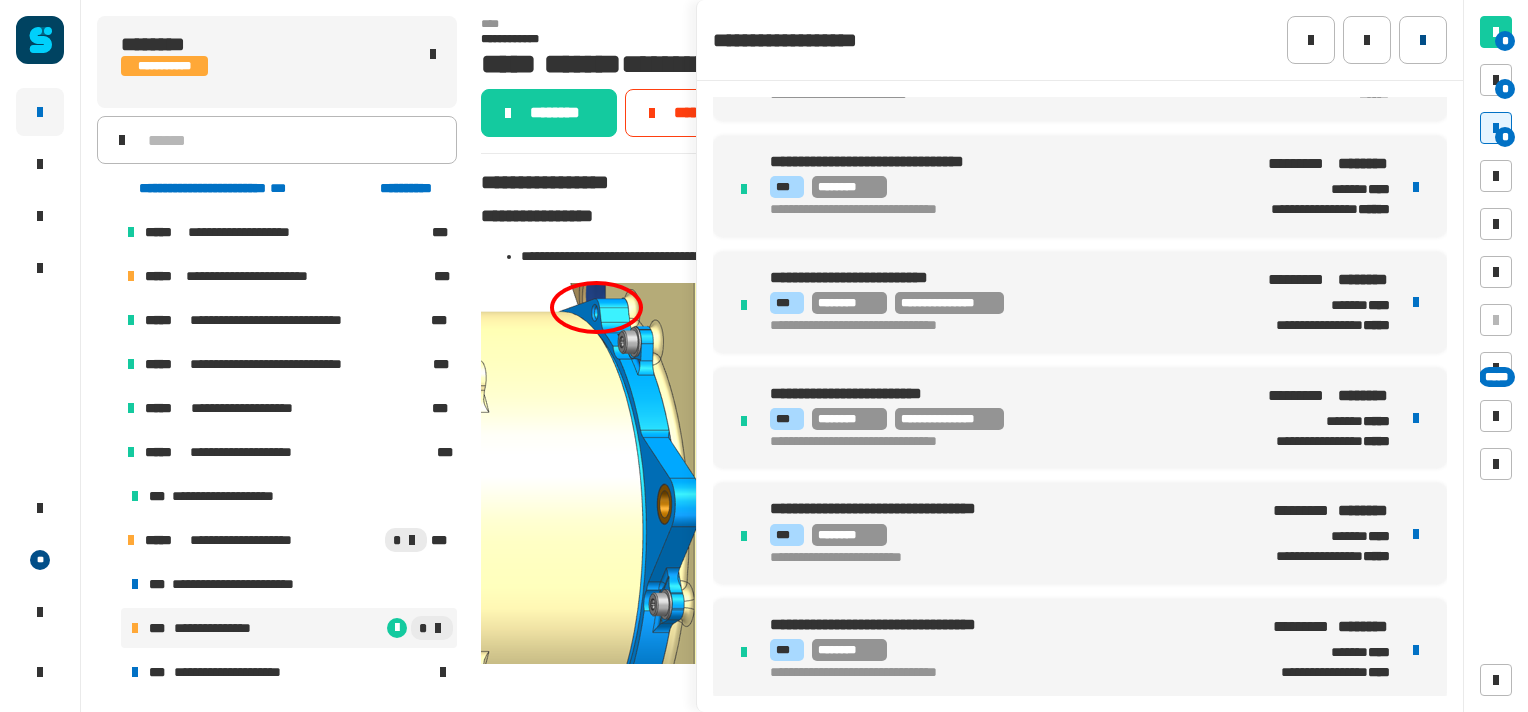 click 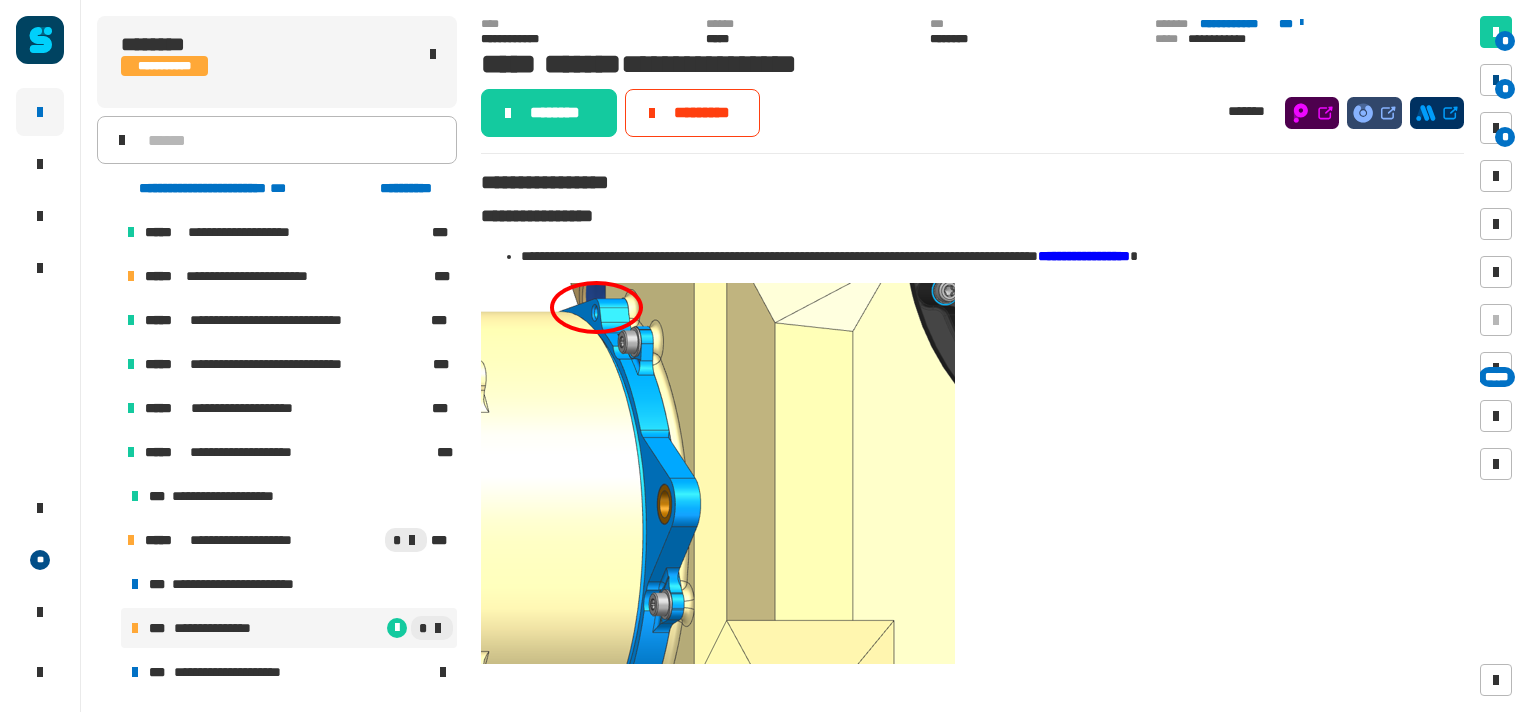 click at bounding box center (1496, 80) 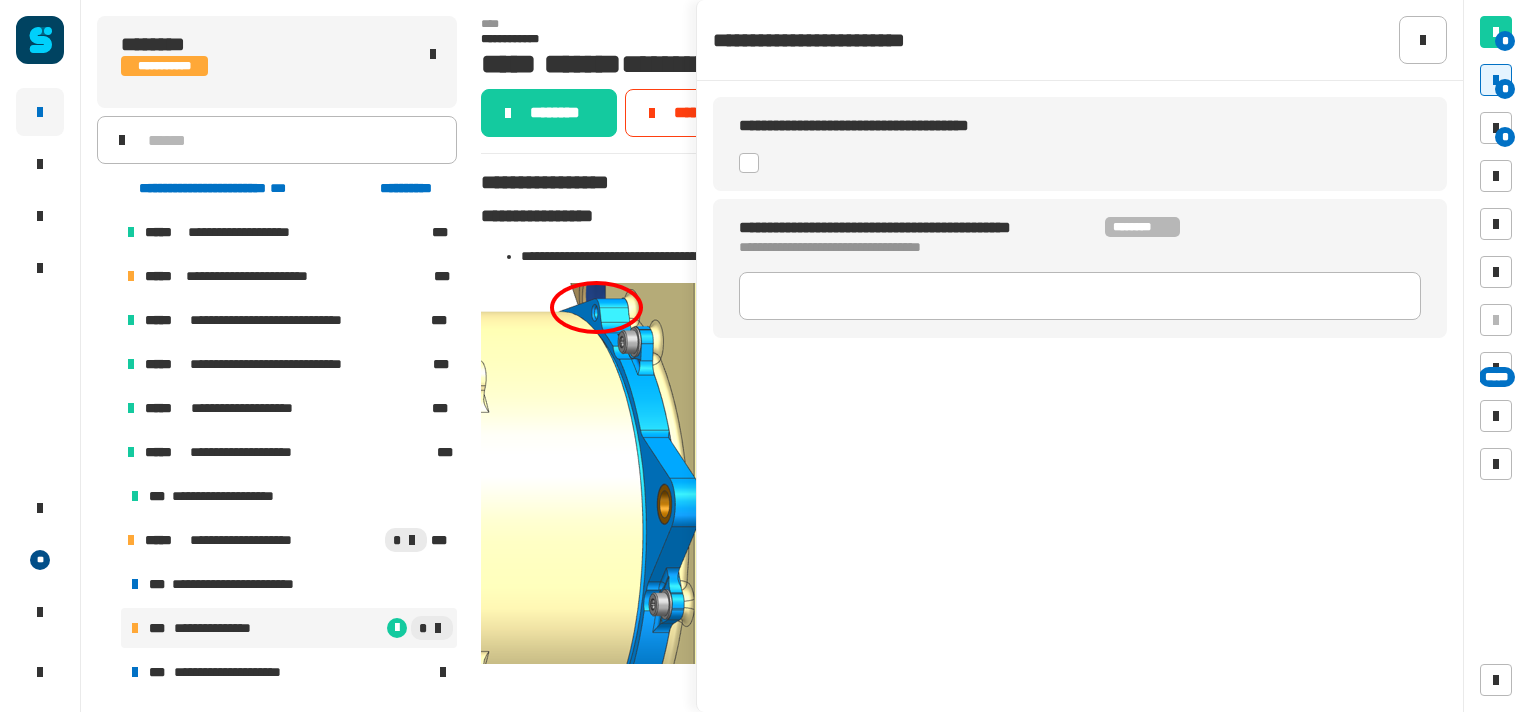click 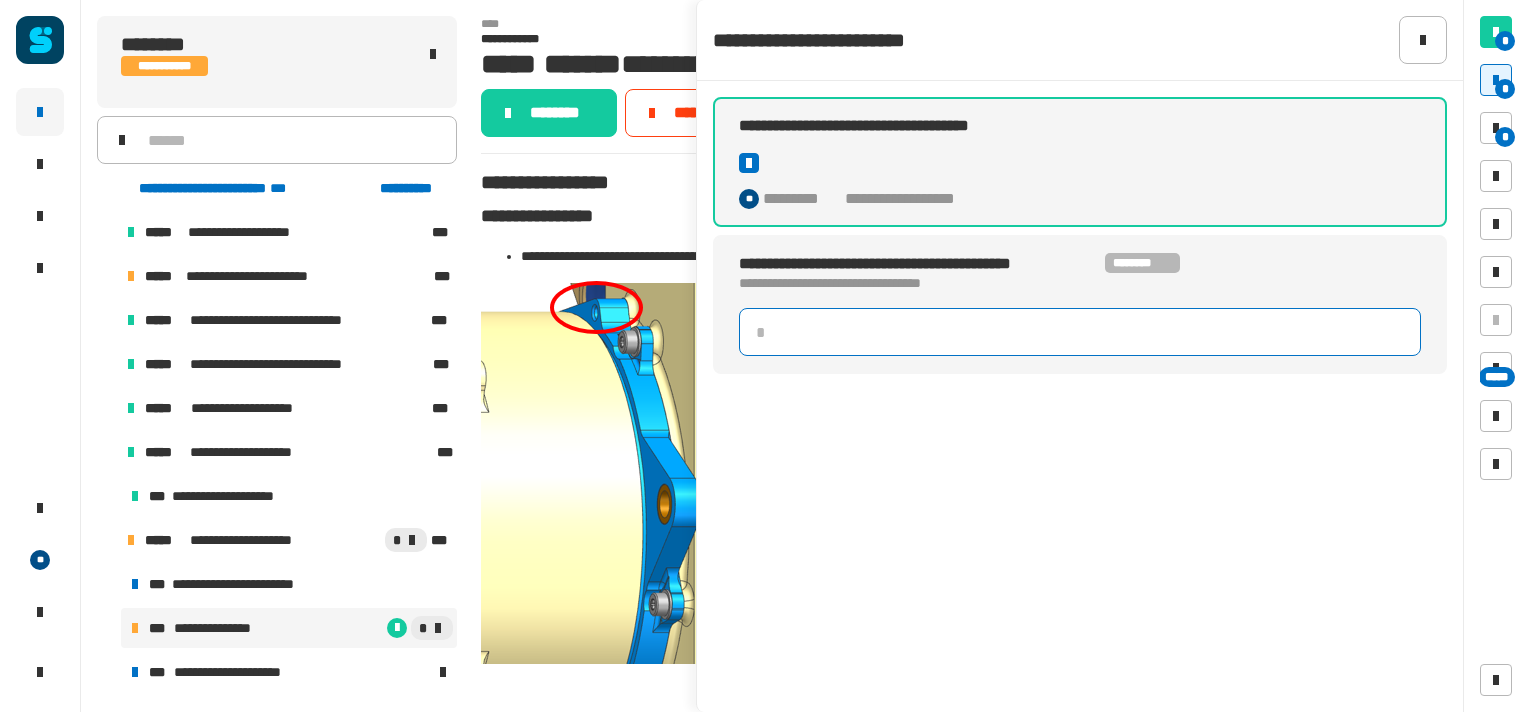 click 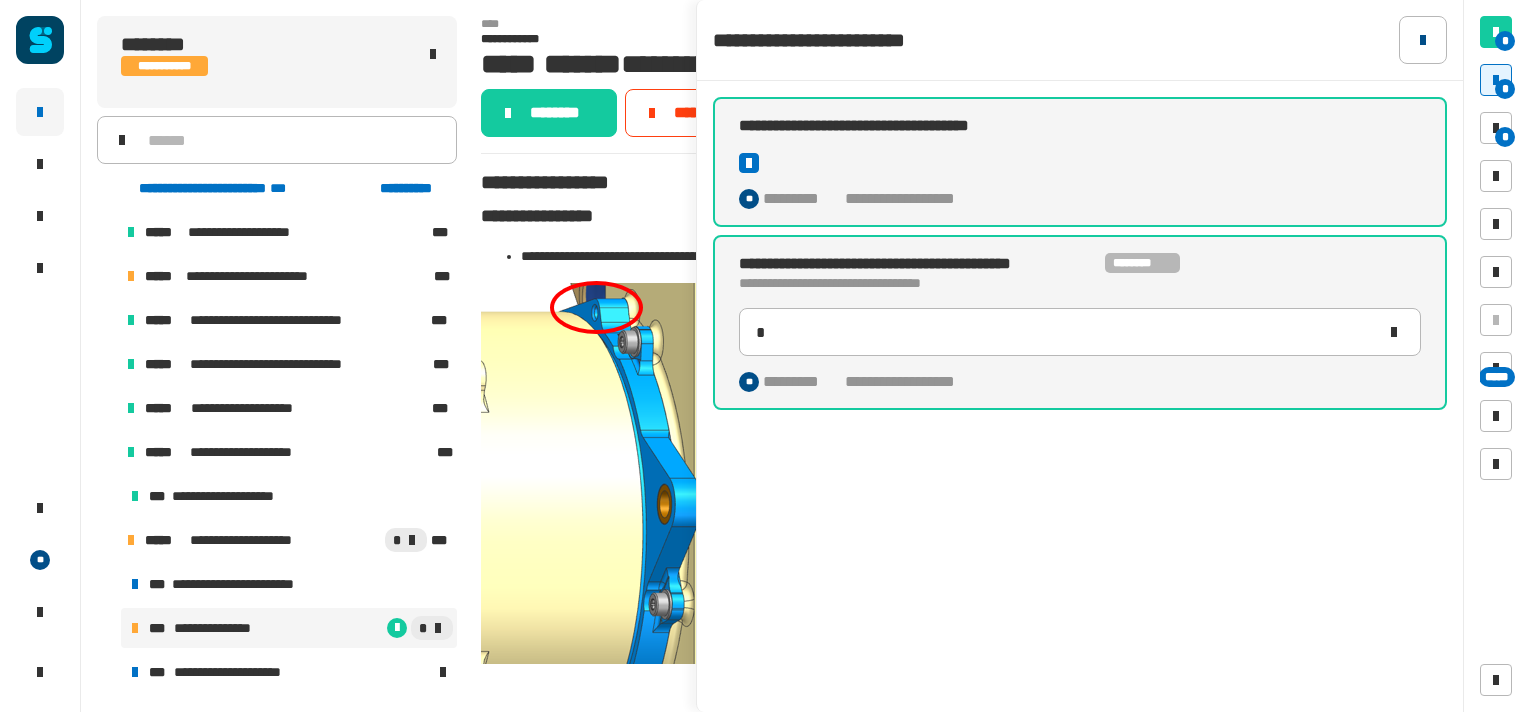 click 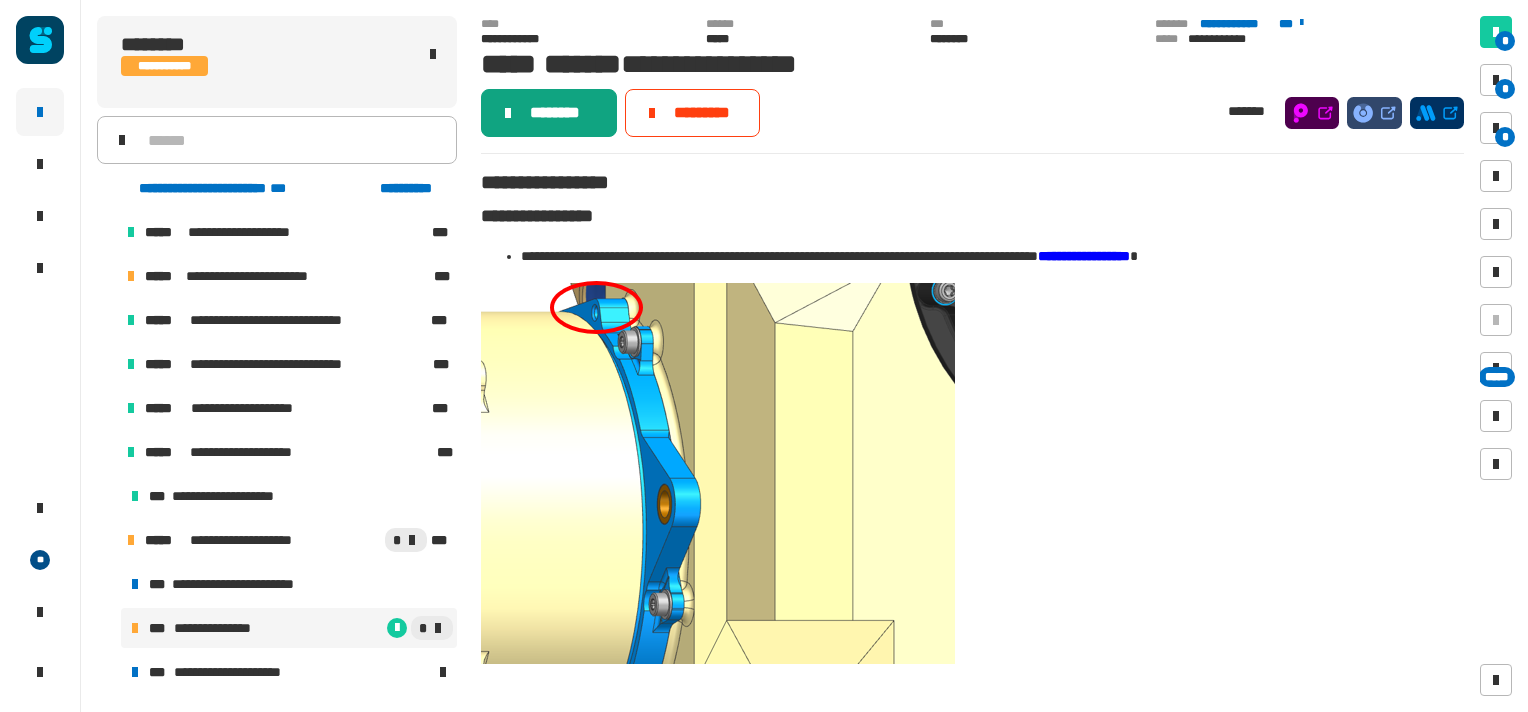 click on "********" 